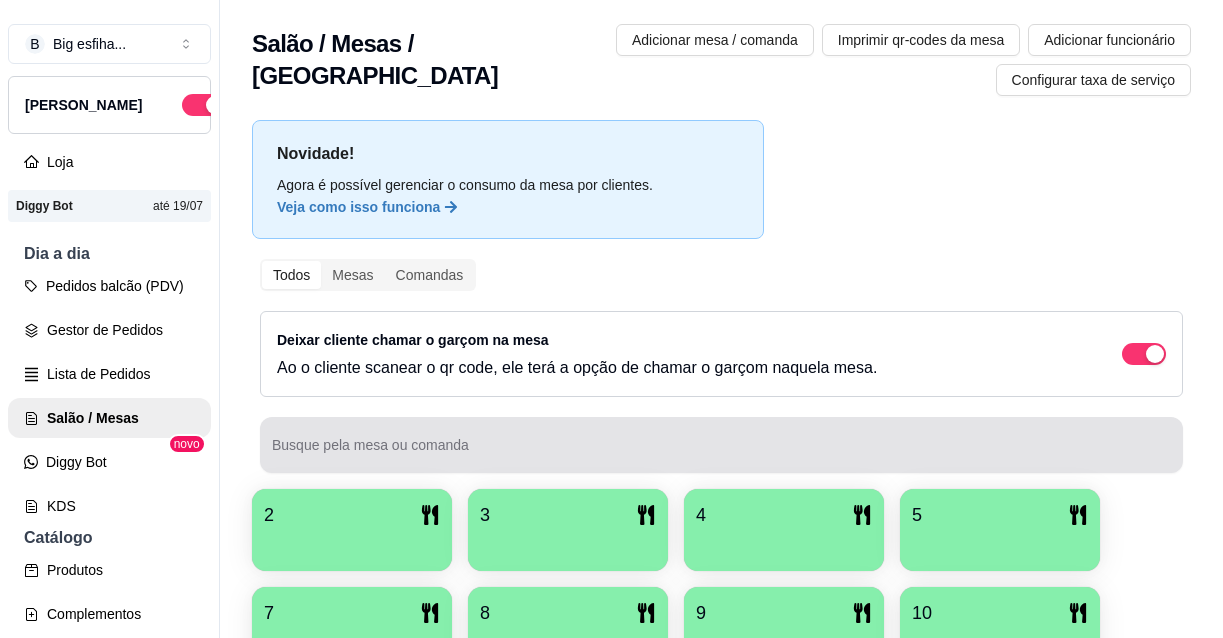 scroll, scrollTop: 31, scrollLeft: 0, axis: vertical 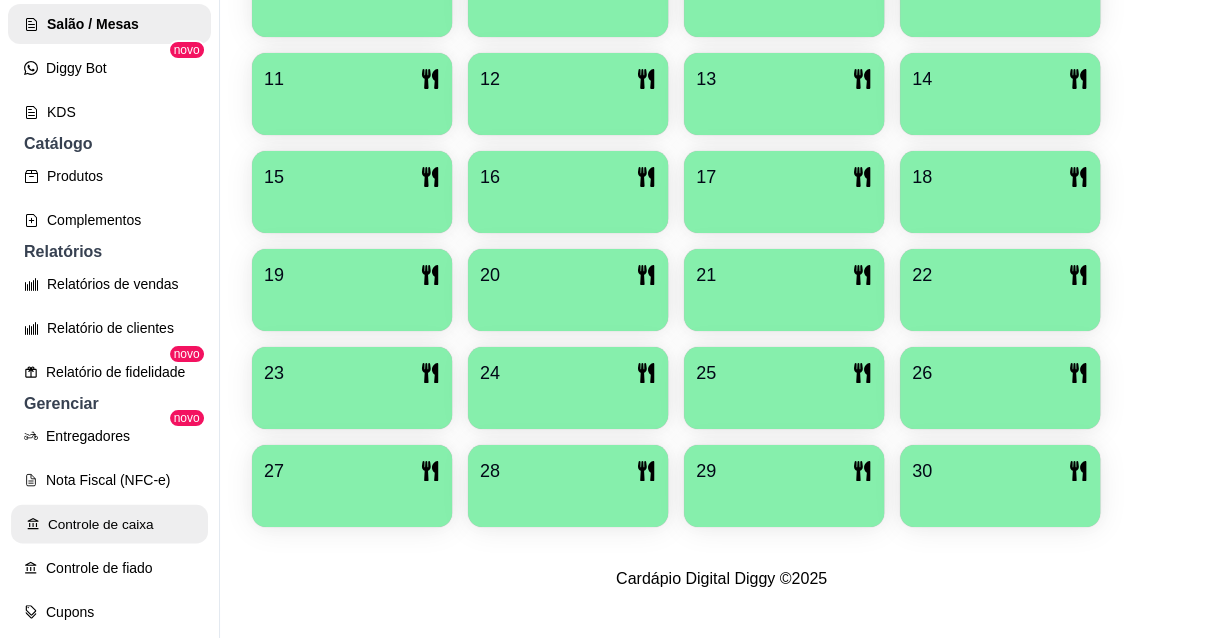 click on "Controle de caixa" at bounding box center [109, 524] 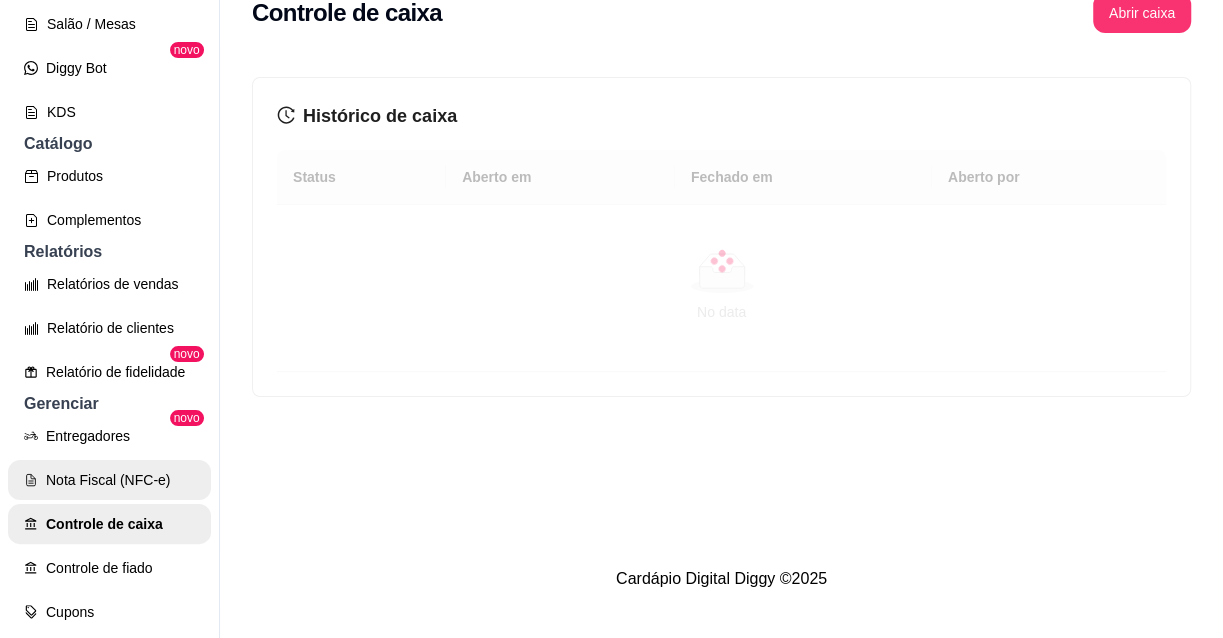 scroll, scrollTop: 0, scrollLeft: 0, axis: both 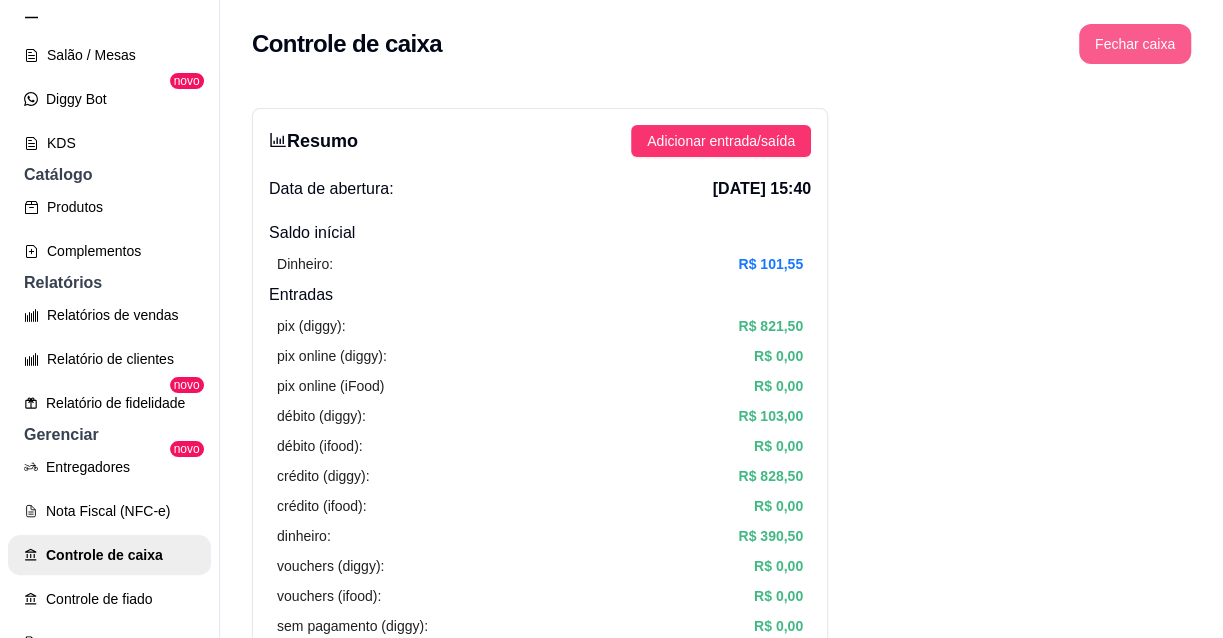 click on "Fechar caixa" at bounding box center (1135, 44) 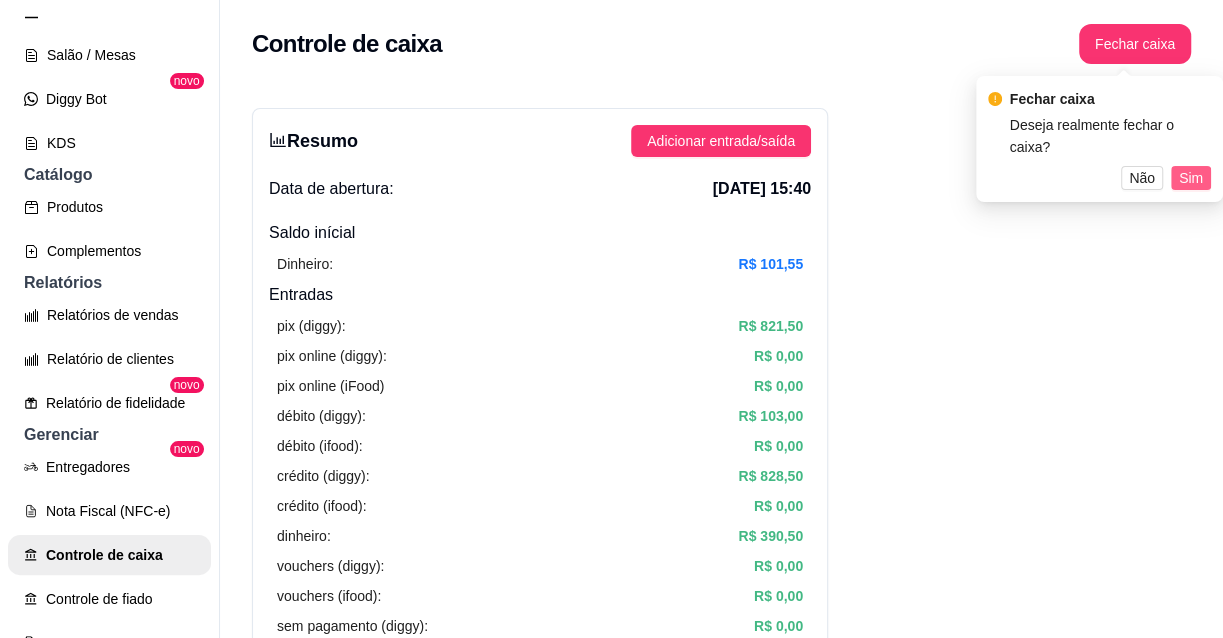 click on "Sim" at bounding box center (1191, 178) 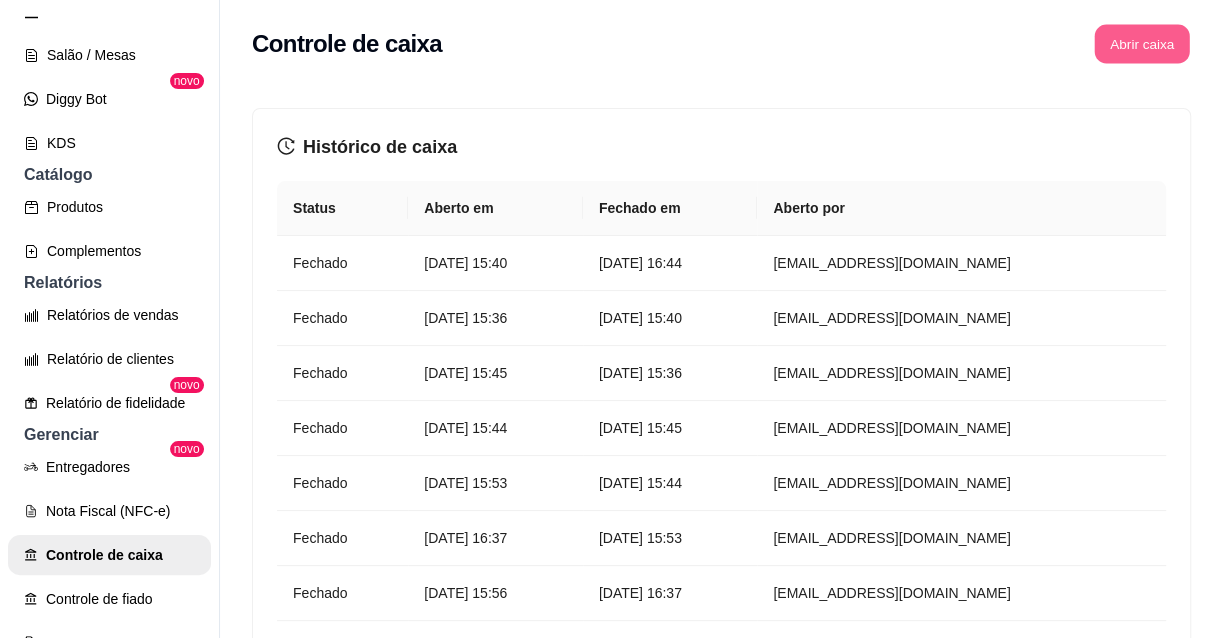 click on "Abrir caixa" at bounding box center (1141, 44) 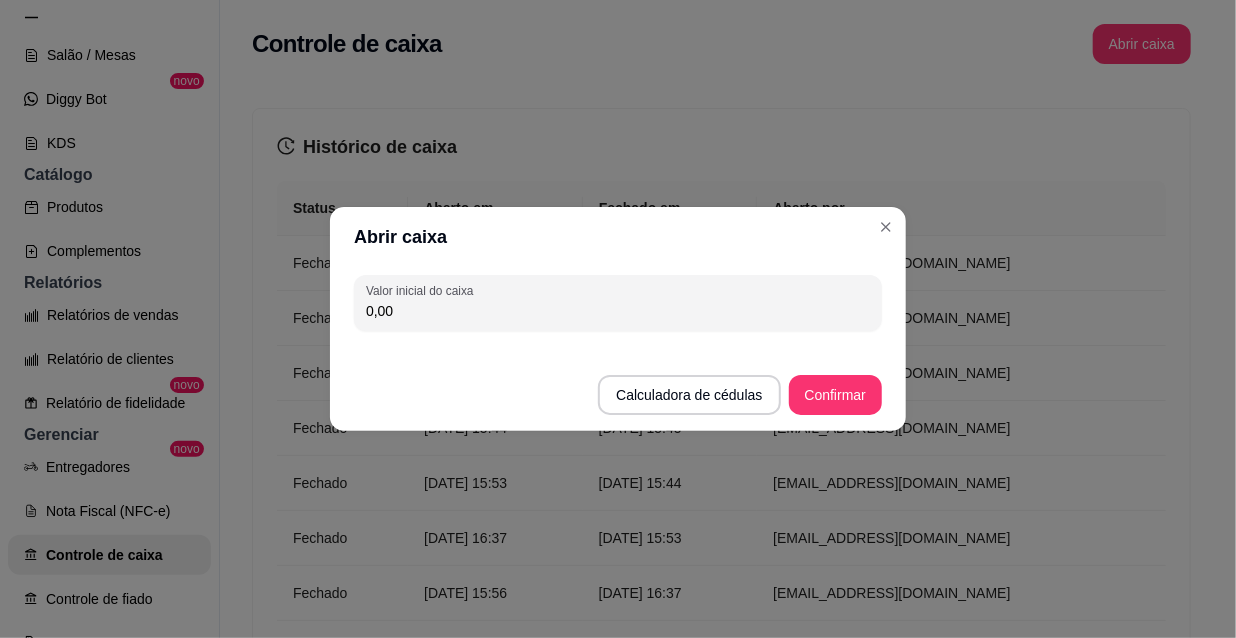 click on "0,00" at bounding box center (618, 311) 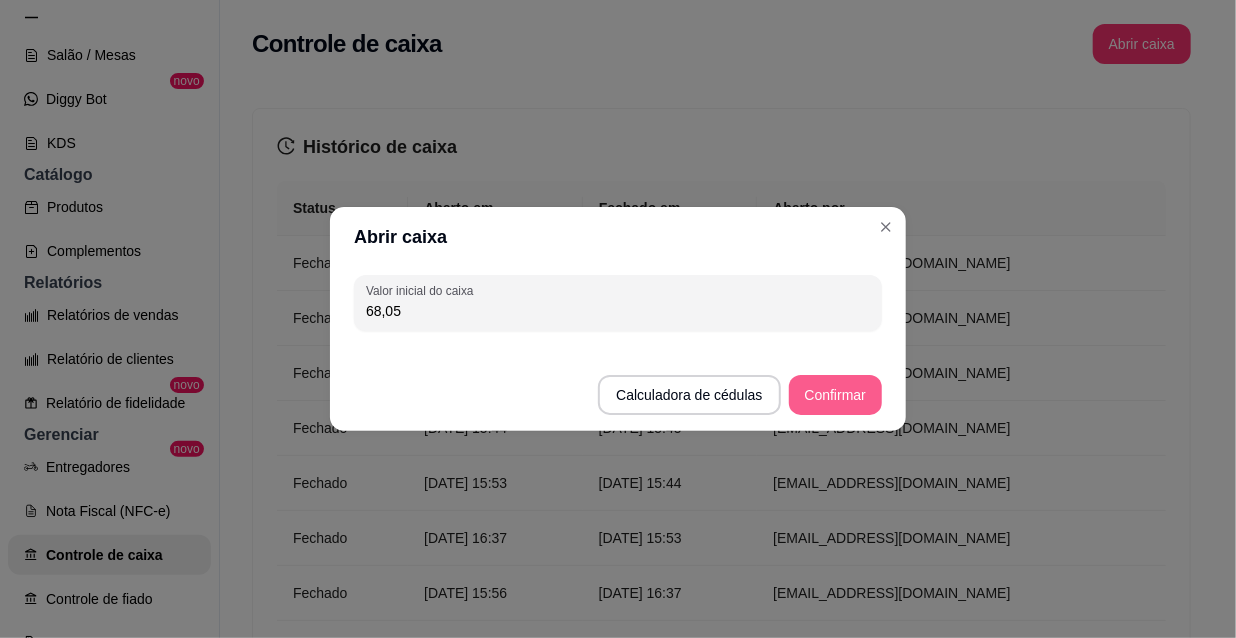 type on "68,05" 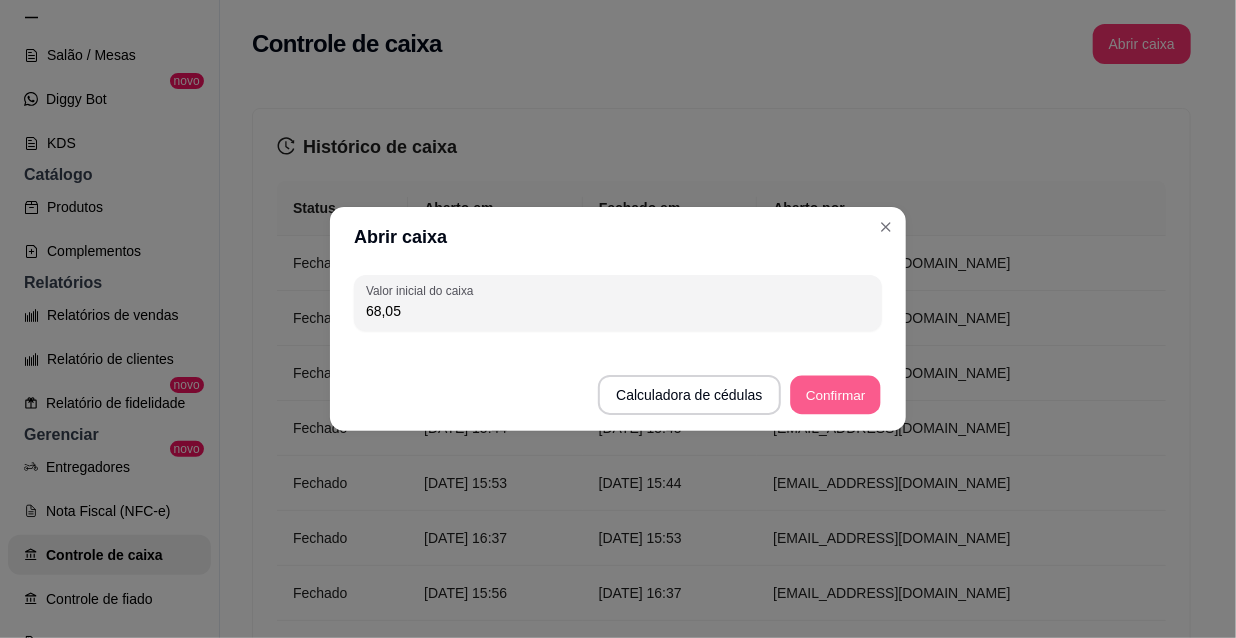 click on "Confirmar" at bounding box center [835, 395] 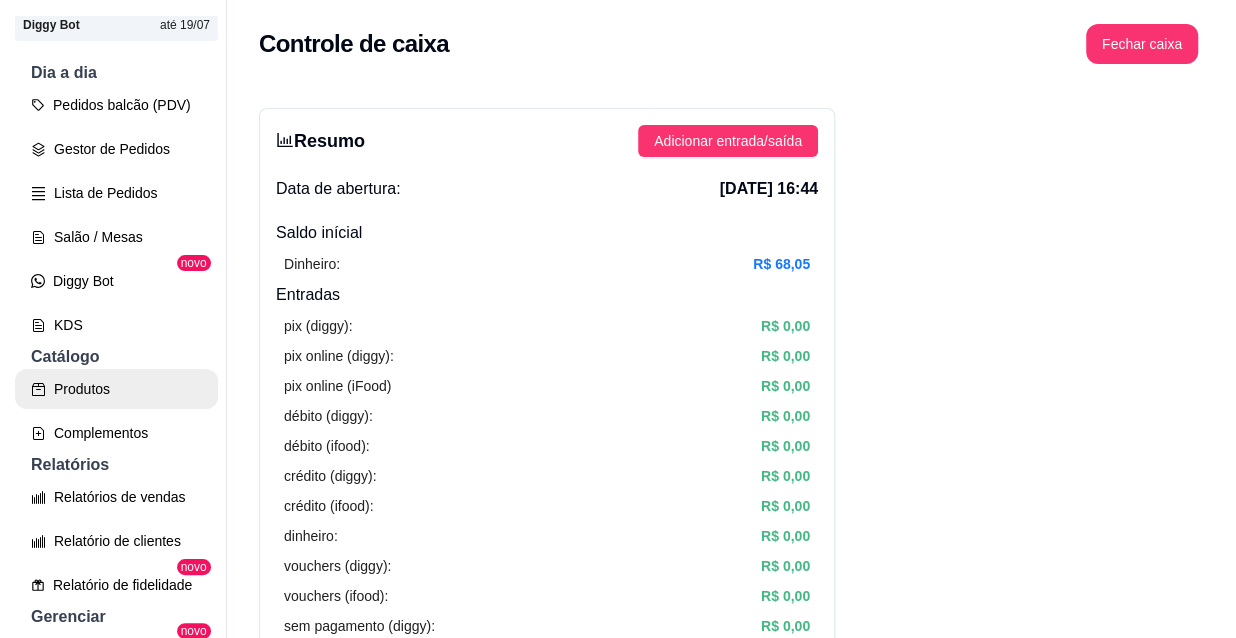 scroll, scrollTop: 0, scrollLeft: 0, axis: both 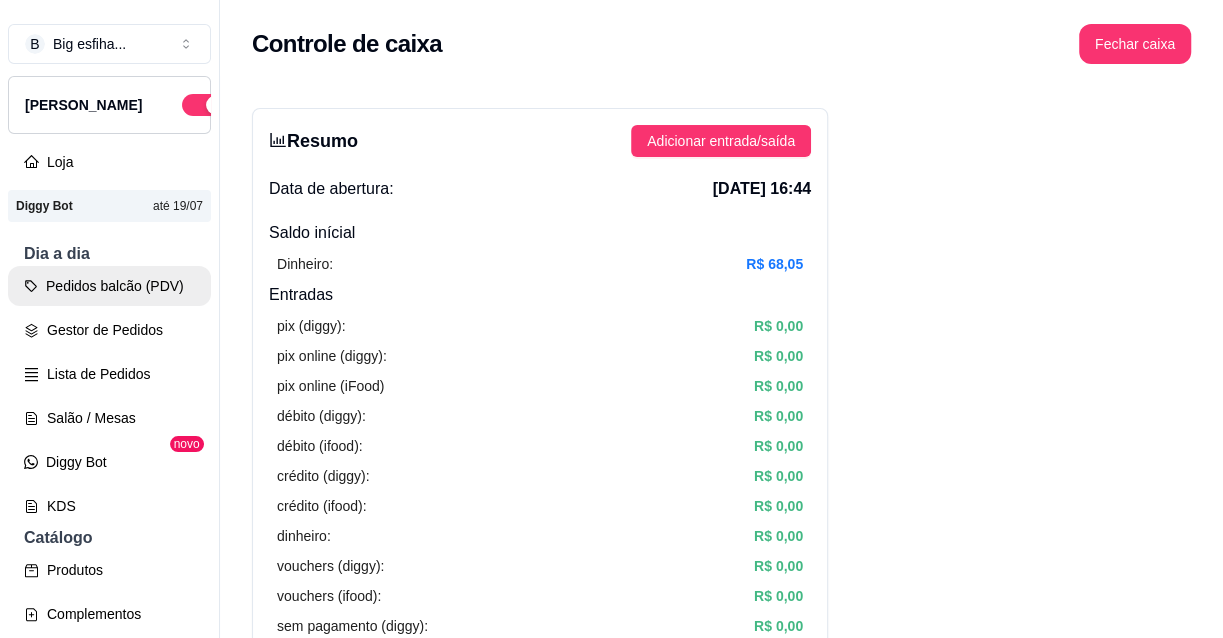 click on "Pedidos balcão (PDV)" at bounding box center [109, 286] 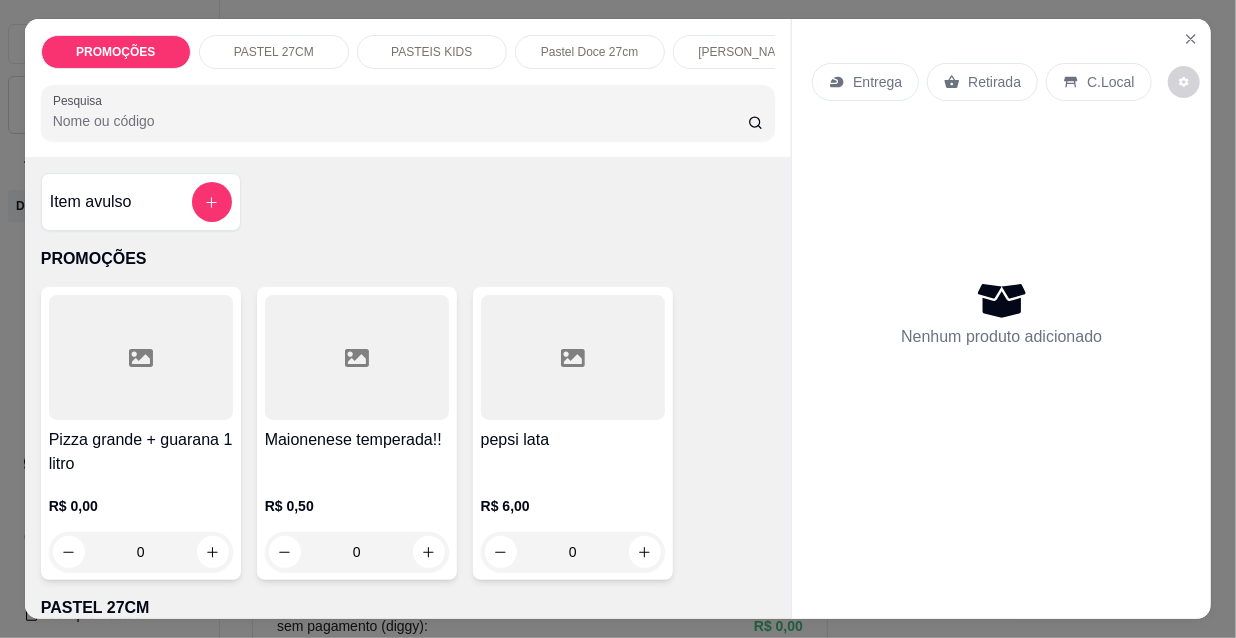 click on "Entrega" at bounding box center [877, 82] 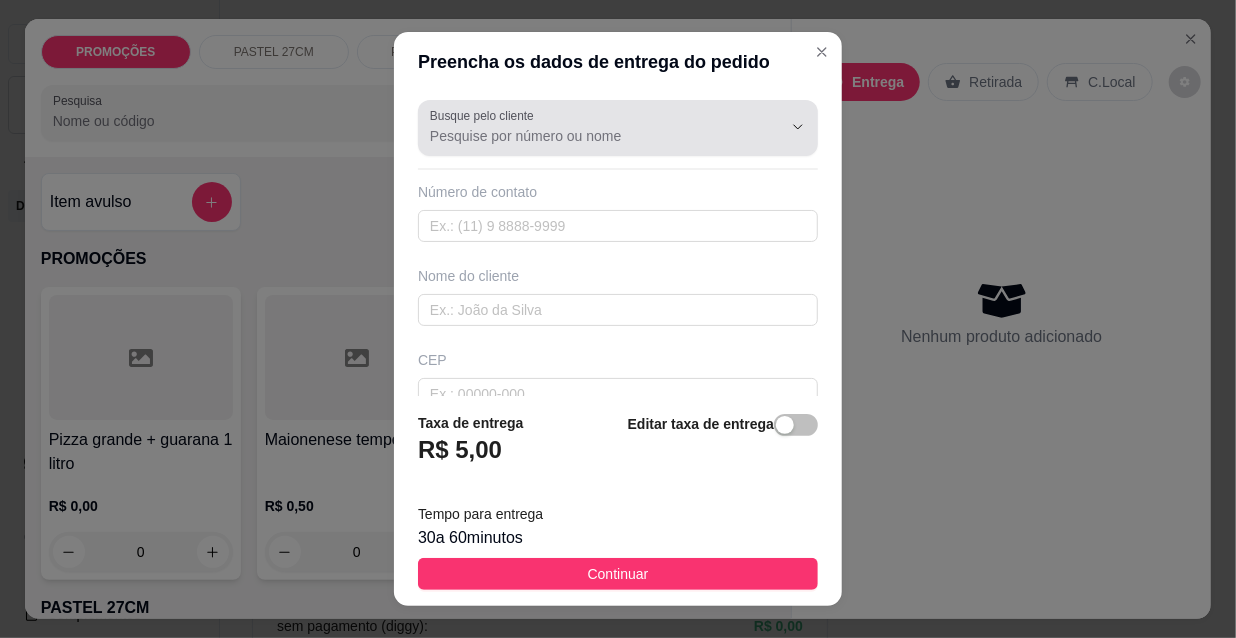 click on "Busque pelo cliente" at bounding box center [590, 136] 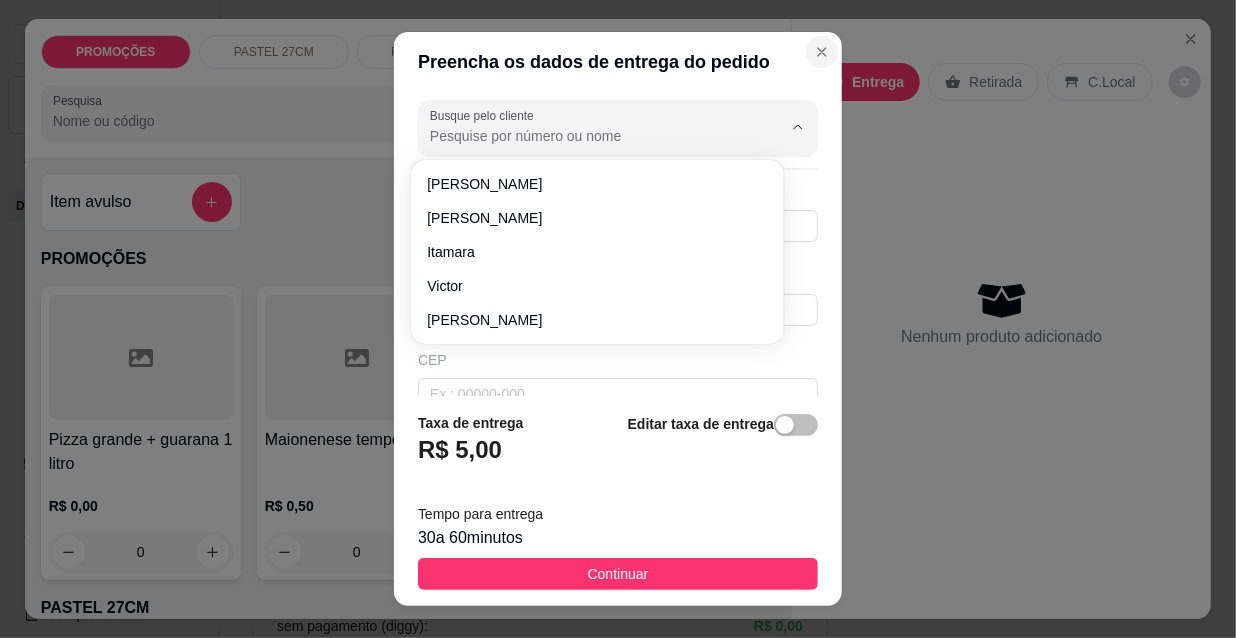 click 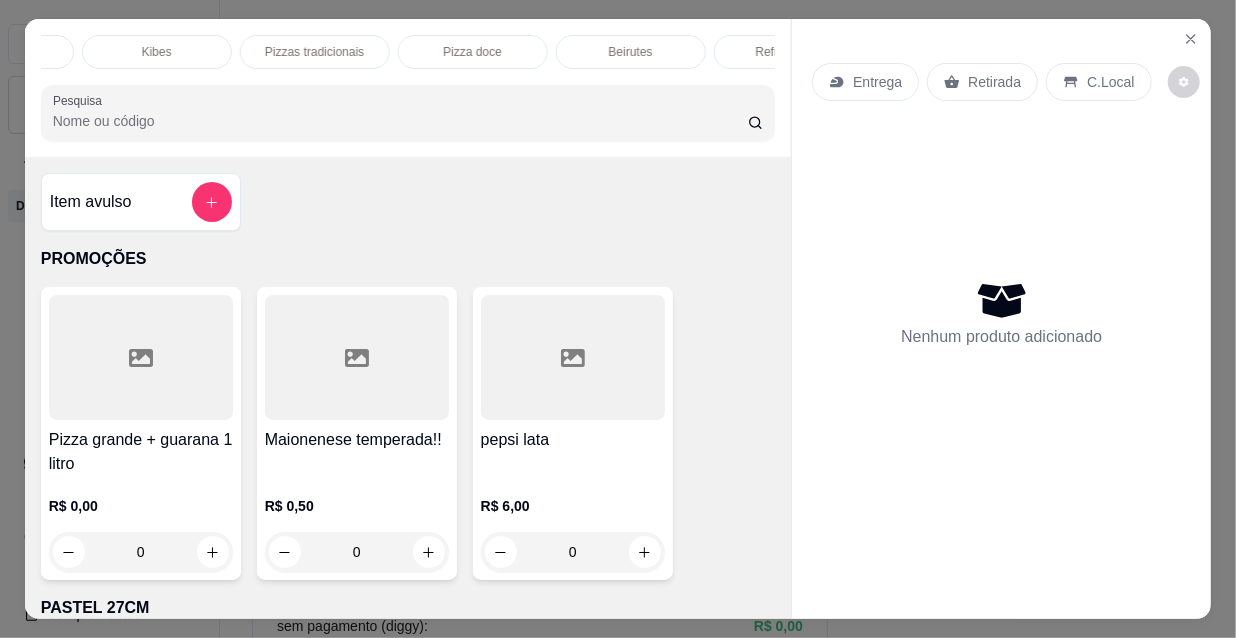 scroll, scrollTop: 0, scrollLeft: 981, axis: horizontal 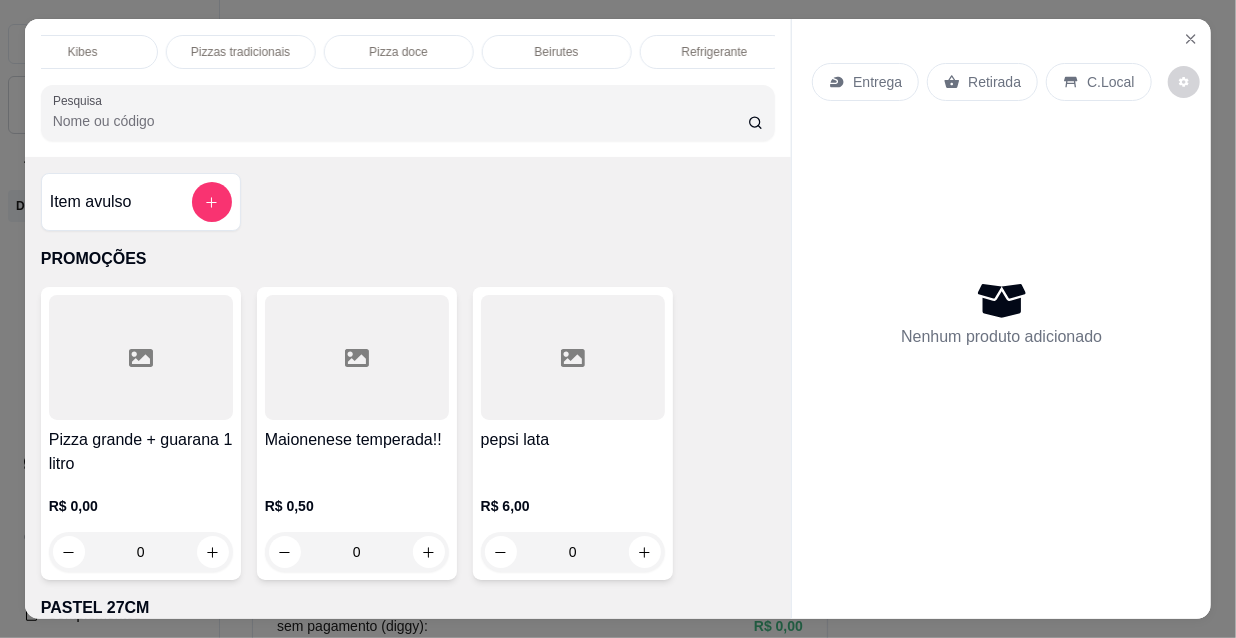 click on "Beirutes" at bounding box center [557, 52] 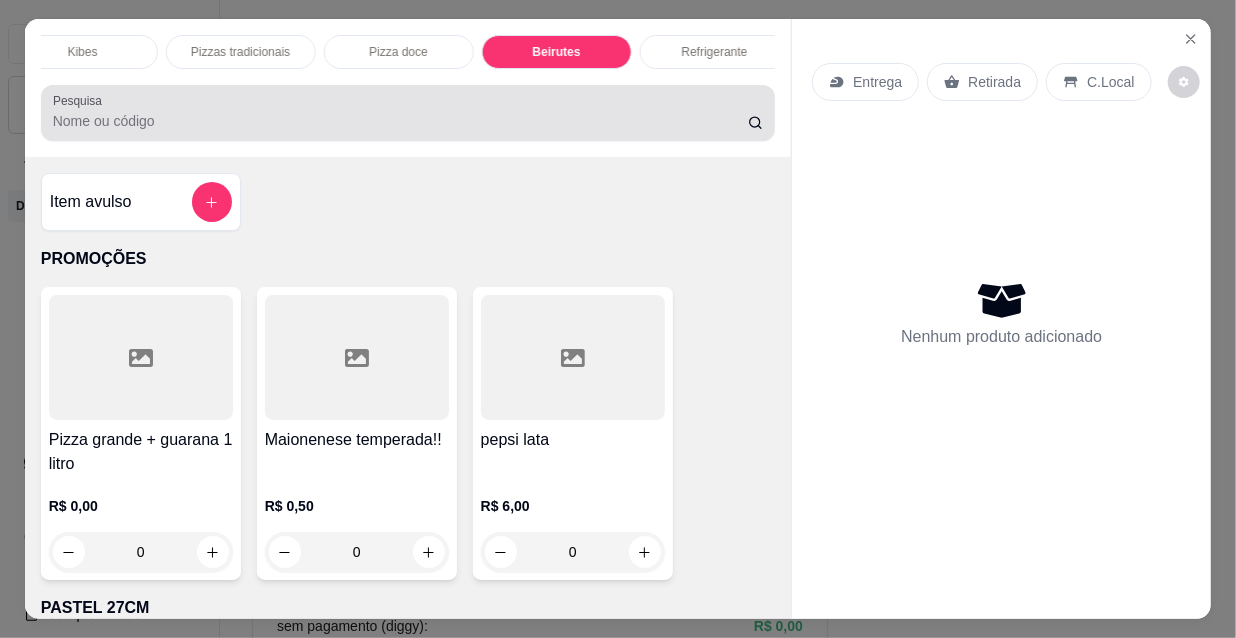 scroll, scrollTop: 16249, scrollLeft: 0, axis: vertical 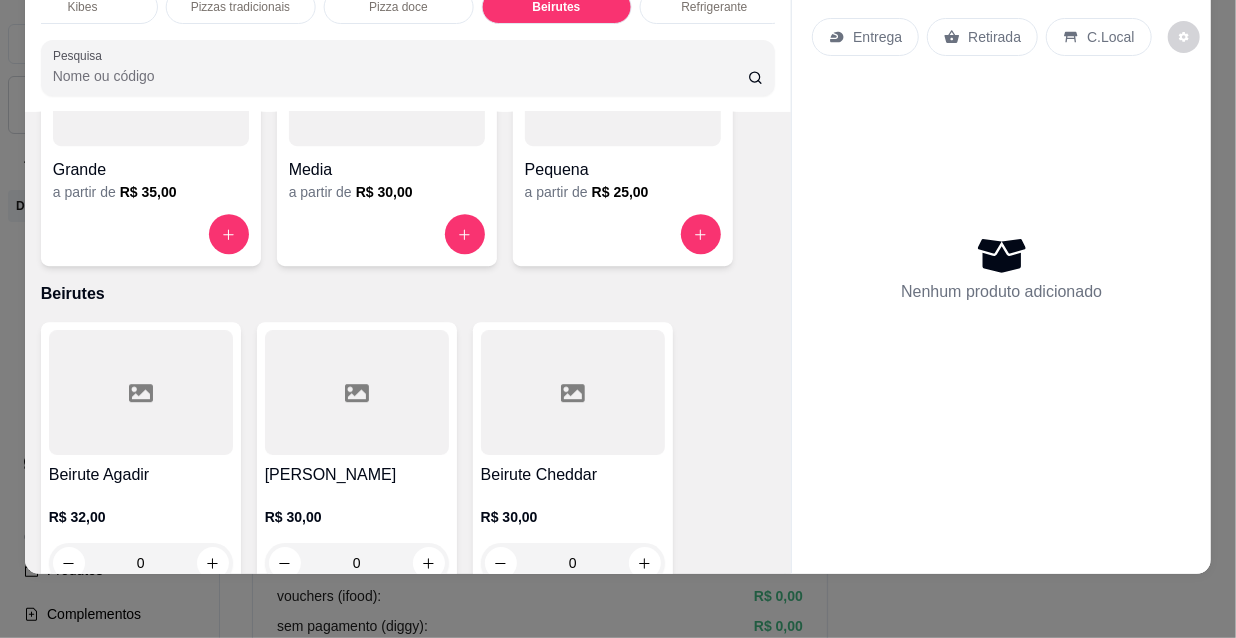 click at bounding box center [141, 392] 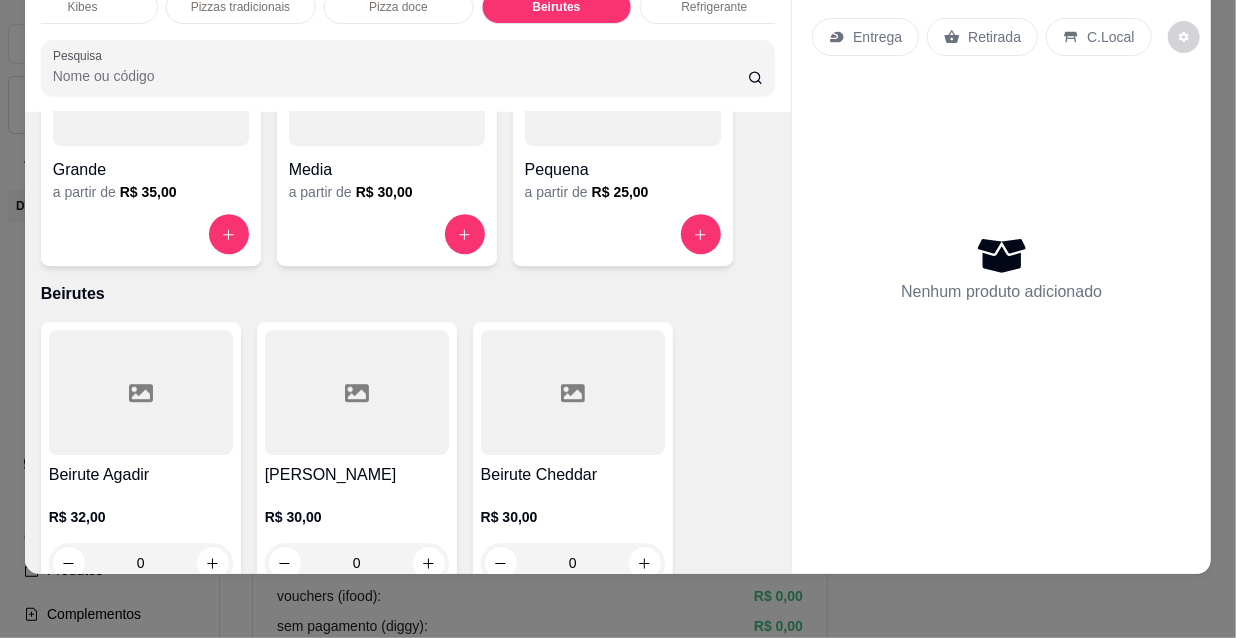 scroll, scrollTop: 0, scrollLeft: 0, axis: both 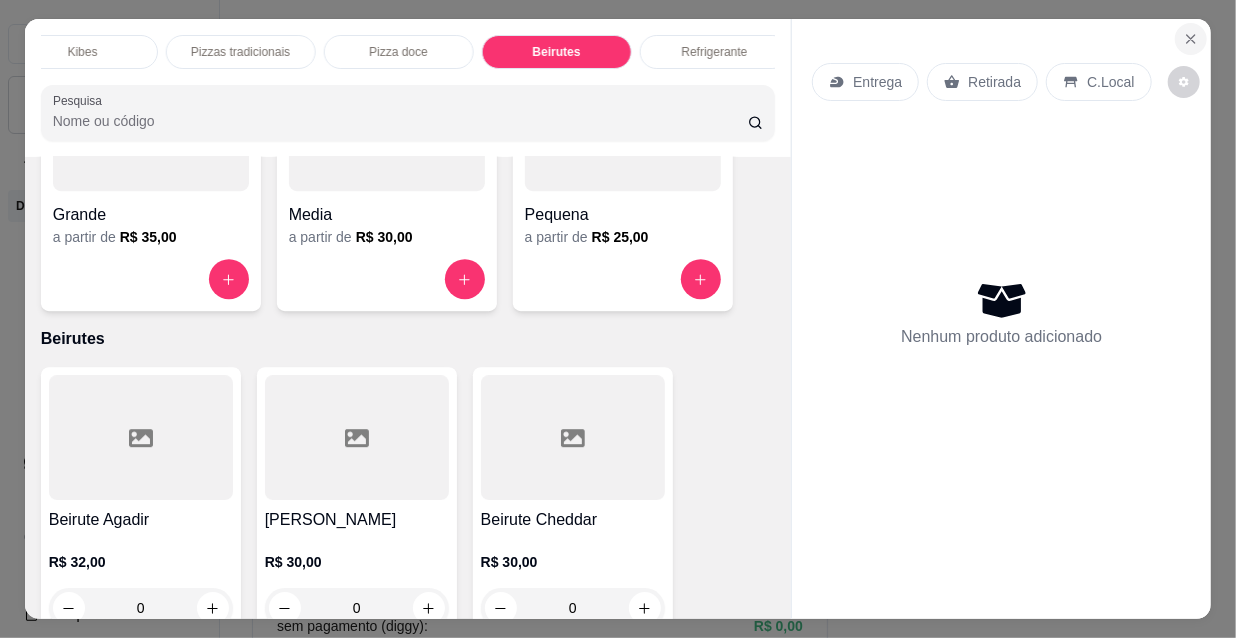 click 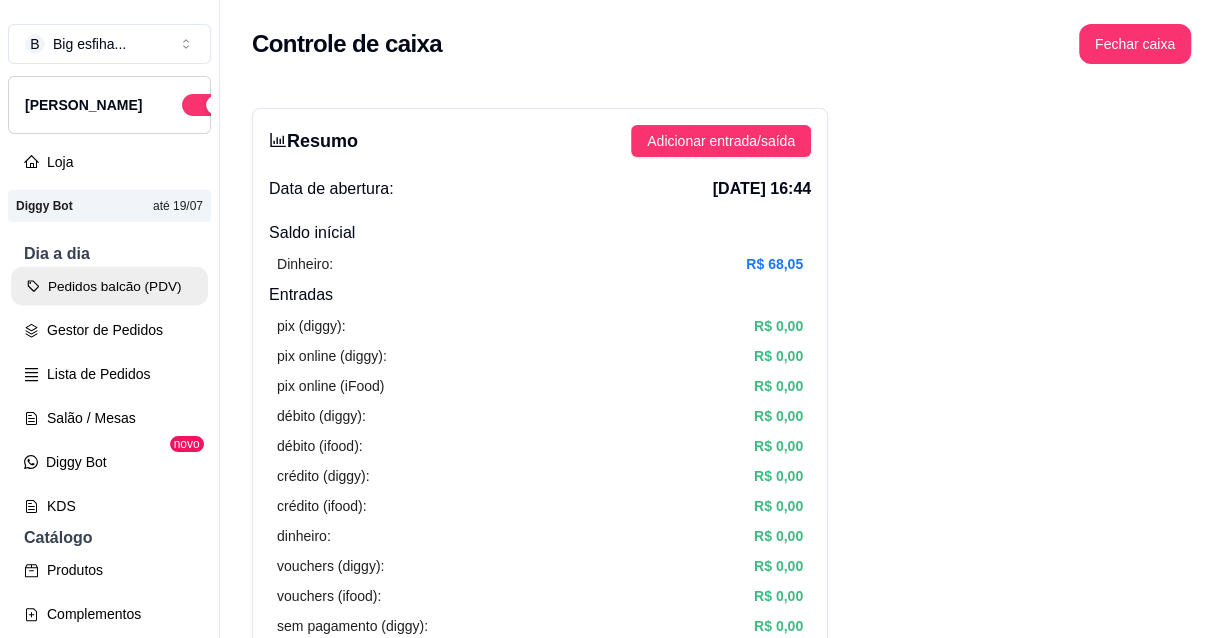 click on "Pedidos balcão (PDV)" at bounding box center (109, 286) 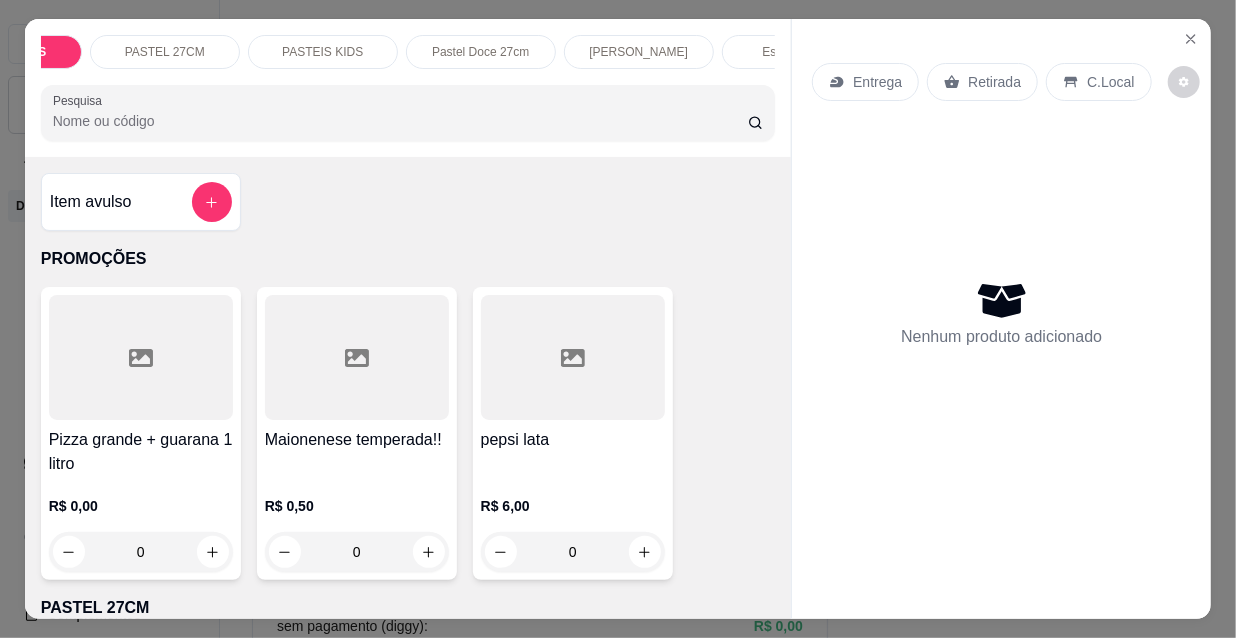 scroll, scrollTop: 0, scrollLeft: 145, axis: horizontal 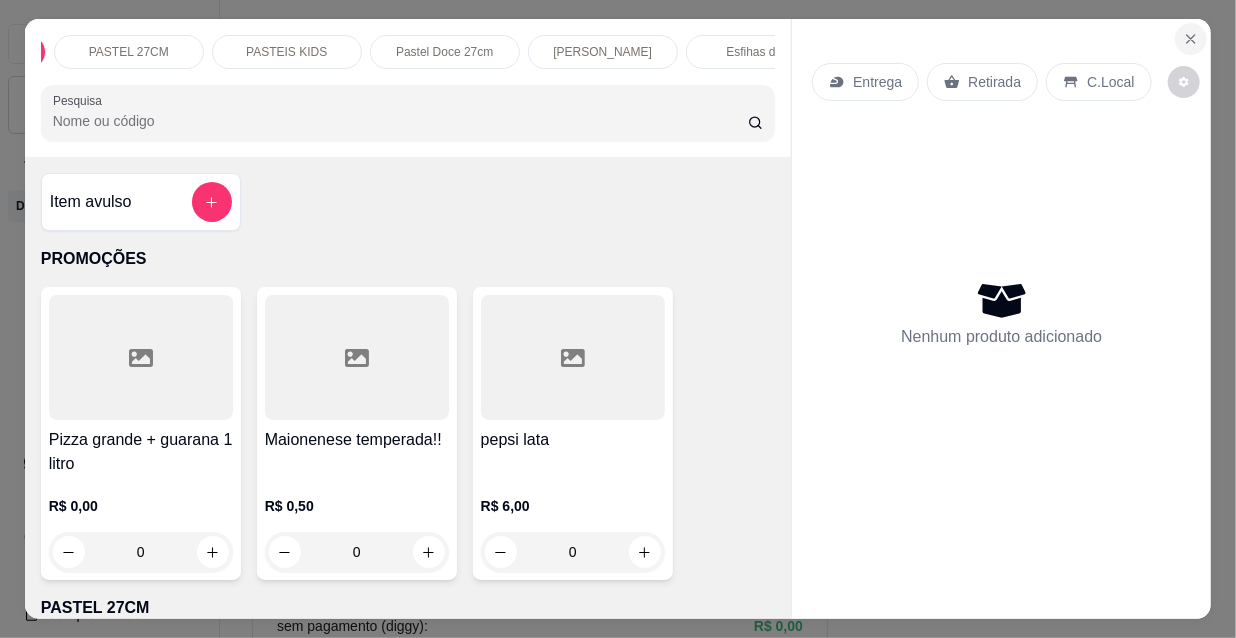 click at bounding box center (1191, 39) 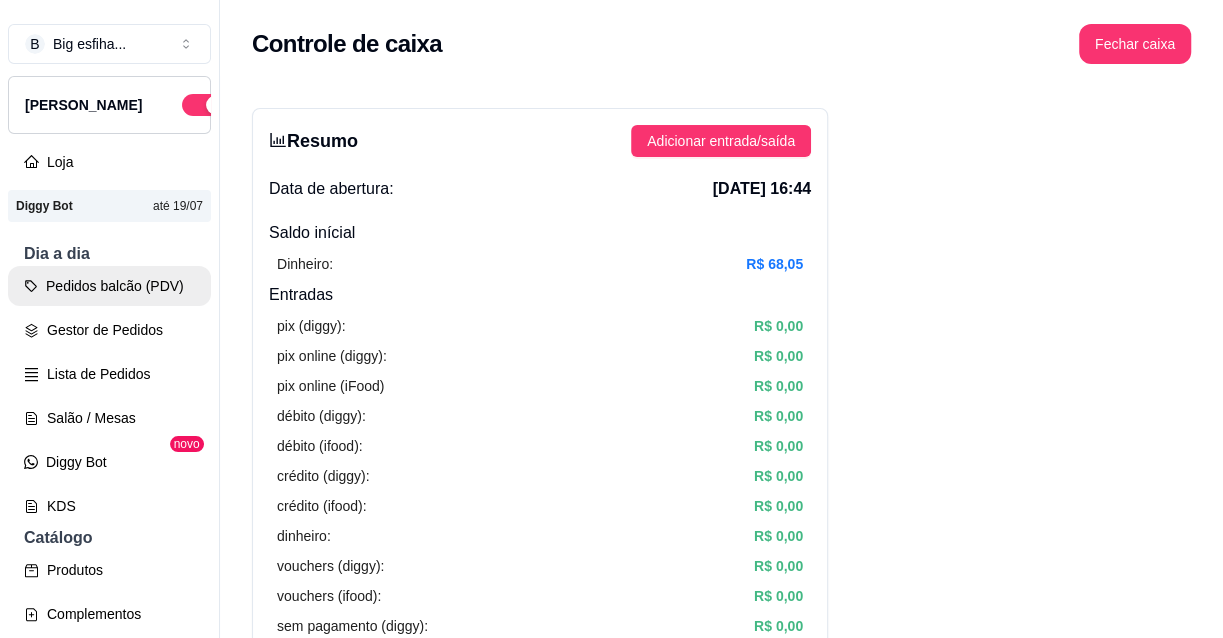 click on "Pedidos balcão (PDV)" at bounding box center (109, 286) 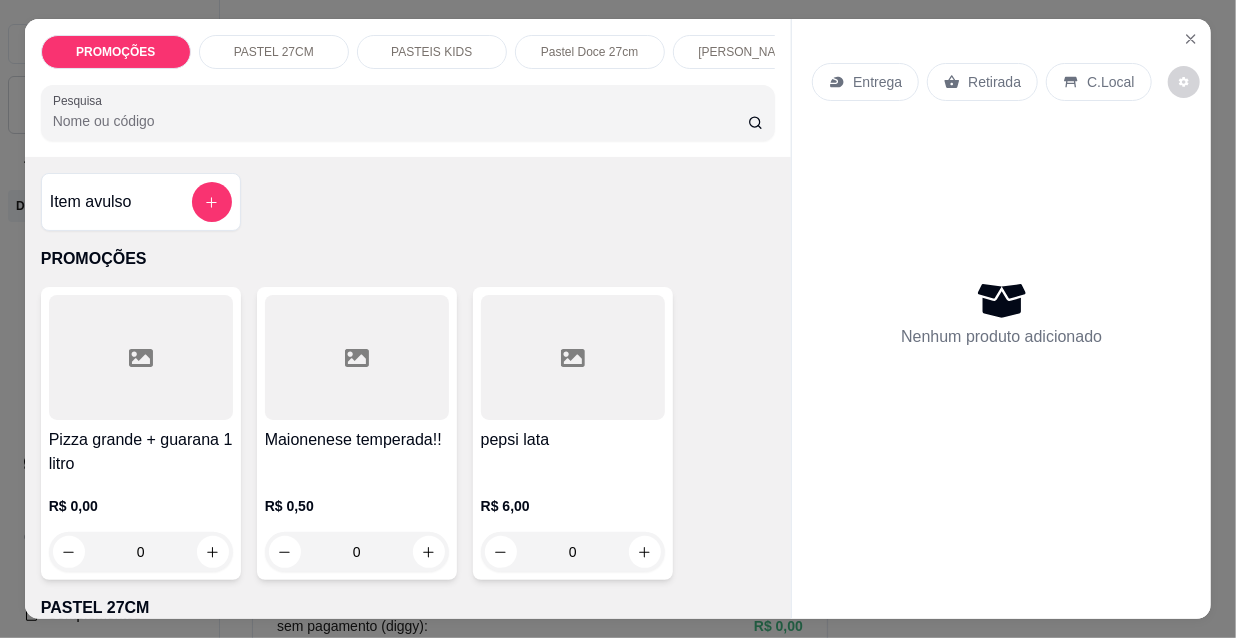 click on "Entrega" at bounding box center (877, 82) 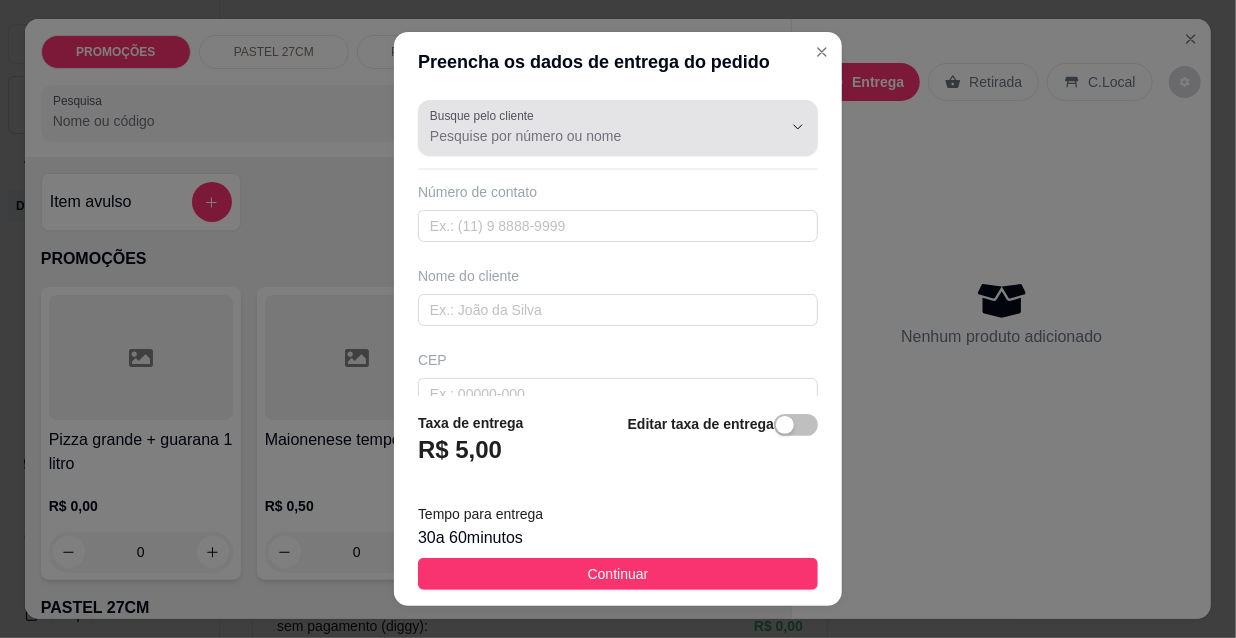 click on "Busque pelo cliente" at bounding box center [590, 136] 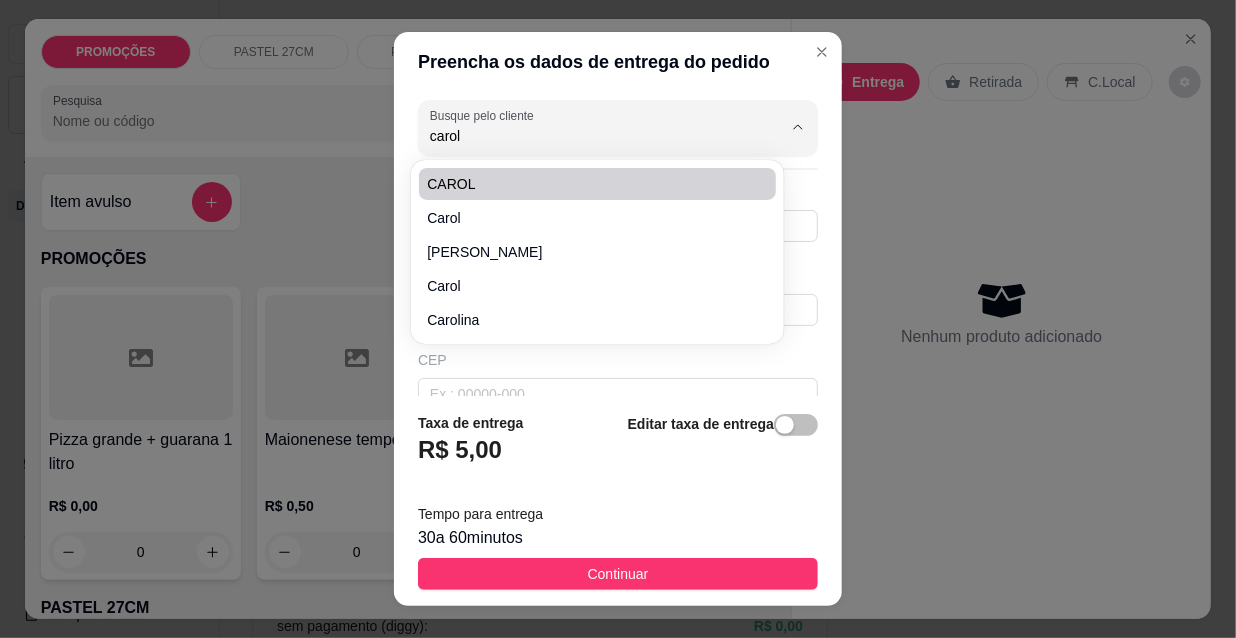 click on "CAROL" at bounding box center [587, 184] 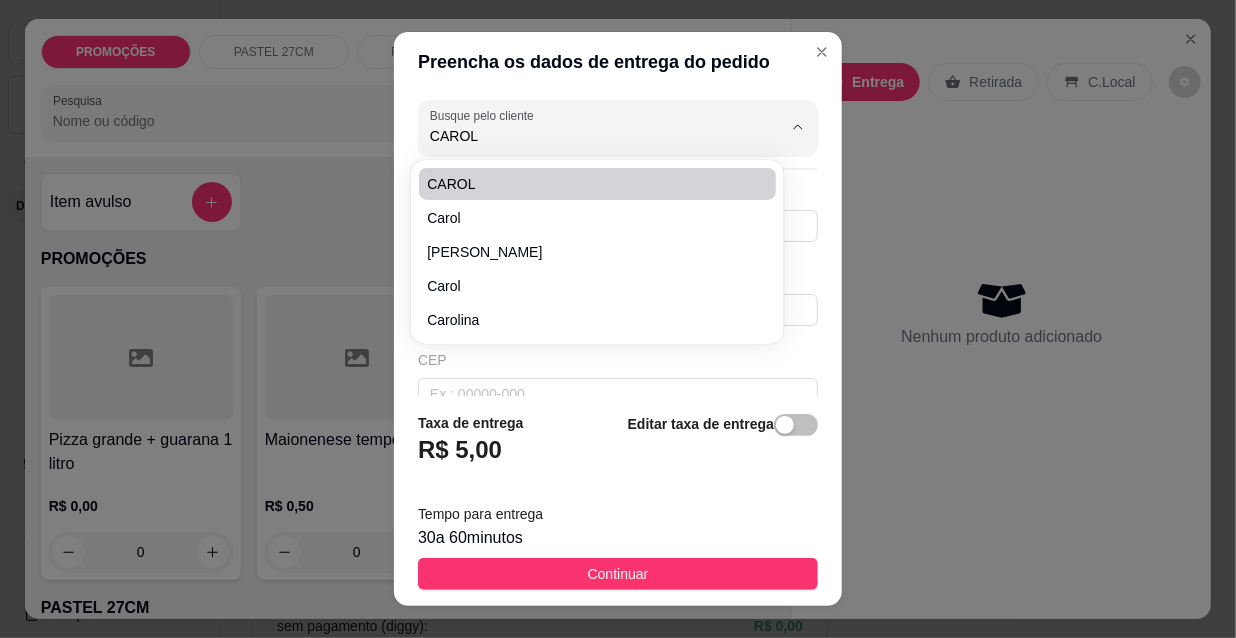 type on "CAROL" 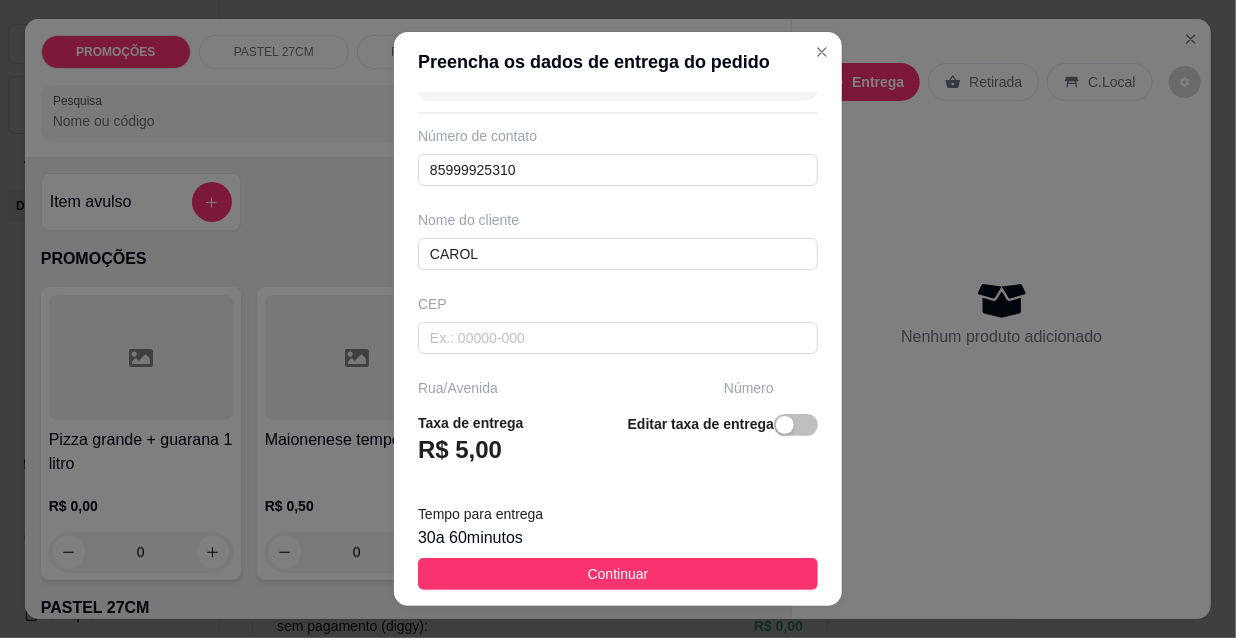 scroll, scrollTop: 0, scrollLeft: 0, axis: both 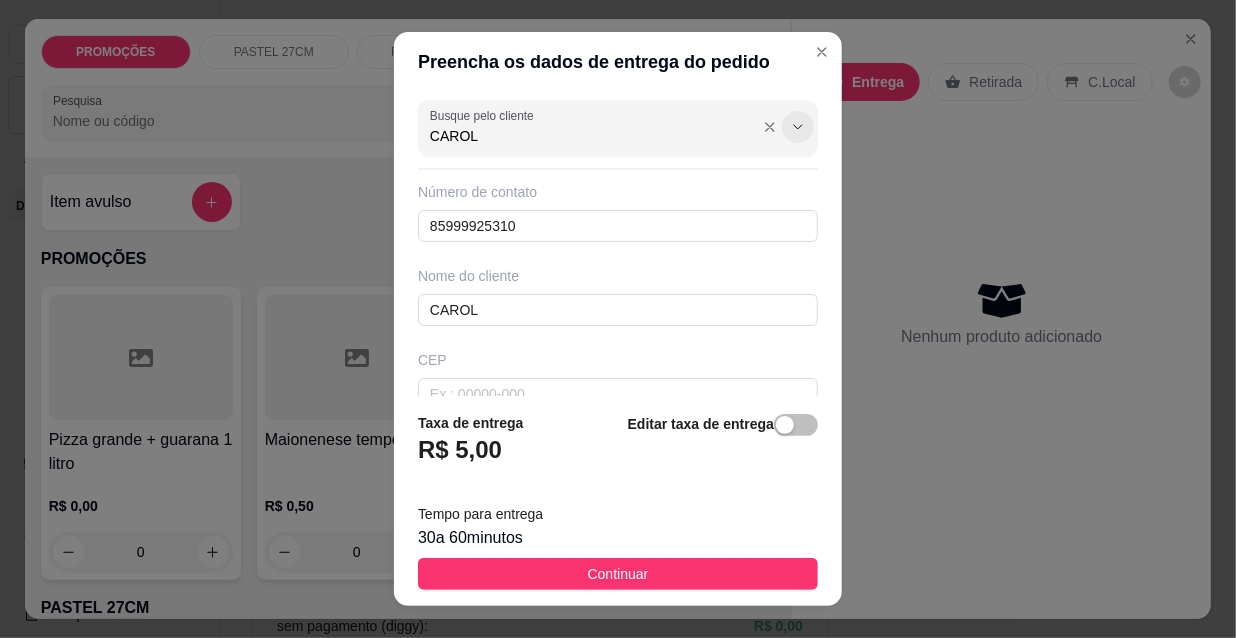 type on "CAROL" 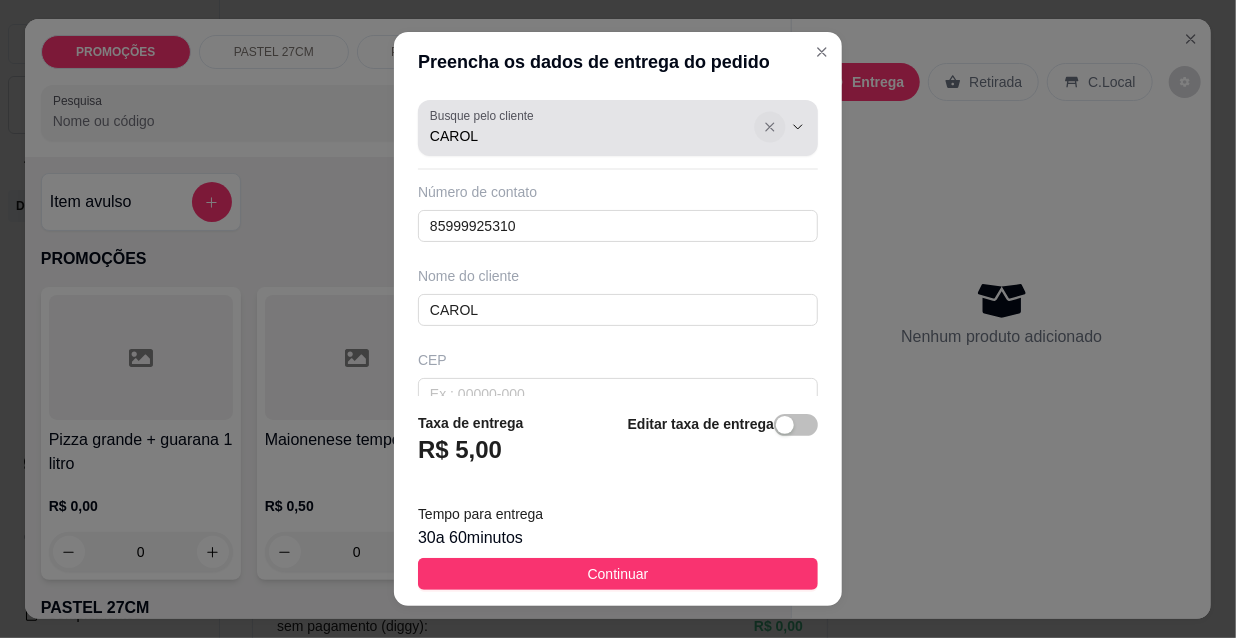 click 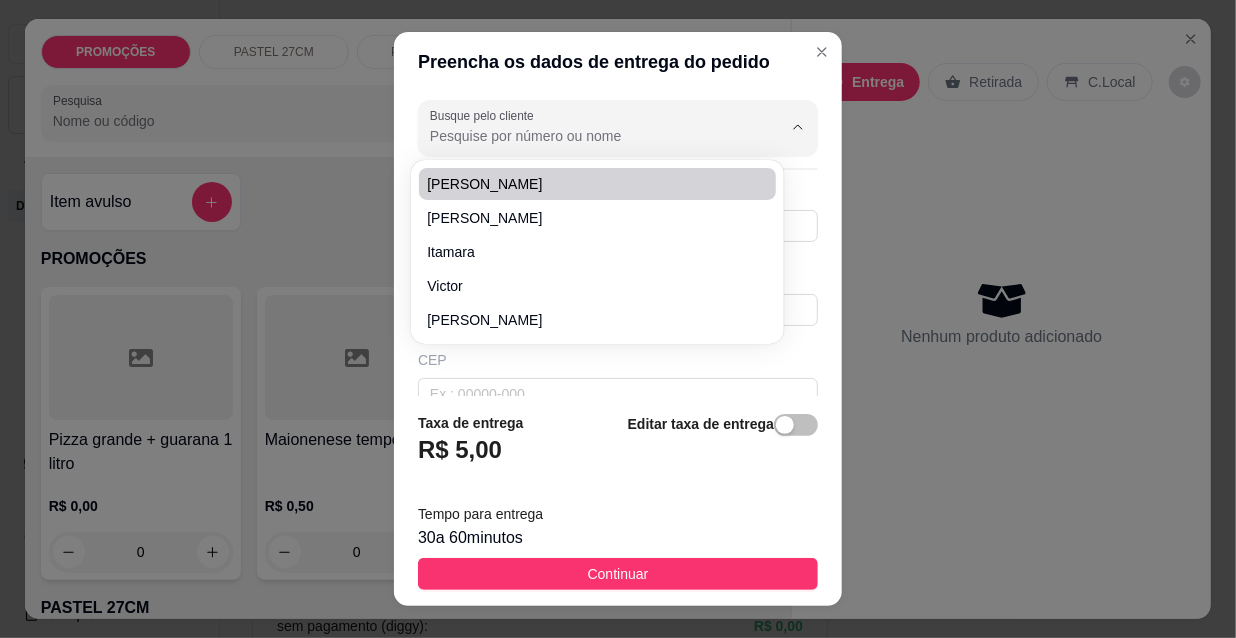 click on "Busque pelo cliente" at bounding box center (590, 136) 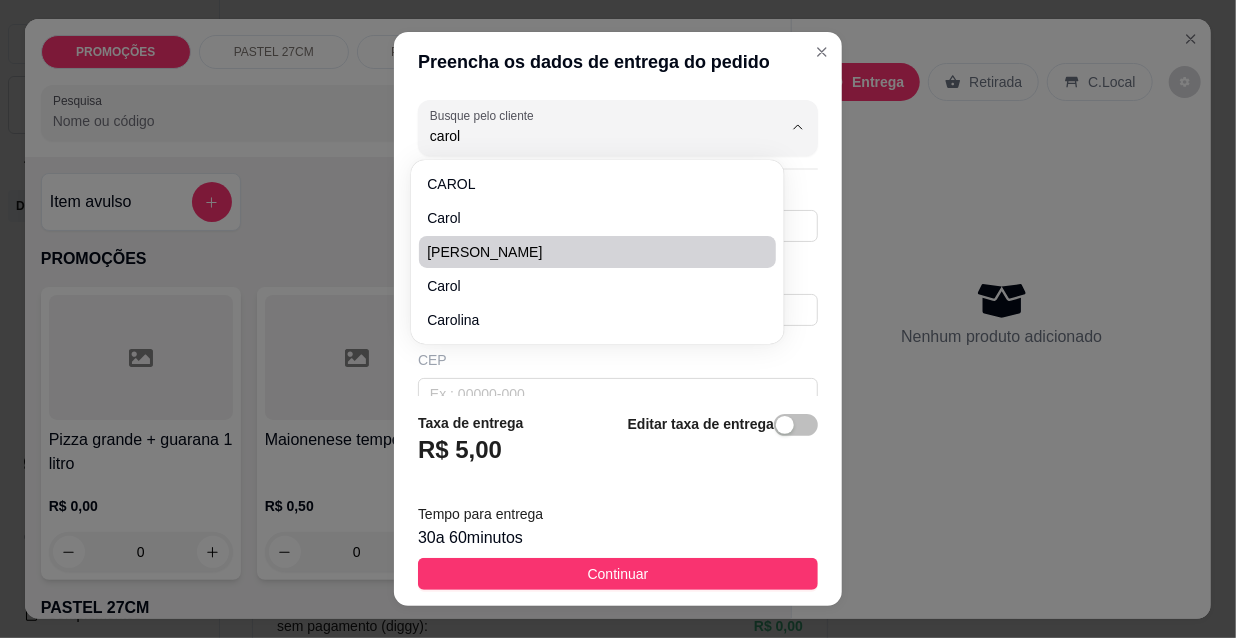 click on "[PERSON_NAME]" at bounding box center [587, 252] 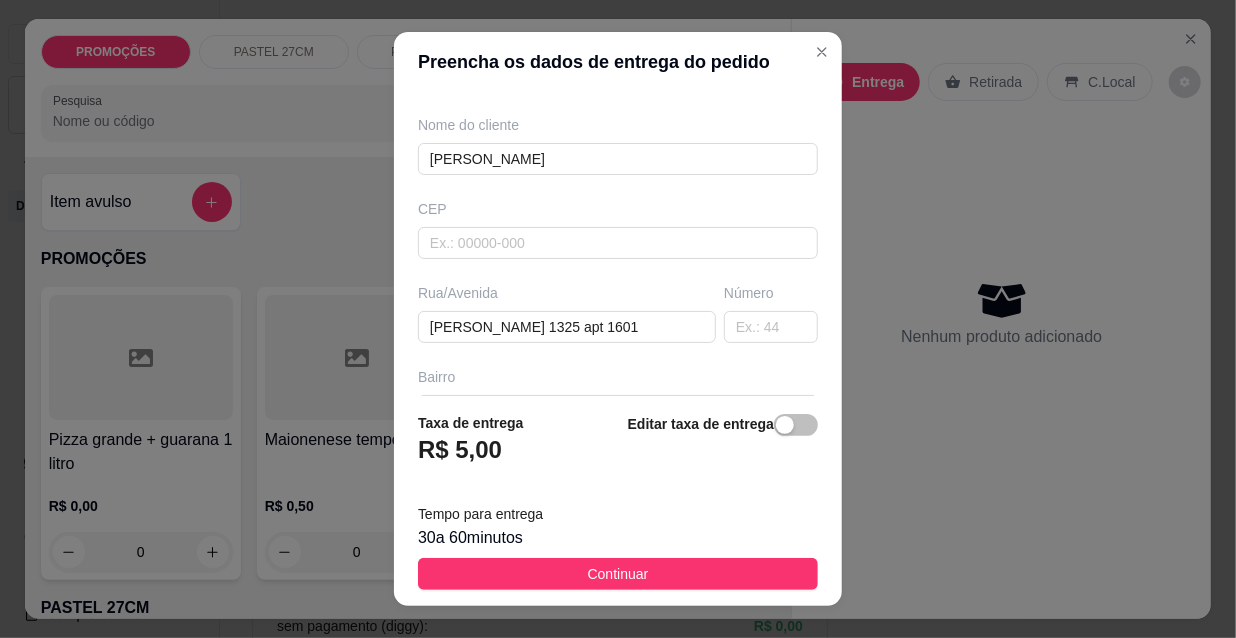 scroll, scrollTop: 181, scrollLeft: 0, axis: vertical 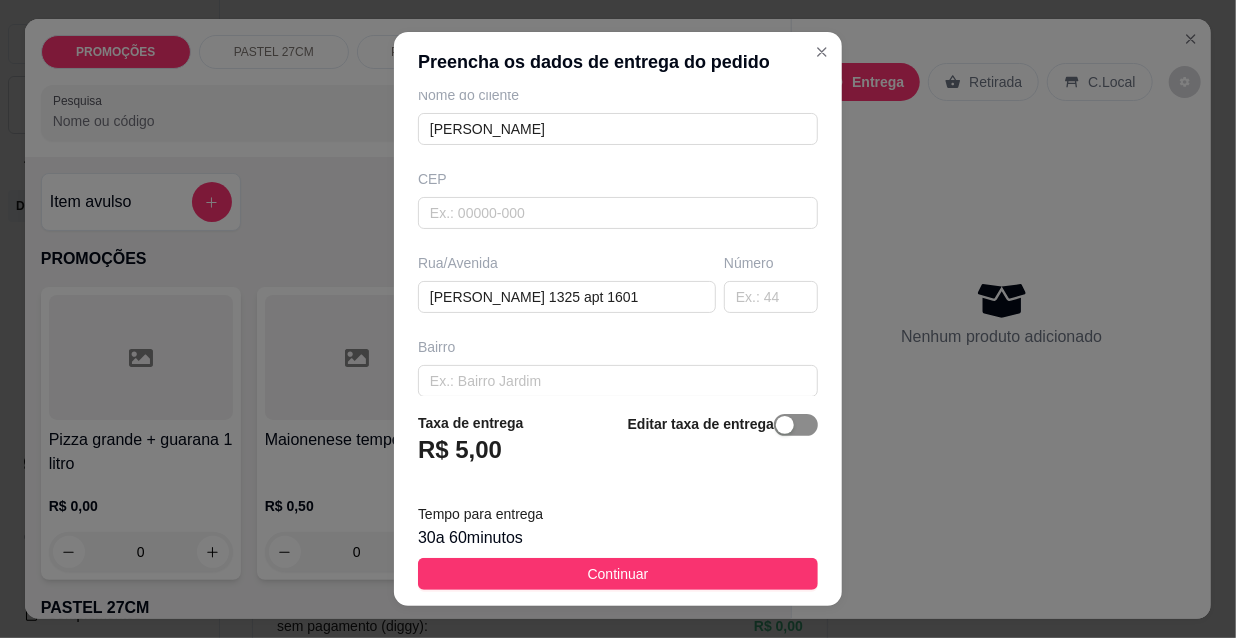 type on "[PERSON_NAME]" 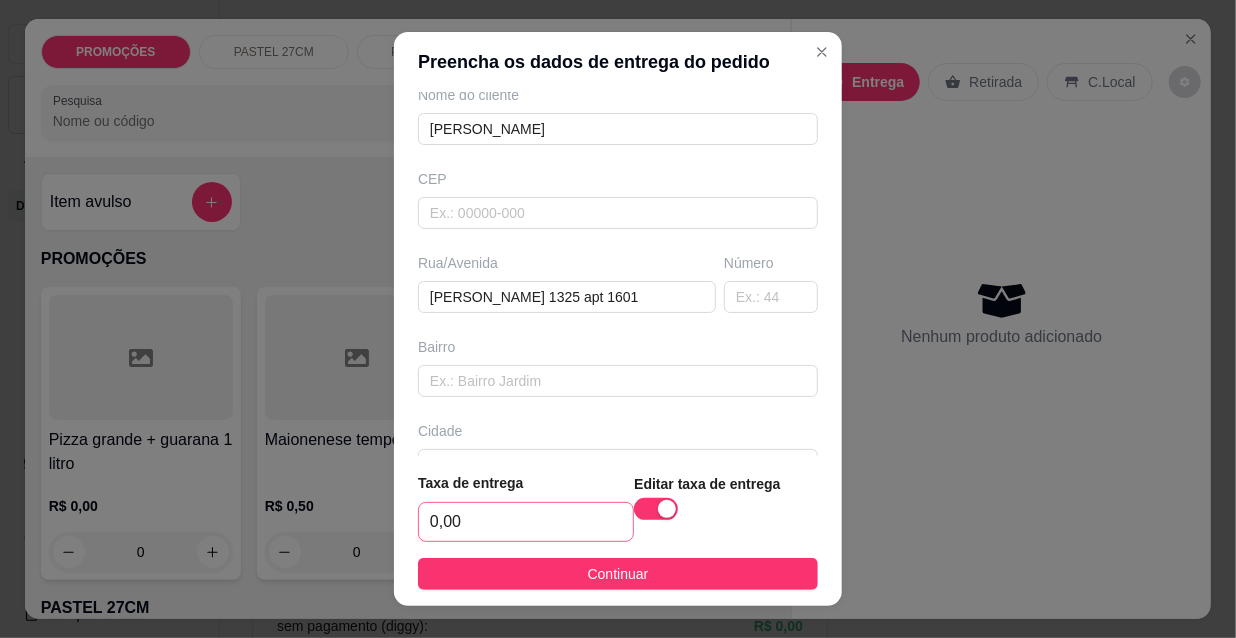 click on "0,00" at bounding box center [526, 522] 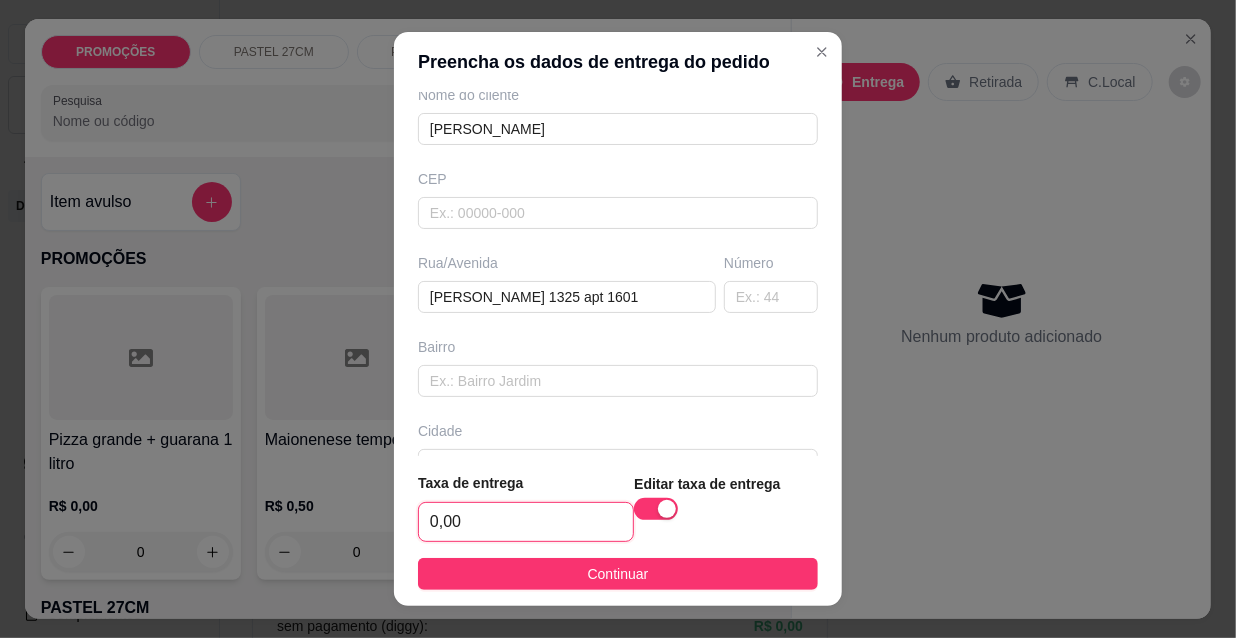 click on "0,00" at bounding box center [526, 522] 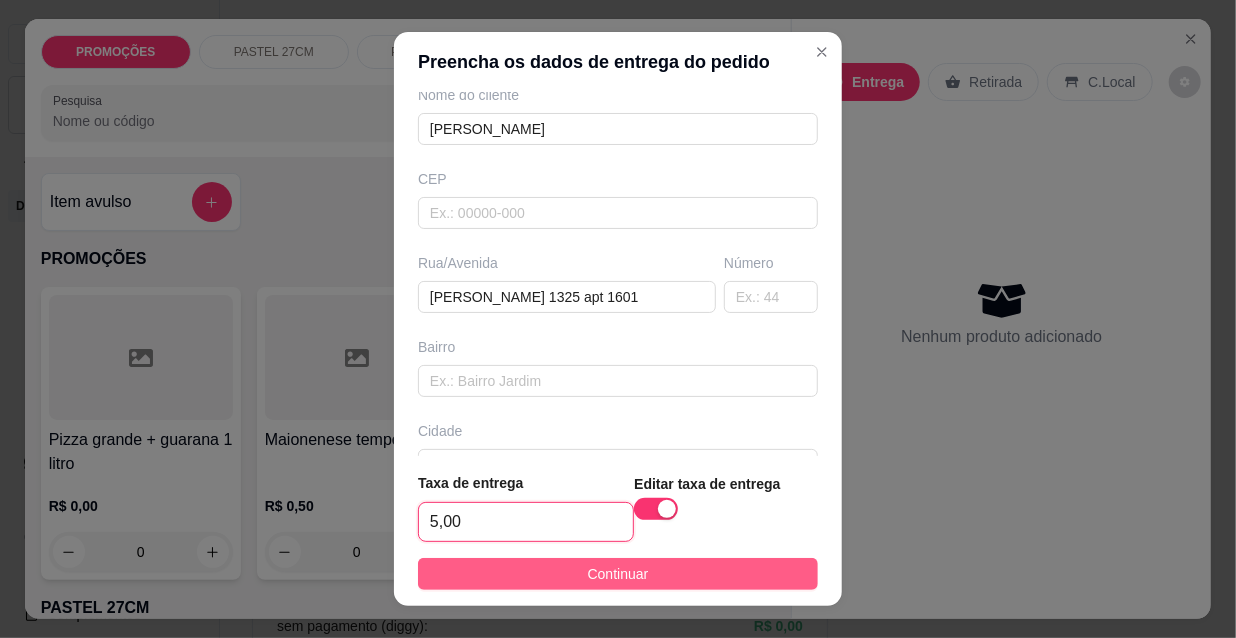 type on "5,00" 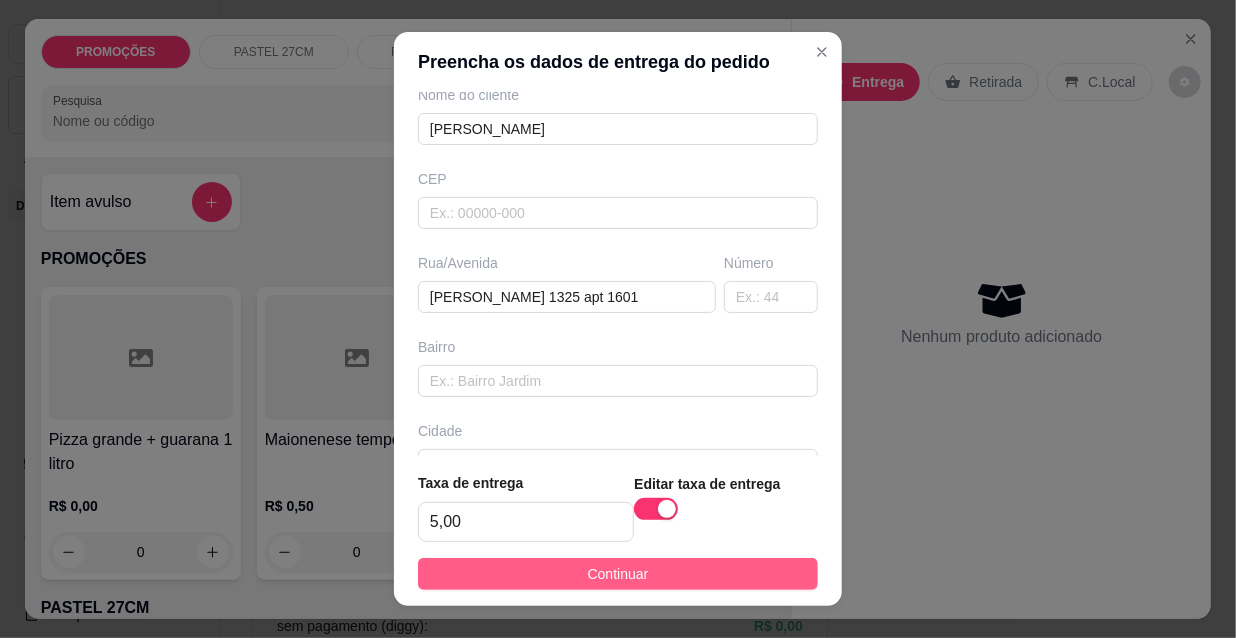 click on "Continuar" at bounding box center [618, 574] 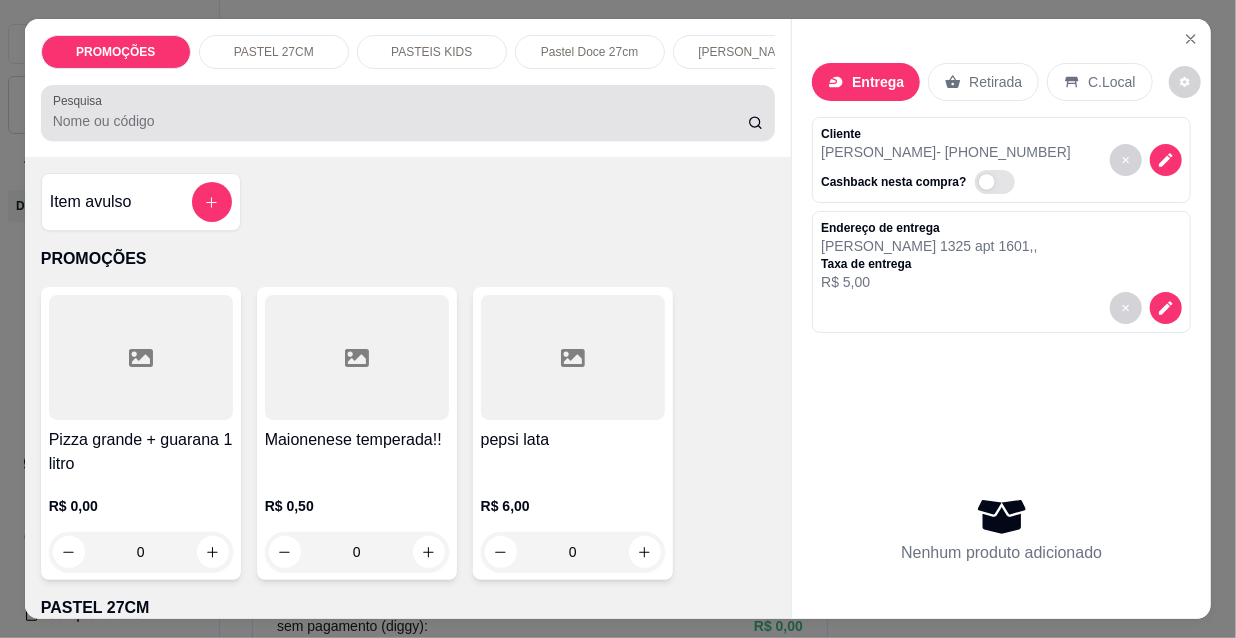 click on "Pesquisa" at bounding box center (408, 113) 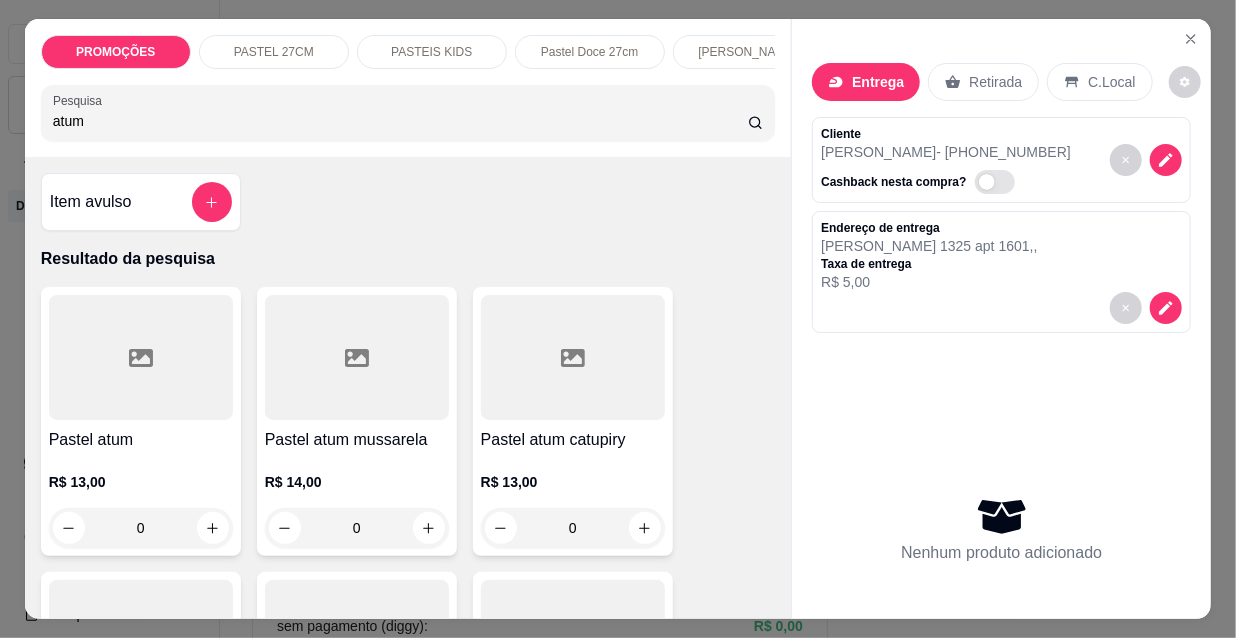 type on "atum" 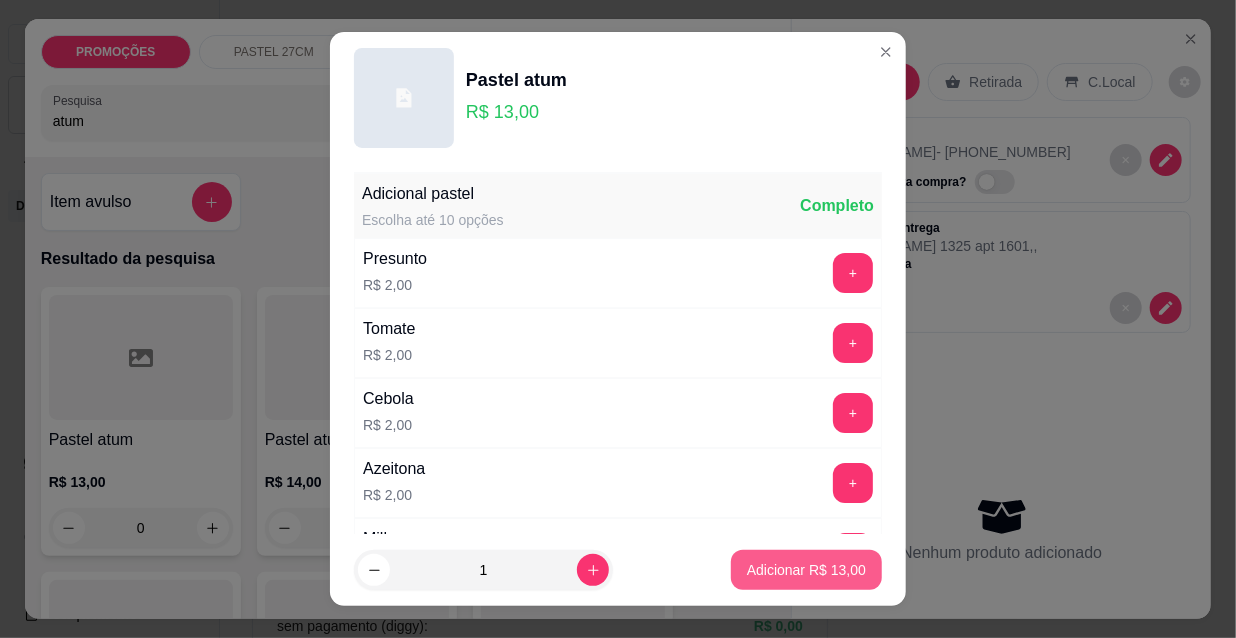 click on "Adicionar   R$ 13,00" at bounding box center (806, 570) 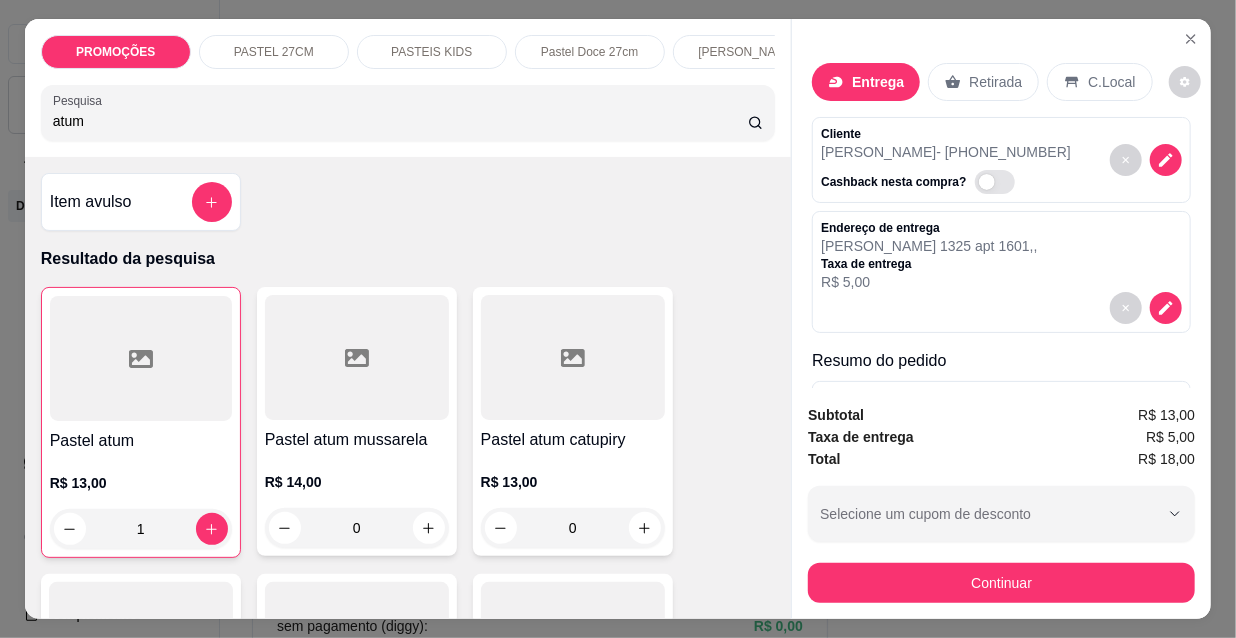 drag, startPoint x: 88, startPoint y: 139, endPoint x: 0, endPoint y: 132, distance: 88.27797 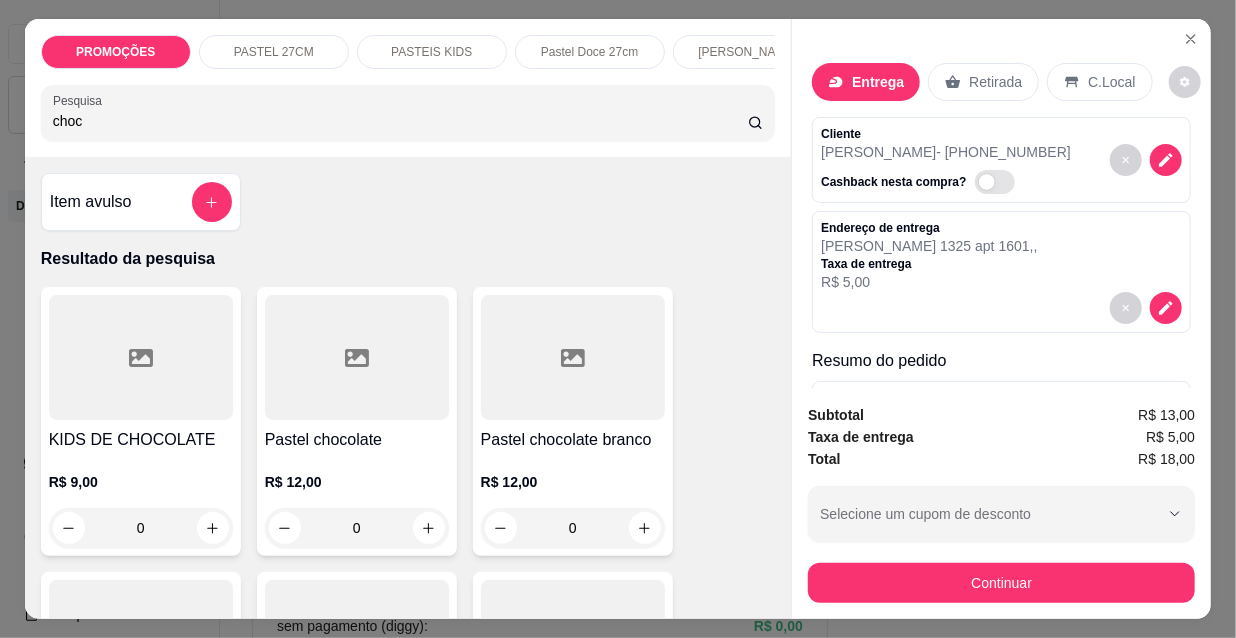 type on "choc" 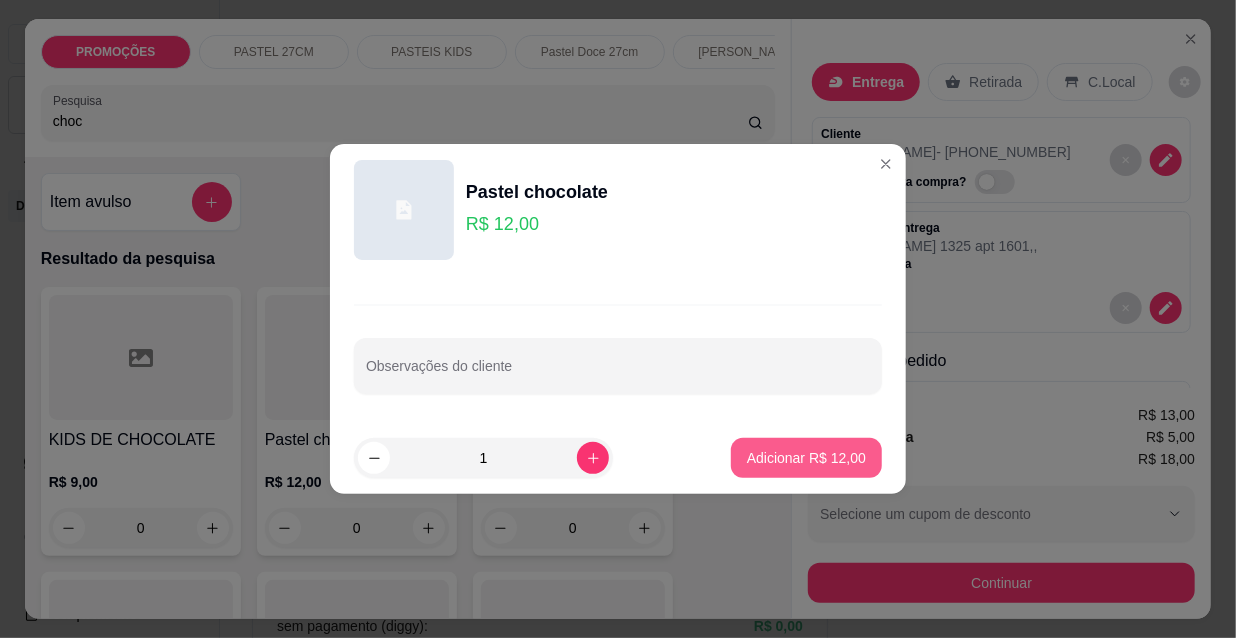 click on "Adicionar   R$ 12,00" at bounding box center [806, 458] 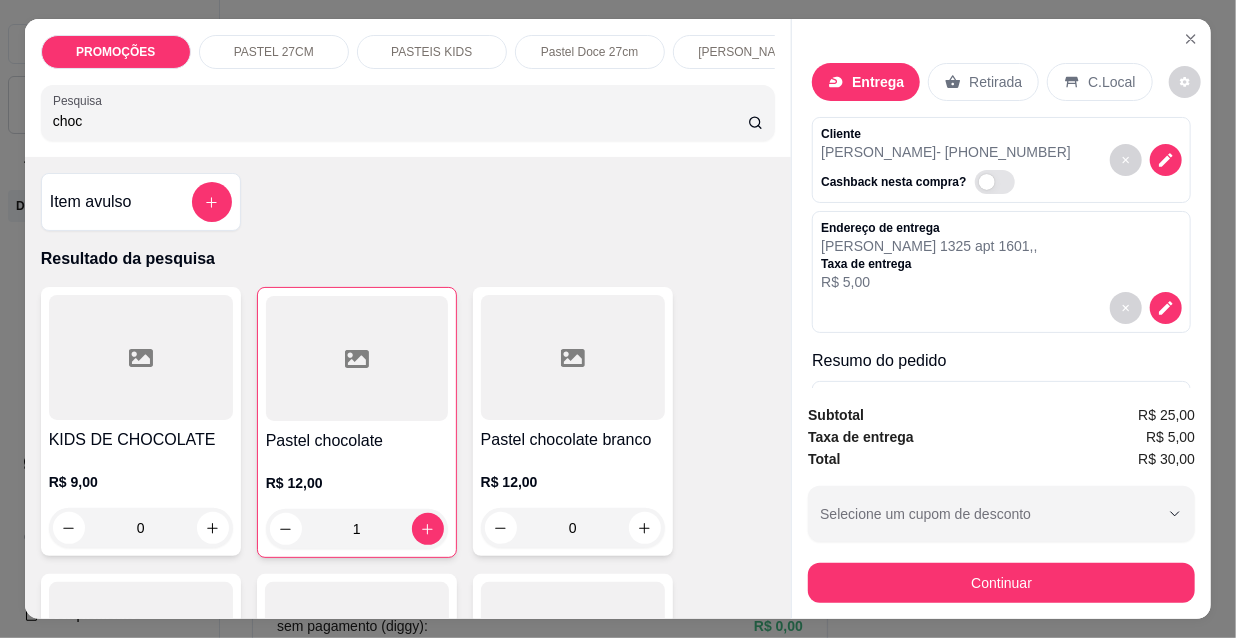 type on "1" 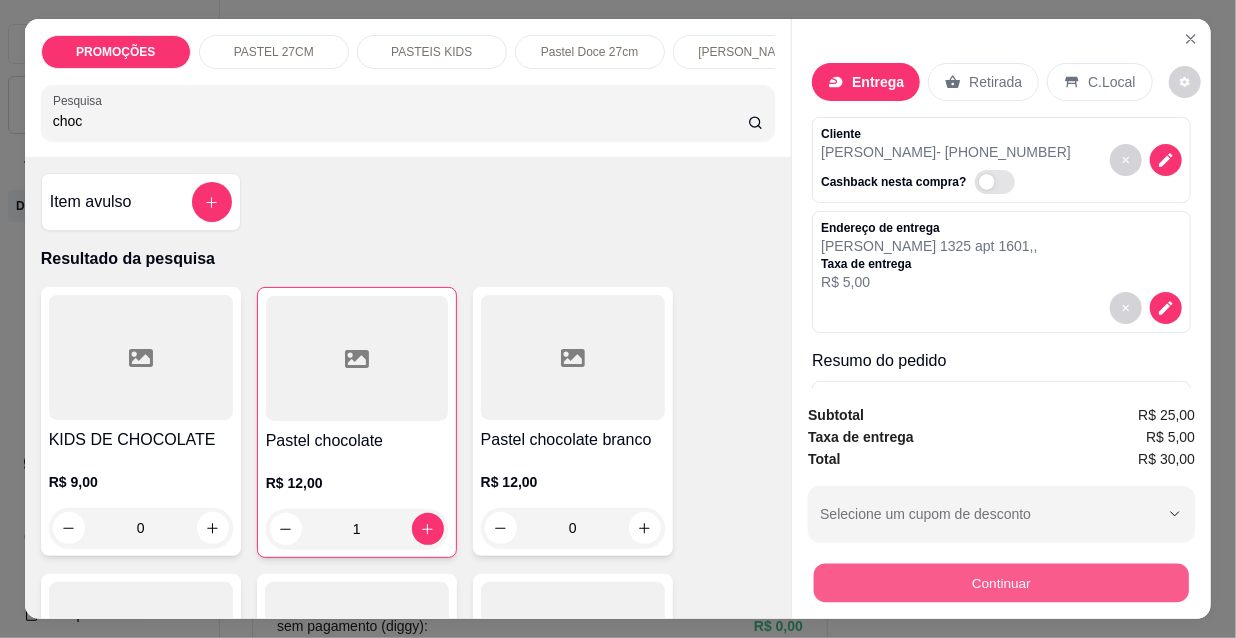click on "Continuar" at bounding box center [1001, 582] 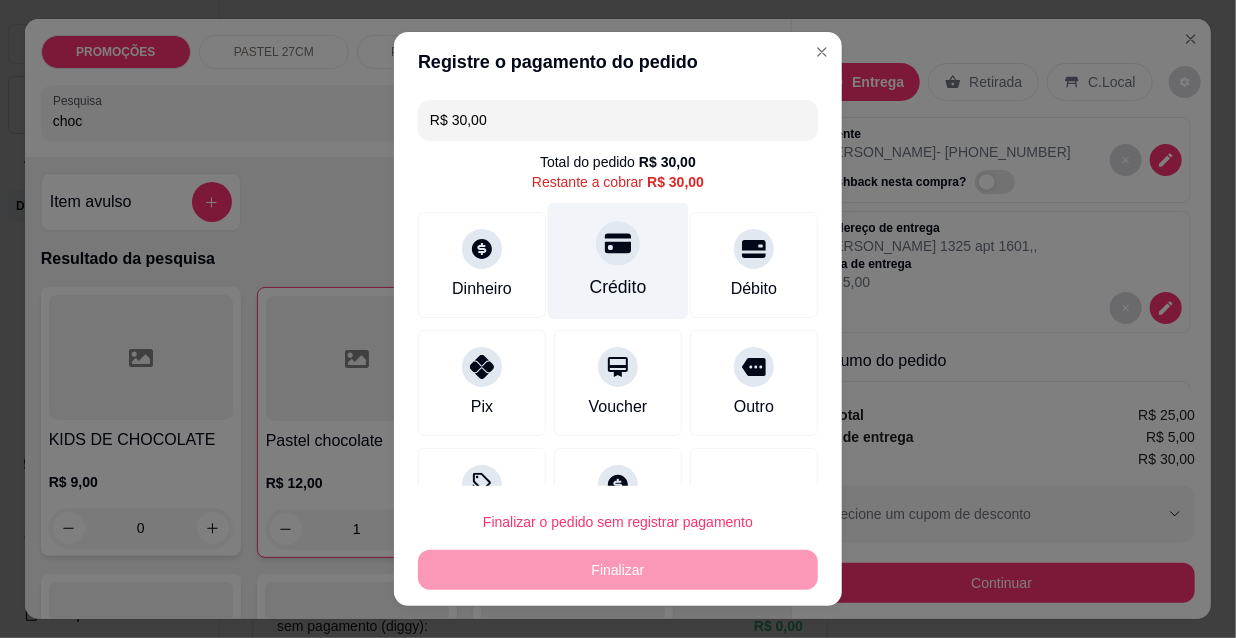 click 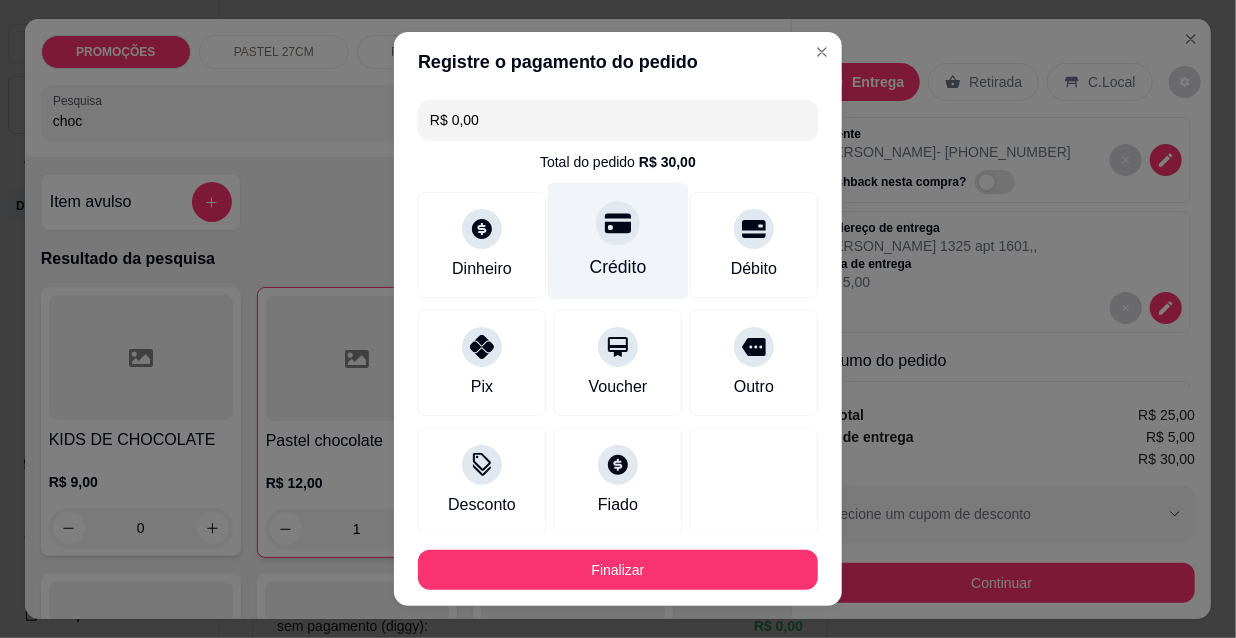 type on "R$ 0,00" 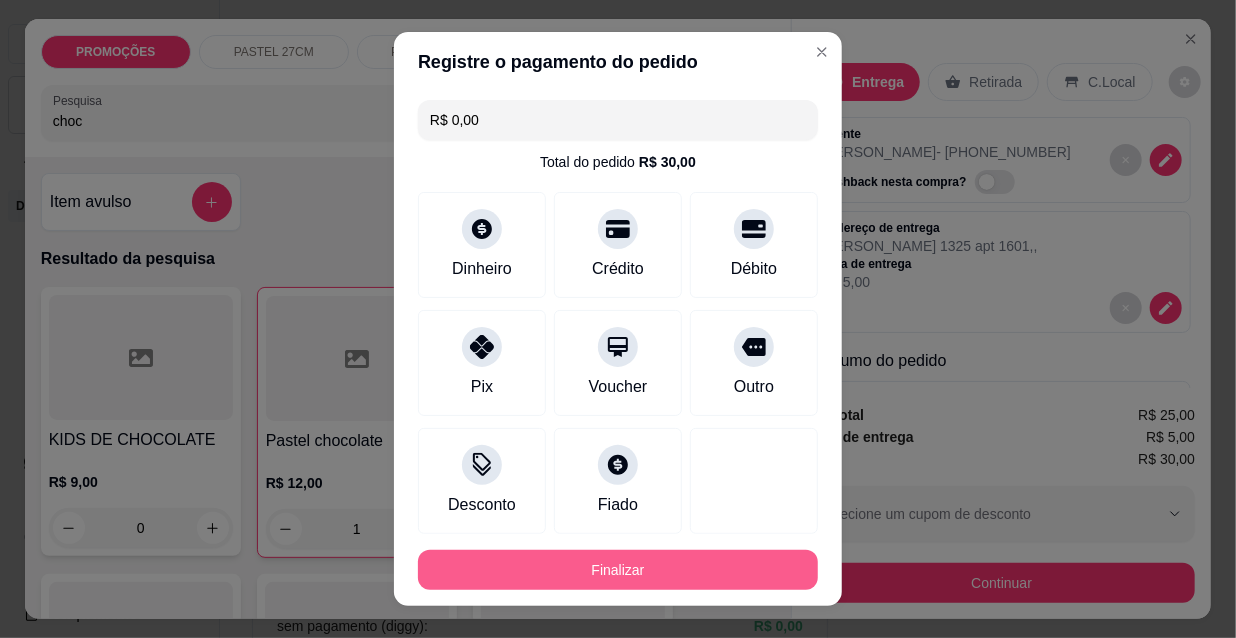 click on "Finalizar" at bounding box center (618, 570) 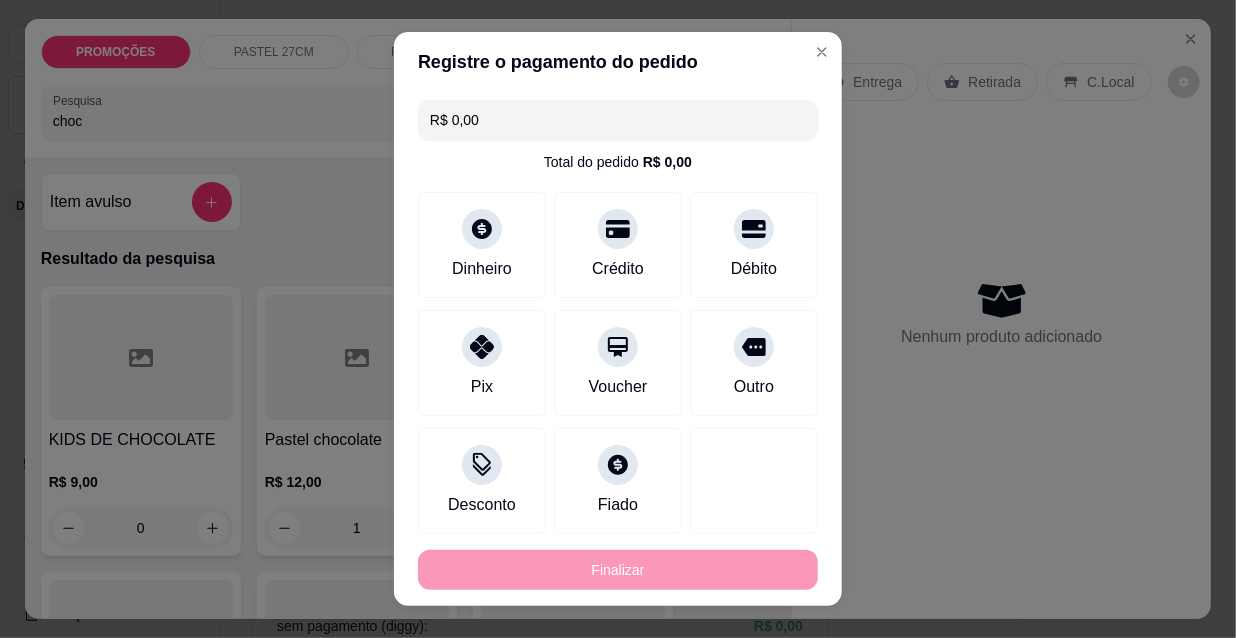 type on "0" 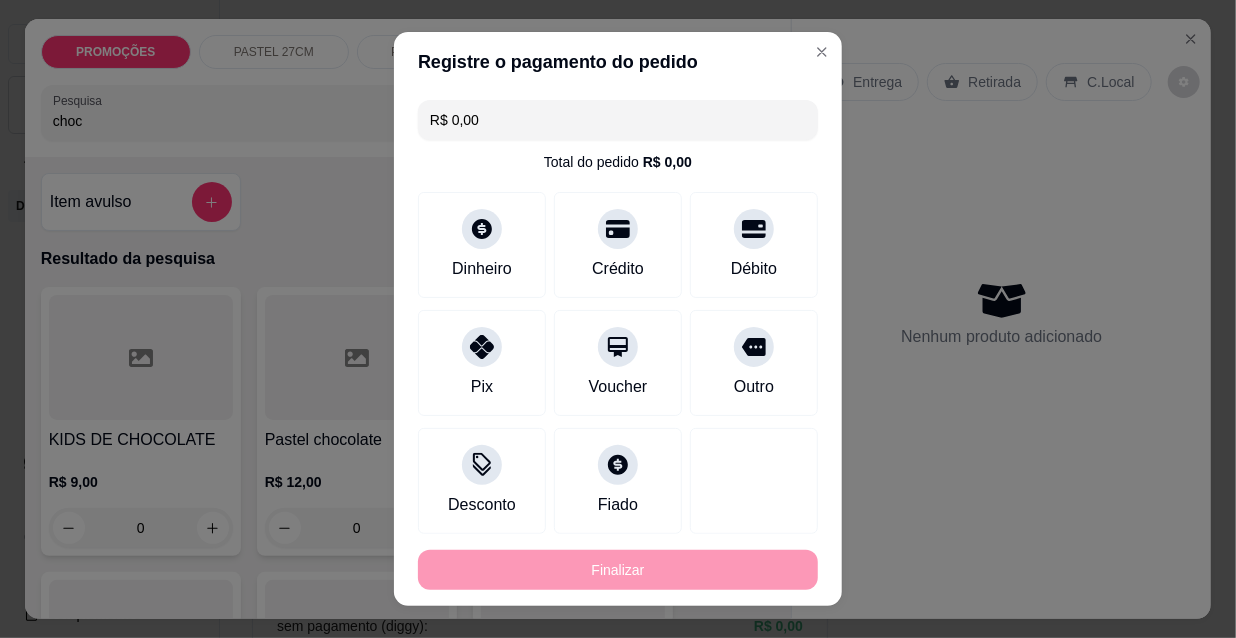 type on "-R$ 30,00" 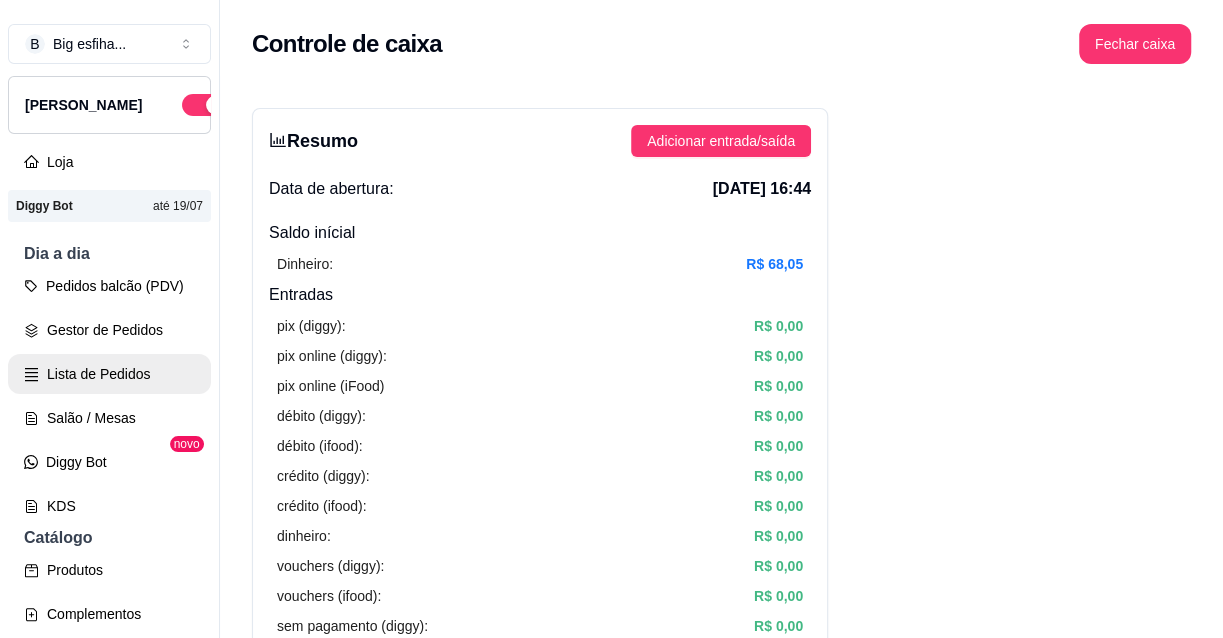 click on "Lista de Pedidos" at bounding box center [109, 374] 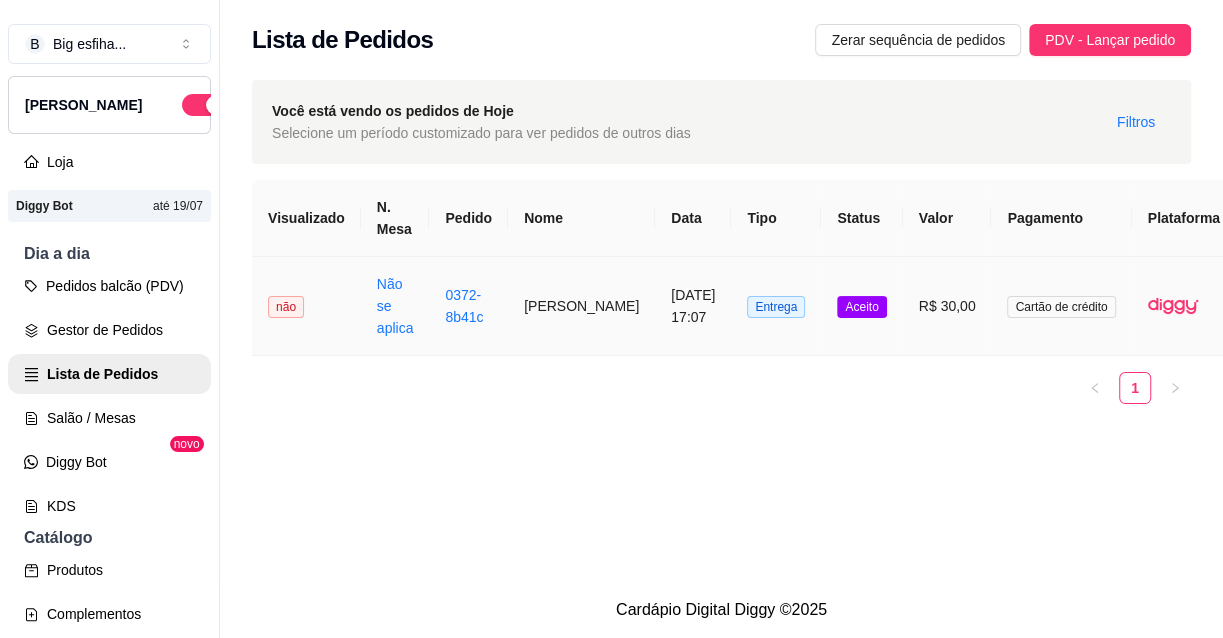 click on "[DATE] 17:07" at bounding box center [693, 306] 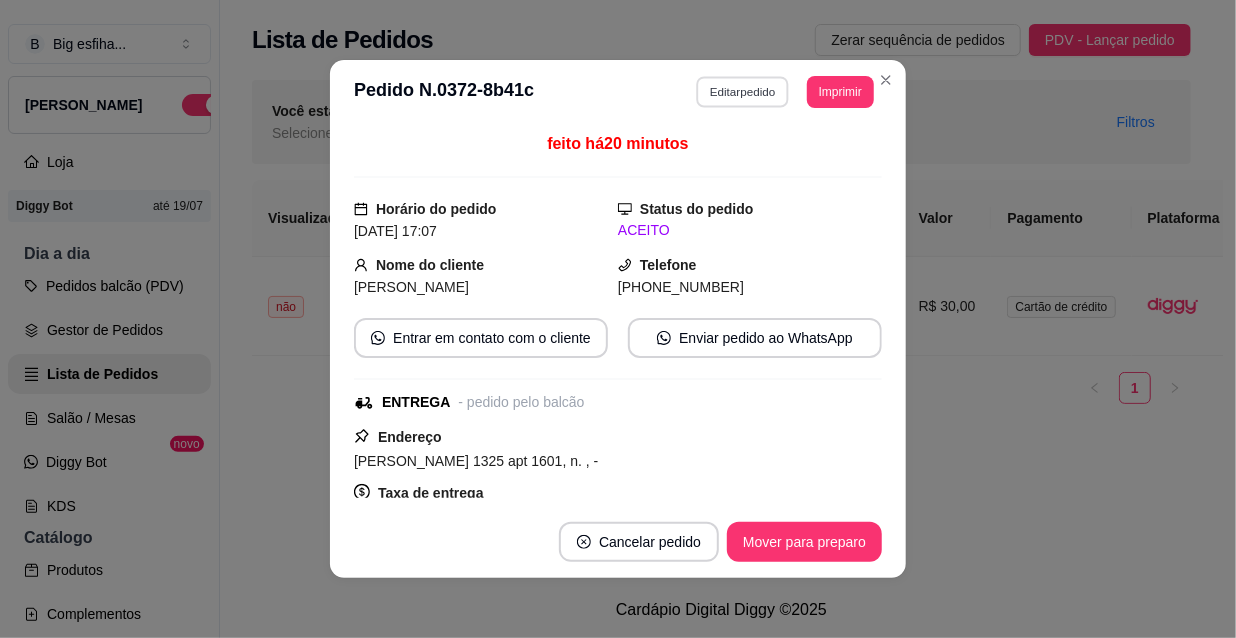 click on "Editar  pedido" at bounding box center (743, 91) 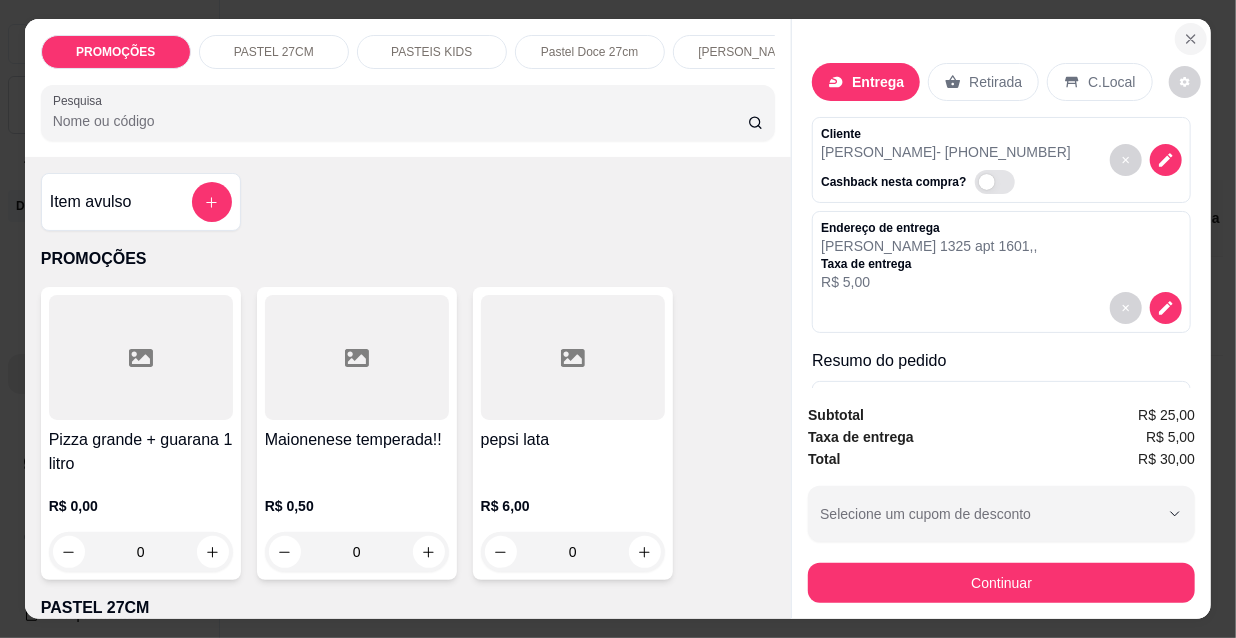 click 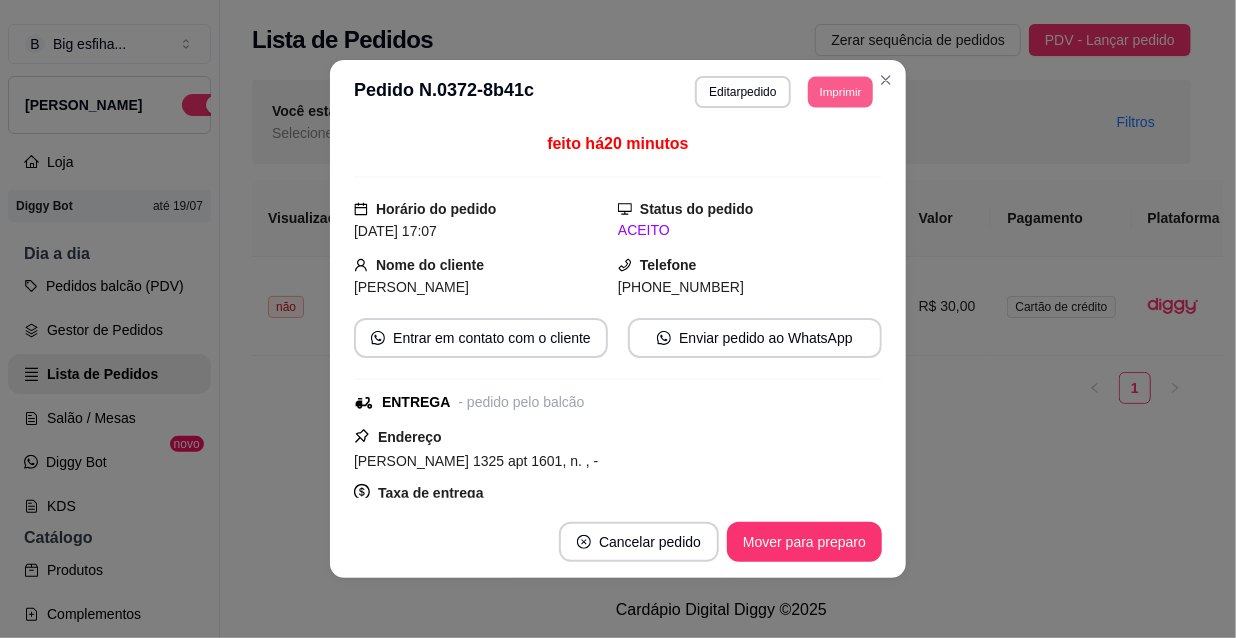 click on "Imprimir" at bounding box center [840, 91] 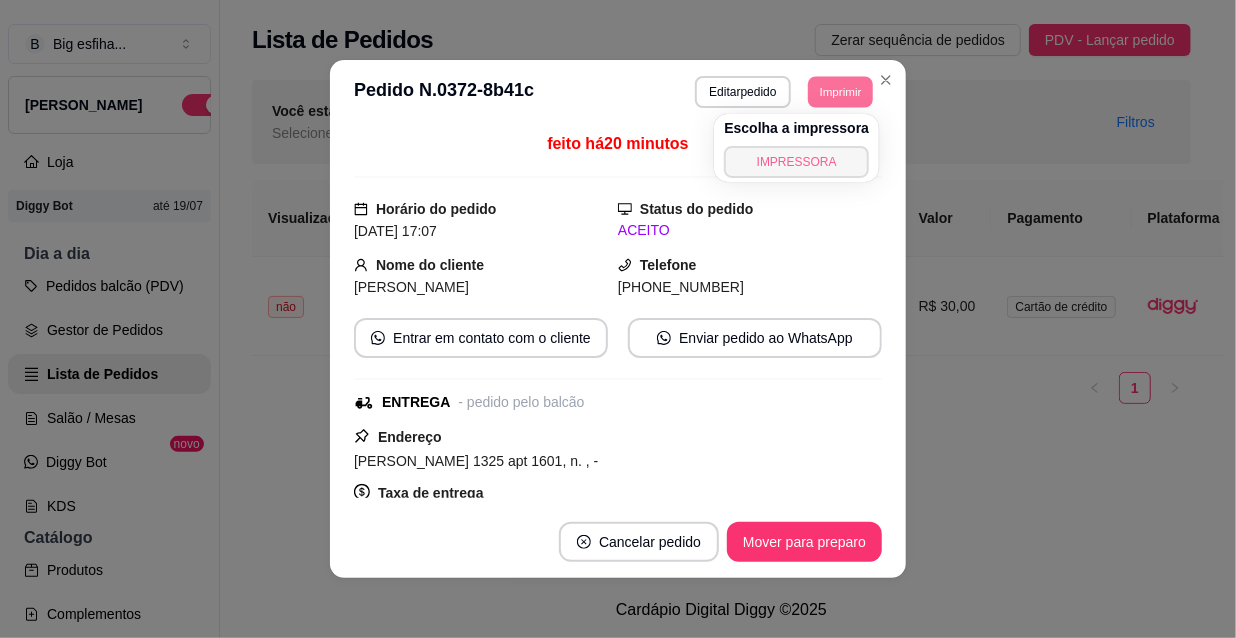 click on "IMPRESSORA" at bounding box center [796, 162] 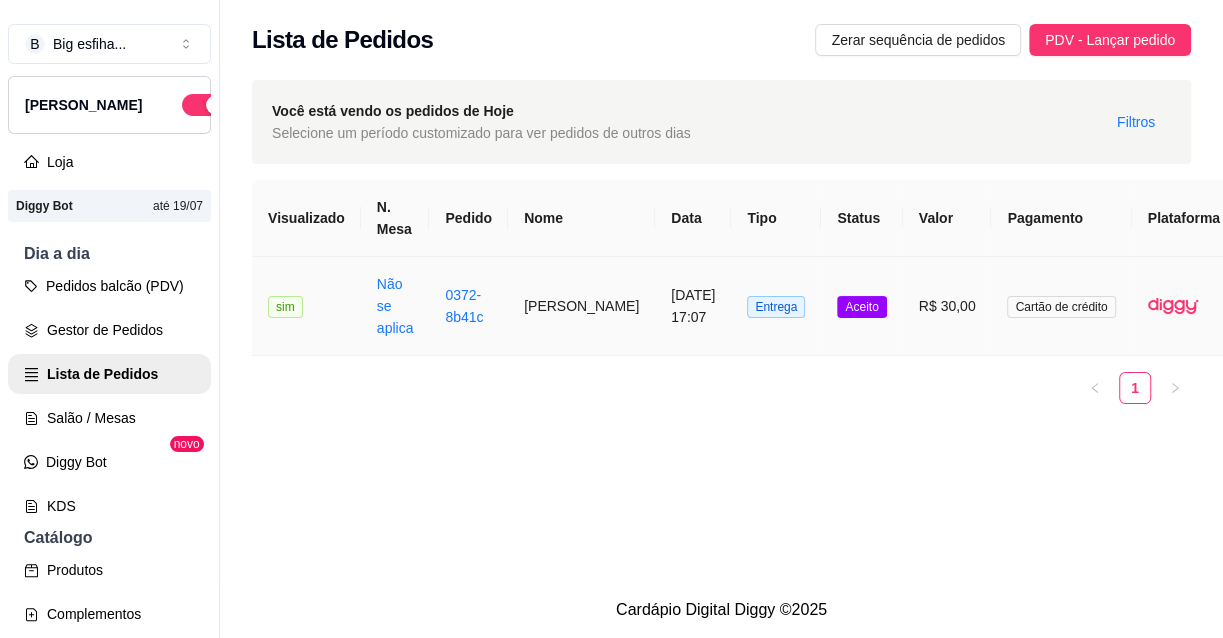 click on "[PERSON_NAME]" at bounding box center (581, 306) 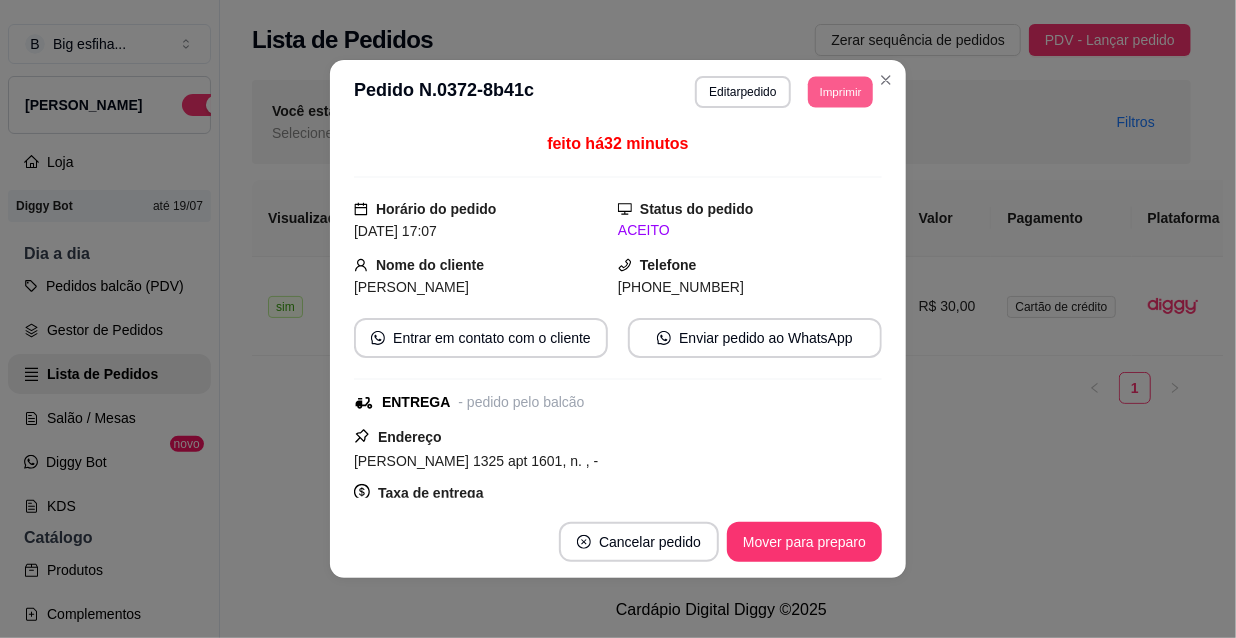 click on "Imprimir" at bounding box center [840, 91] 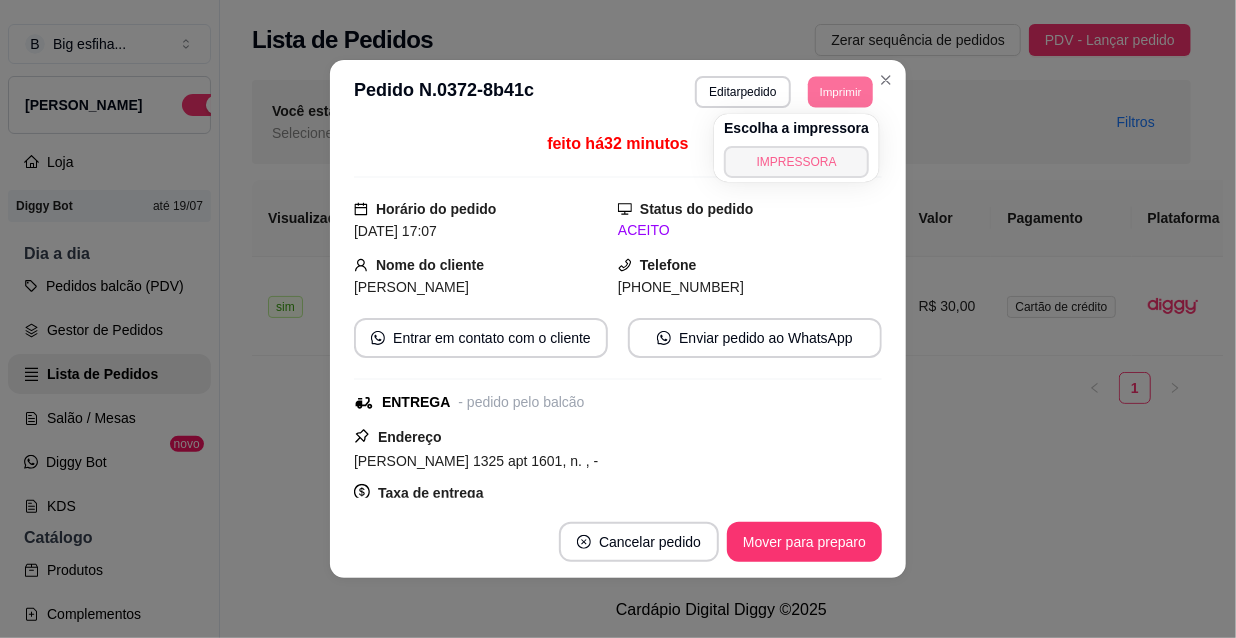 click on "IMPRESSORA" at bounding box center [796, 162] 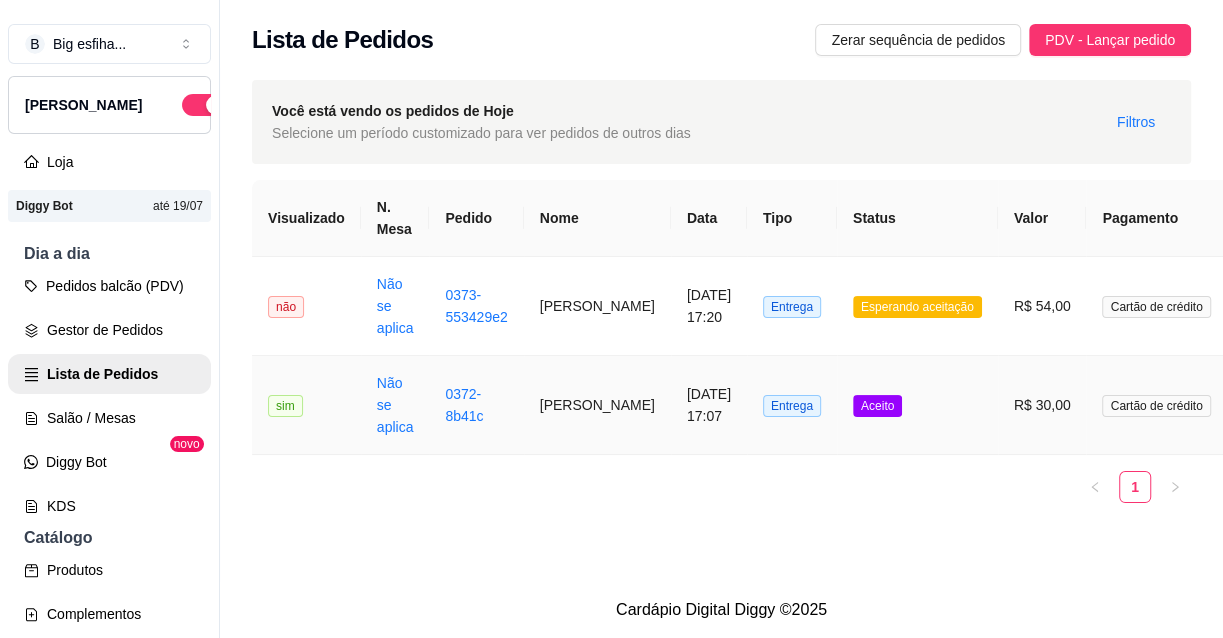 click on "Aceito" at bounding box center [917, 405] 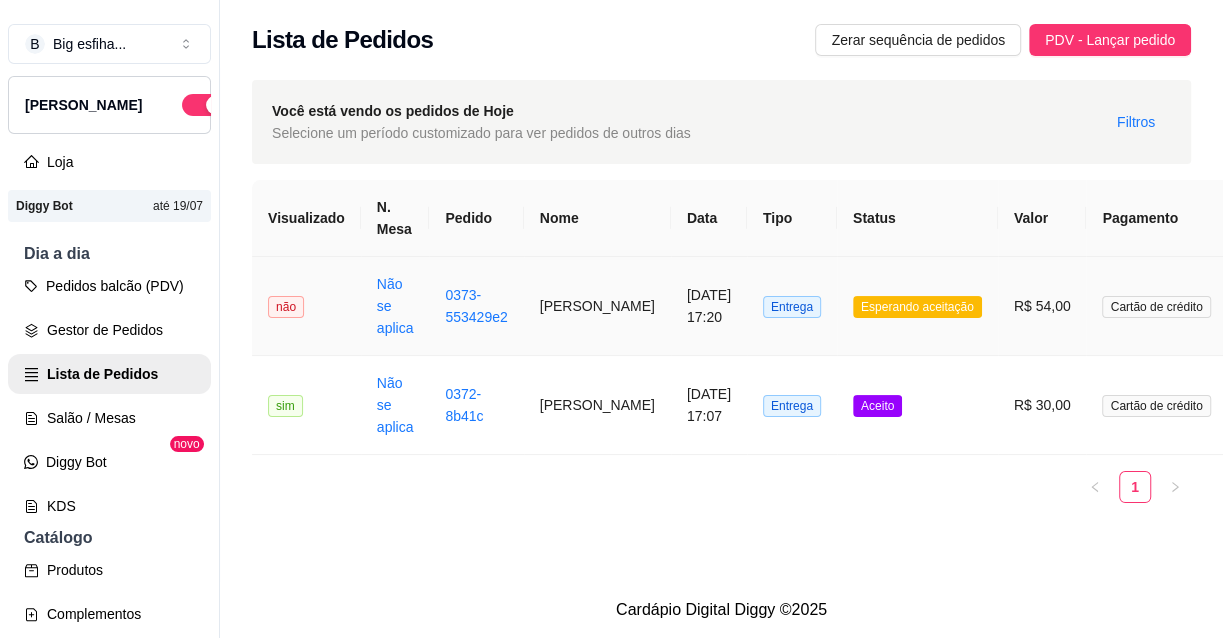 click on "Esperando aceitação" at bounding box center (917, 306) 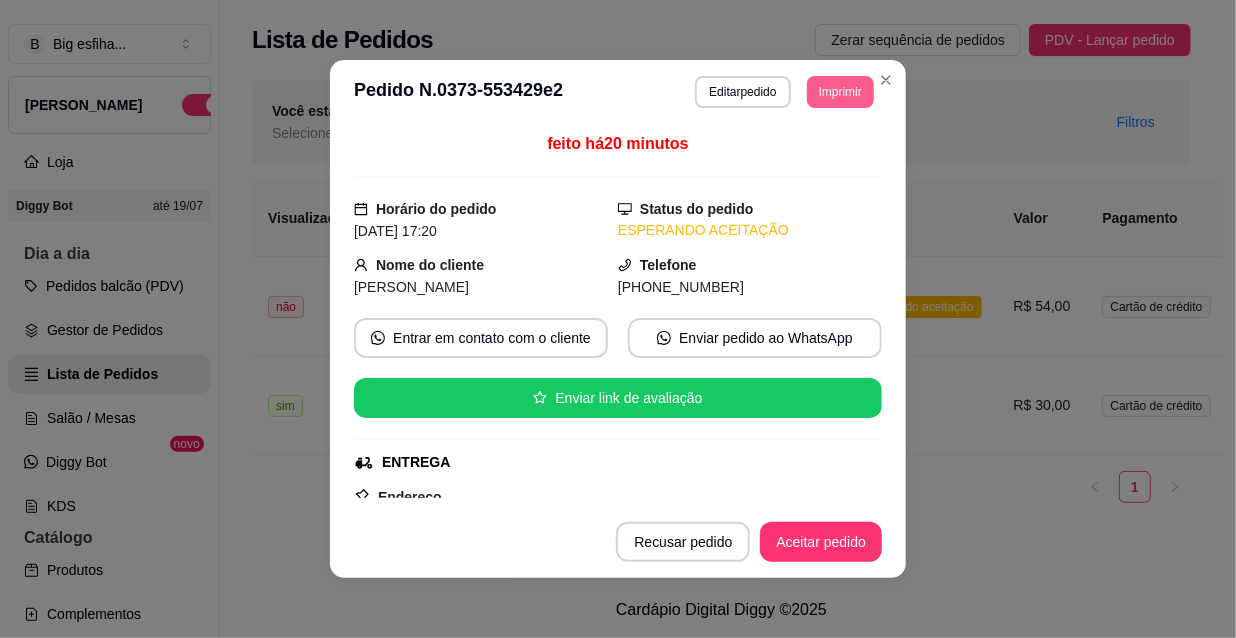 click on "Imprimir" at bounding box center (840, 92) 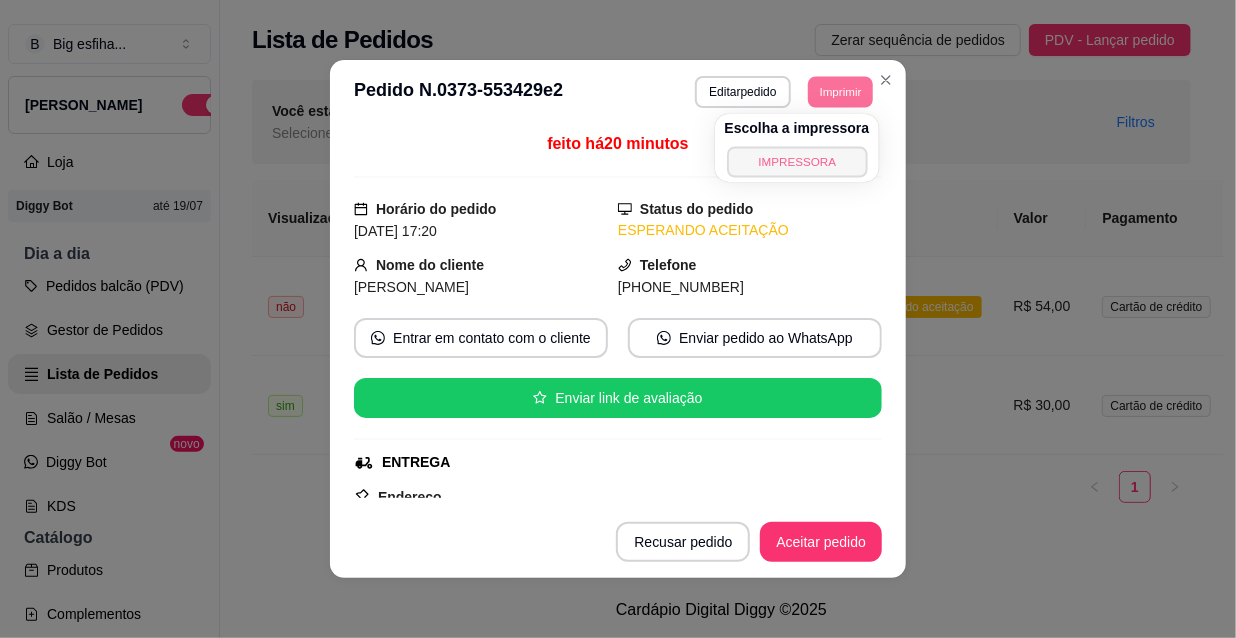 click on "IMPRESSORA" at bounding box center [797, 161] 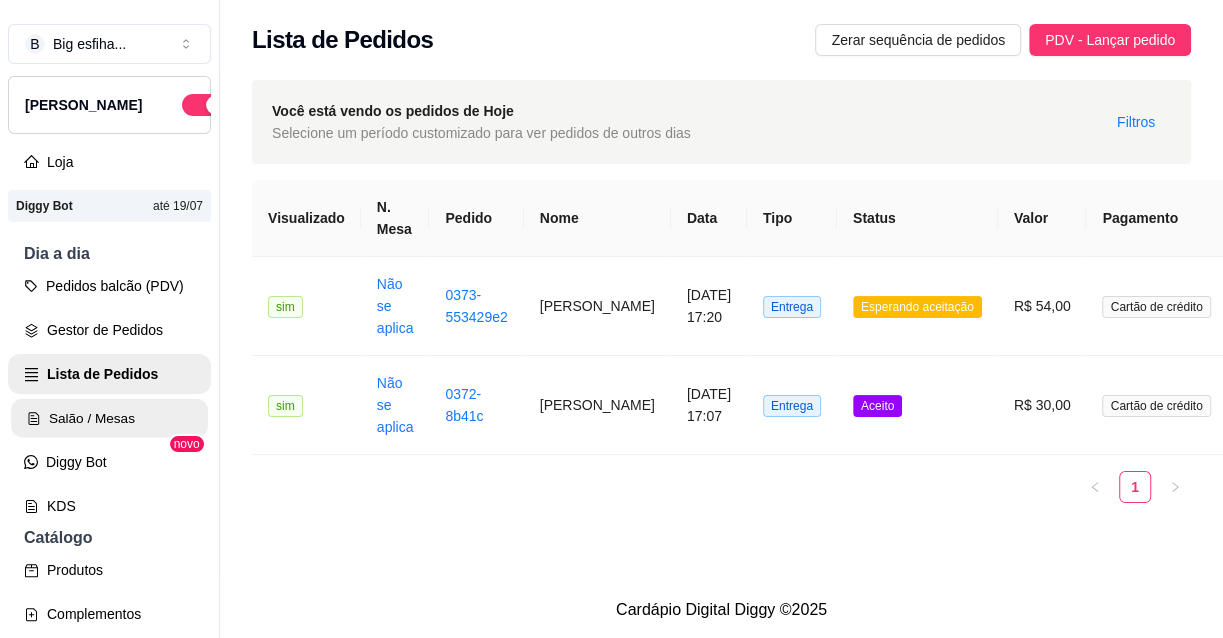 click on "Salão / Mesas" at bounding box center (109, 418) 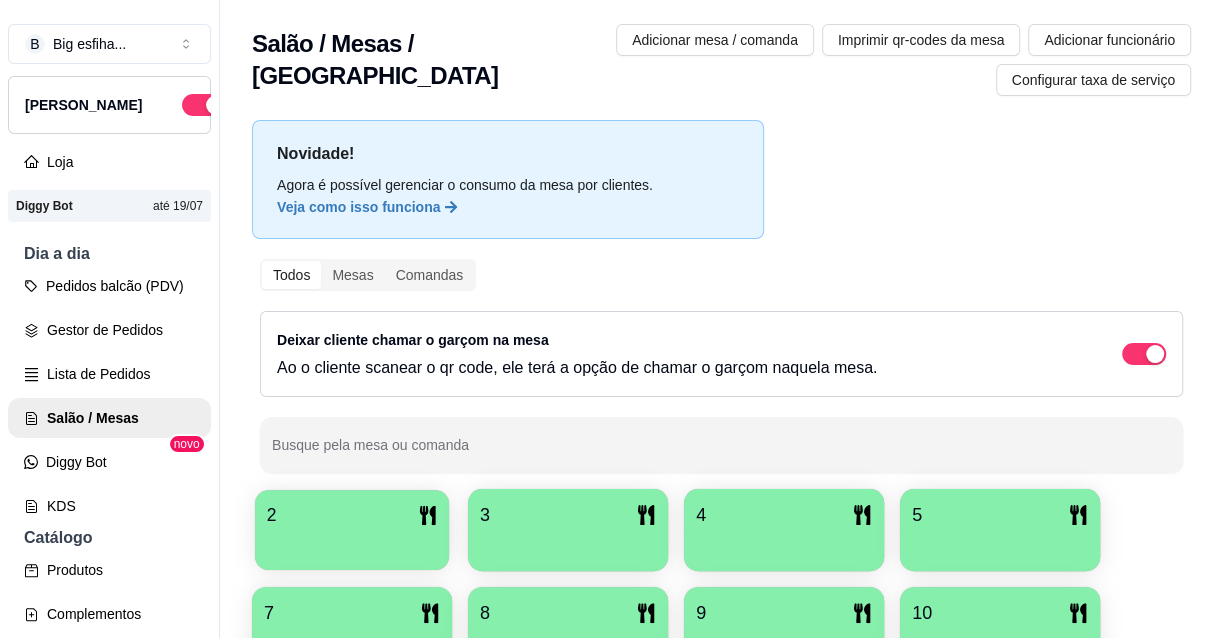 click on "2" at bounding box center [352, 515] 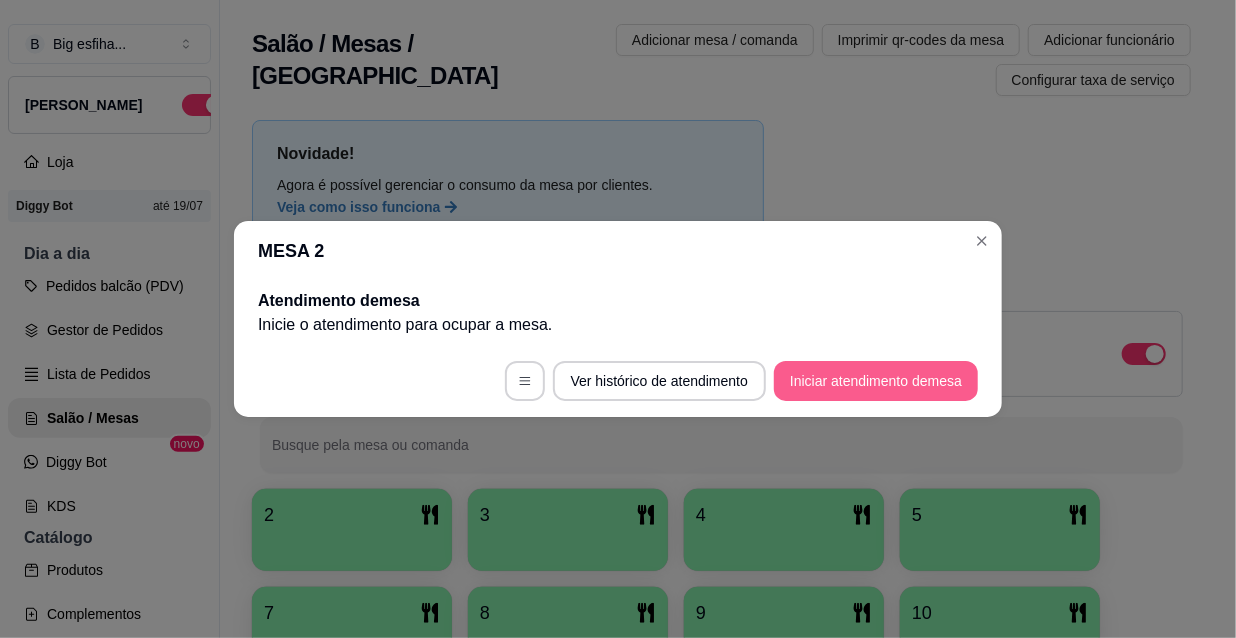 click on "Iniciar atendimento de  mesa" at bounding box center (876, 381) 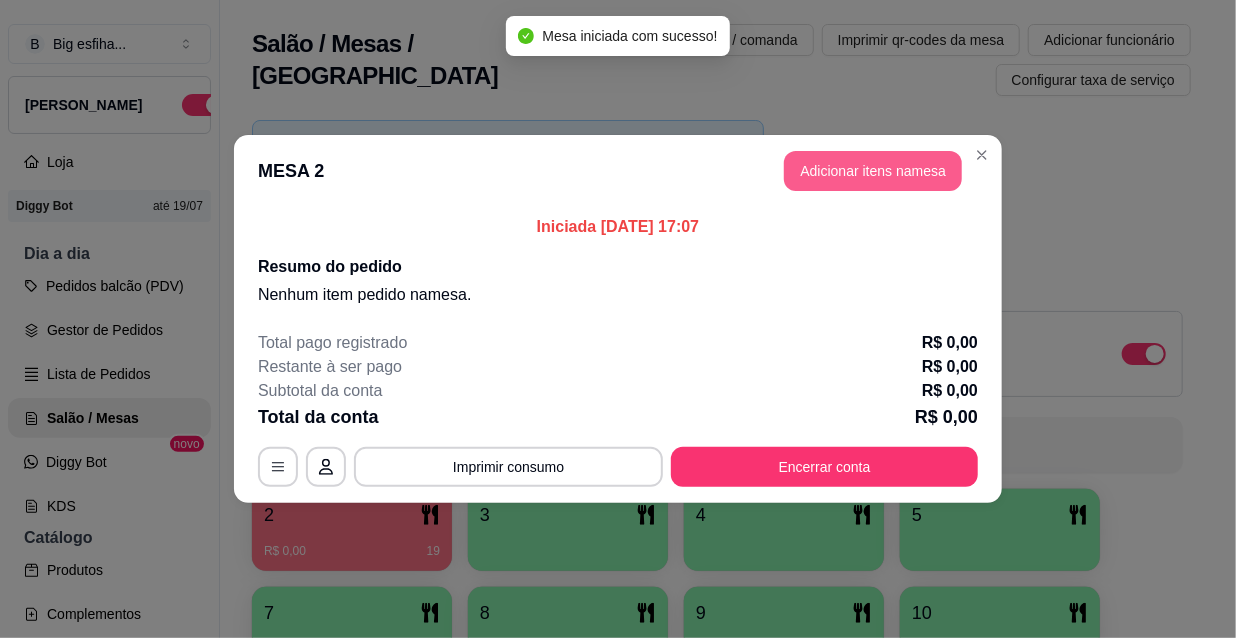 click on "Adicionar itens na  mesa" at bounding box center [873, 171] 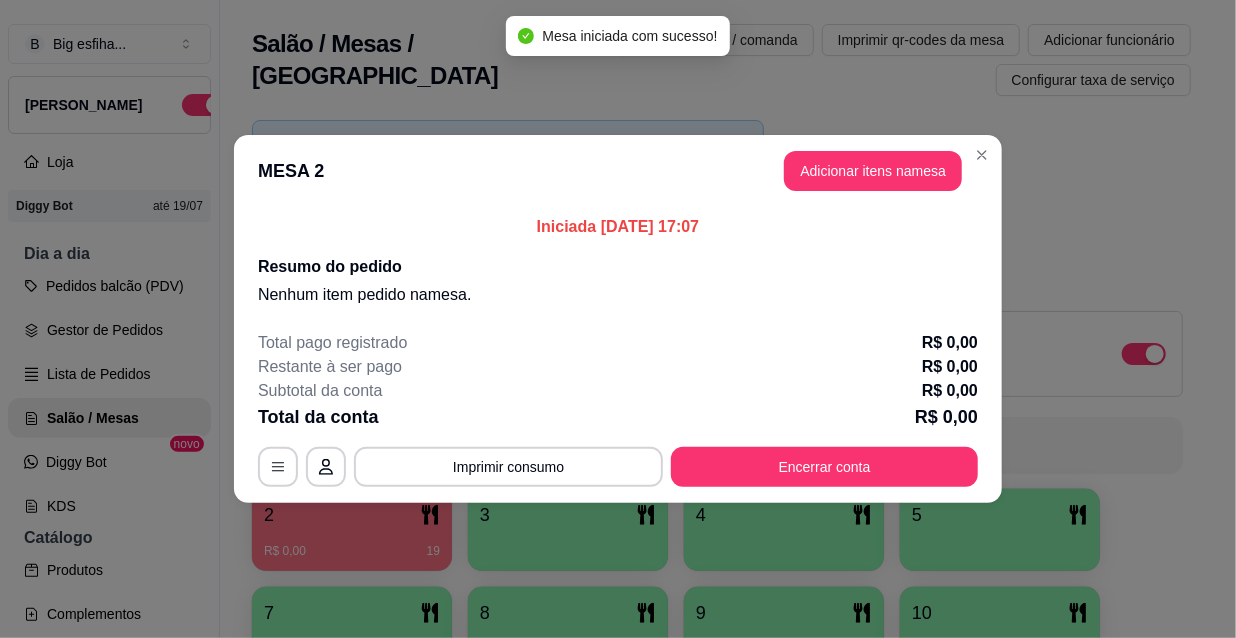 click on "Pesquisa" at bounding box center (400, 121) 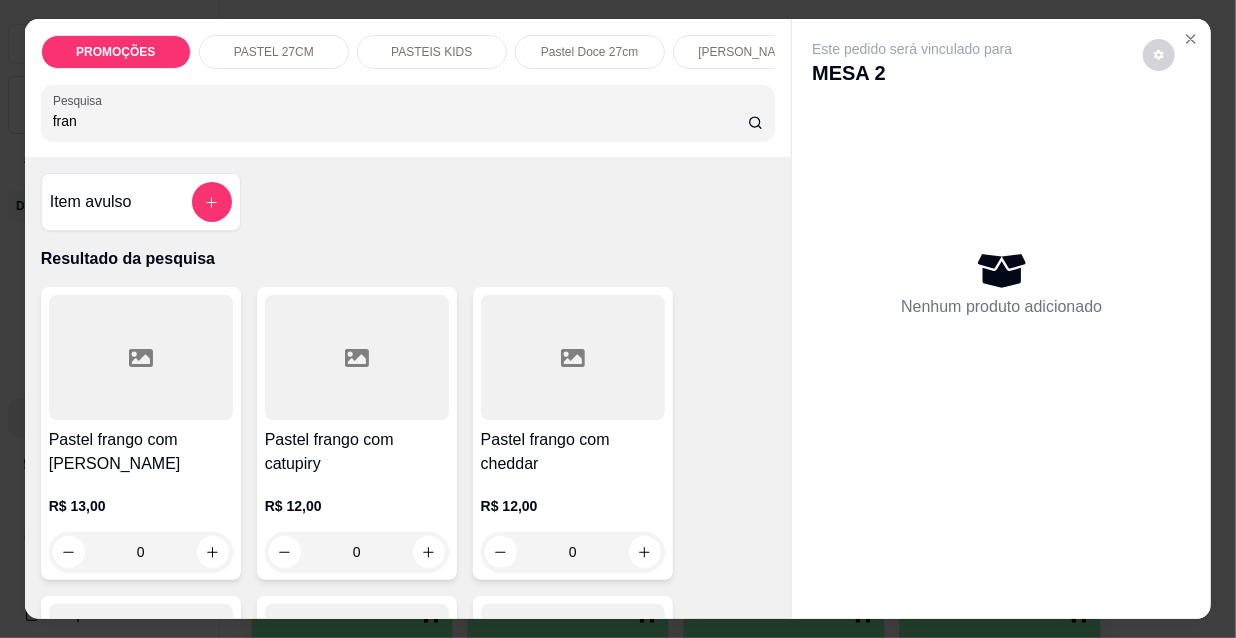 type on "fran" 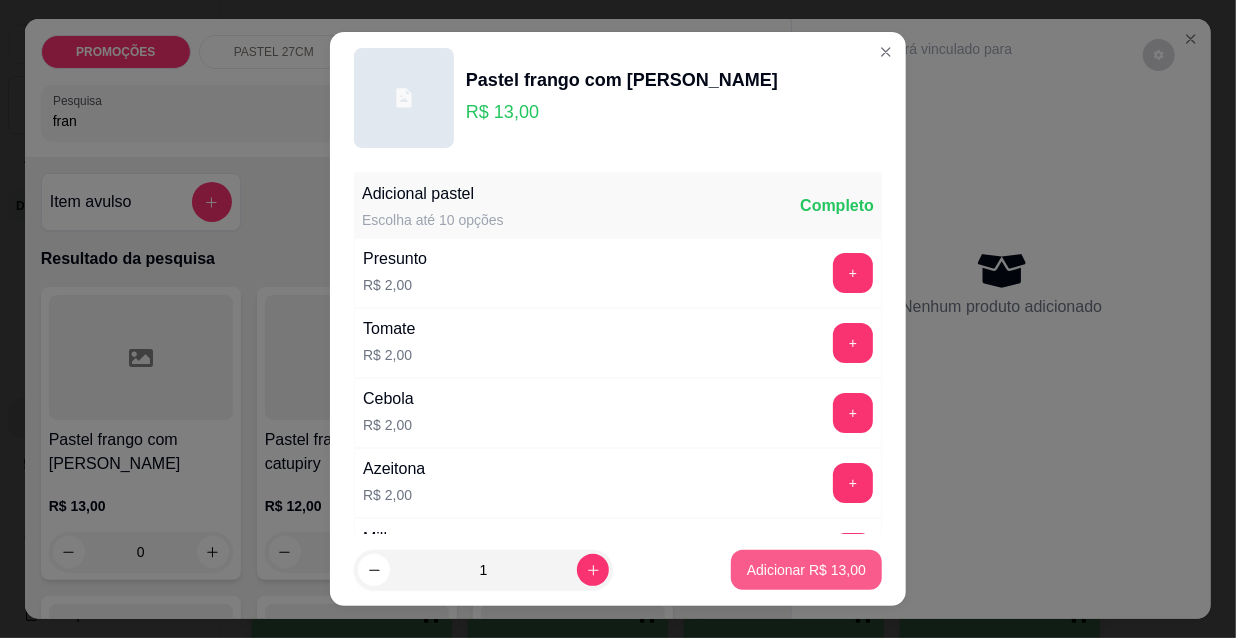 click on "Adicionar   R$ 13,00" at bounding box center [806, 570] 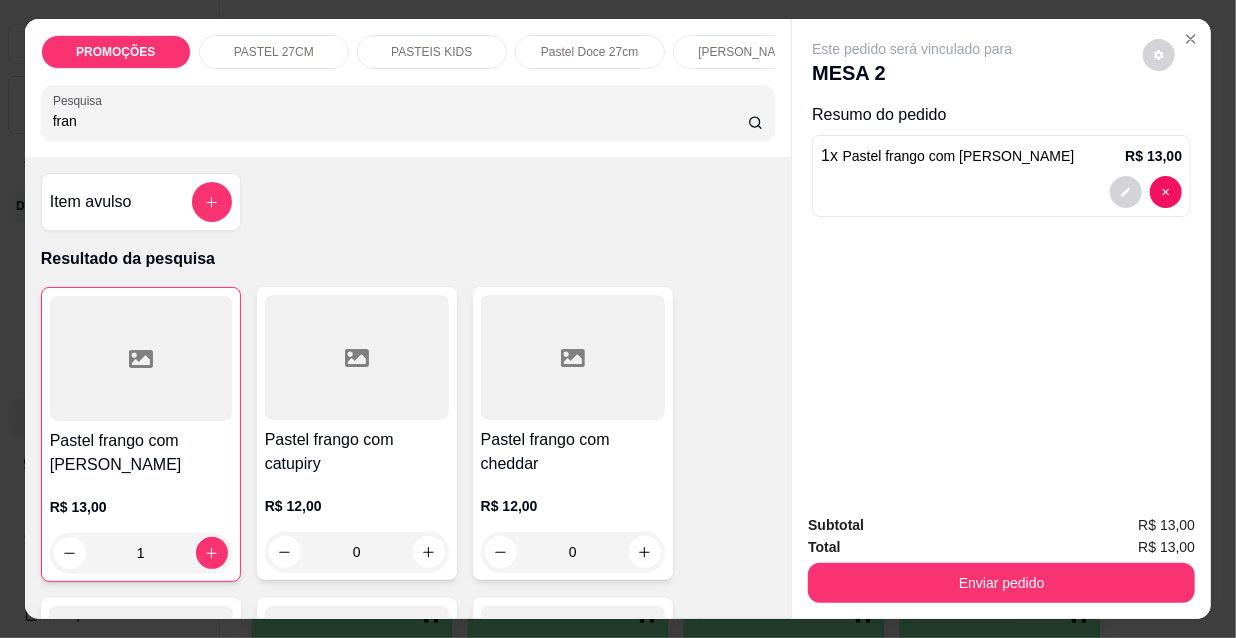 click on "PROMOÇÕES PASTEL 27CM PASTEIS KIDS Pastel Doce 27cm Esfihas Salgadas Esfihas doce Kibes Pizzas tradicionais Pizza doce Beirutes Refrigerante Suco Pesquisa fran Item avulso Resultado da pesquisa Pastel frango com mussarela   R$ 13,00 1 Pastel frango com catupiry   R$ 12,00 0 Pastel frango com cheddar   R$ 12,00 0 Pastel frango   R$ 11,00 0 Pastel frango com coalho   R$ 13,00 0 KIDS de Frango   R$ 8,00 0 KIDS de [PERSON_NAME]   R$ 10,00 0 Esfiha Frango   R$ 7,50 0 [PERSON_NAME]   R$ 8,00 0 Esfiha Frango catupiry   R$ 8,00 0 Esfiha Frango com cheddar   R$ 8,00 0 Esfiha frango com coalho   R$ 8,00 0 PROMOÇÕES Pizza grande + guarana 1 litro   R$ 0,00 0 Maionenese temperada!!   R$ 0,50 0 pepsi lata    R$ 6,00 0 PASTEL 27CM Pastel carne   R$ 12,00 0 Pastel mussarela   R$ 11,00 0 Pastel calabresa   R$ 11,00 0 Pastel dois queijos   R$ 12,00 0 Pastel três queijos   R$ 13,00 0 Pastel quatro queijo   R$ 16,00 0 Pastel alho mussarela   R$ 13,00 0 Pastel alho catupiry   R$ 12,00 0" at bounding box center [618, 319] 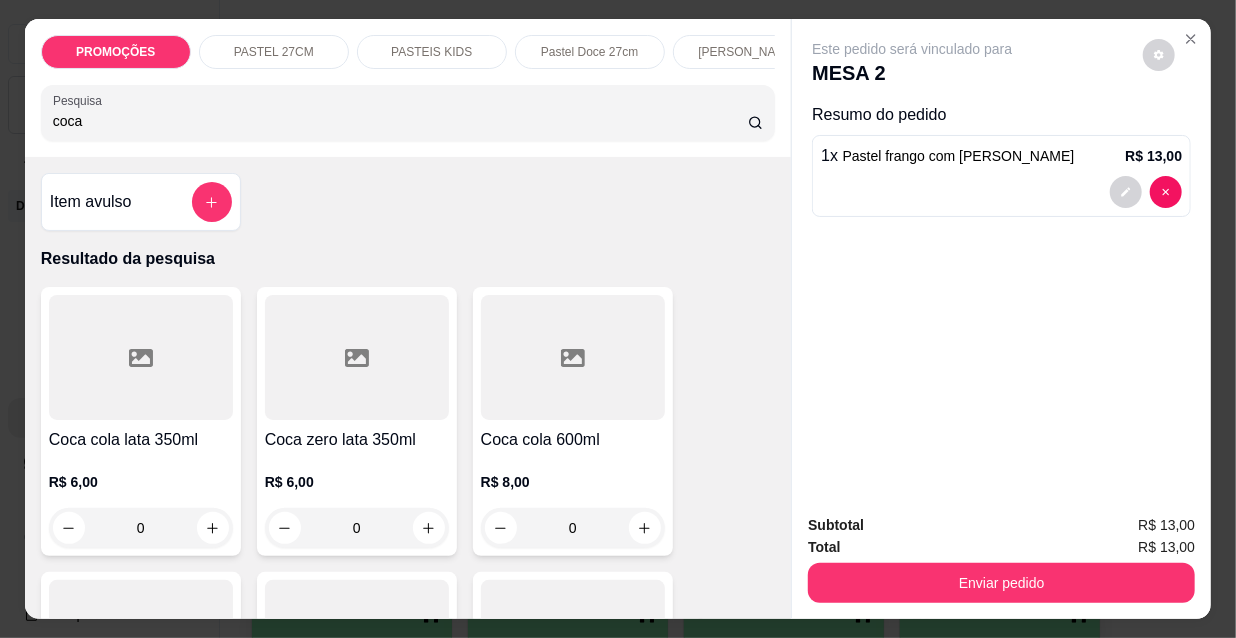 type on "coca" 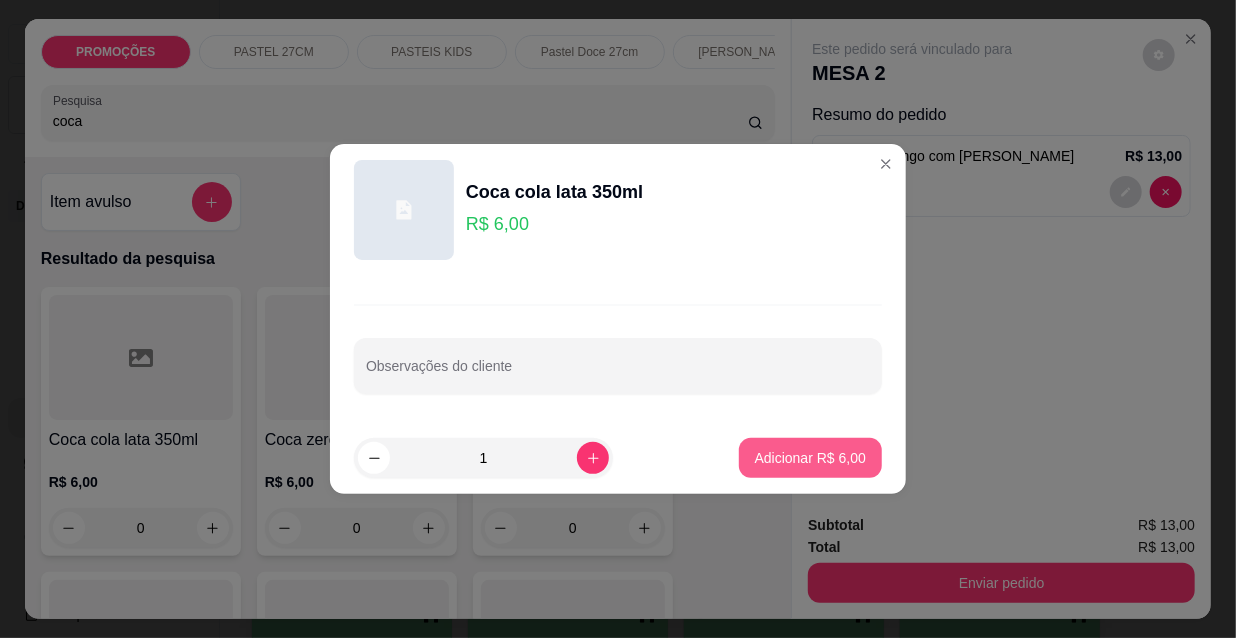 click on "Adicionar   R$ 6,00" at bounding box center [810, 458] 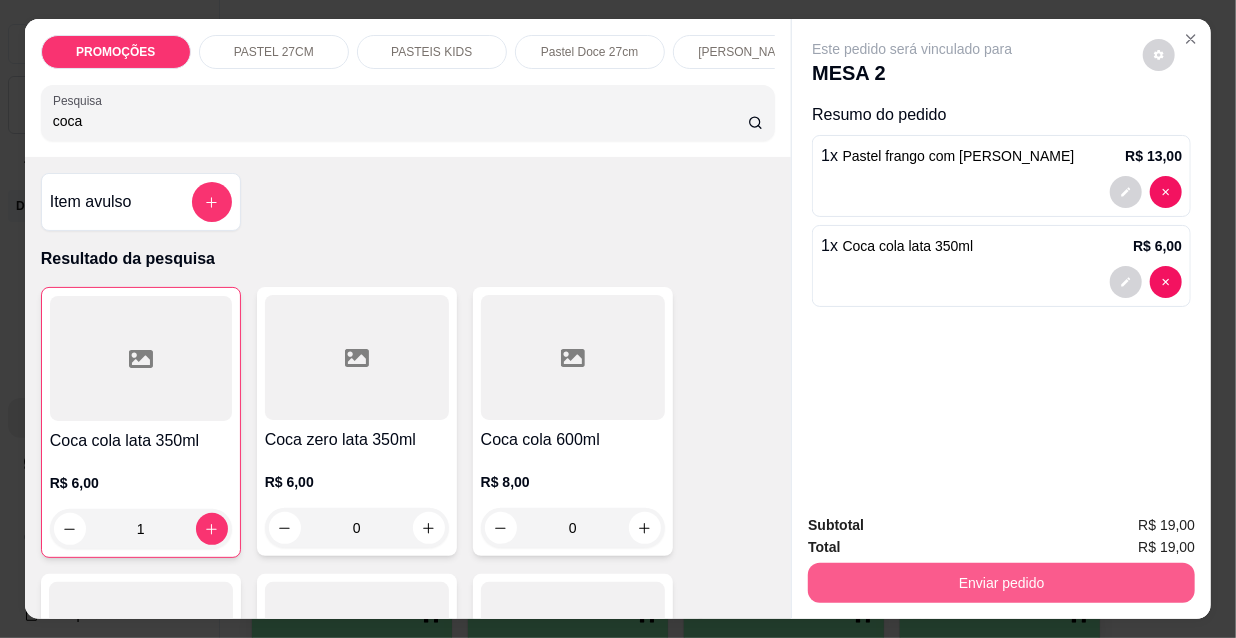 click on "Enviar pedido" at bounding box center [1001, 583] 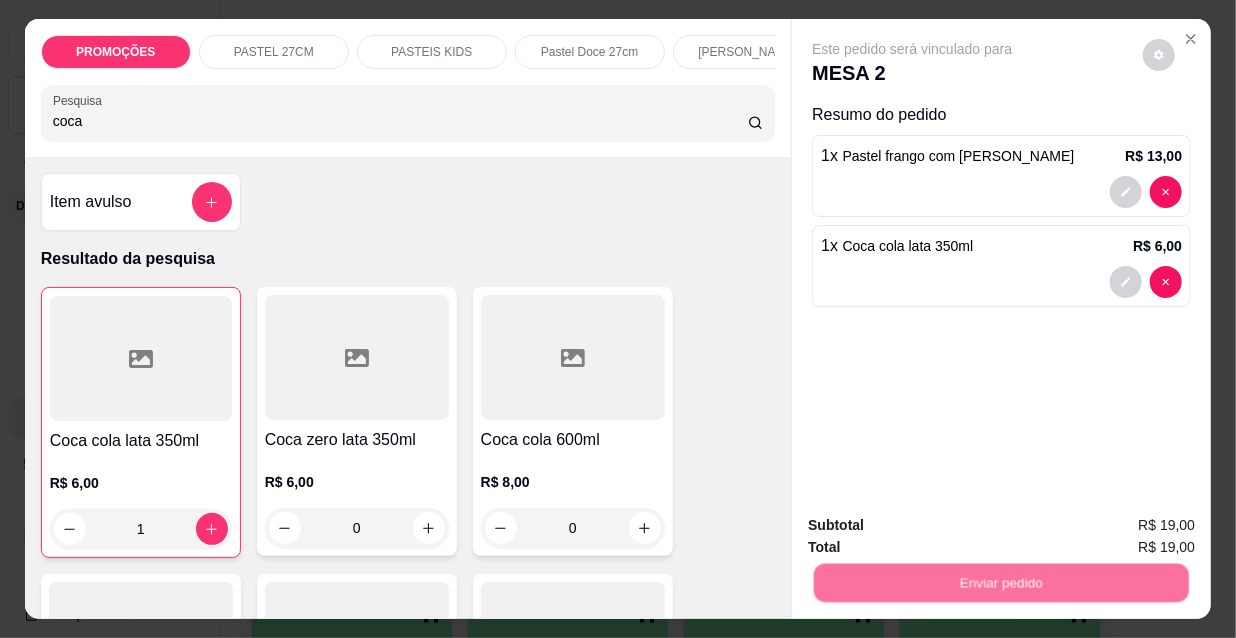 click on "Não registrar e enviar pedido" at bounding box center (937, 527) 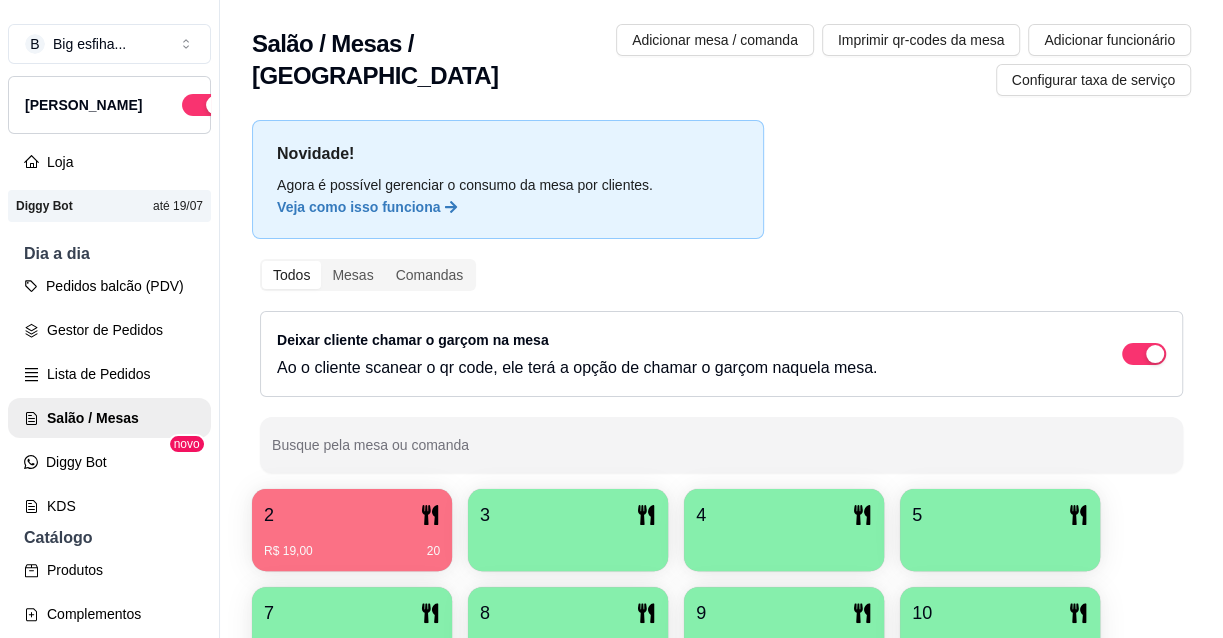 click on "2" at bounding box center (352, 515) 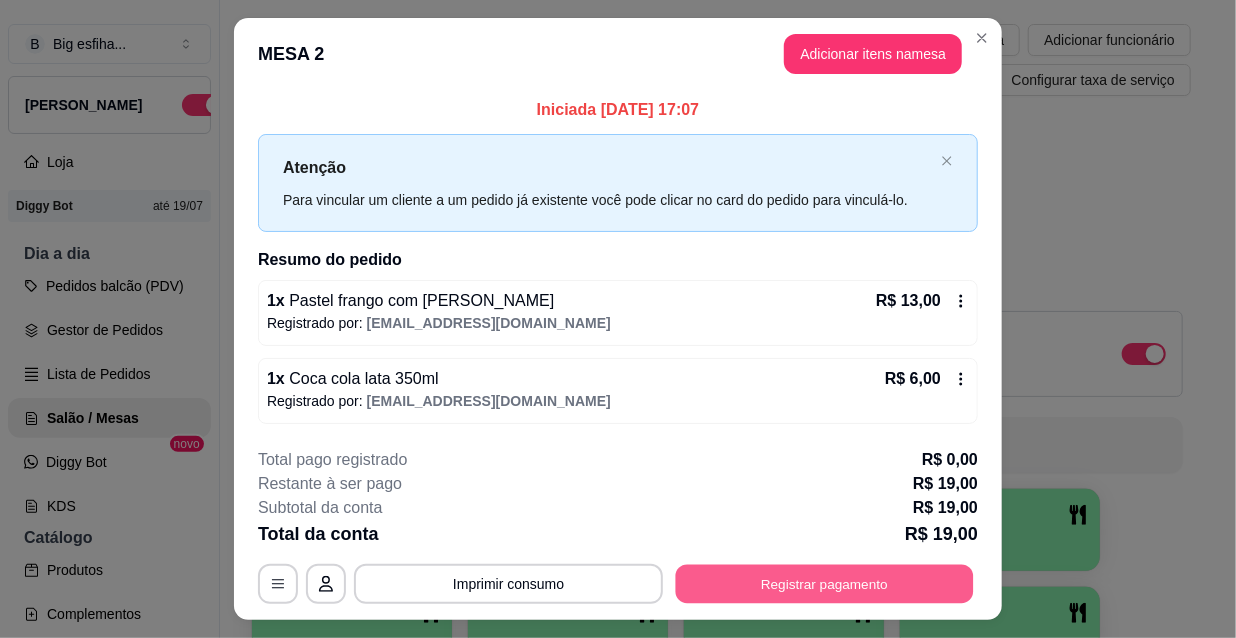 click on "Registrar pagamento" at bounding box center (825, 583) 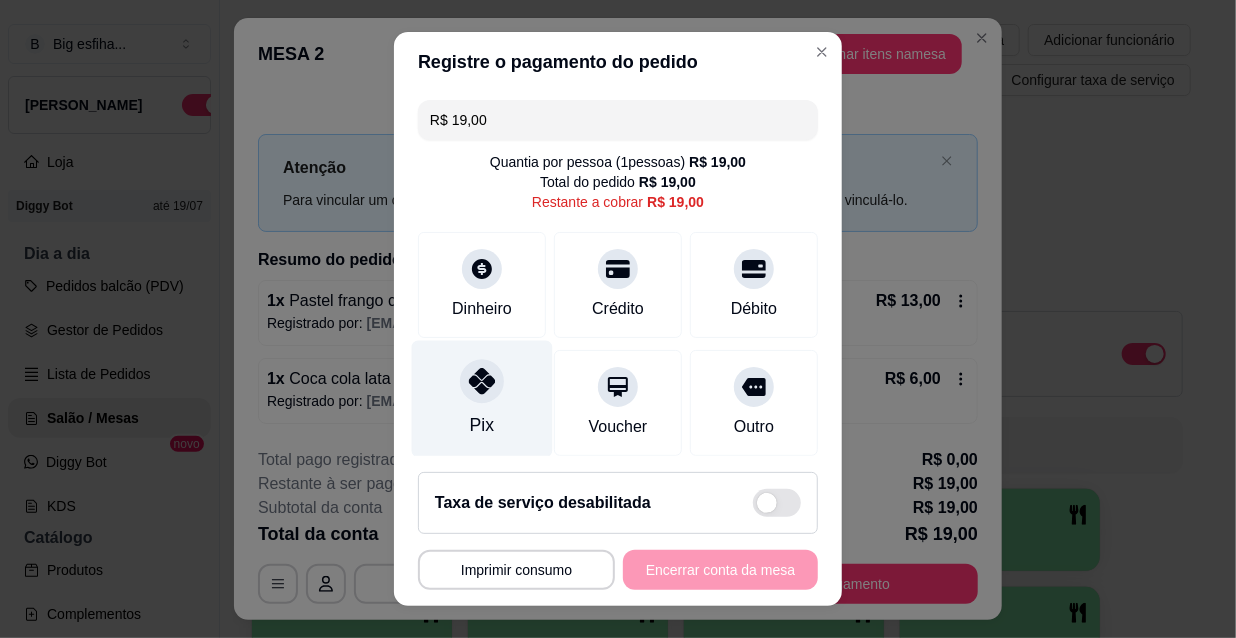 click on "Pix" at bounding box center (482, 399) 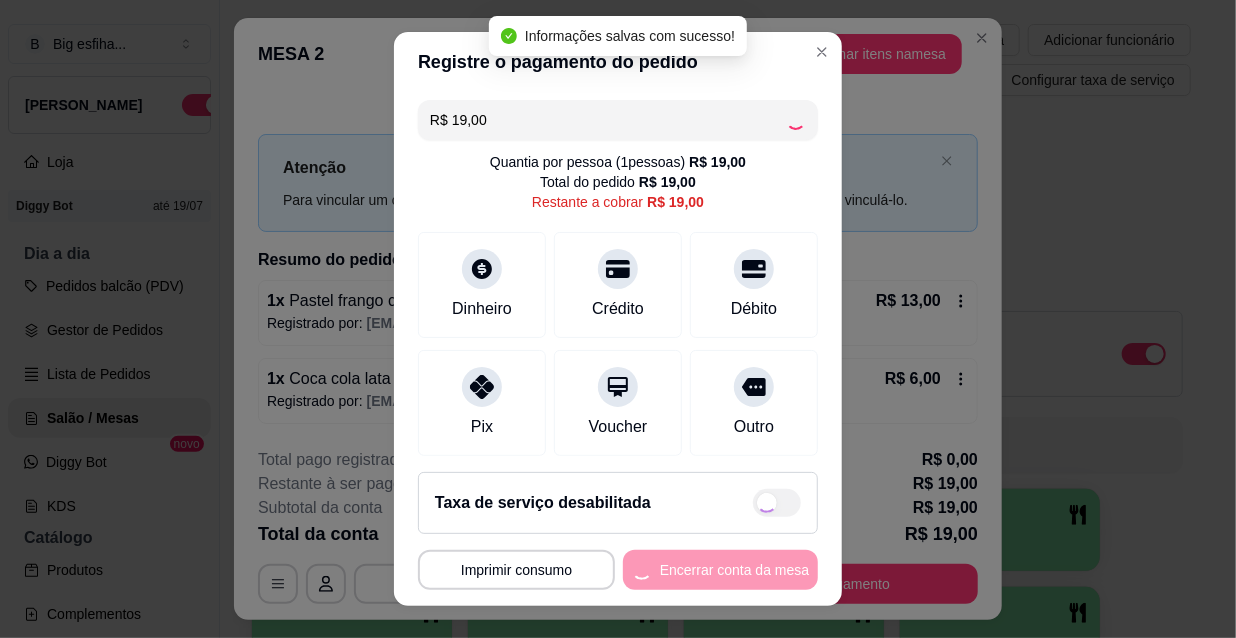 type on "R$ 0,00" 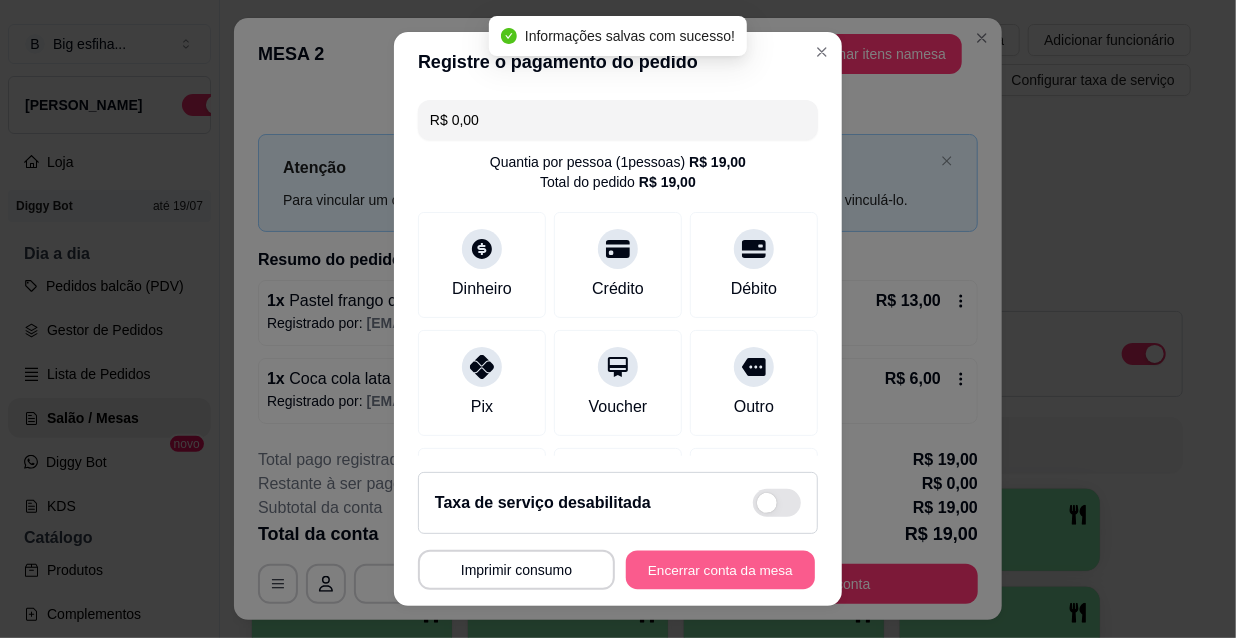 click on "Encerrar conta da mesa" at bounding box center (720, 570) 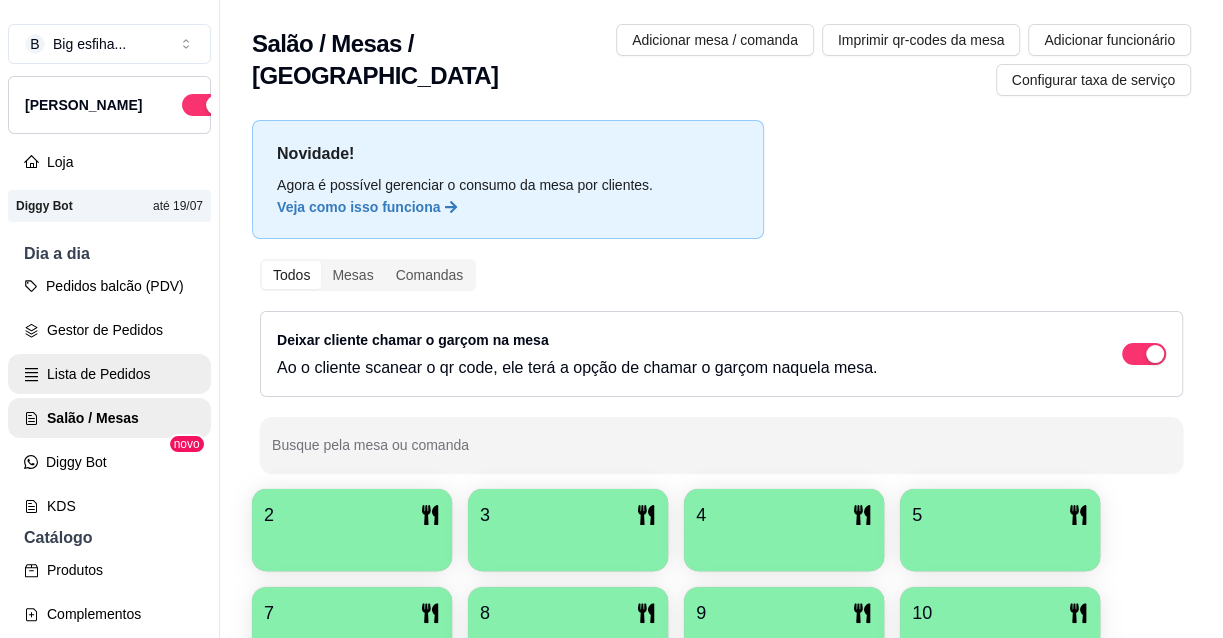 click on "Lista de Pedidos" at bounding box center (109, 374) 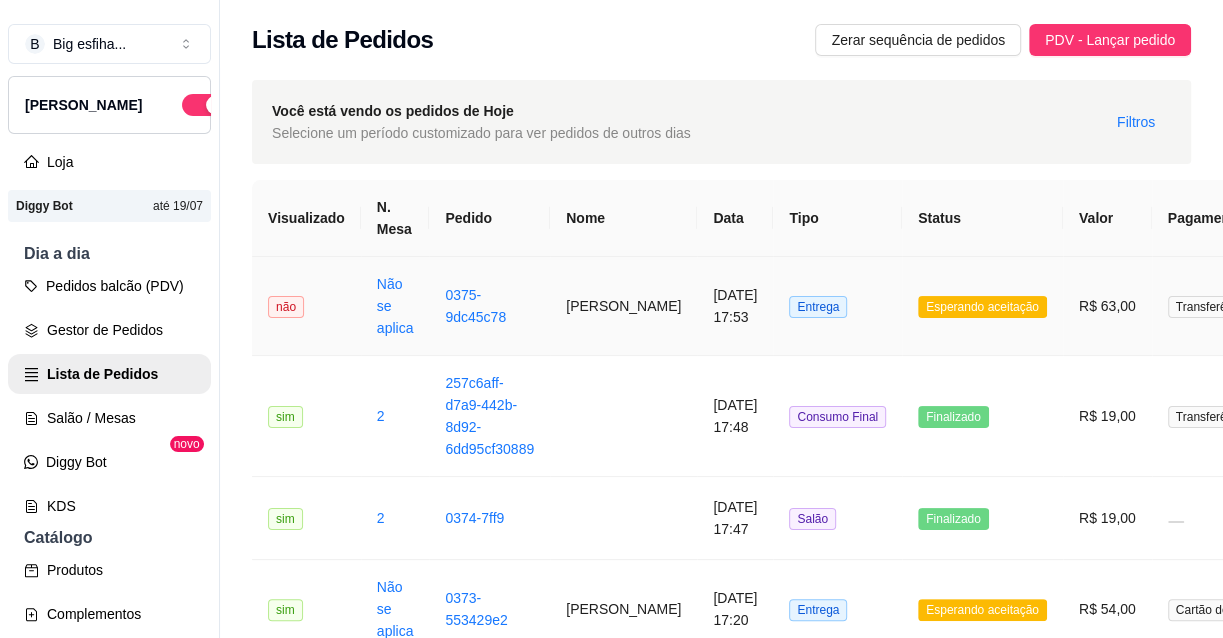 click on "[DATE] 17:53" at bounding box center [735, 306] 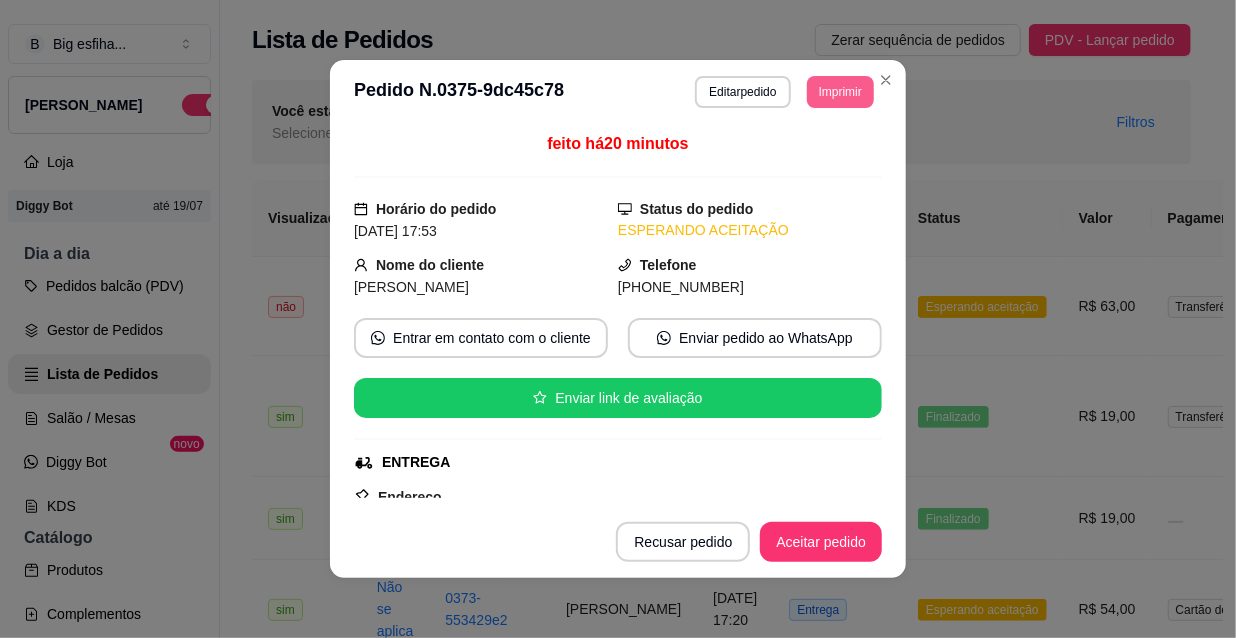 click on "Imprimir" at bounding box center [840, 92] 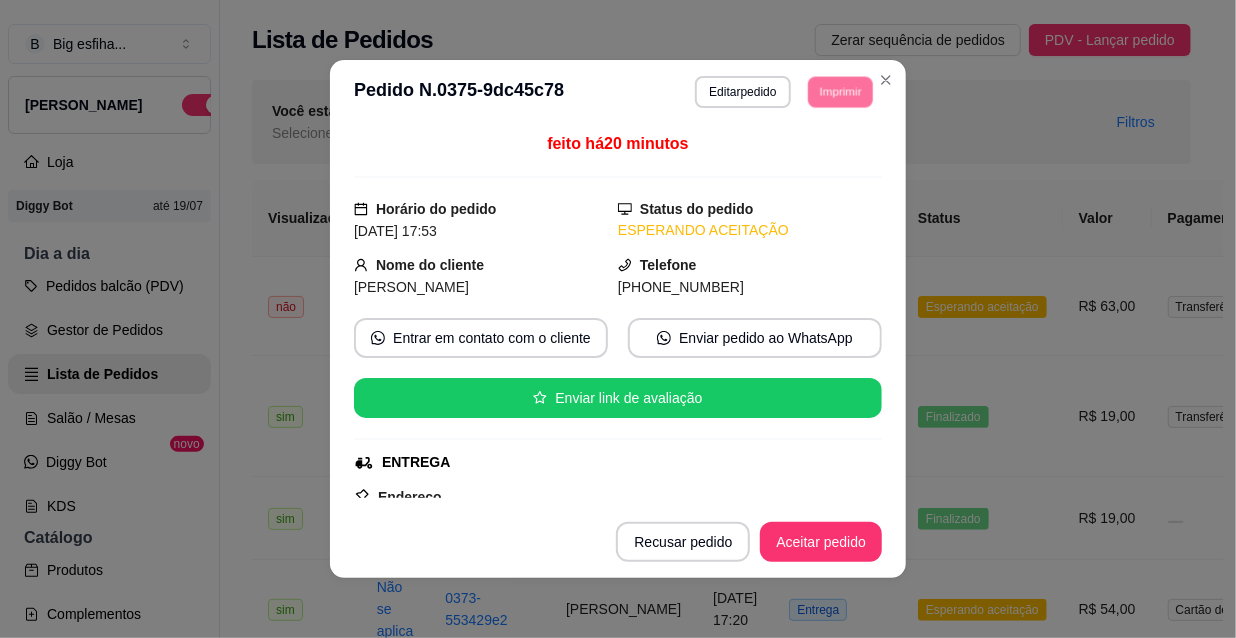 click on "IMPRESSORA" at bounding box center [813, 153] 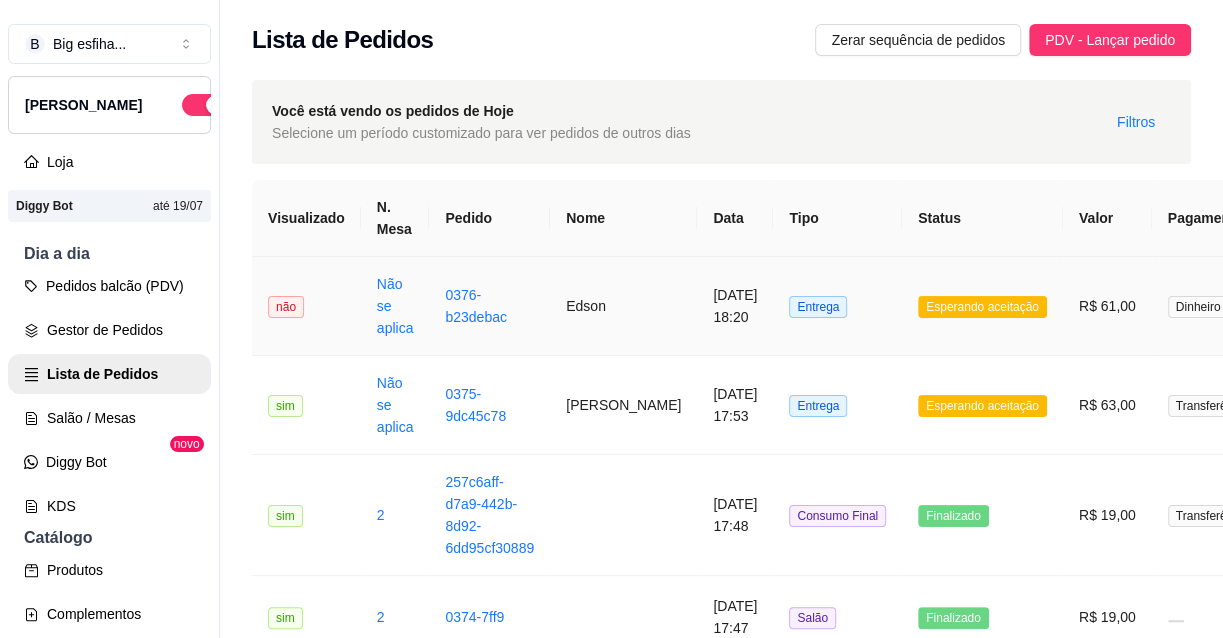 click on "Edson" at bounding box center [623, 306] 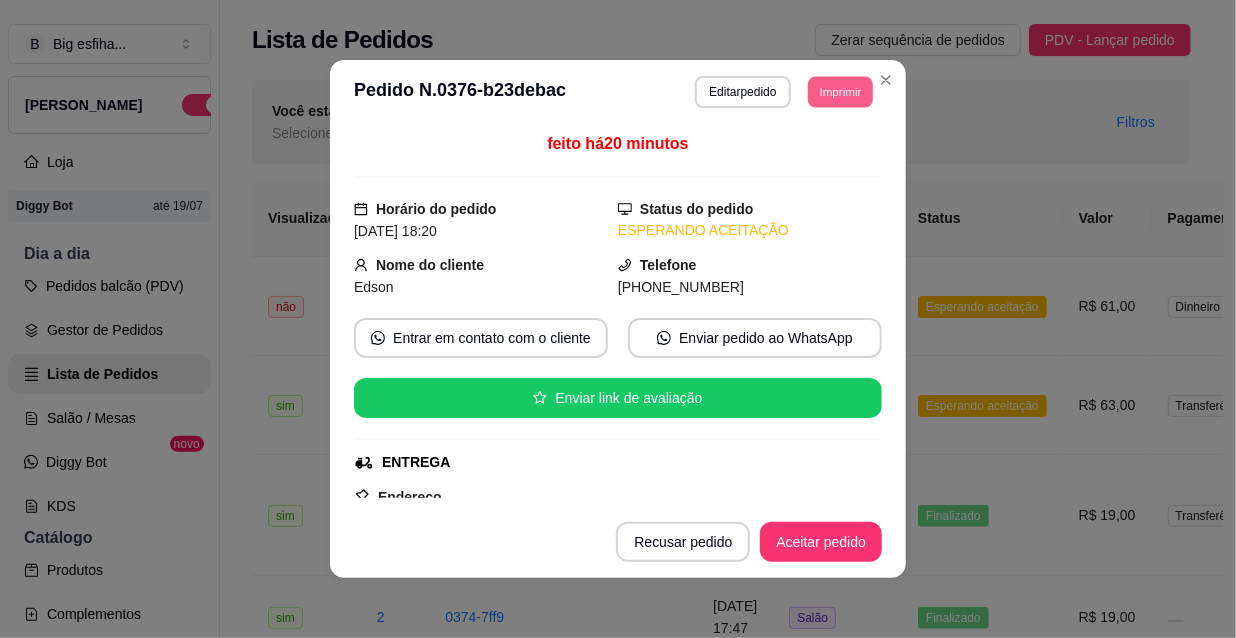 click on "Imprimir" at bounding box center [840, 91] 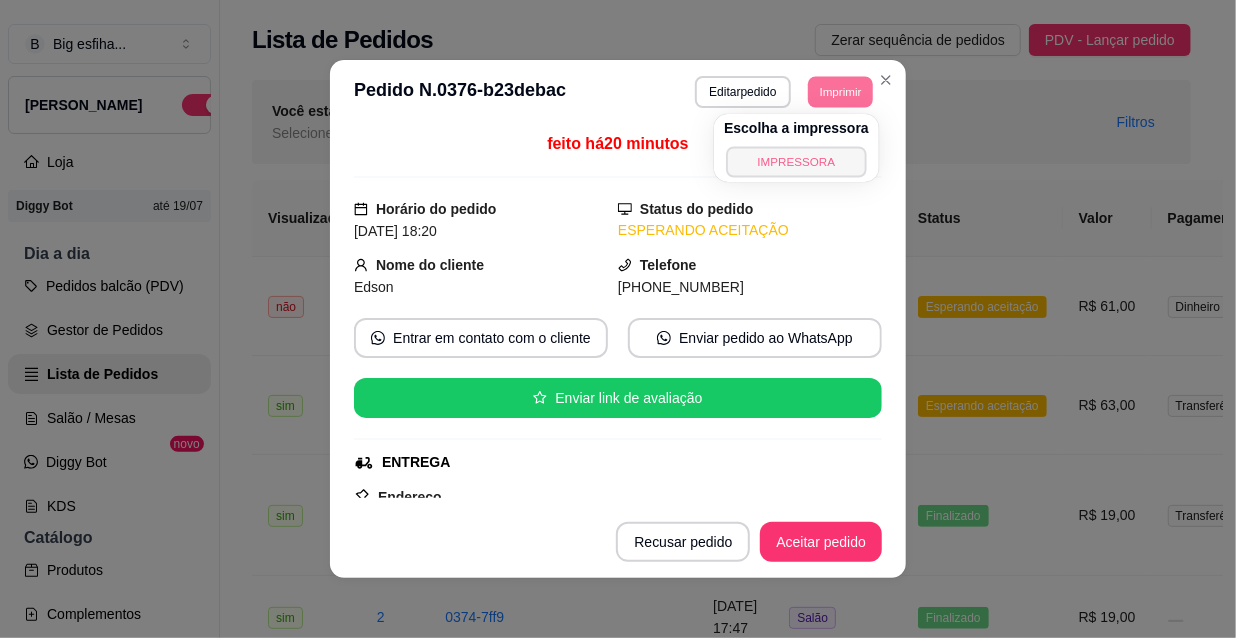 click on "IMPRESSORA" at bounding box center (796, 161) 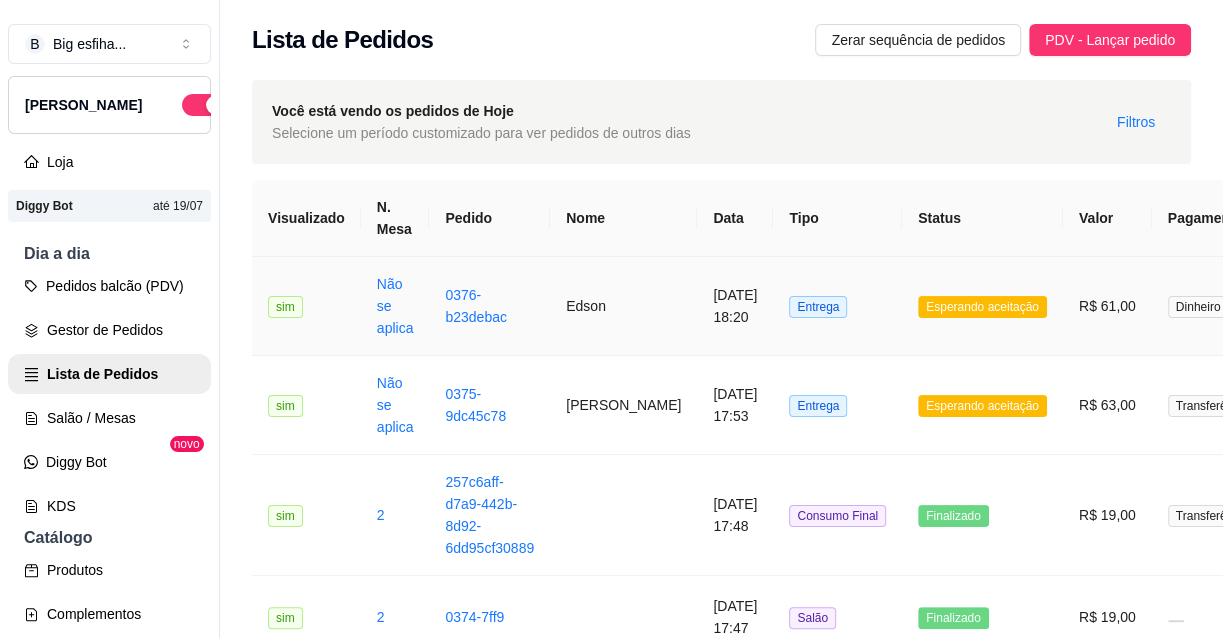 click on "[DATE] 18:20" at bounding box center [735, 306] 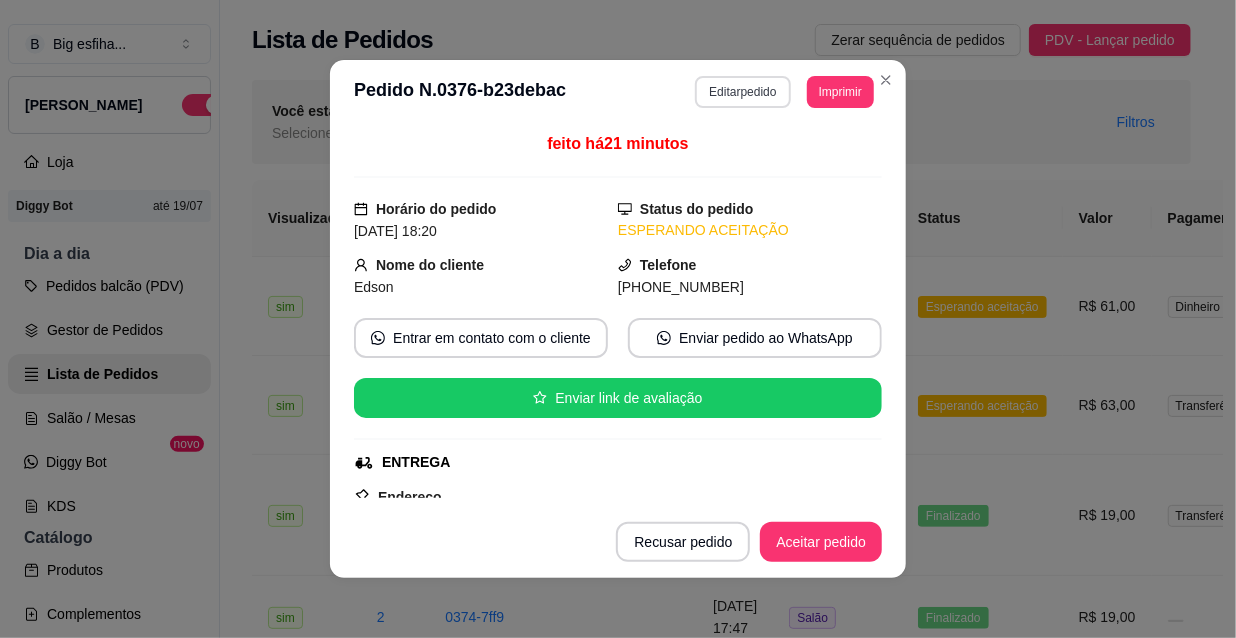 click on "Editar  pedido" at bounding box center [742, 92] 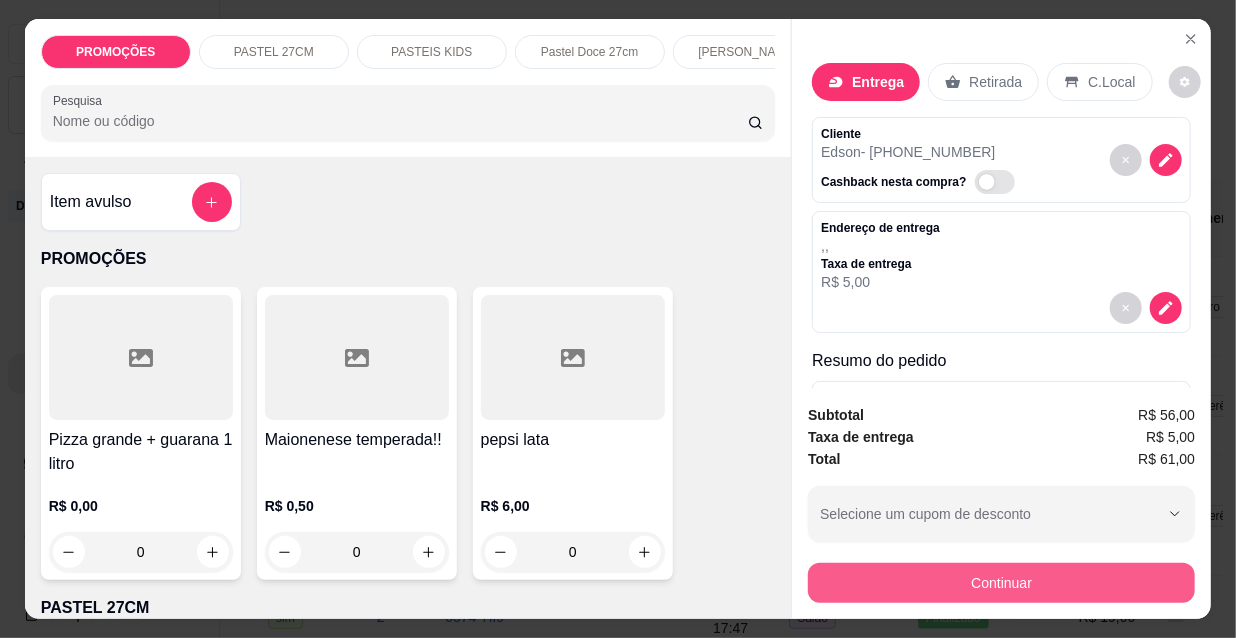click on "Continuar" at bounding box center [1001, 583] 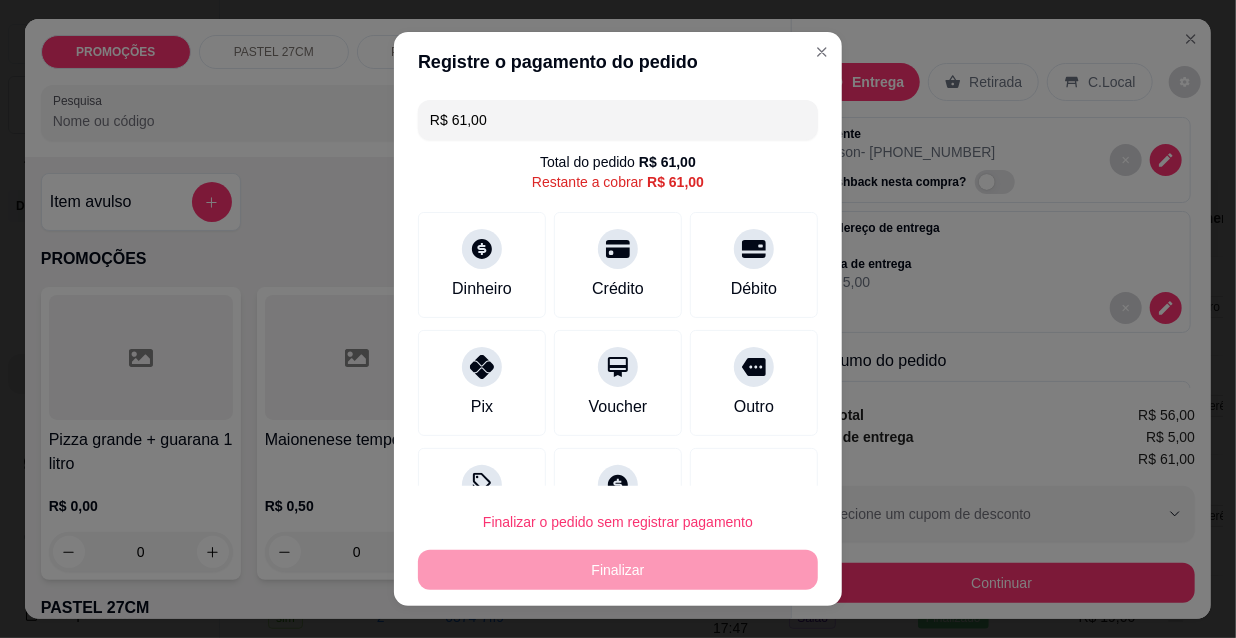 drag, startPoint x: 451, startPoint y: 105, endPoint x: 344, endPoint y: 82, distance: 109.444046 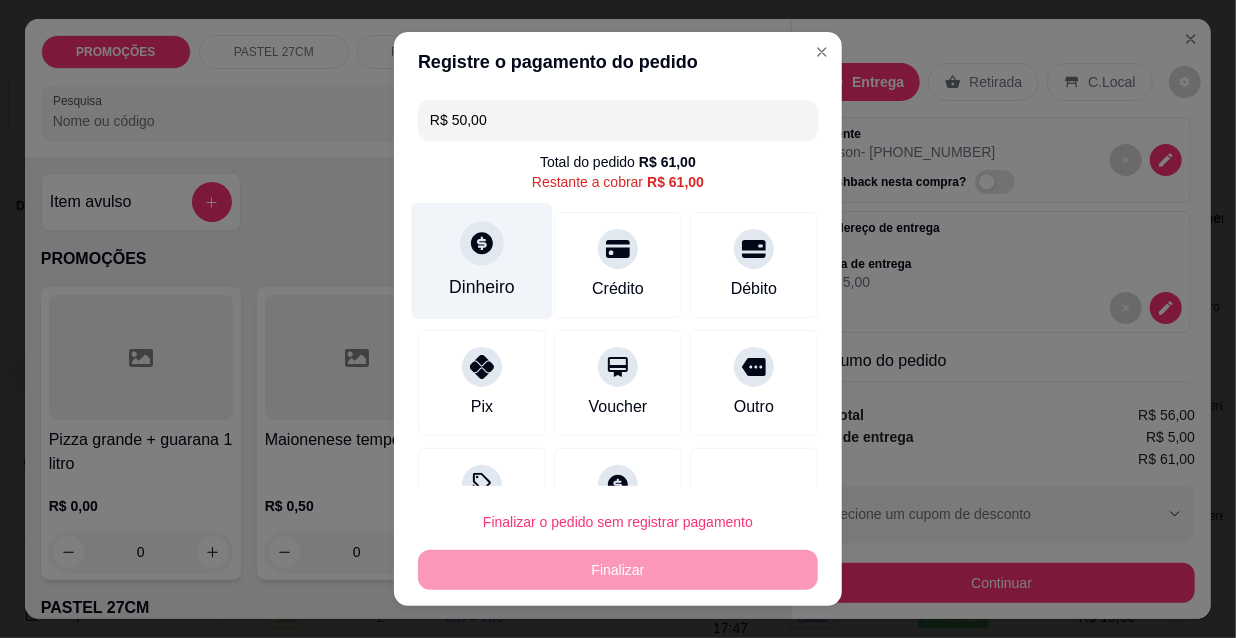 click on "Dinheiro" at bounding box center (482, 261) 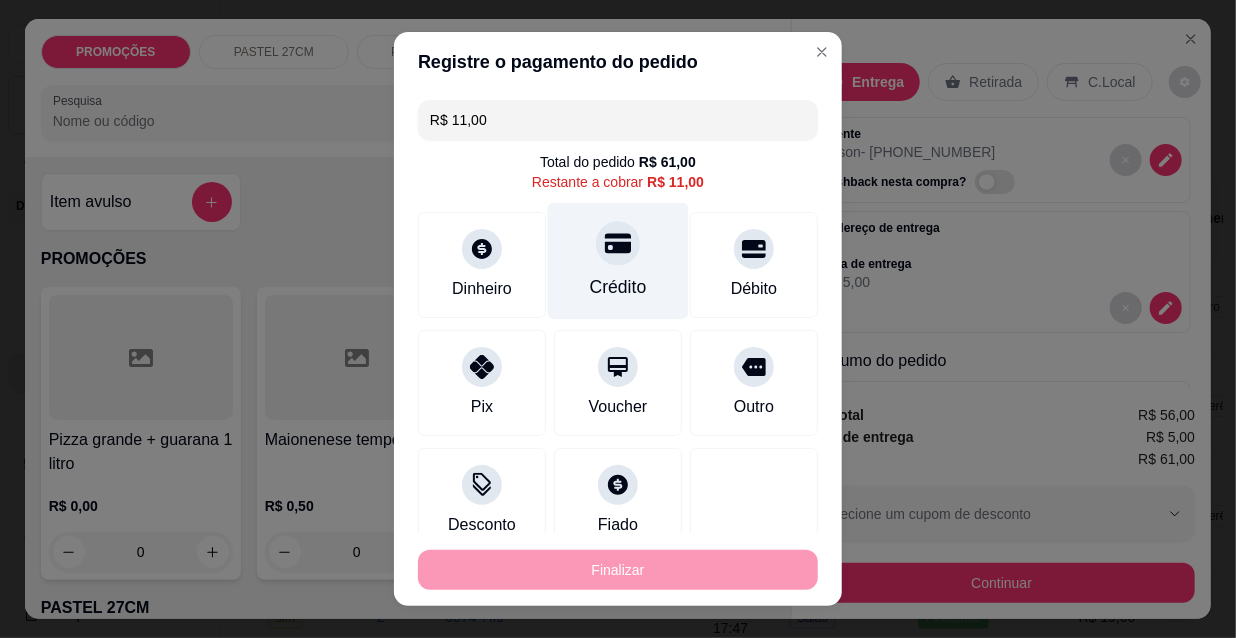 click on "Crédito" at bounding box center (618, 287) 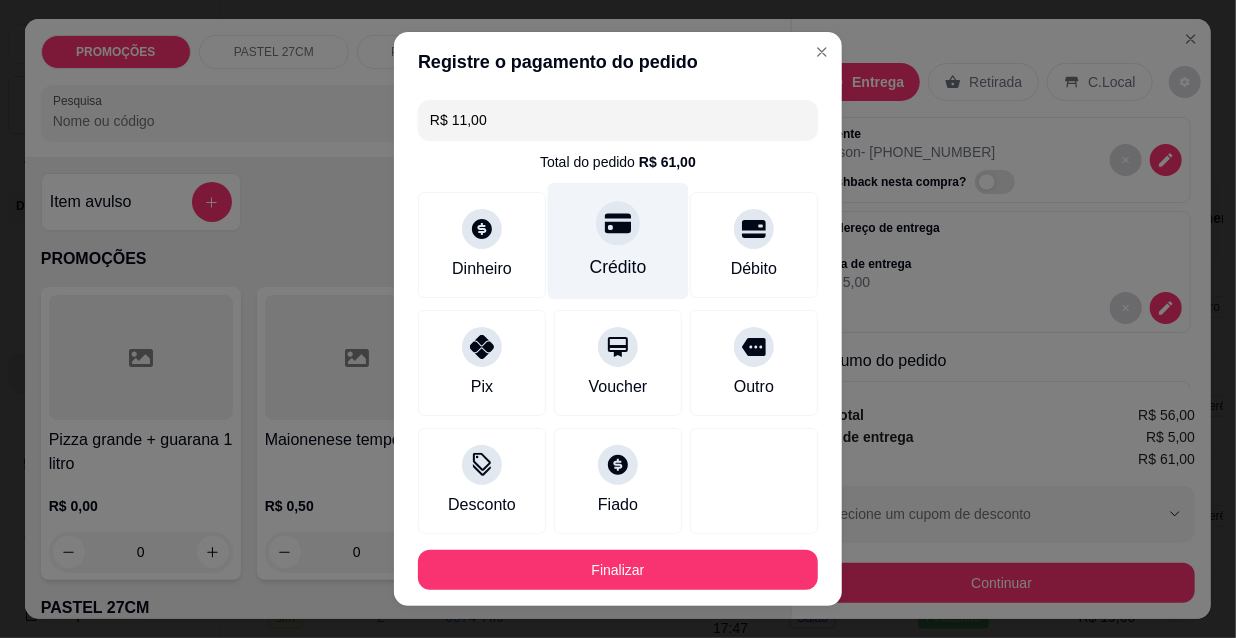 type on "R$ 0,00" 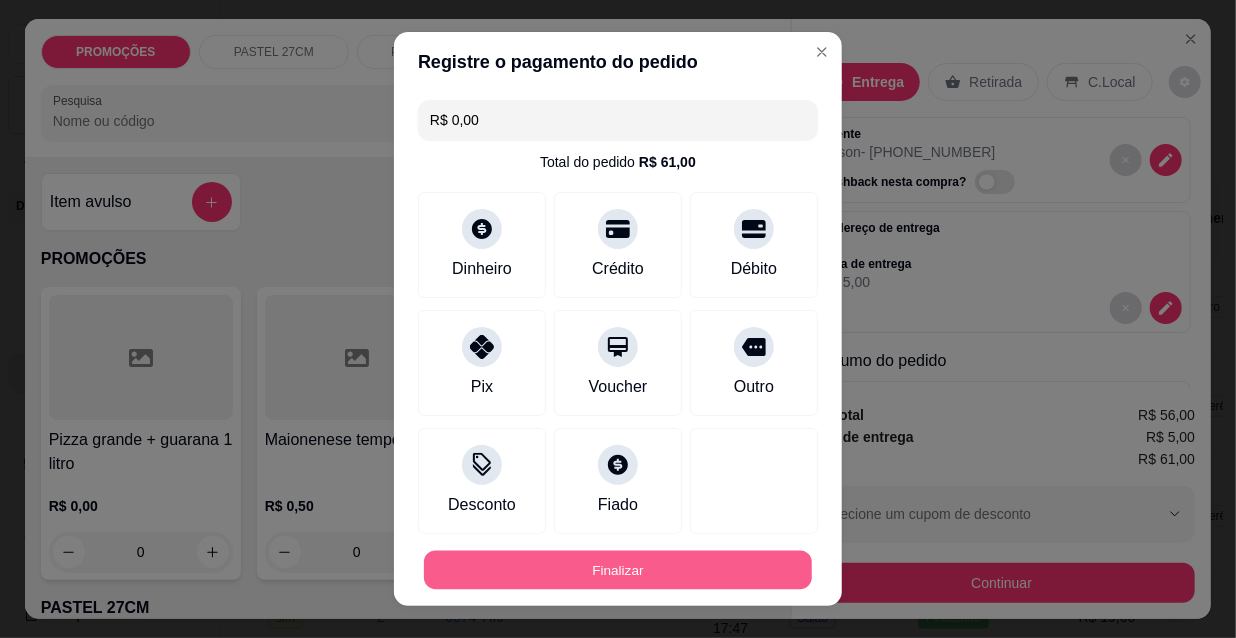 click on "Finalizar" at bounding box center [618, 570] 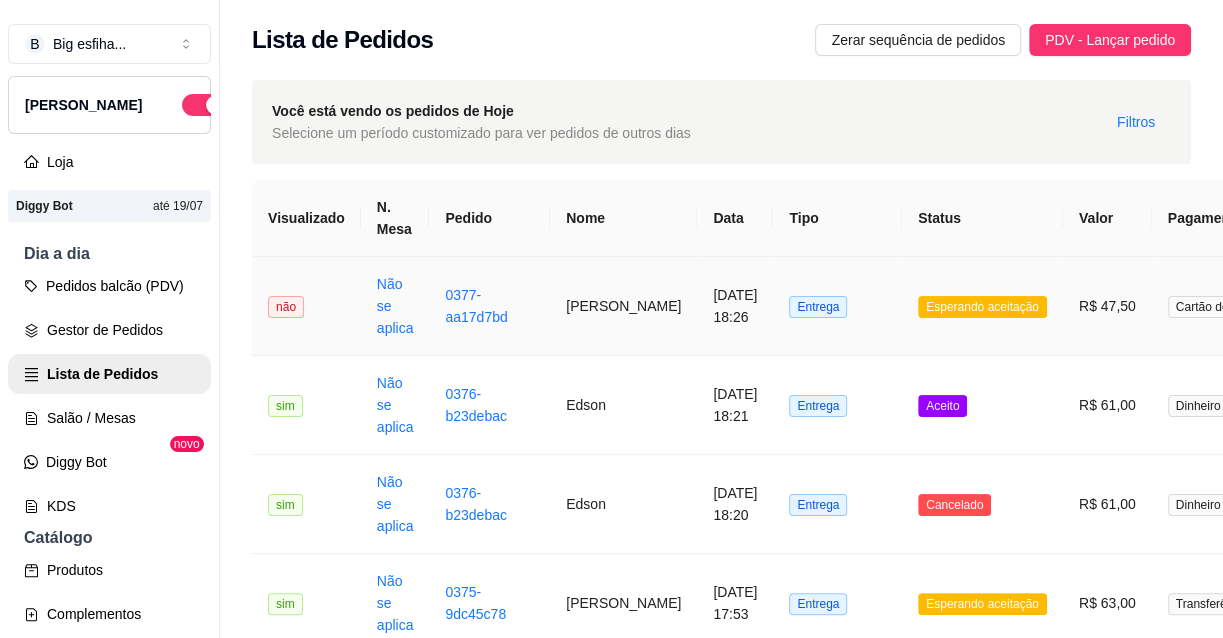click on "[DATE] 18:26" at bounding box center [735, 306] 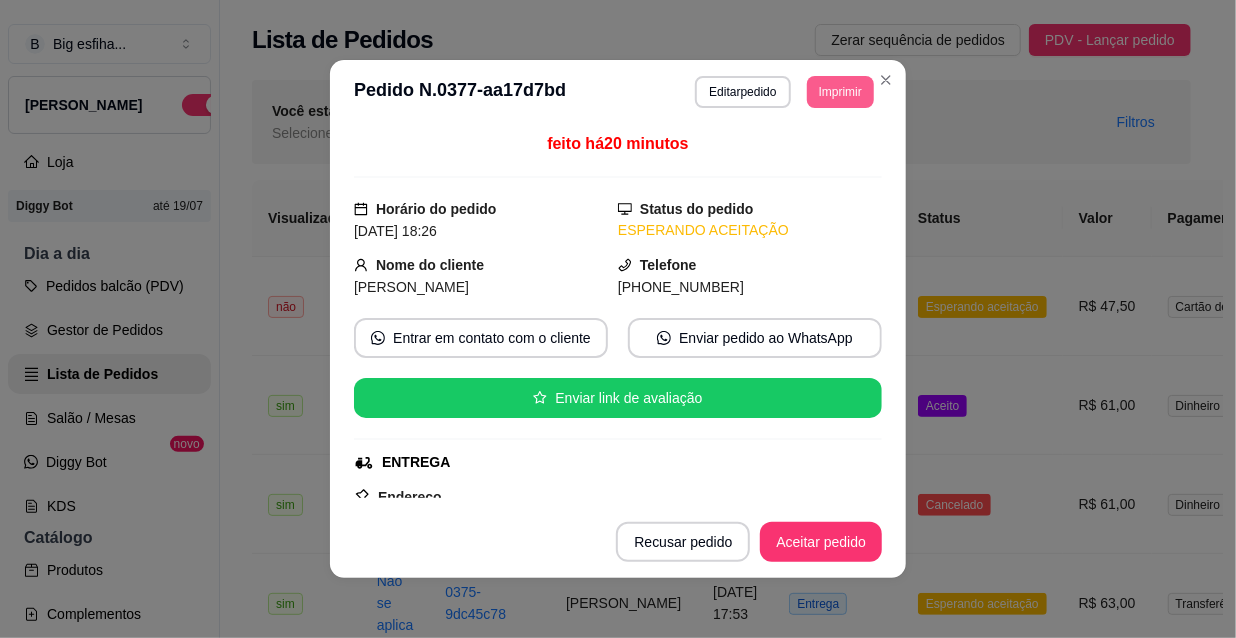 click on "Imprimir" at bounding box center [840, 92] 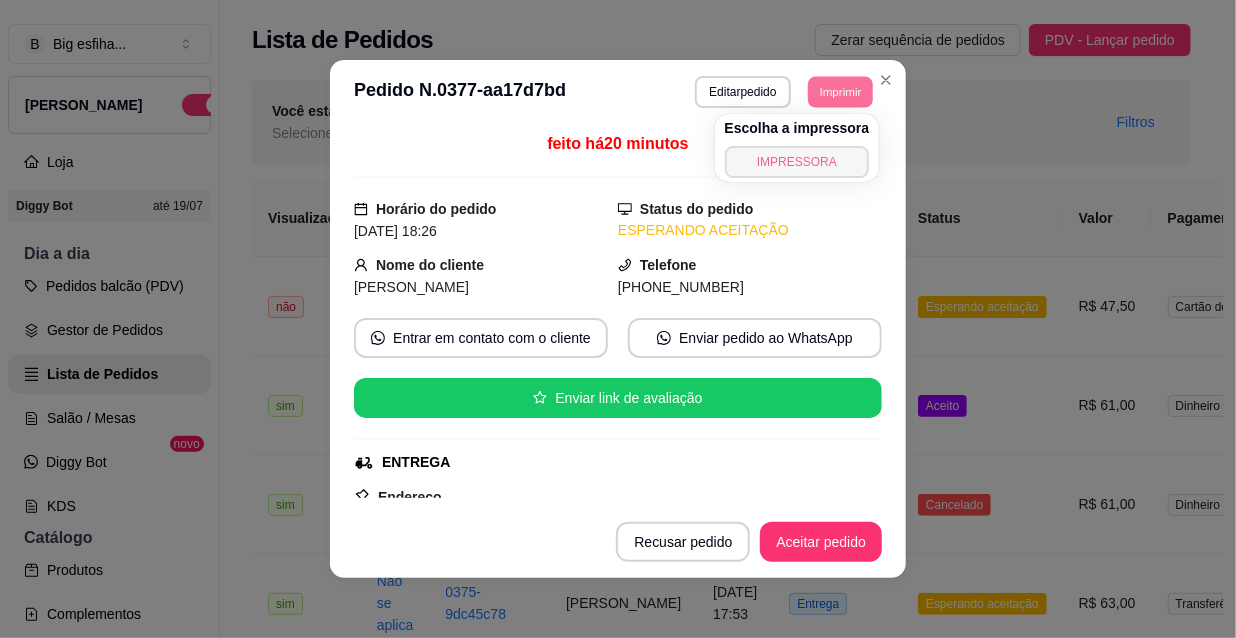 click on "IMPRESSORA" at bounding box center [797, 162] 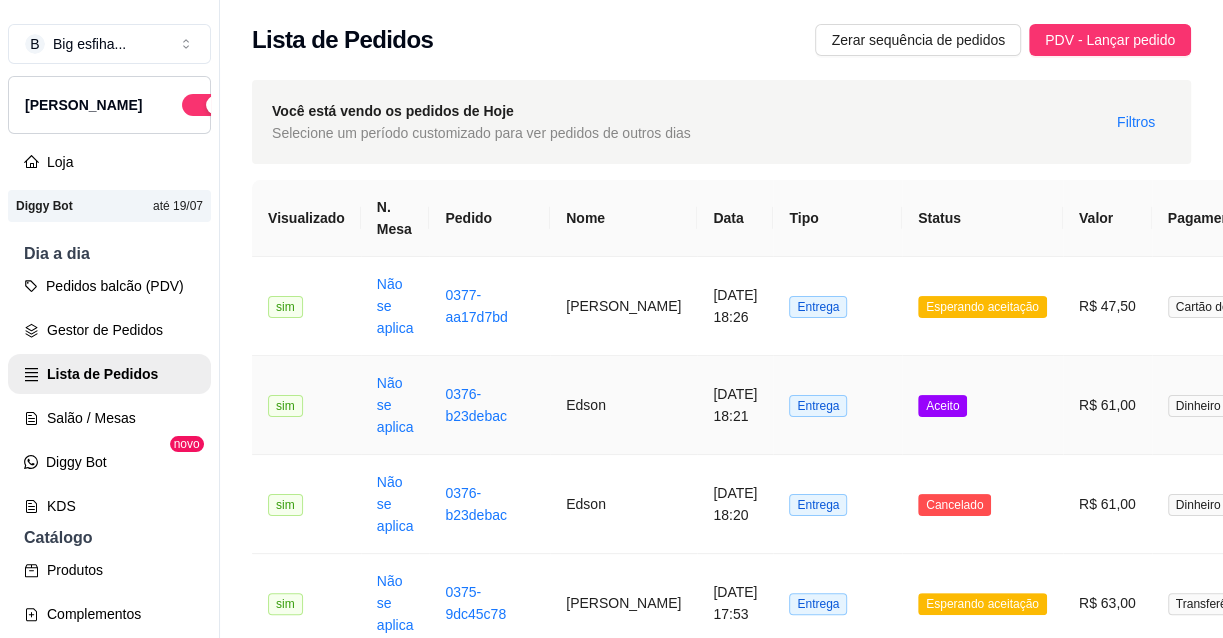 click on "Aceito" at bounding box center [982, 405] 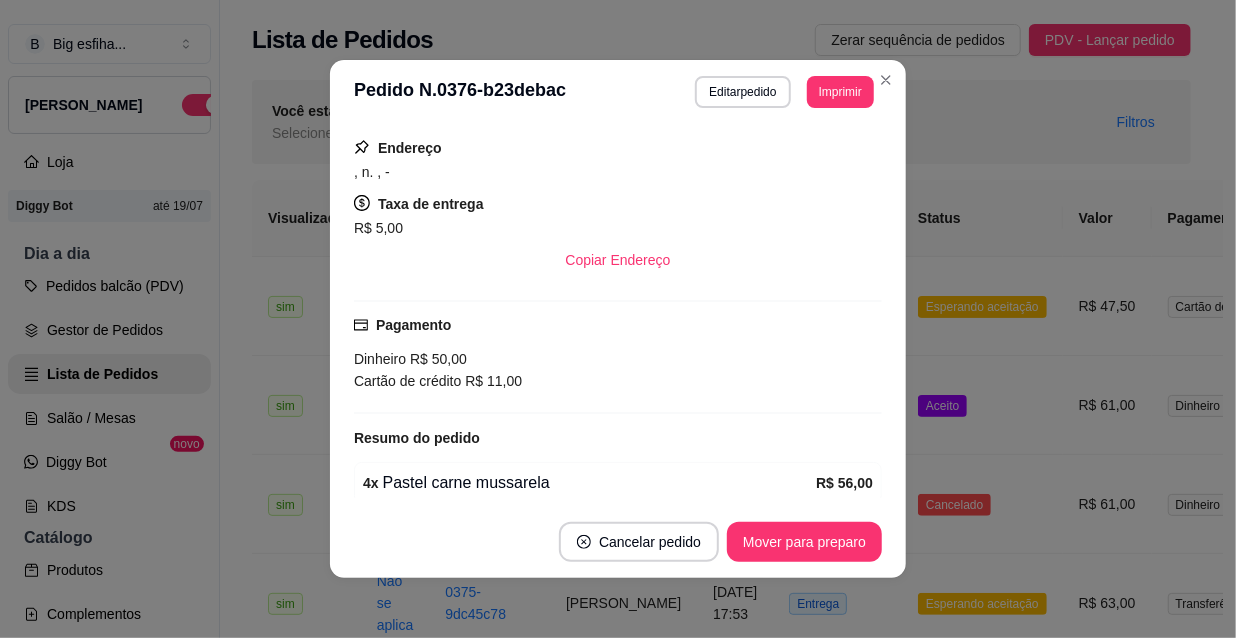 scroll, scrollTop: 363, scrollLeft: 0, axis: vertical 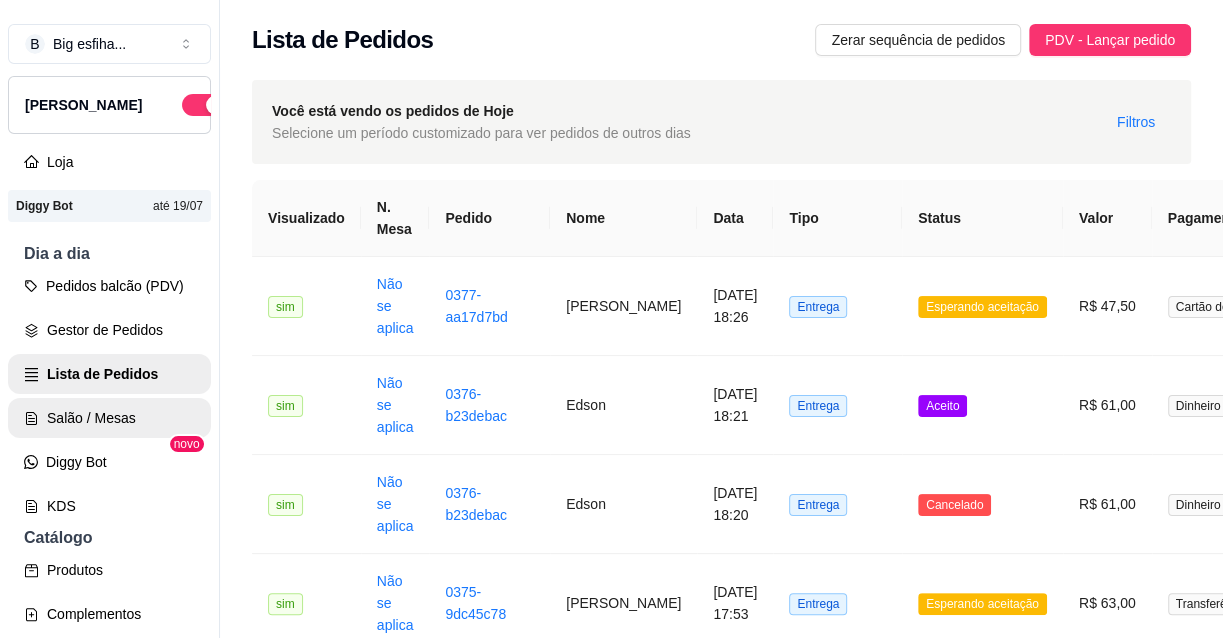 click on "Salão / Mesas" at bounding box center [109, 418] 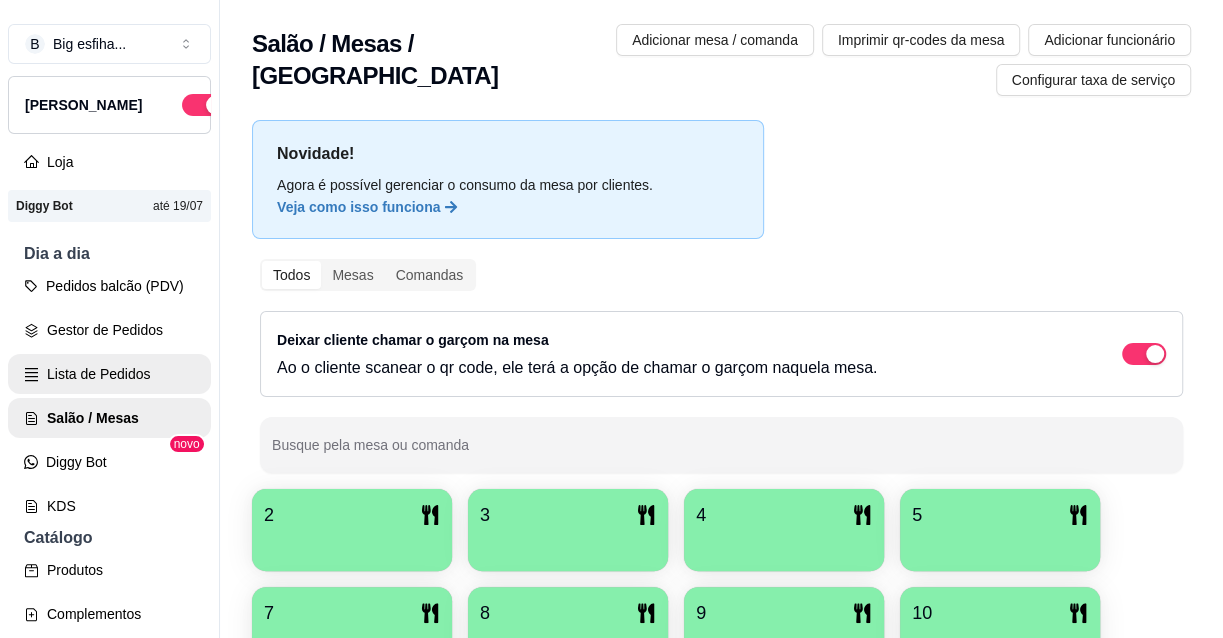 click on "Lista de Pedidos" at bounding box center [109, 374] 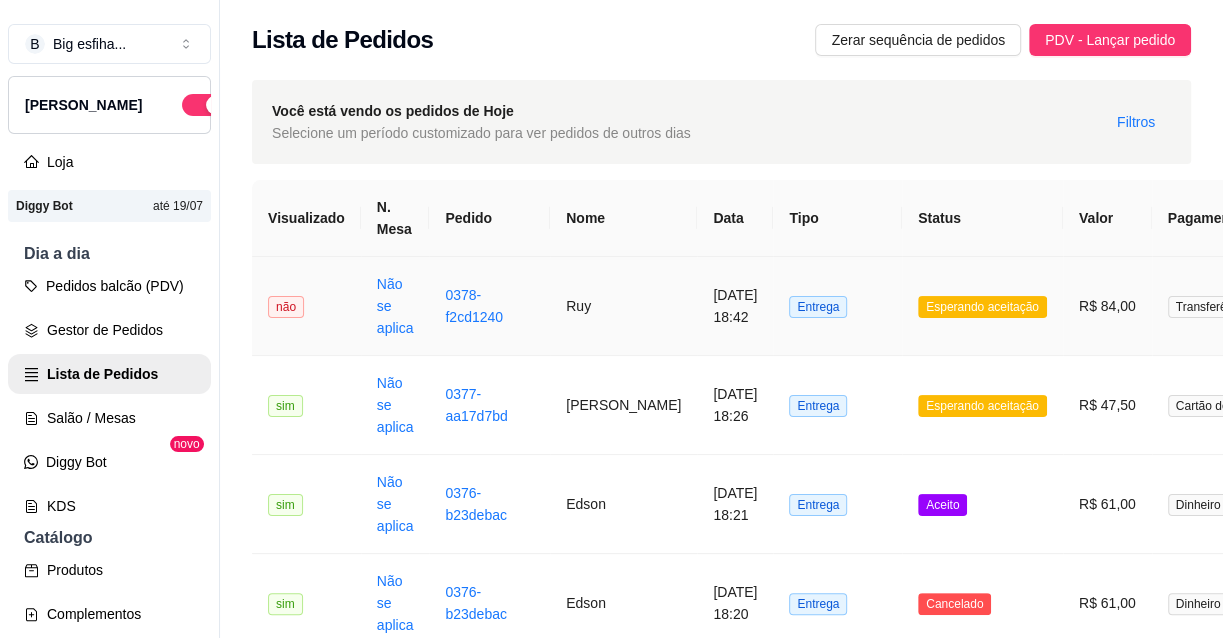 click on "Ruy" at bounding box center (623, 306) 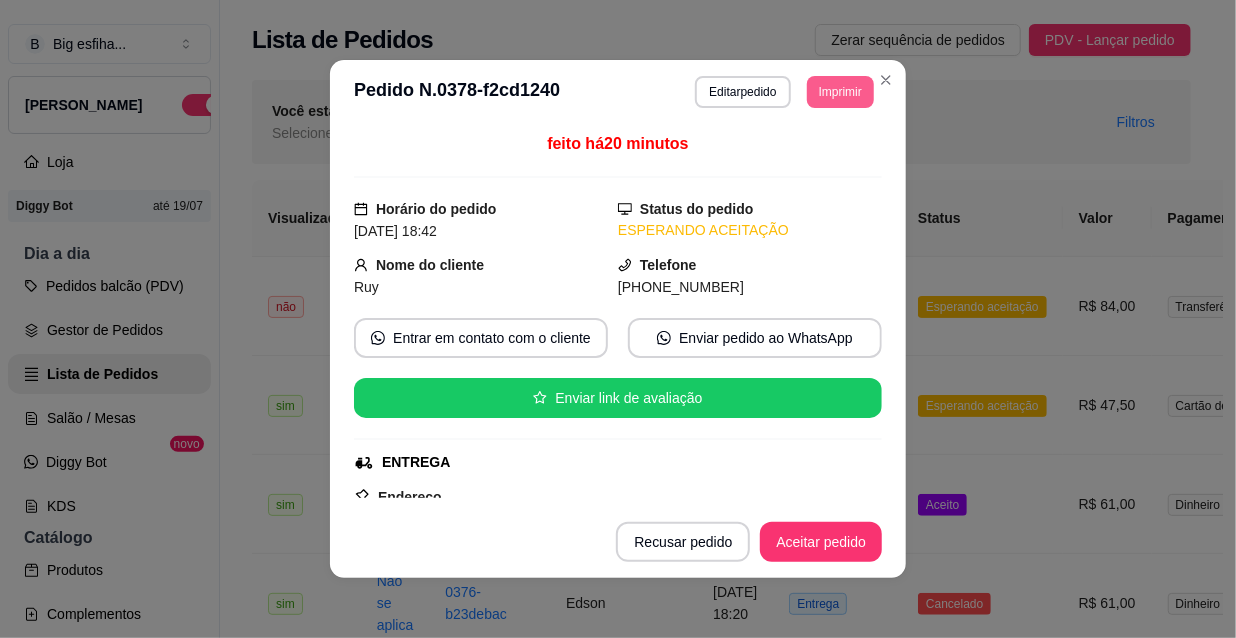 click on "Imprimir" at bounding box center [840, 92] 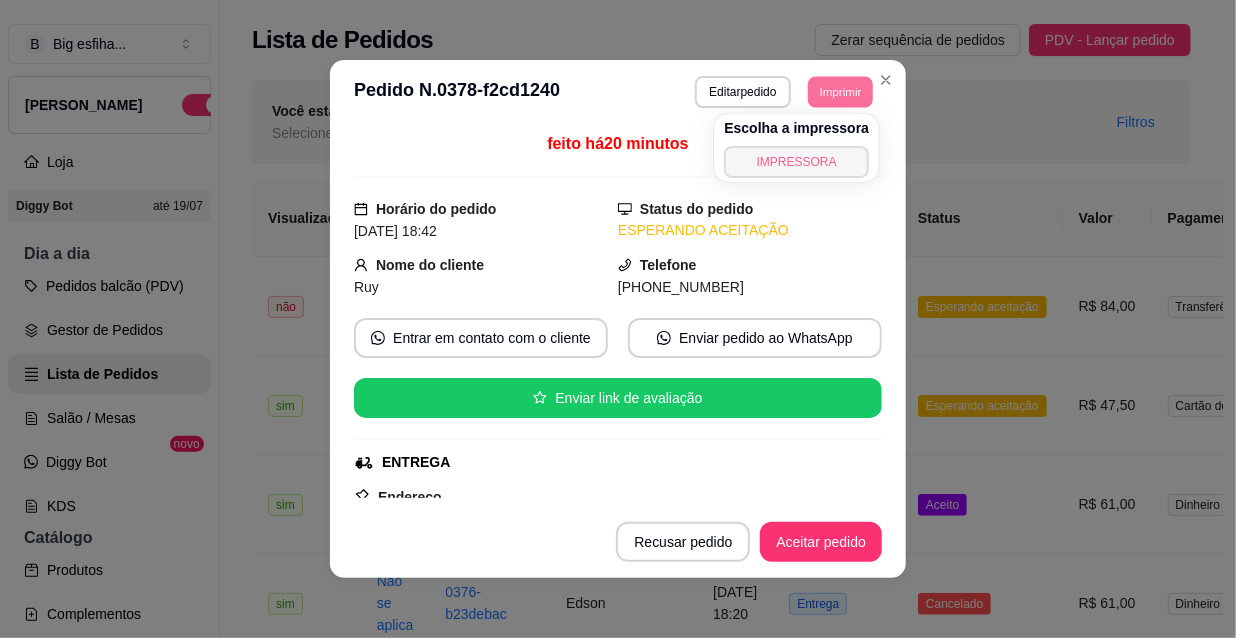 click on "IMPRESSORA" at bounding box center (796, 162) 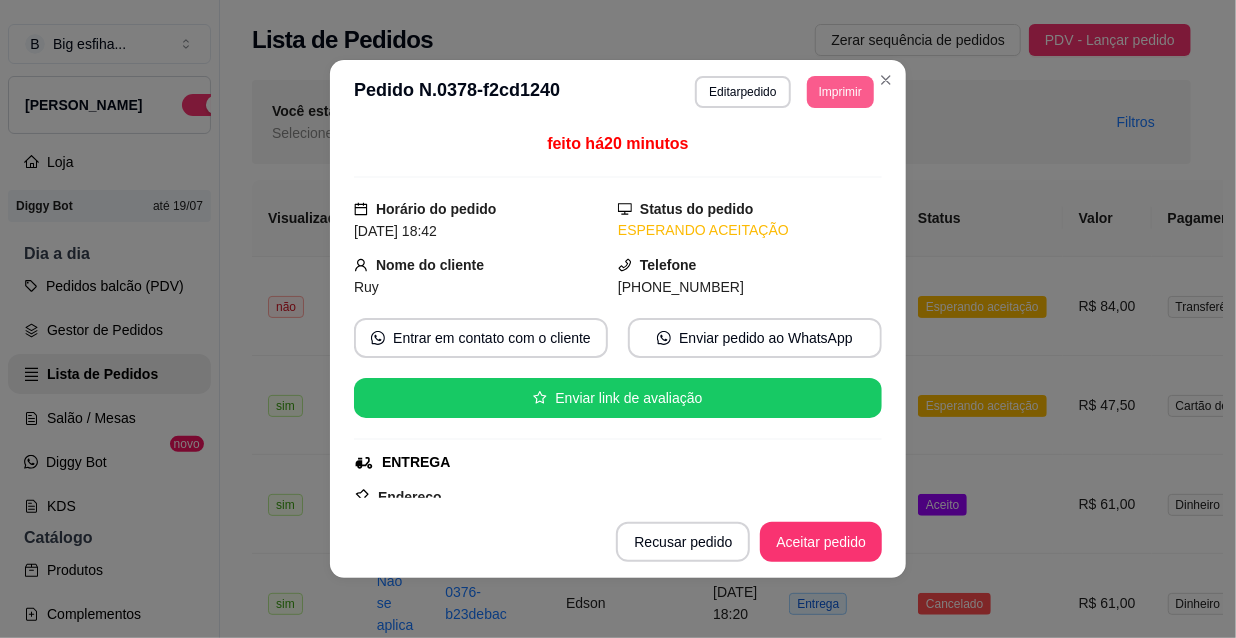 click on "Imprimir" at bounding box center [840, 92] 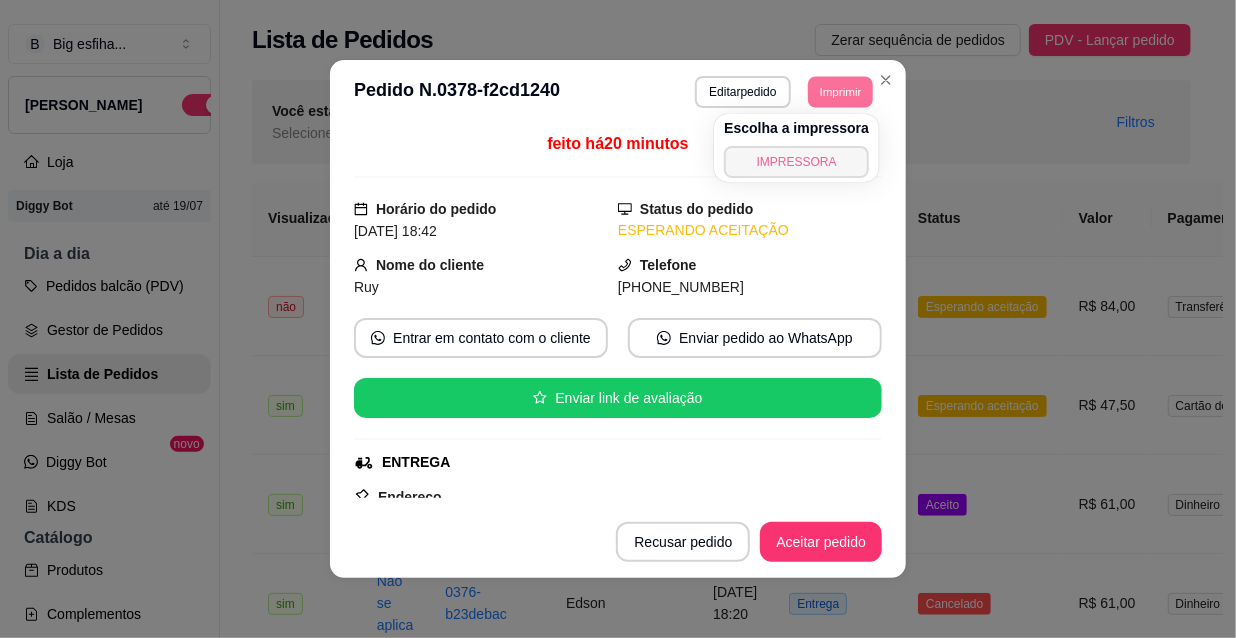 click on "IMPRESSORA" at bounding box center [796, 162] 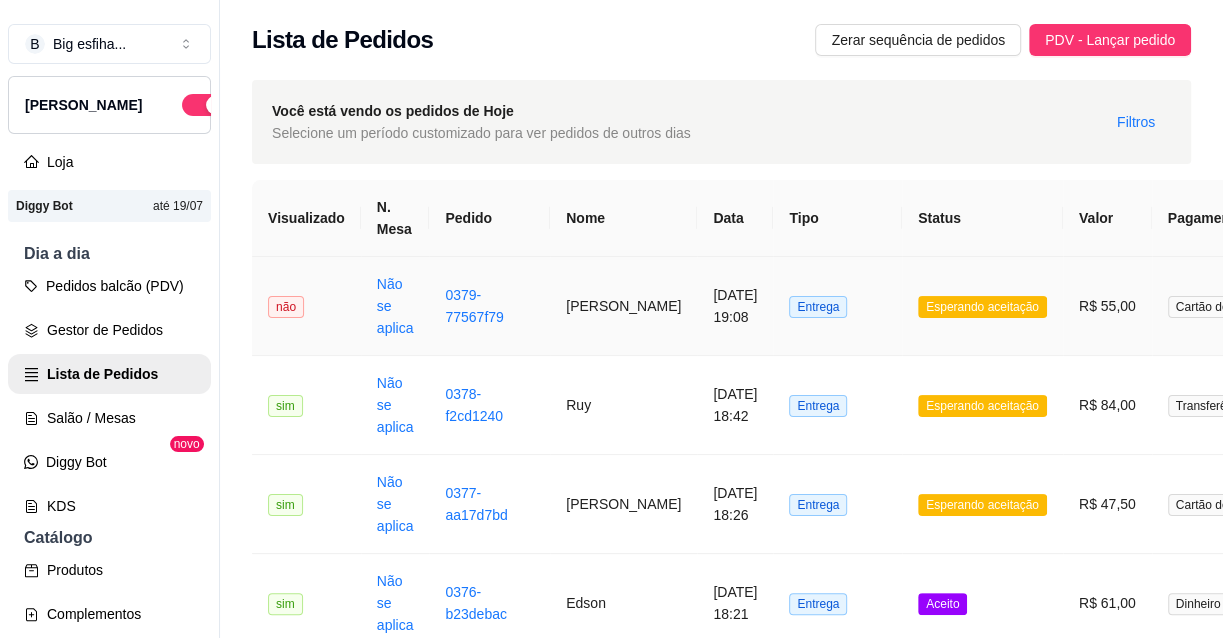 click on "[DATE] 19:08" at bounding box center [735, 306] 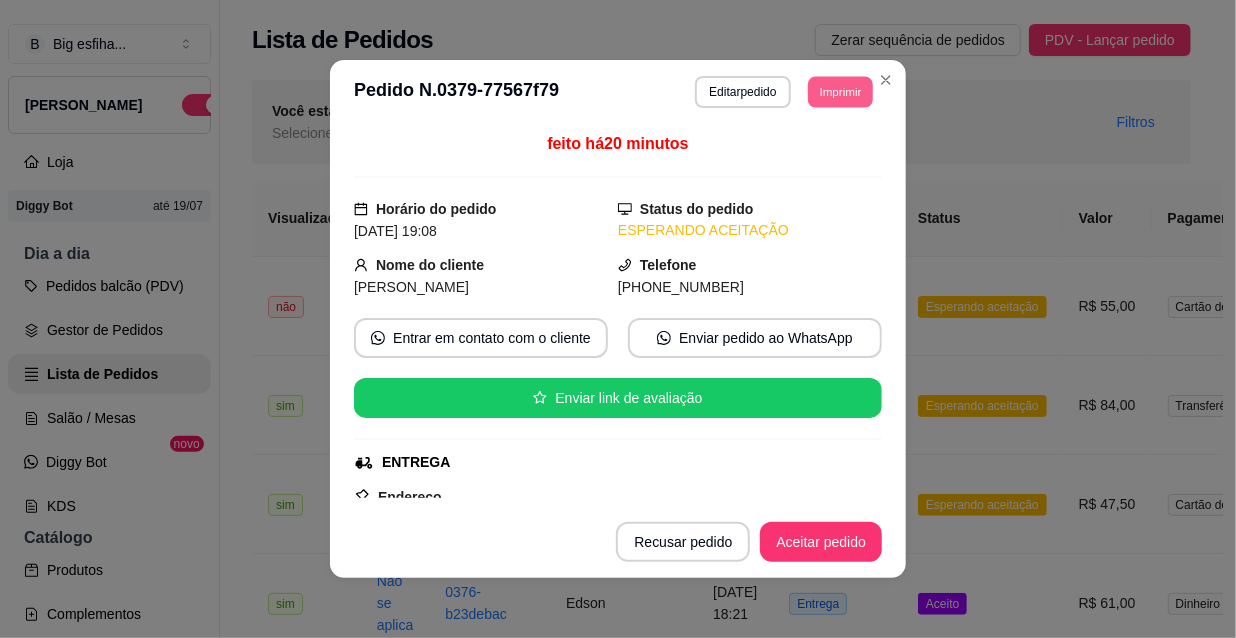 click on "Imprimir" at bounding box center (840, 91) 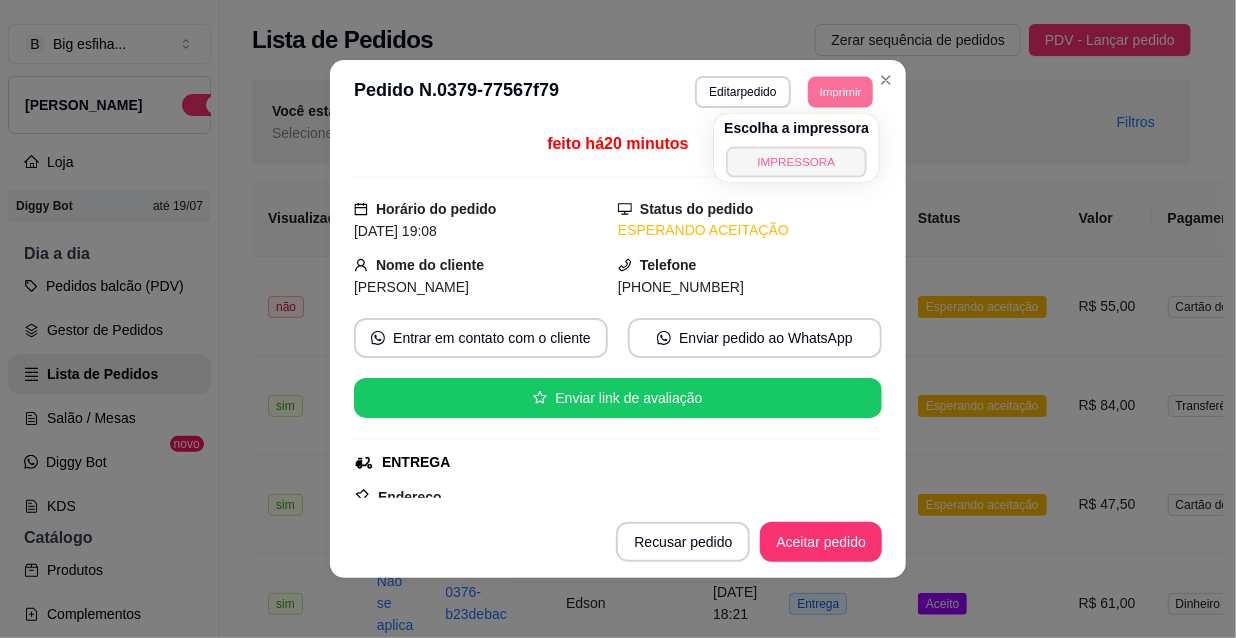 click on "IMPRESSORA" at bounding box center [796, 161] 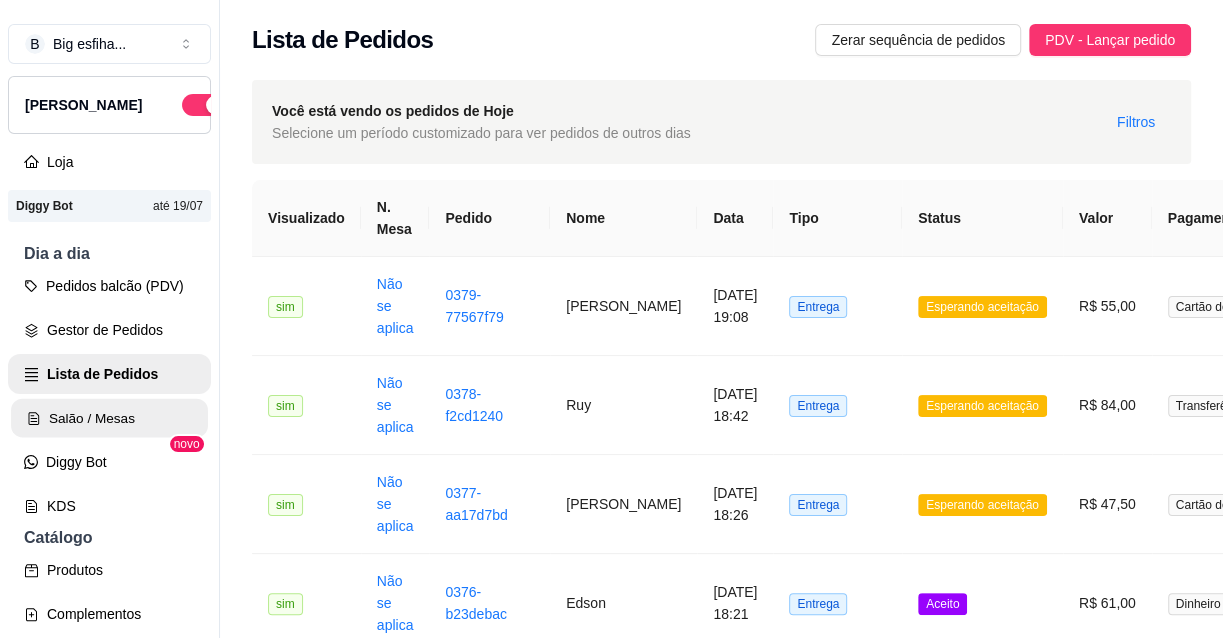 click on "Salão / Mesas" at bounding box center [109, 418] 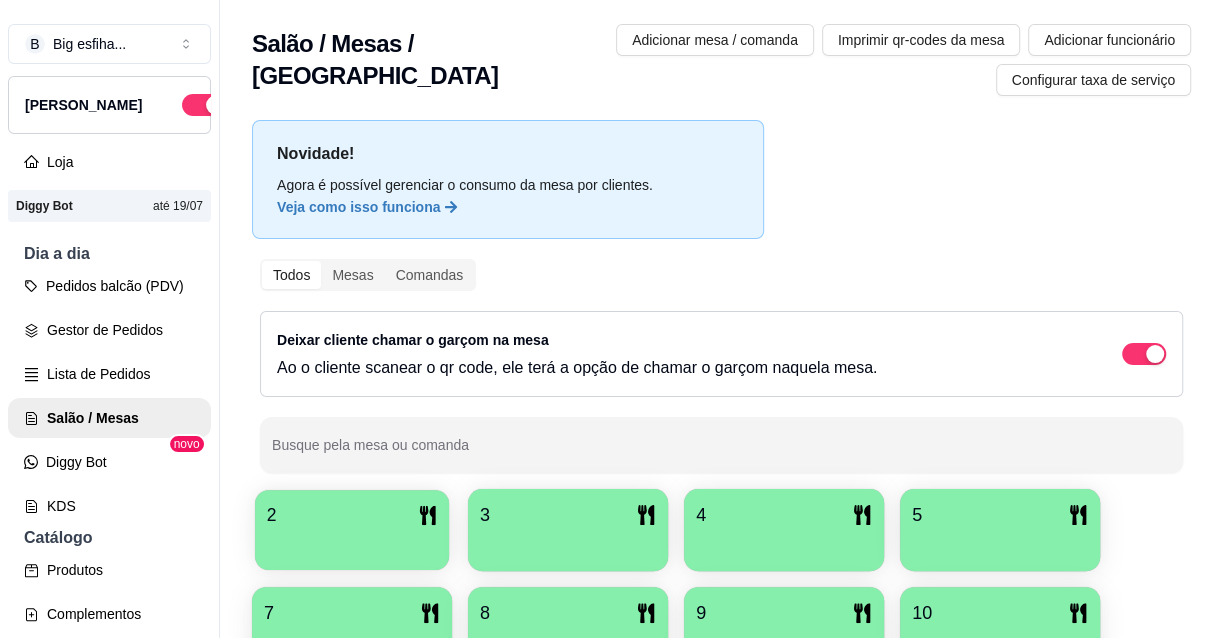 click on "2" at bounding box center [352, 515] 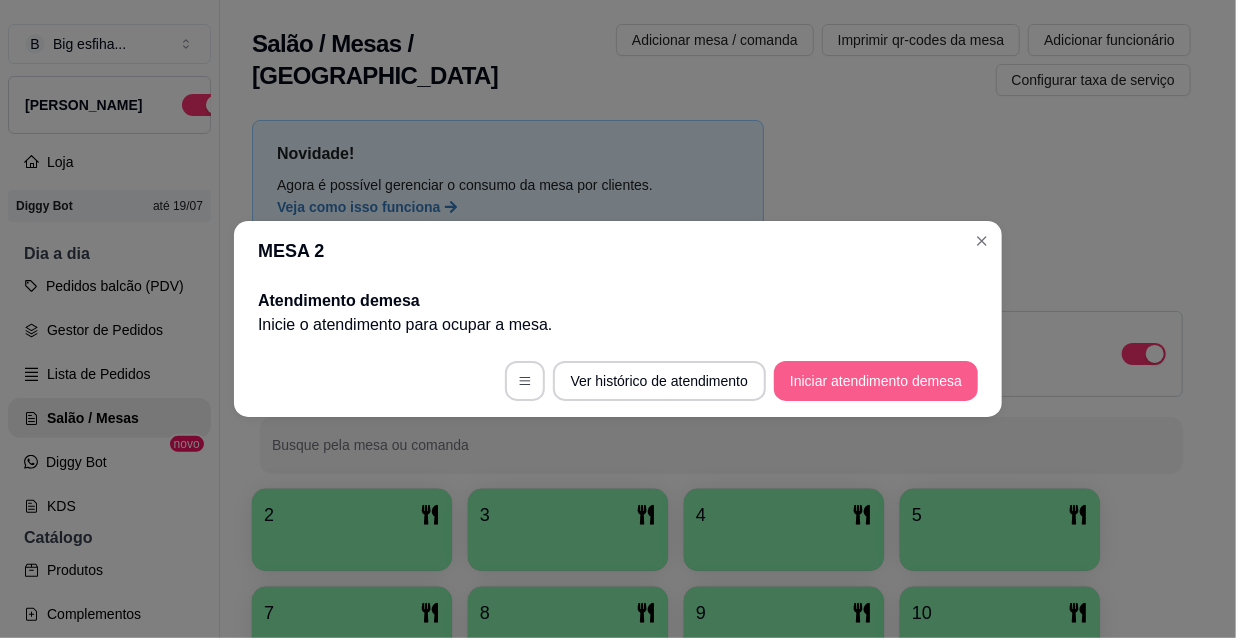 click on "Iniciar atendimento de  mesa" at bounding box center (876, 381) 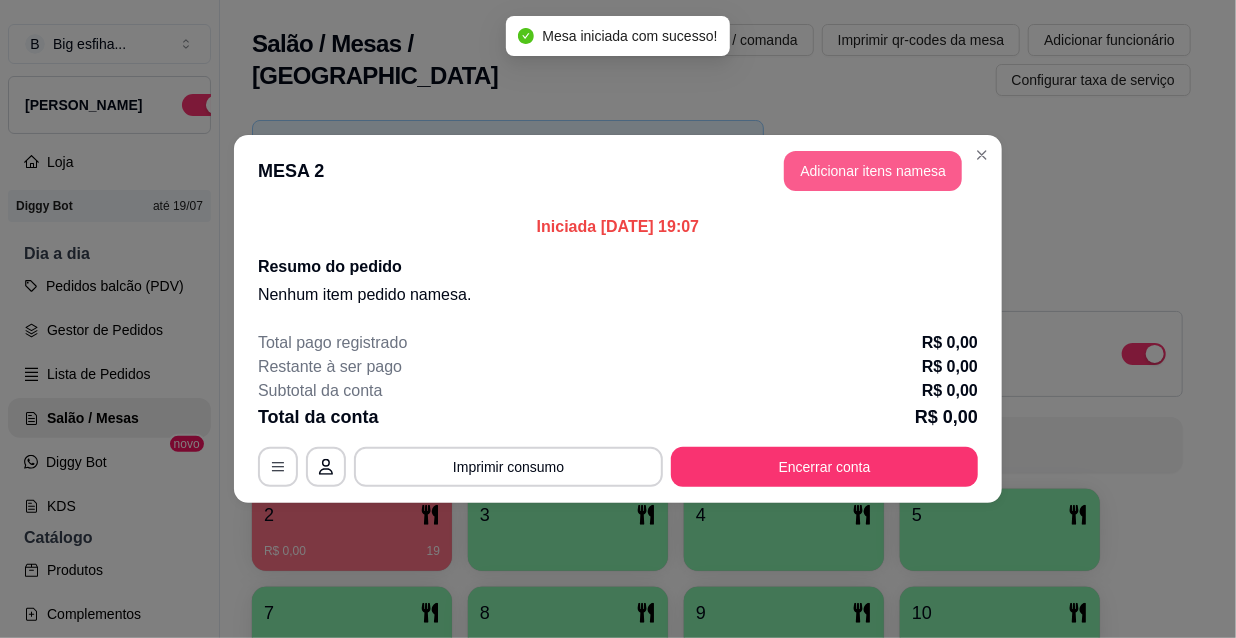 click on "Adicionar itens na  mesa" at bounding box center (873, 171) 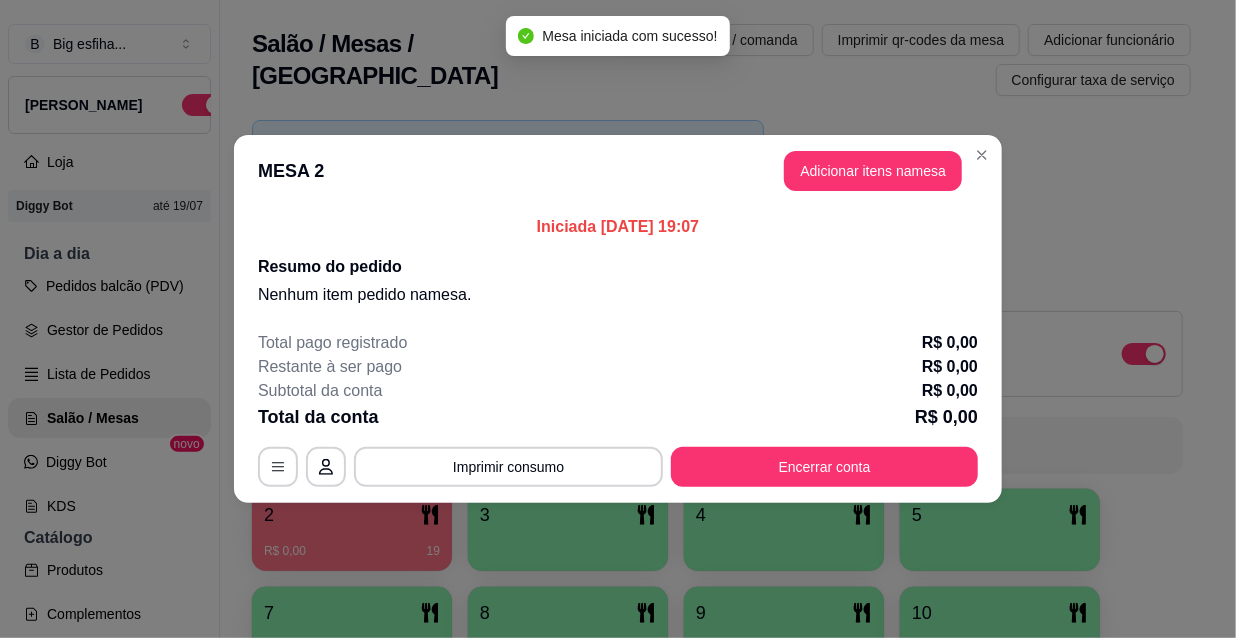 click at bounding box center [408, 113] 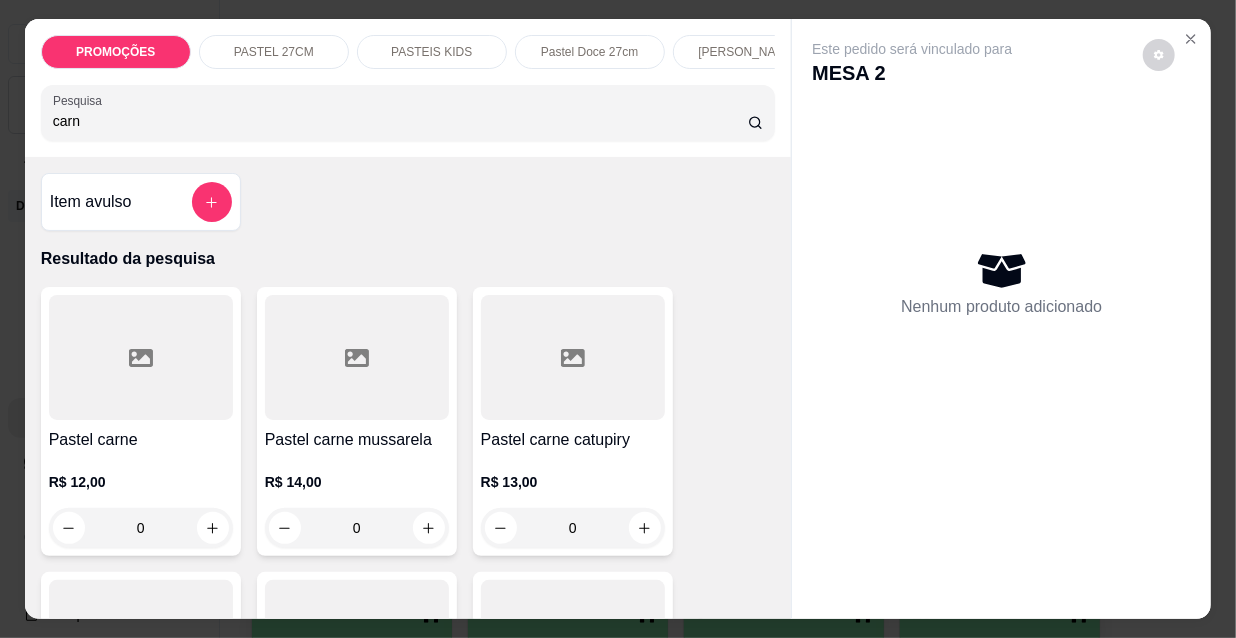 type on "carn" 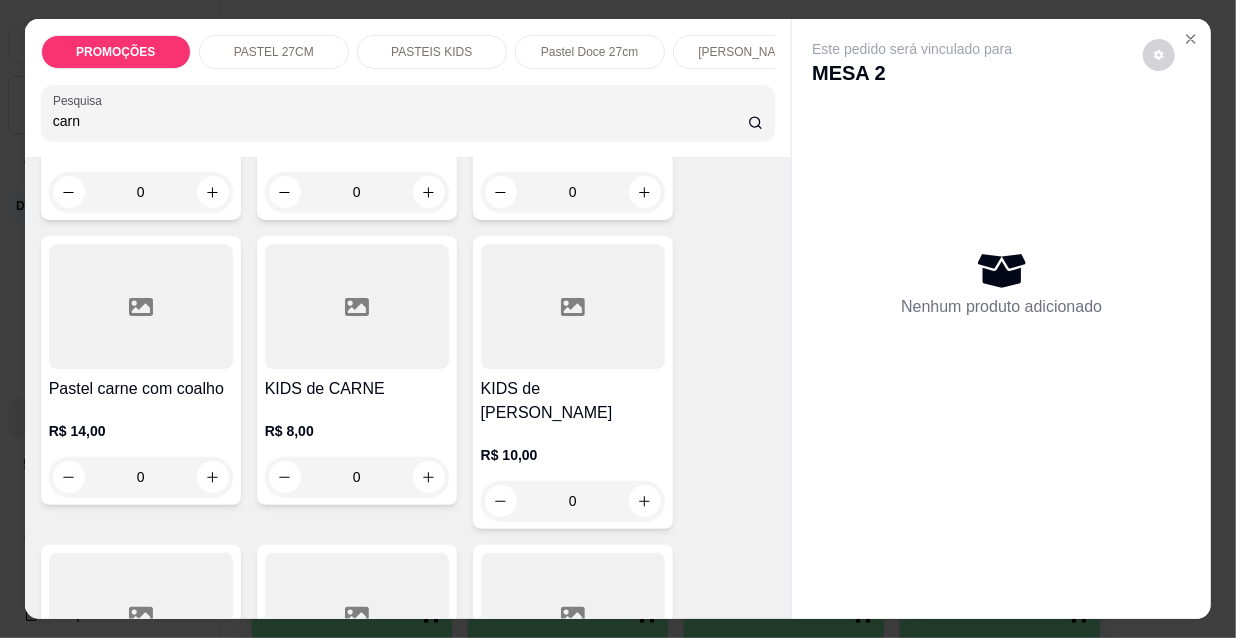 scroll, scrollTop: 1000, scrollLeft: 0, axis: vertical 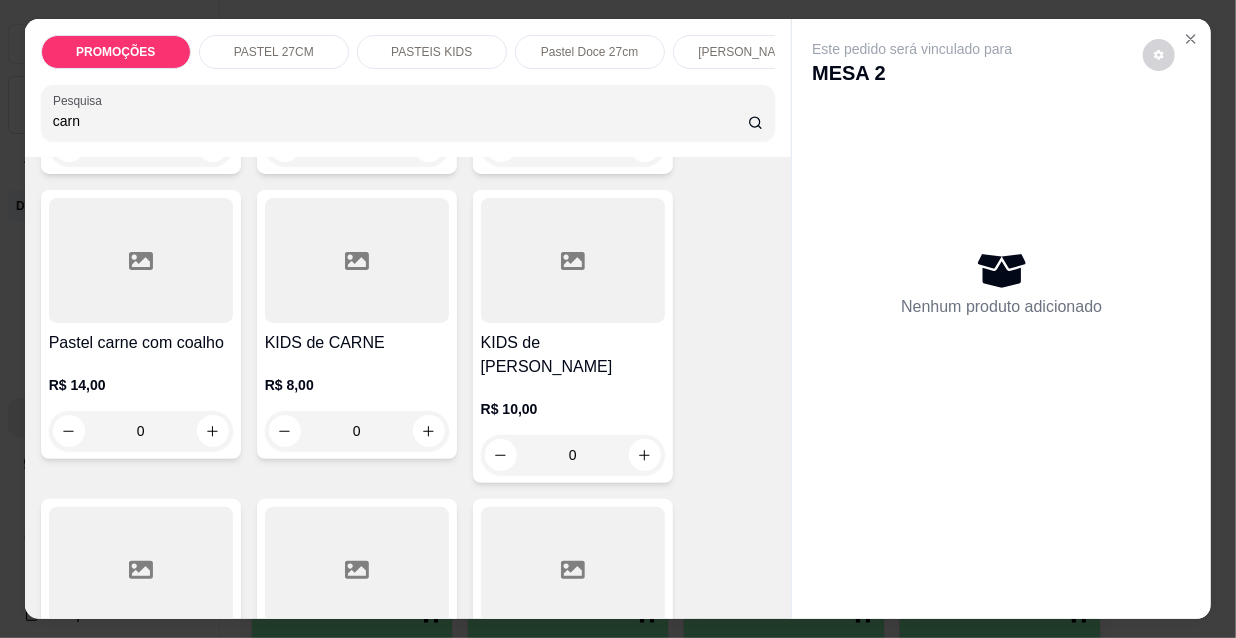 click at bounding box center [141, 260] 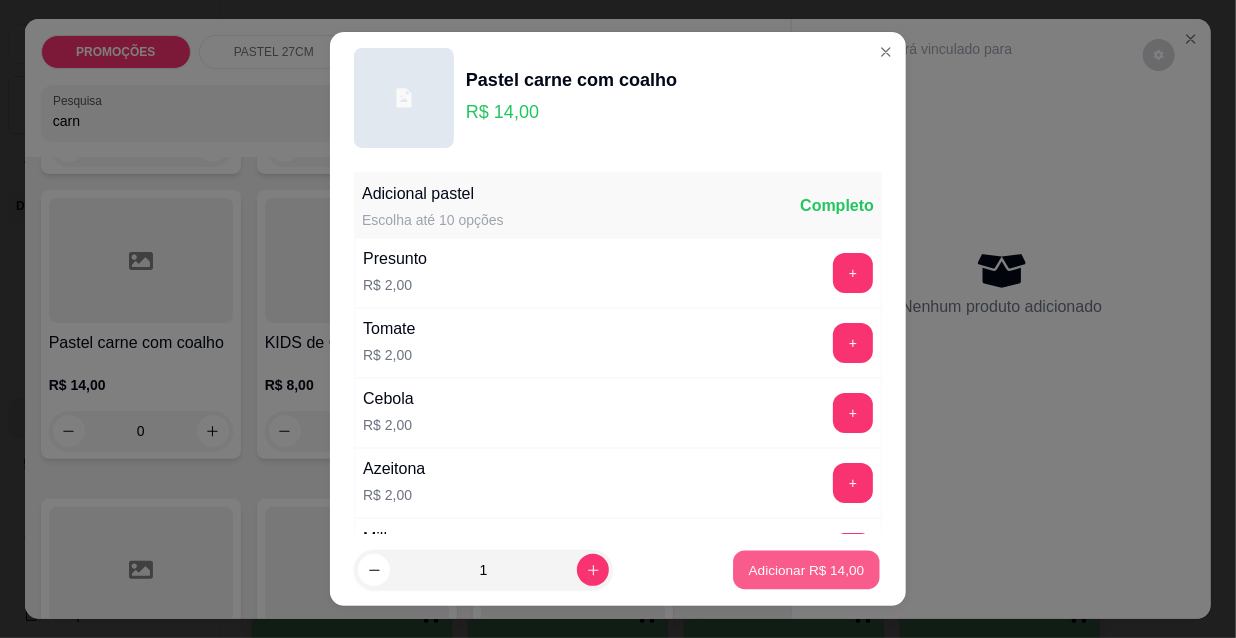 click on "Adicionar   R$ 14,00" at bounding box center (807, 569) 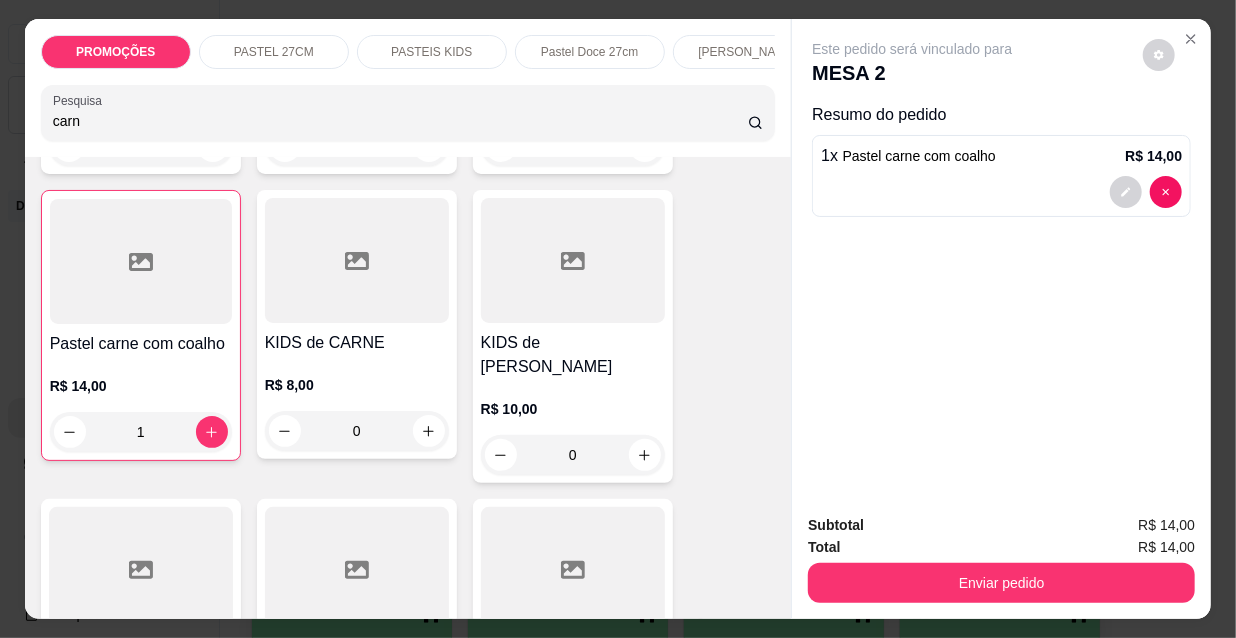 drag, startPoint x: 0, startPoint y: 114, endPoint x: 0, endPoint y: 91, distance: 23 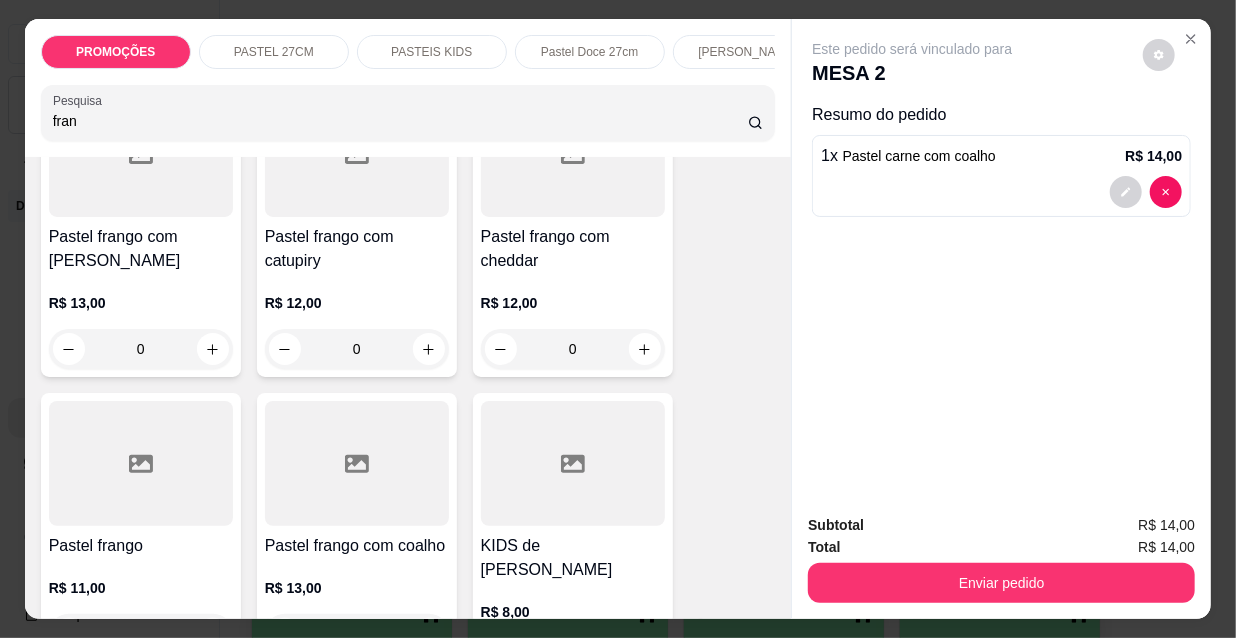 scroll, scrollTop: 363, scrollLeft: 0, axis: vertical 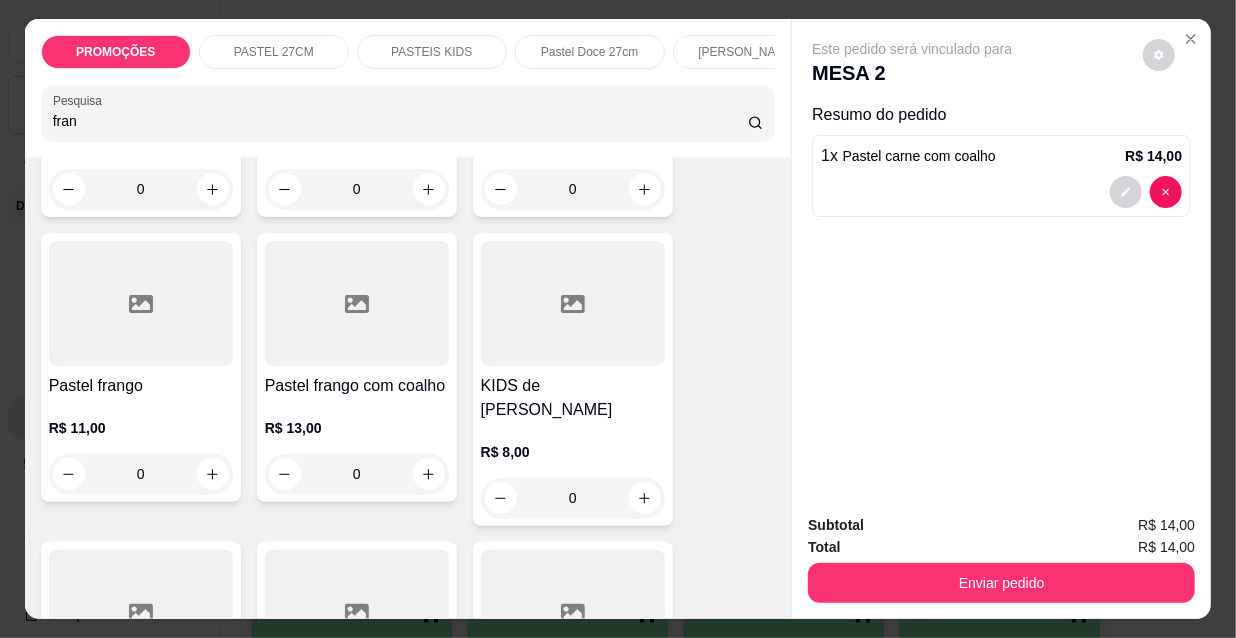 type on "fran" 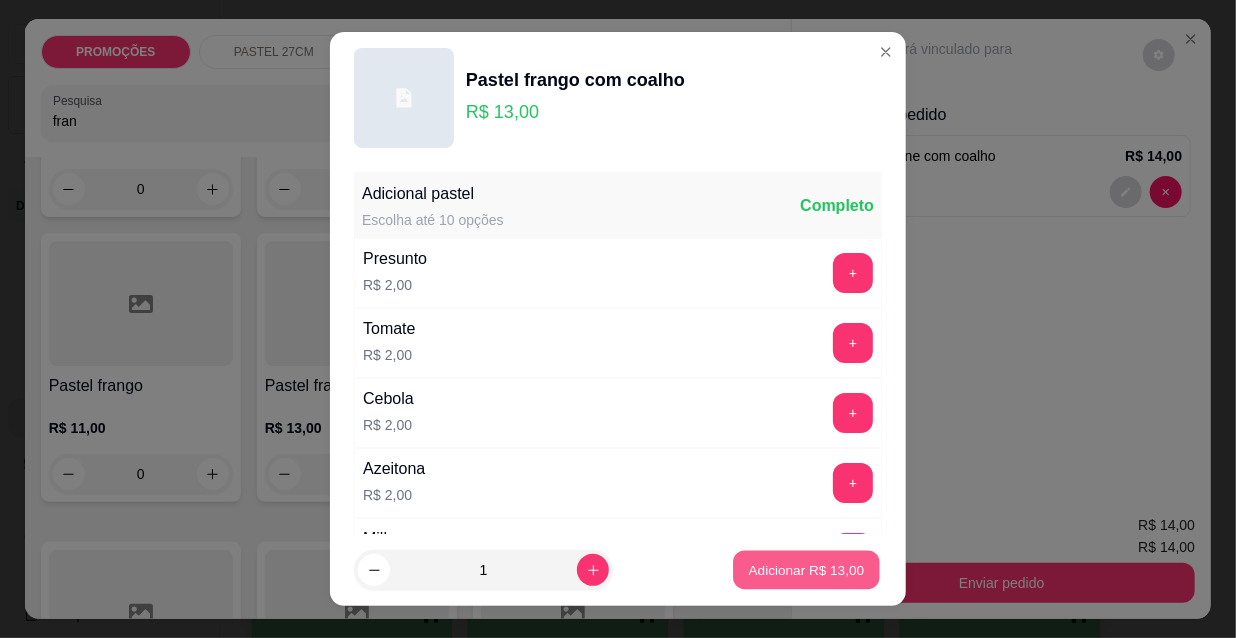 click on "Adicionar   R$ 13,00" at bounding box center (807, 569) 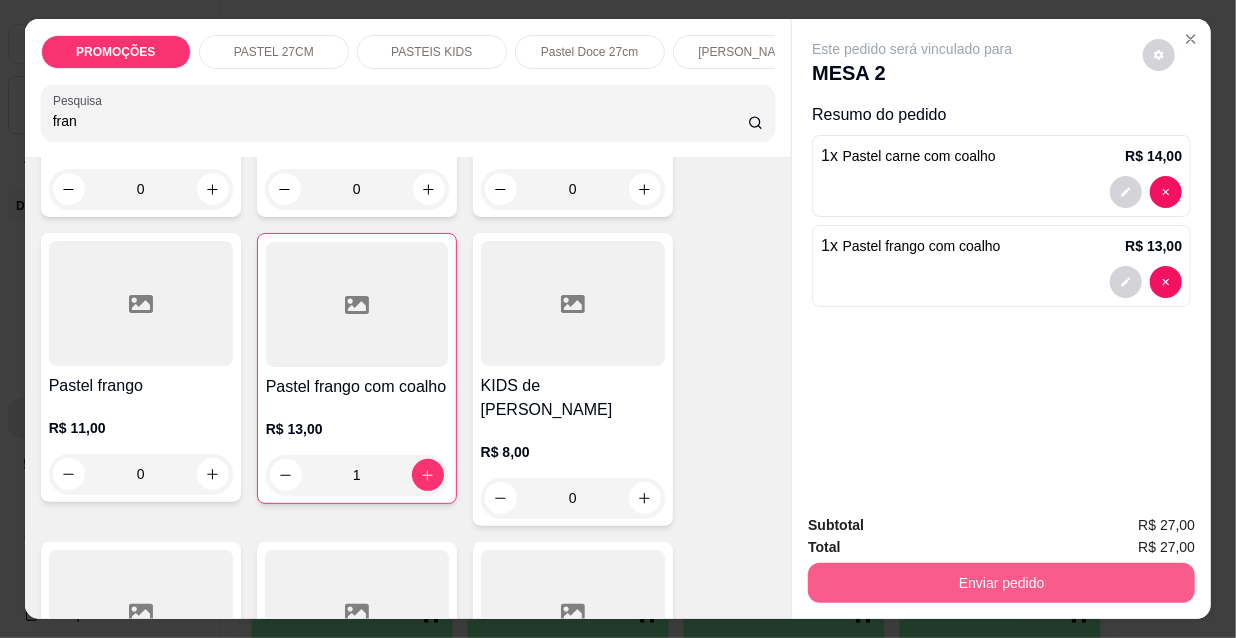 click on "Enviar pedido" at bounding box center (1001, 583) 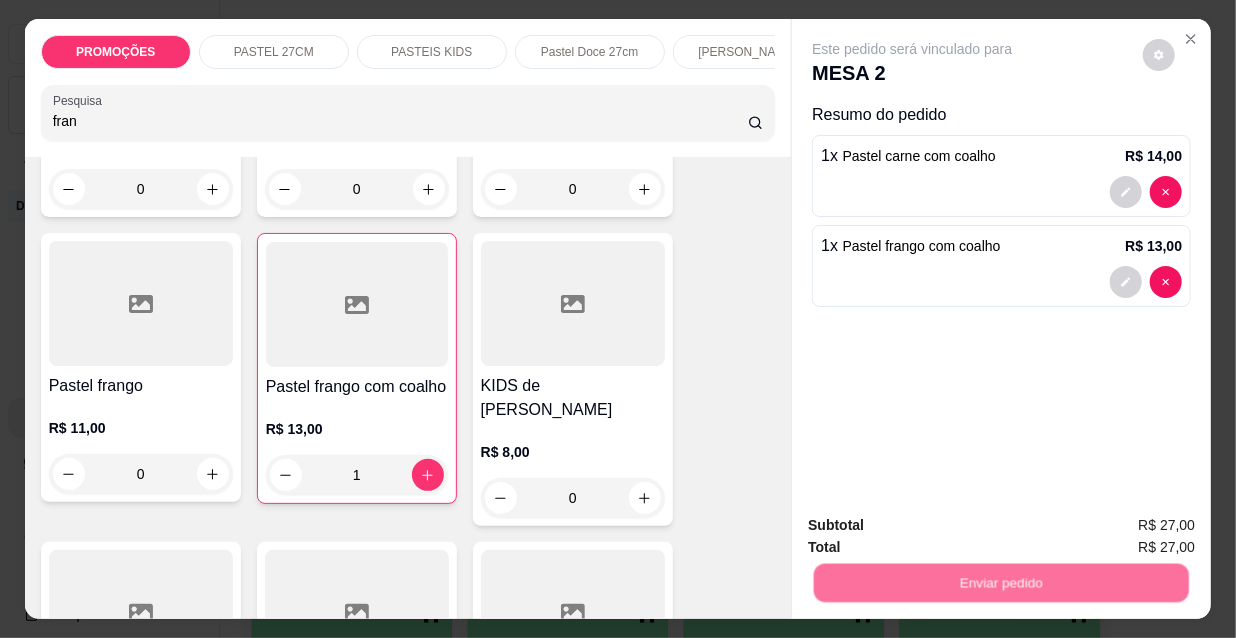 click on "Não registrar e enviar pedido" at bounding box center [937, 526] 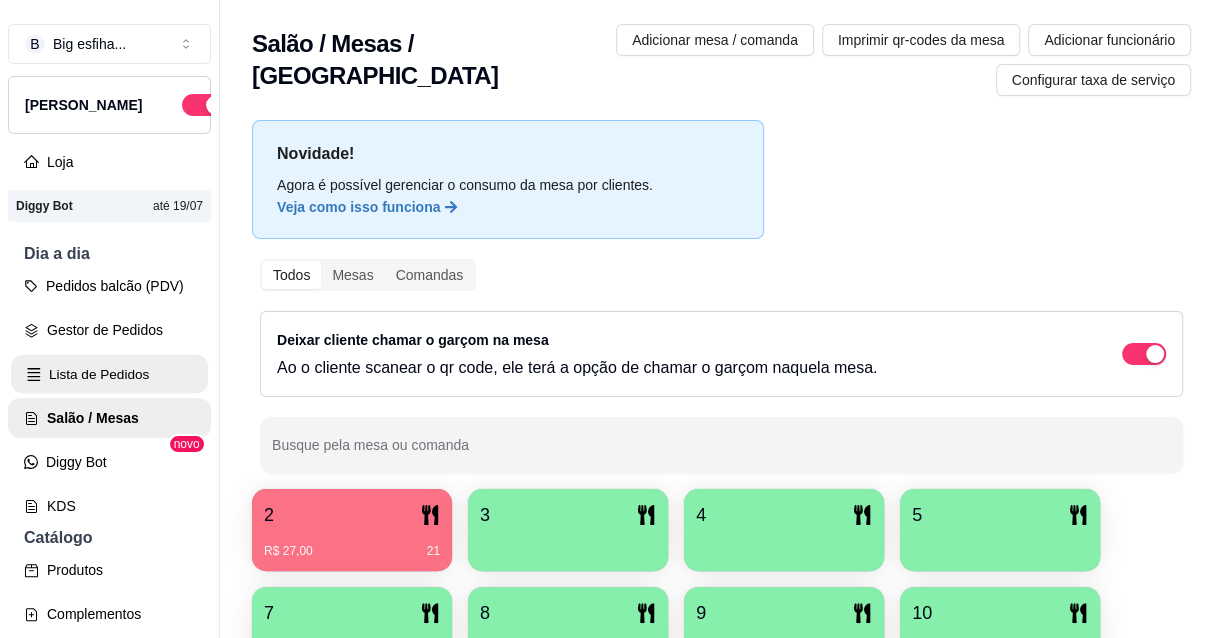 click on "Lista de Pedidos" at bounding box center [109, 374] 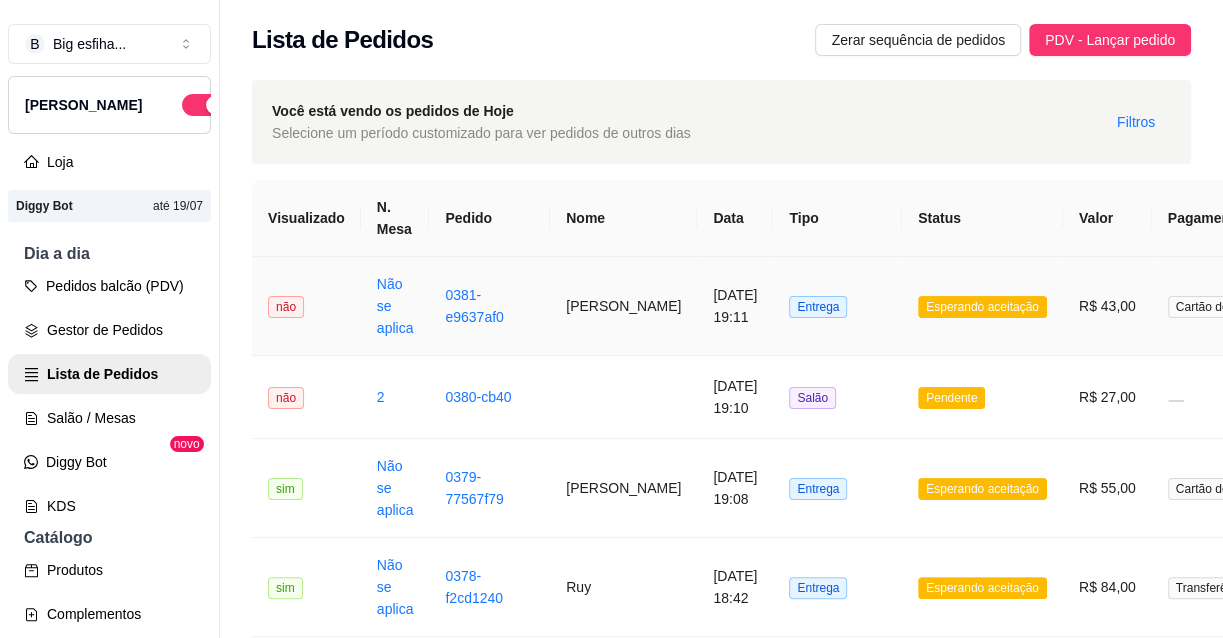 click on "Entrega" at bounding box center [837, 306] 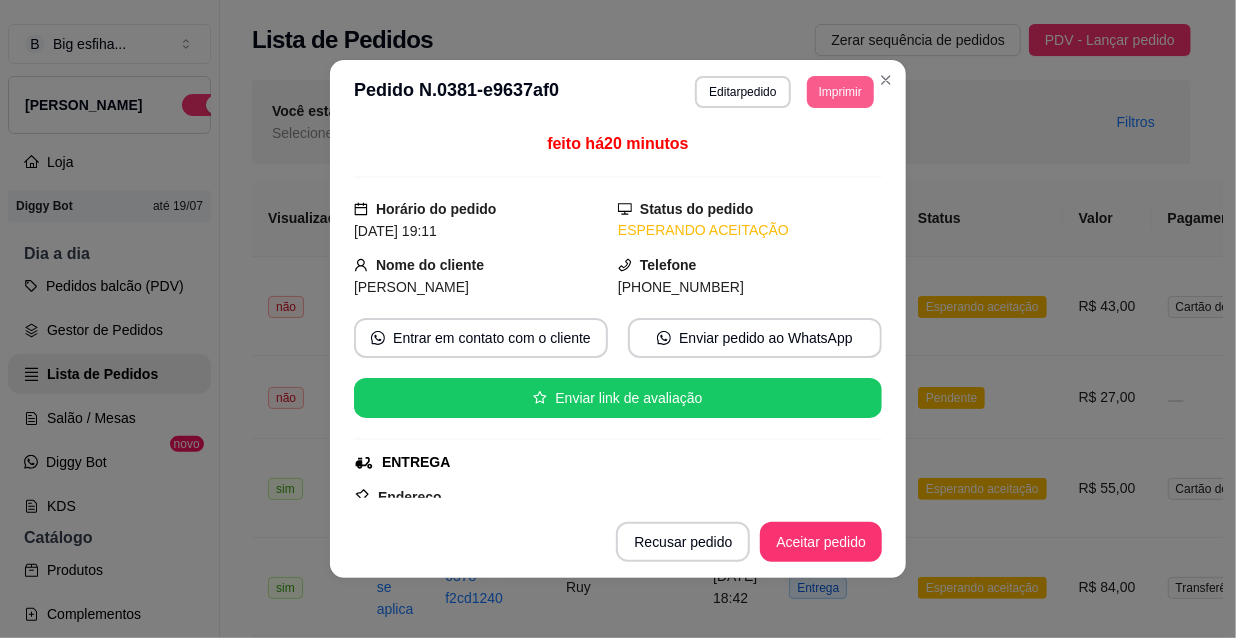 click on "Imprimir" at bounding box center [840, 92] 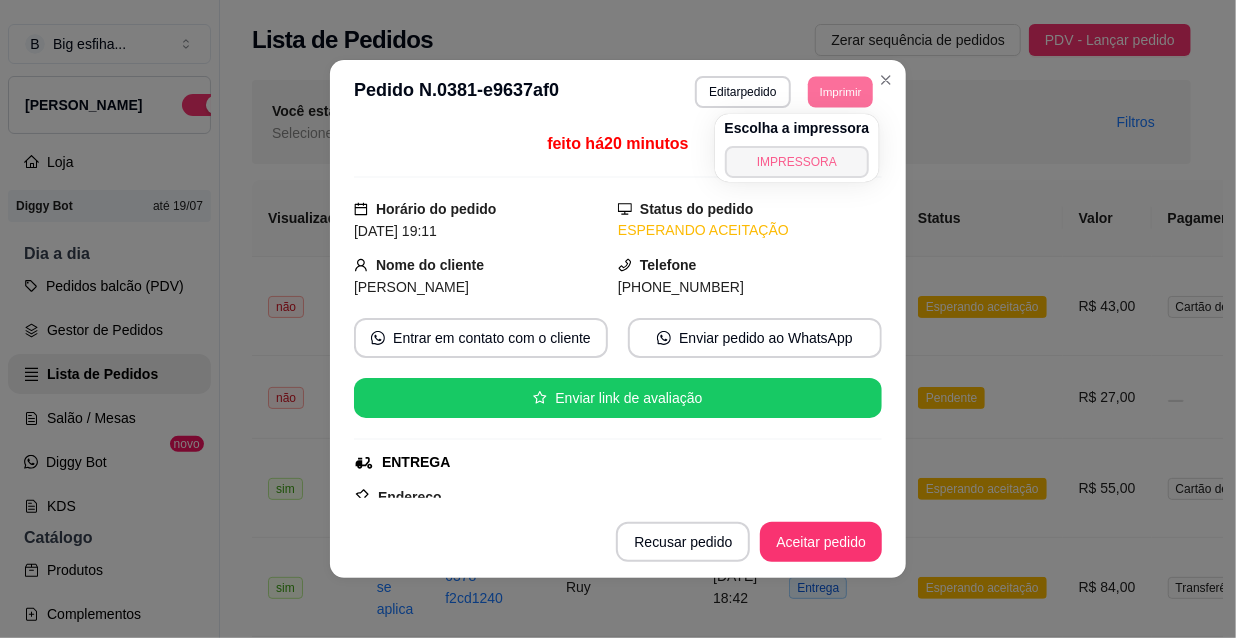 click on "IMPRESSORA" at bounding box center [797, 162] 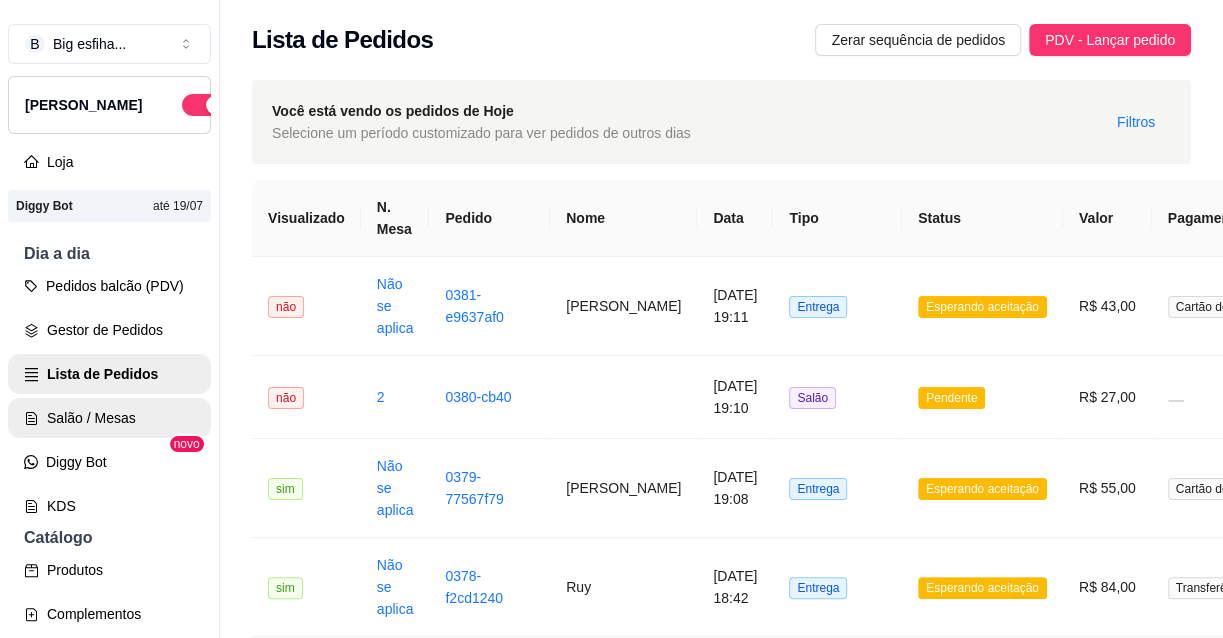 click on "Salão / Mesas" at bounding box center (109, 418) 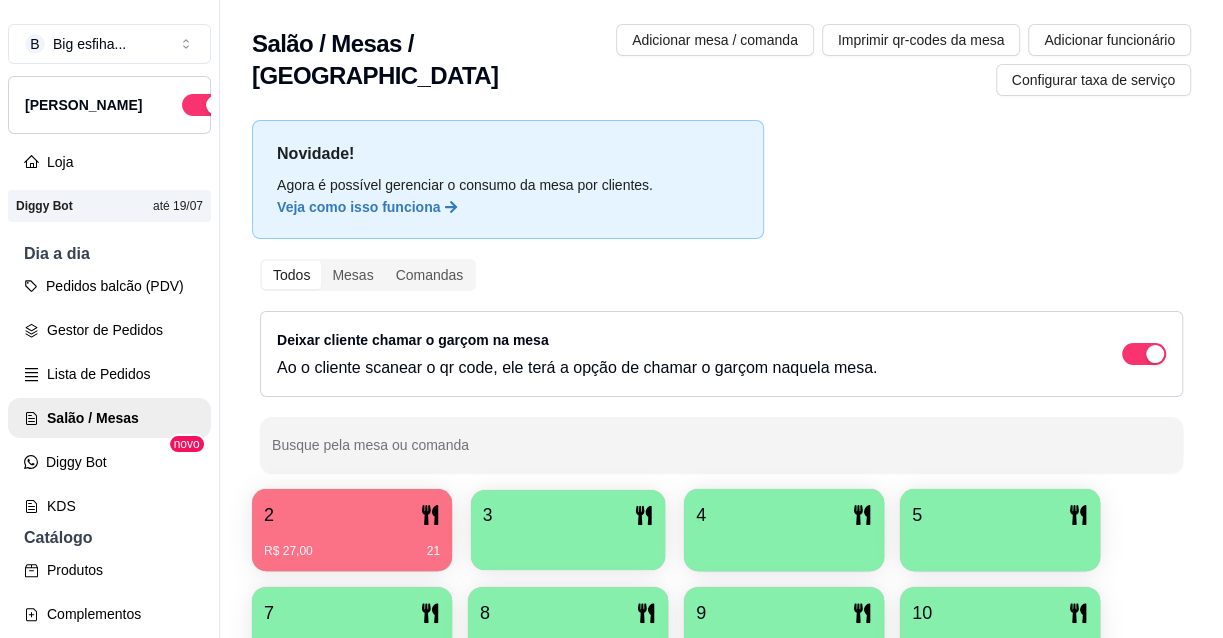 click at bounding box center (568, 543) 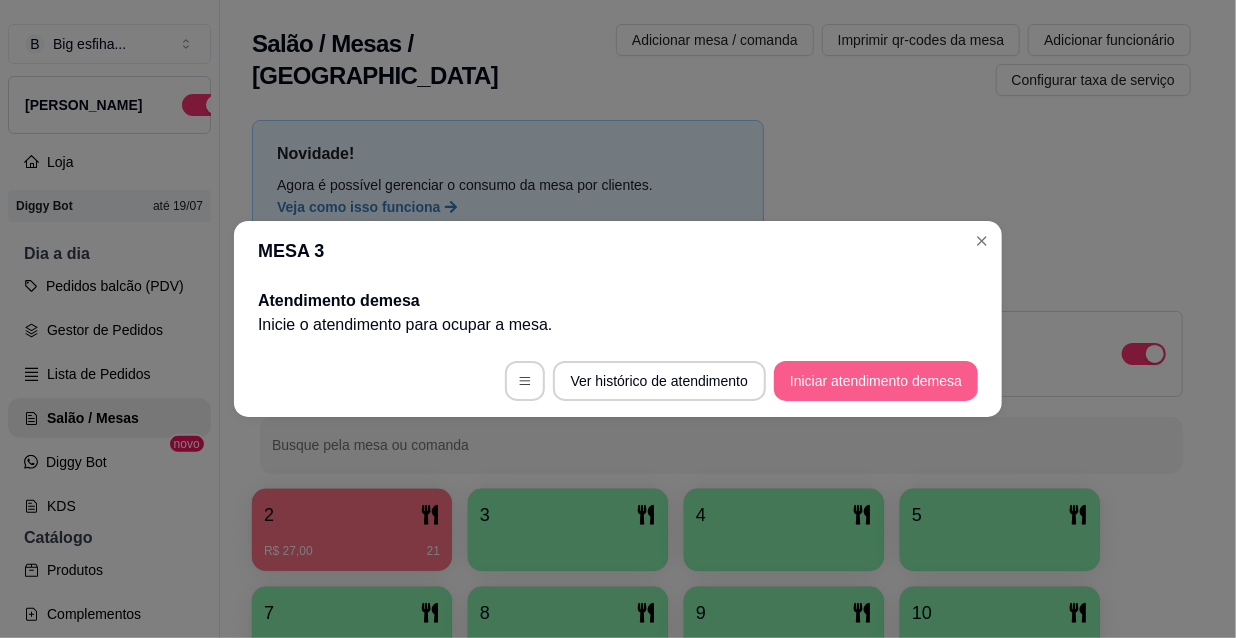 click on "Iniciar atendimento de  mesa" at bounding box center [876, 381] 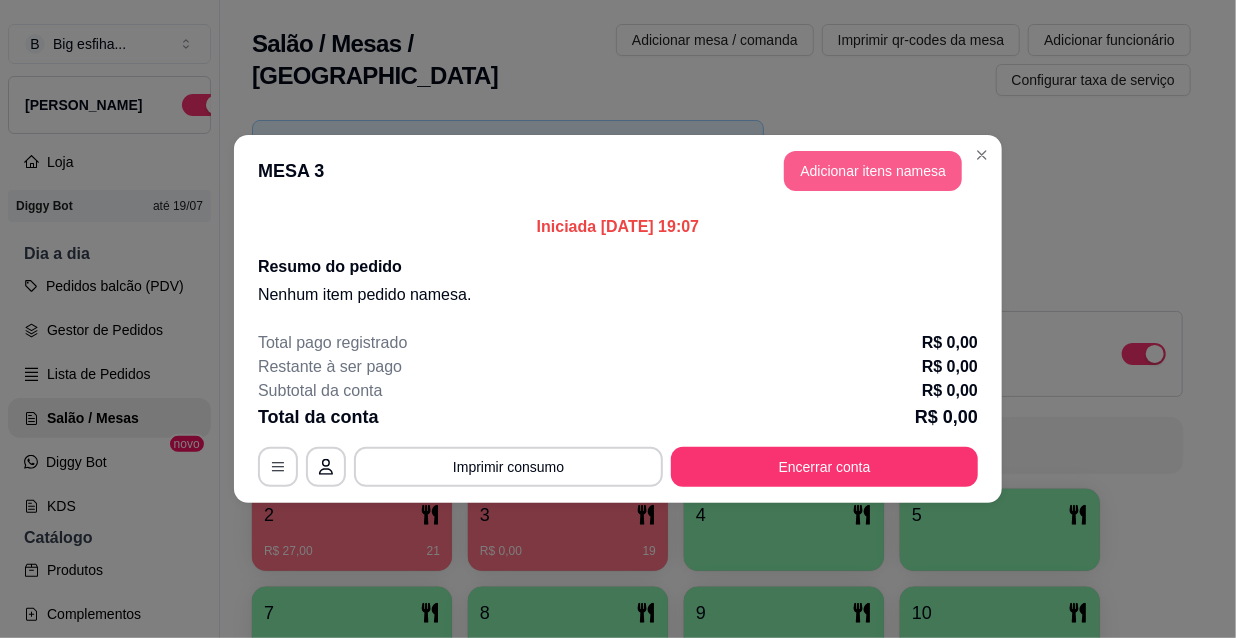 click on "Adicionar itens na  mesa" at bounding box center [873, 171] 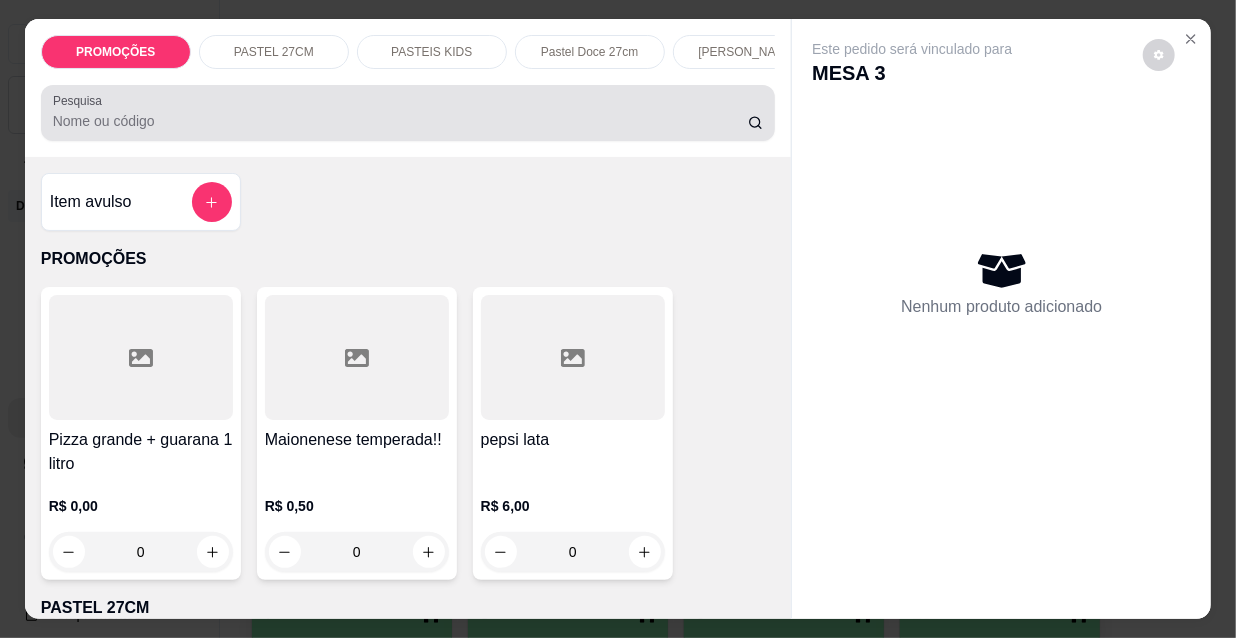 click on "Pesquisa" at bounding box center [400, 121] 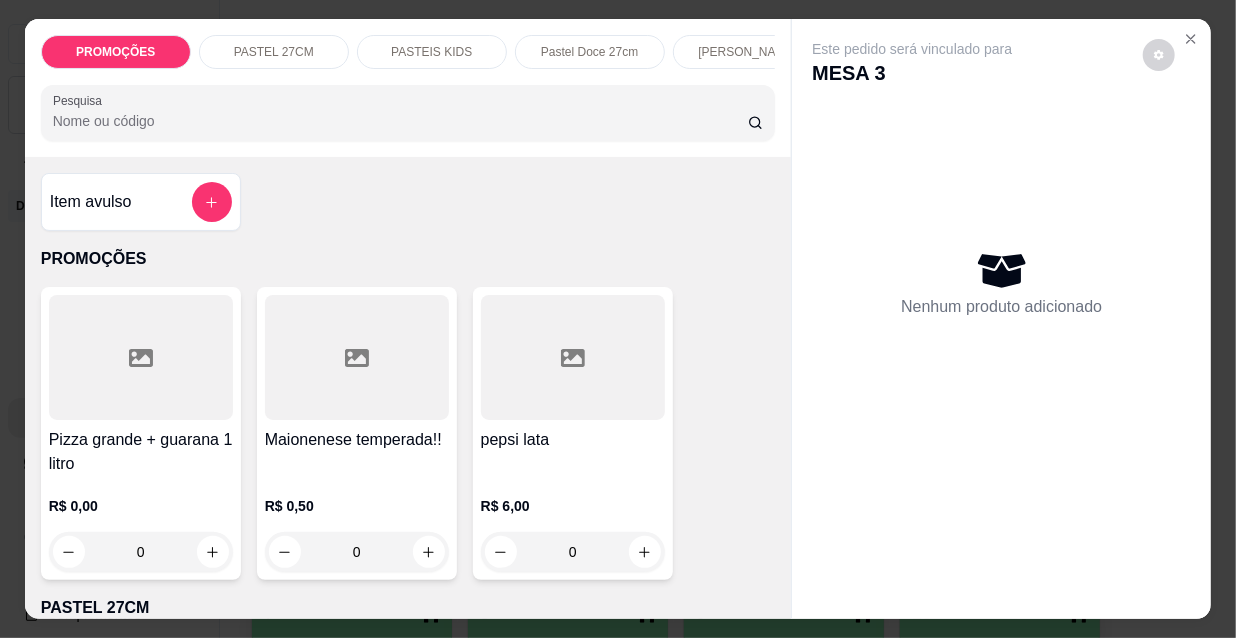click on "Pesquisa" at bounding box center [408, 113] 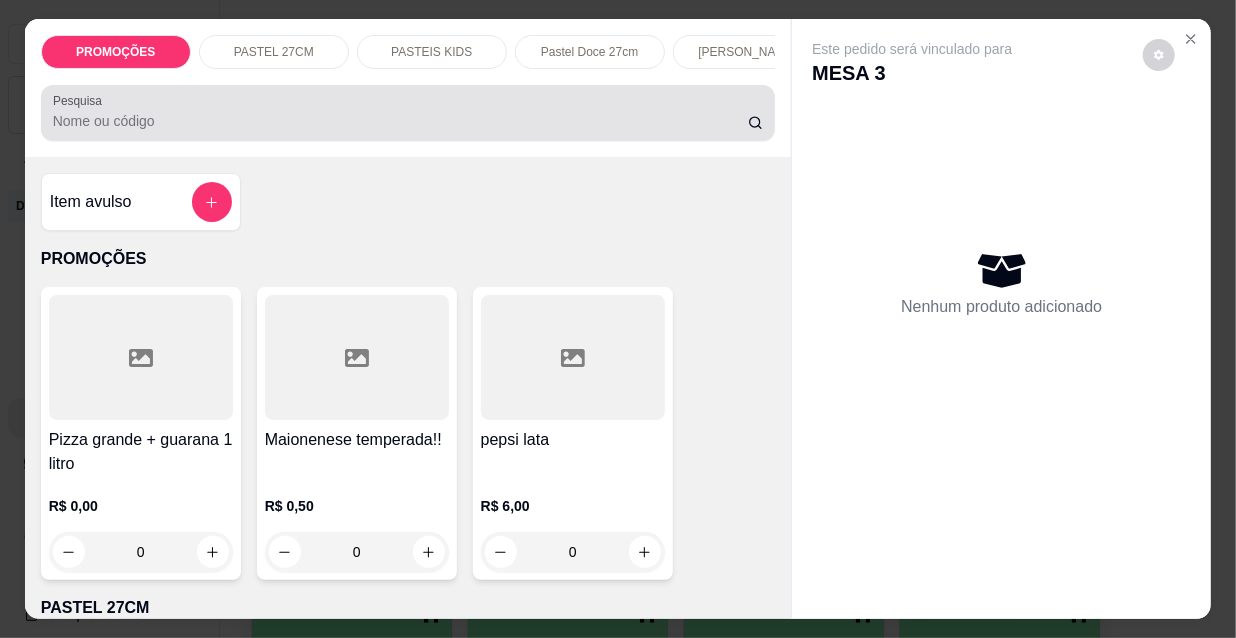 click at bounding box center (408, 113) 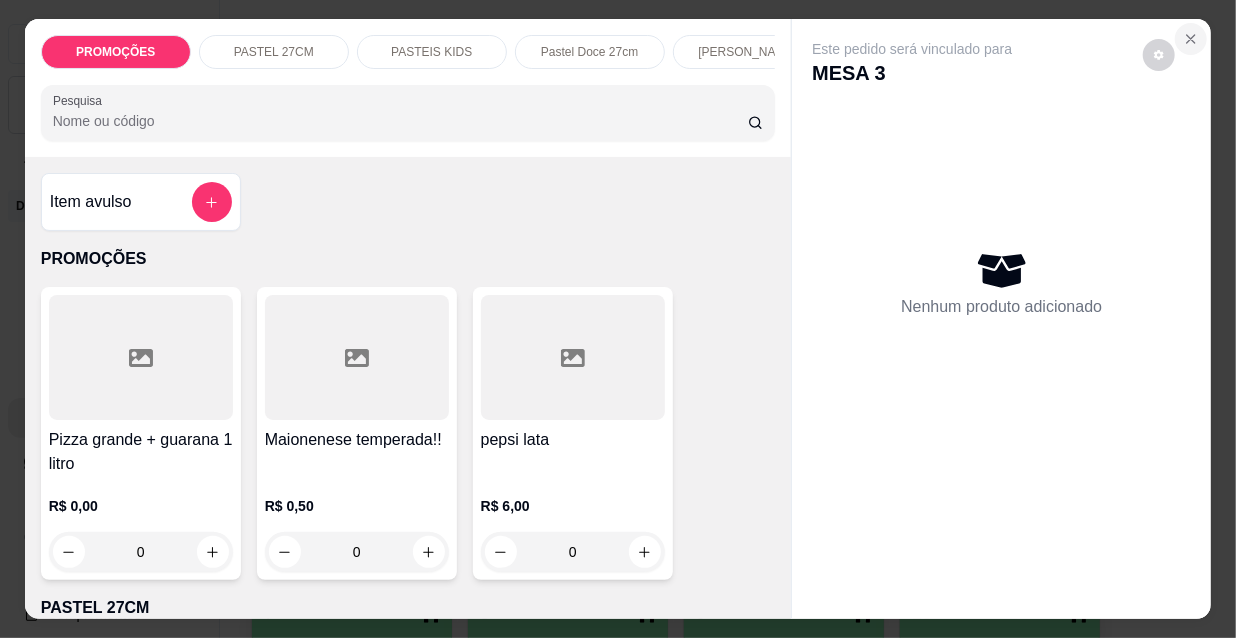 click at bounding box center [1191, 39] 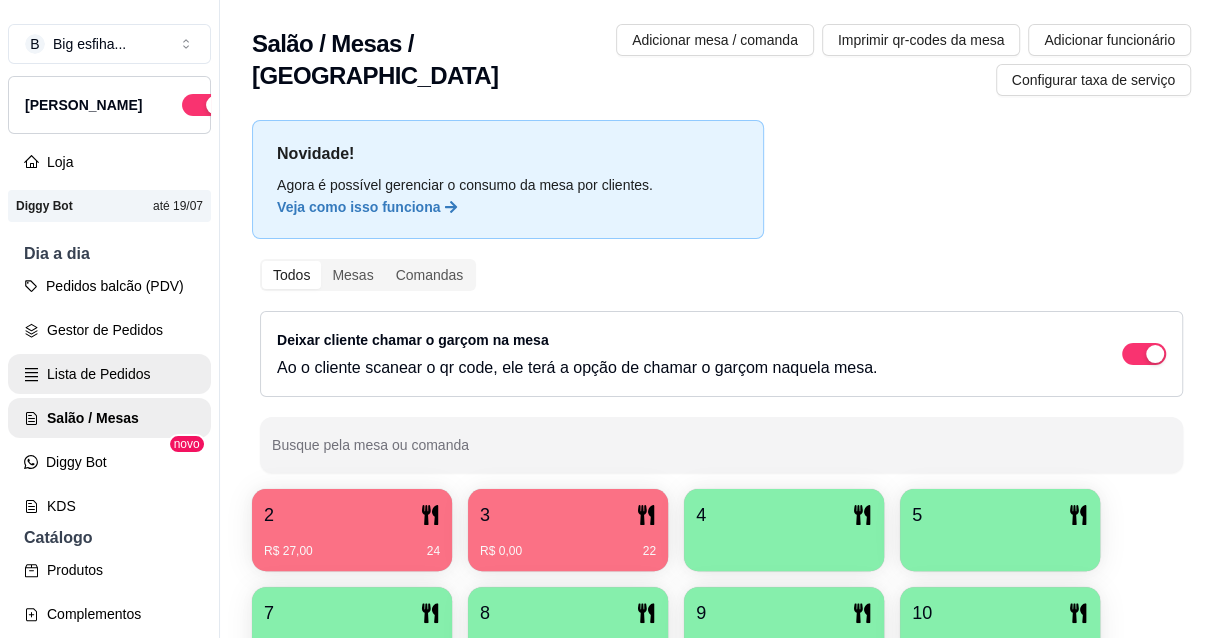 click on "Lista de Pedidos" at bounding box center (109, 374) 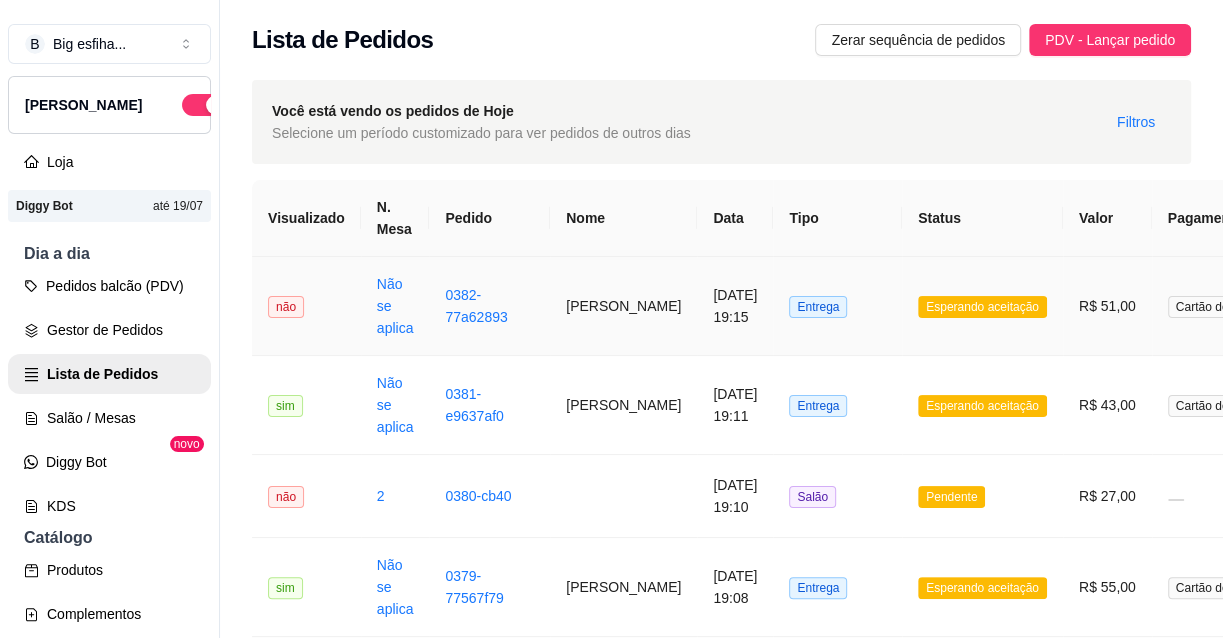 click on "Entrega" at bounding box center [837, 306] 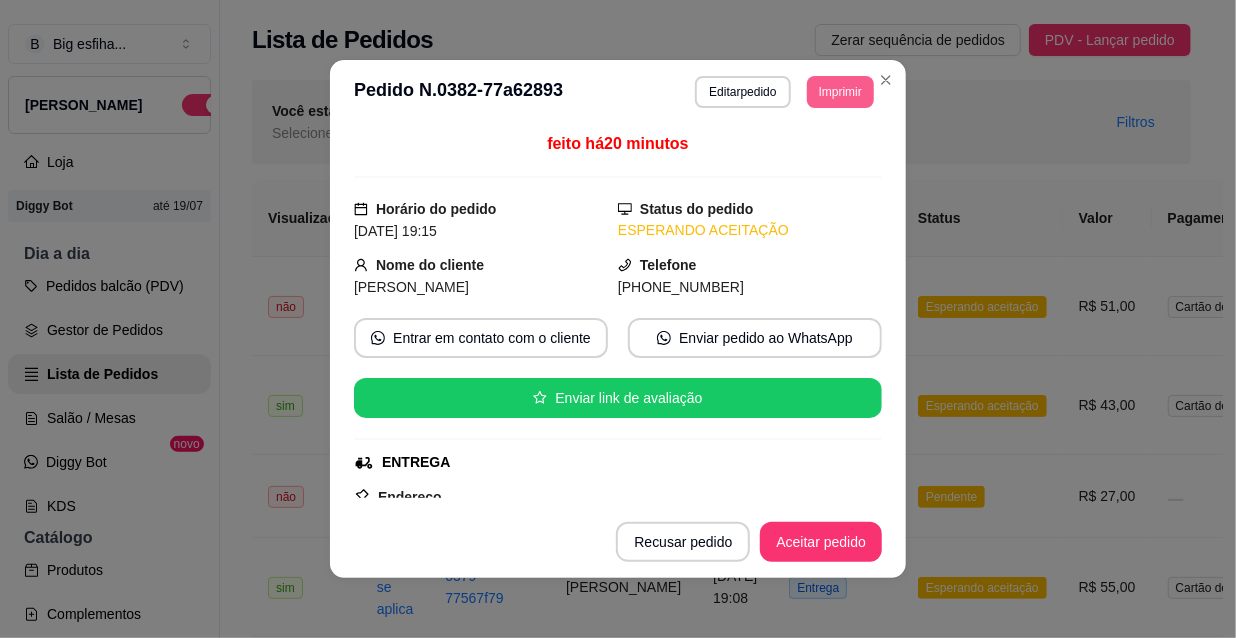 click on "Imprimir" at bounding box center (840, 92) 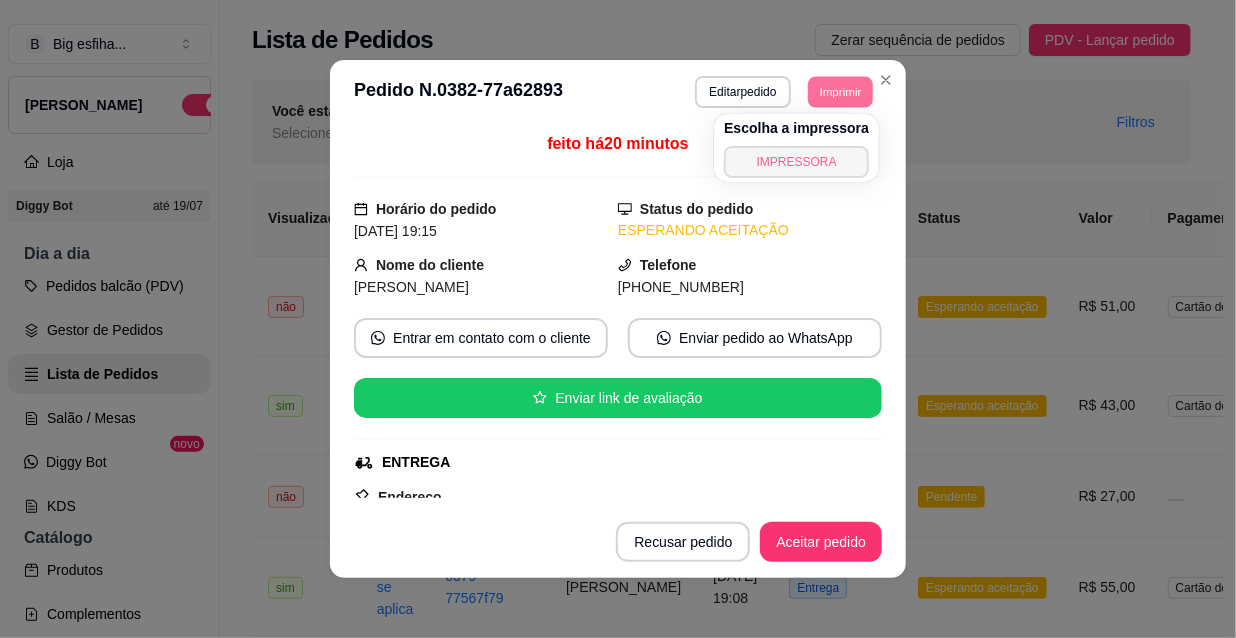 click on "IMPRESSORA" at bounding box center (796, 162) 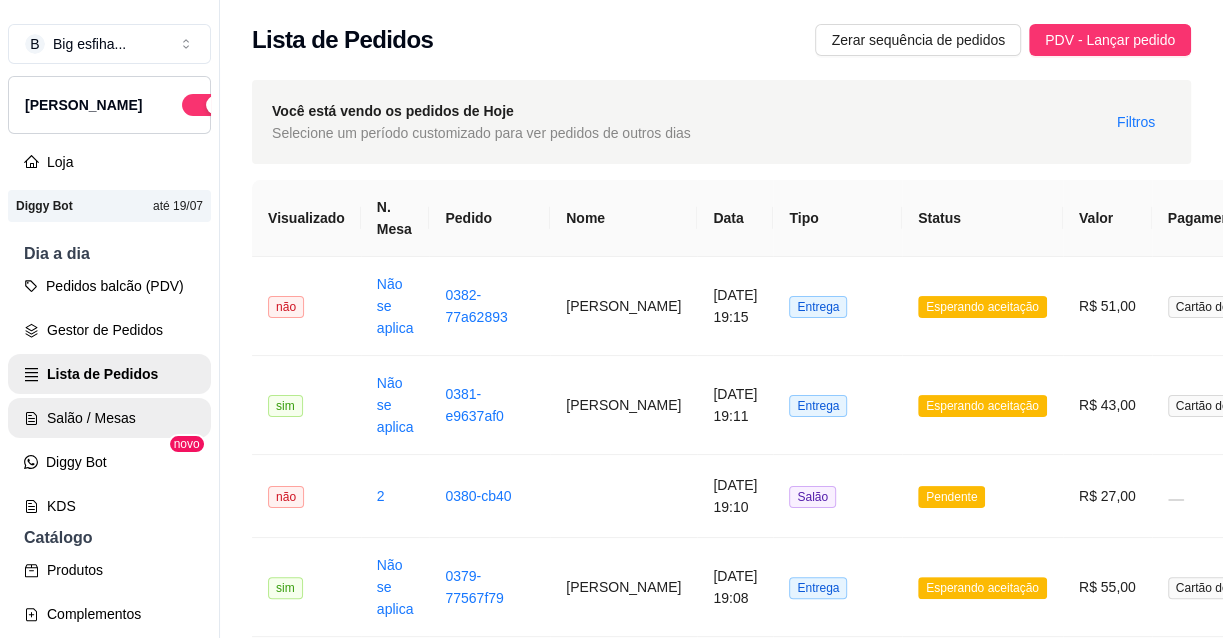 click on "Salão / Mesas" at bounding box center (109, 418) 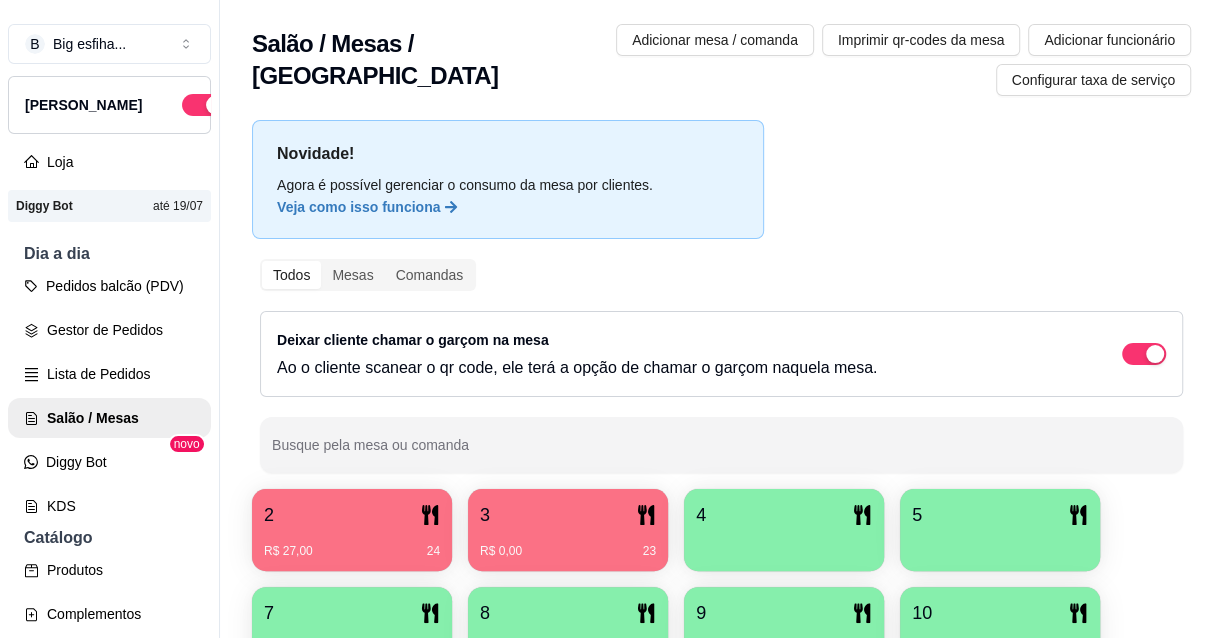 click on "R$ 0,00 23" at bounding box center [568, 551] 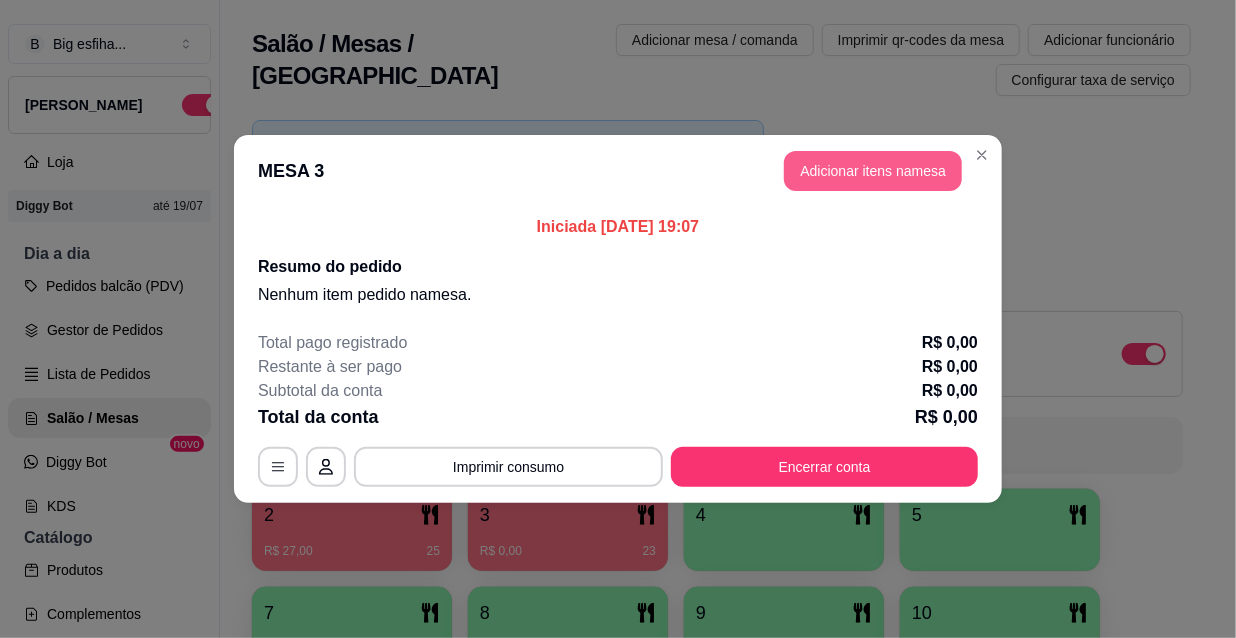 click on "Adicionar itens na  mesa" at bounding box center (873, 171) 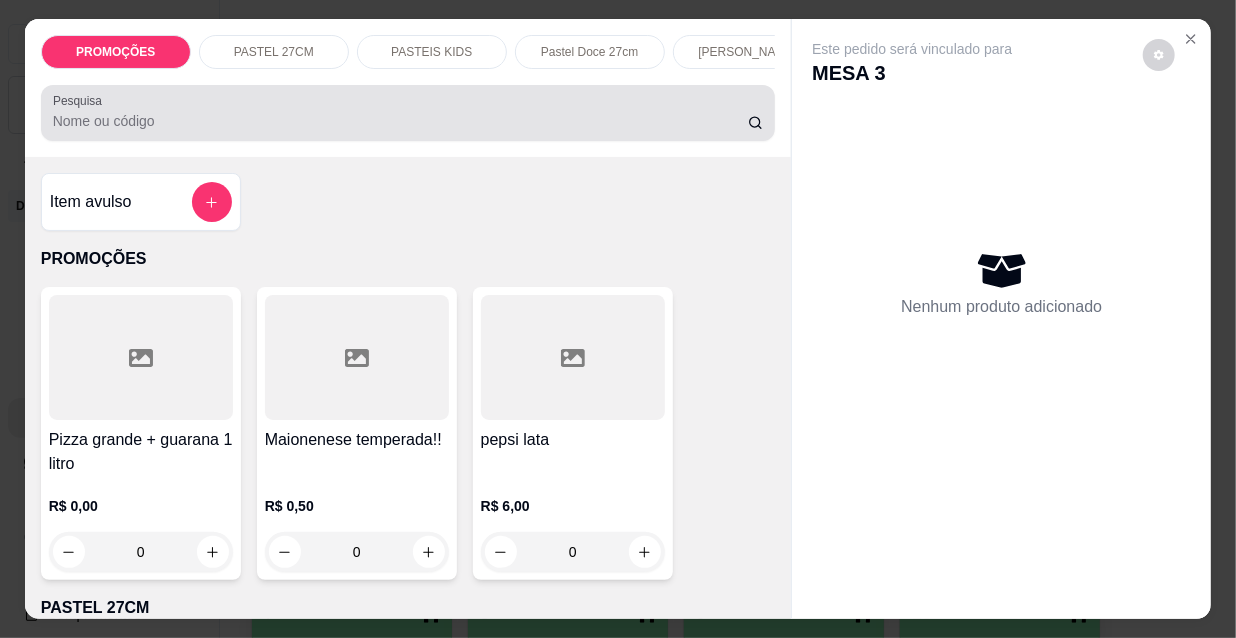 click at bounding box center [408, 113] 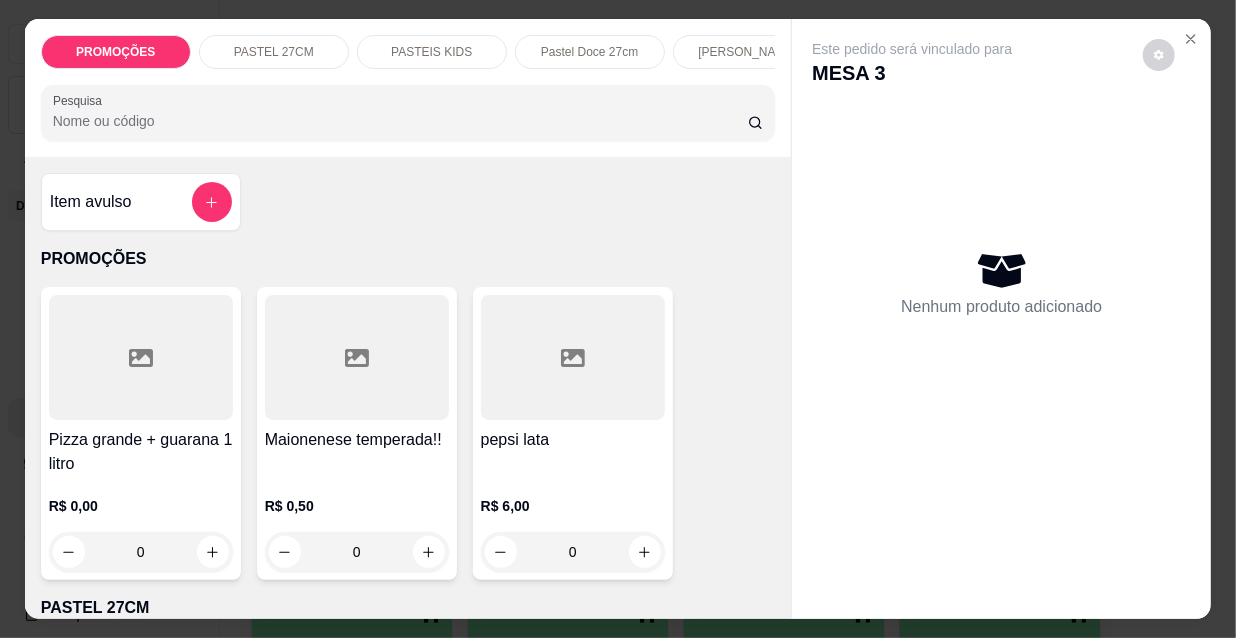 click on "Pesquisa" at bounding box center (400, 121) 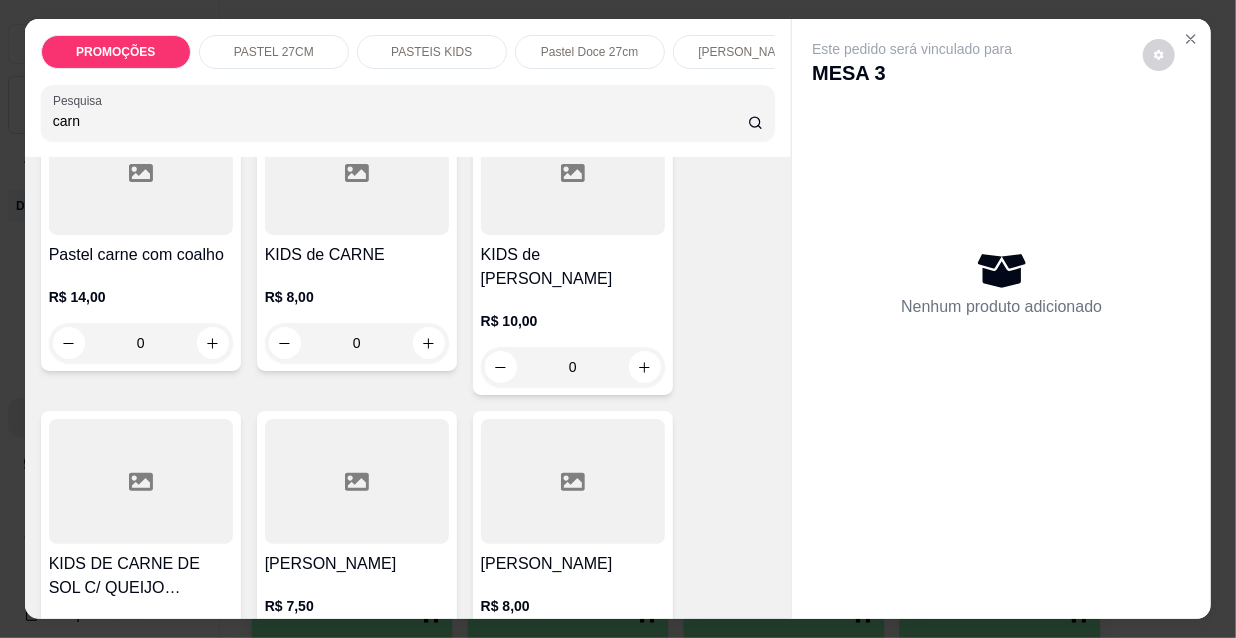 scroll, scrollTop: 1181, scrollLeft: 0, axis: vertical 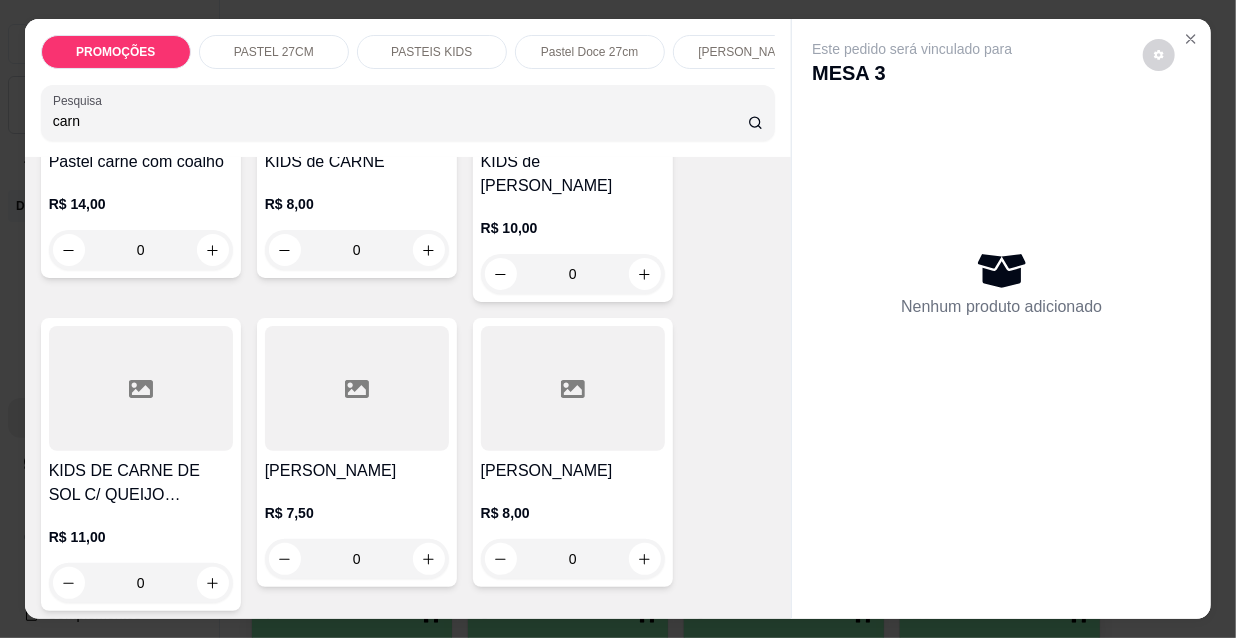 type on "carn" 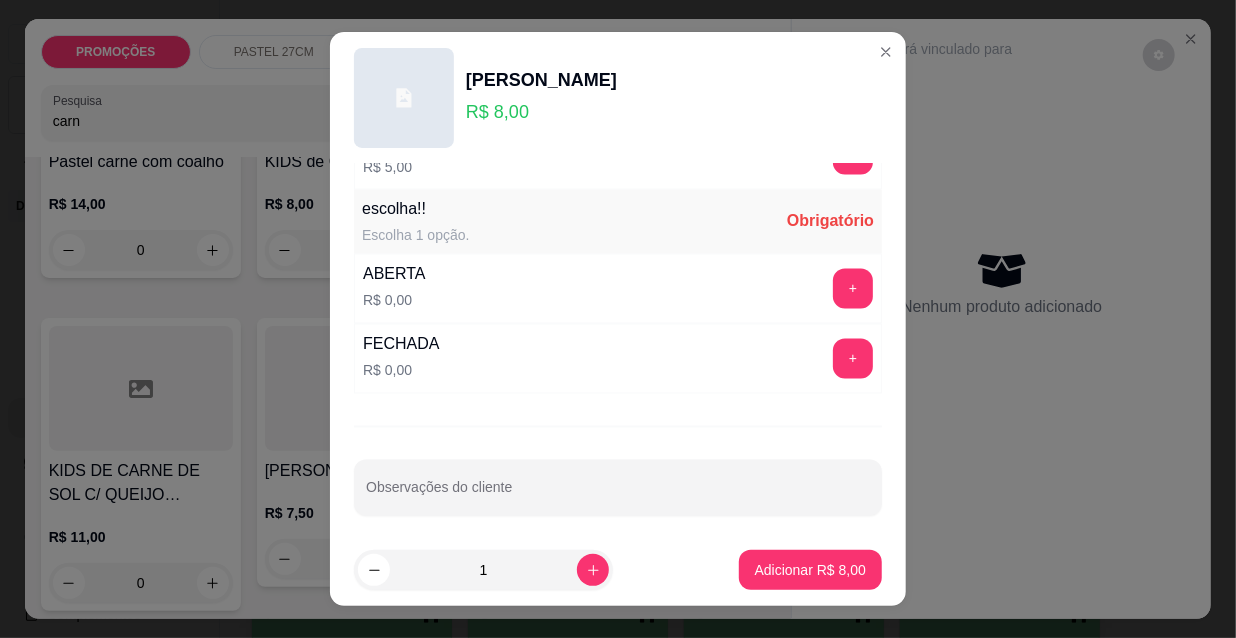 scroll, scrollTop: 1661, scrollLeft: 0, axis: vertical 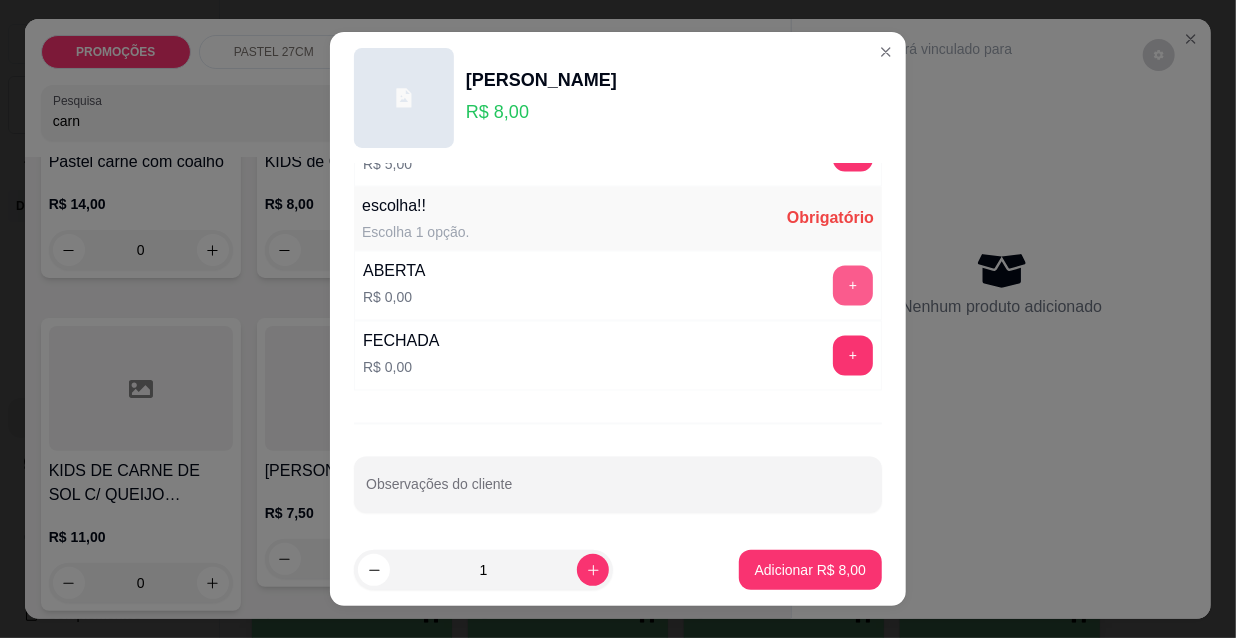 click on "+" at bounding box center [853, 286] 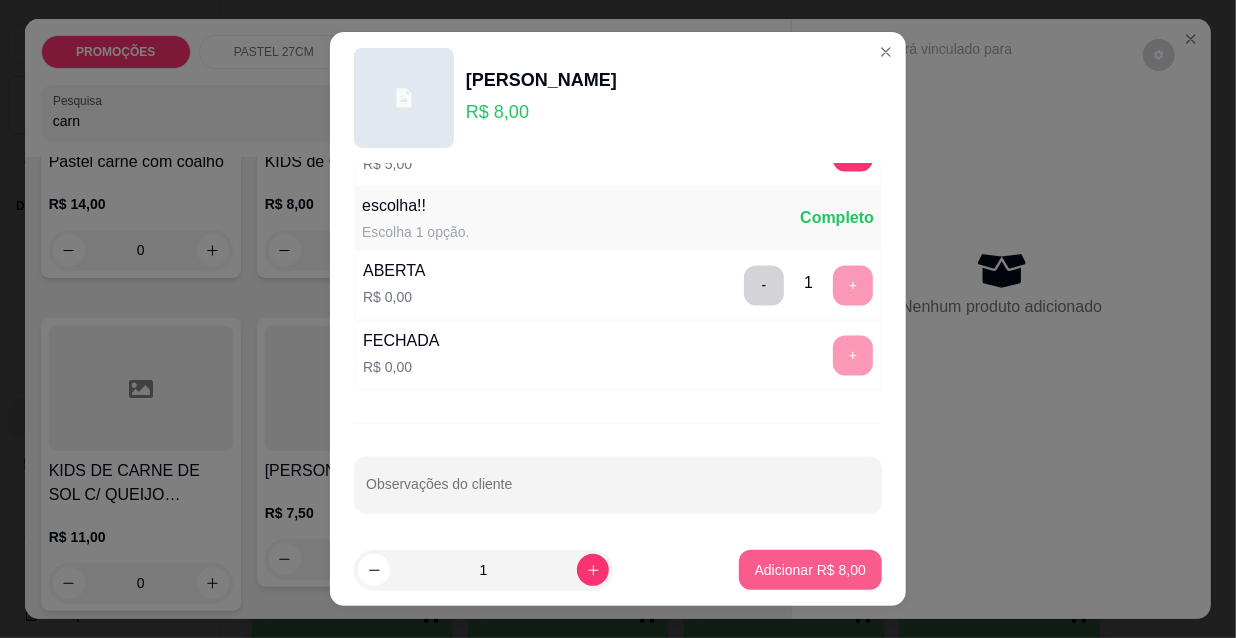 click on "Adicionar   R$ 8,00" at bounding box center (810, 570) 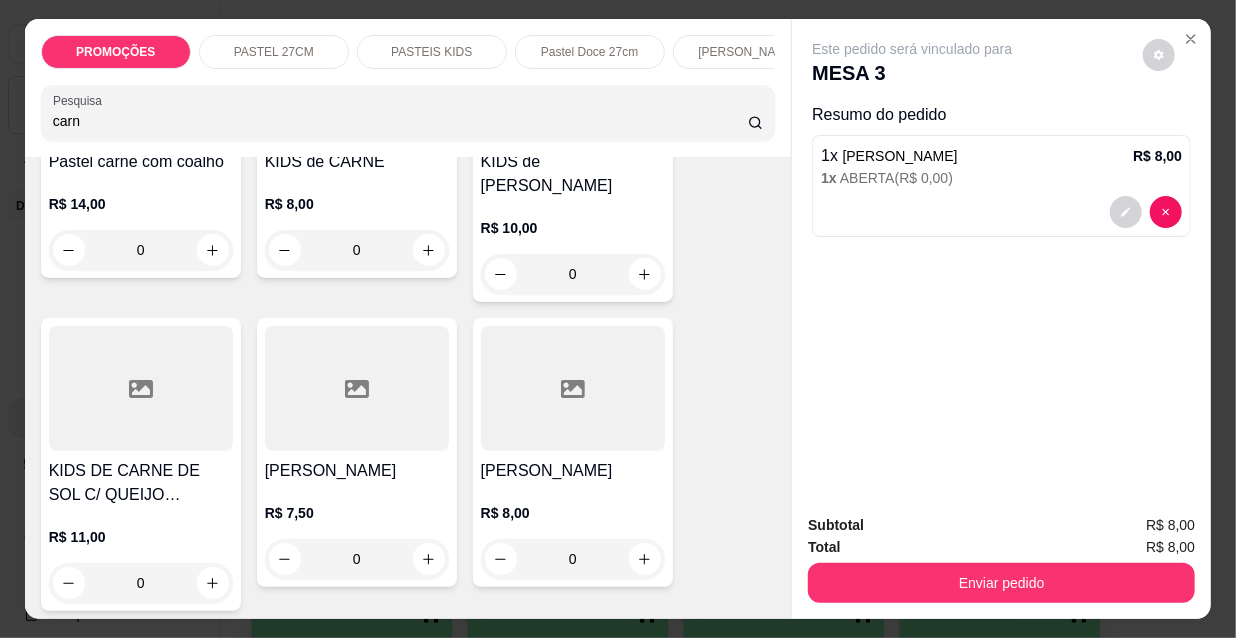 drag, startPoint x: 32, startPoint y: 130, endPoint x: 0, endPoint y: 59, distance: 77.87811 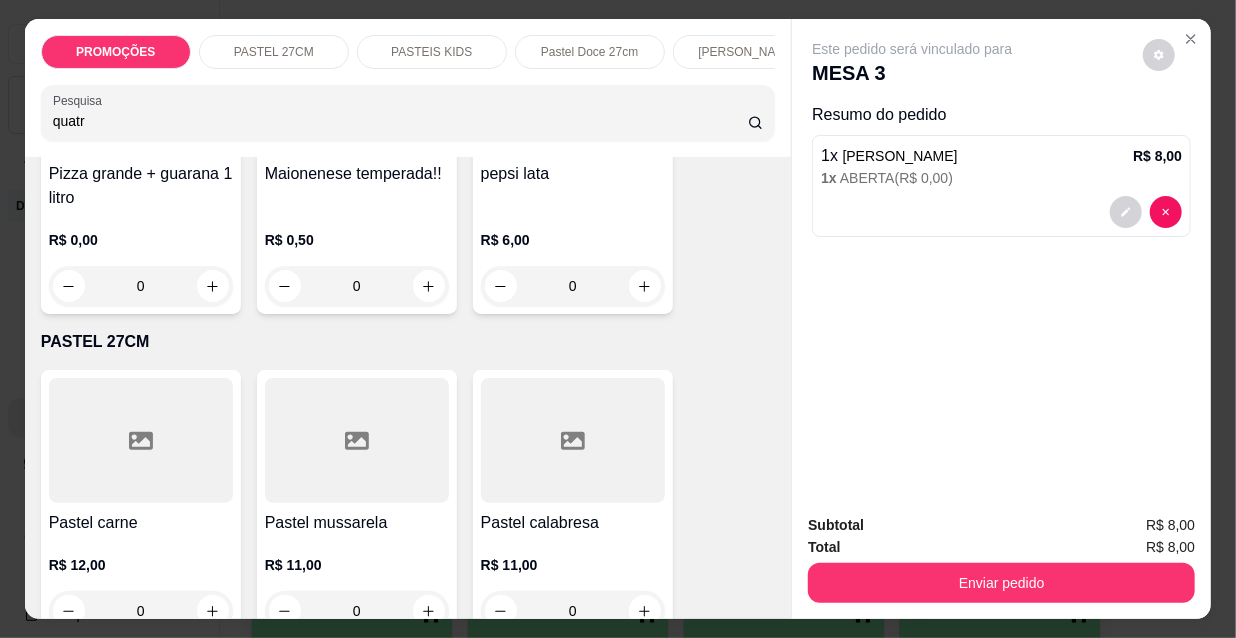scroll, scrollTop: 0, scrollLeft: 0, axis: both 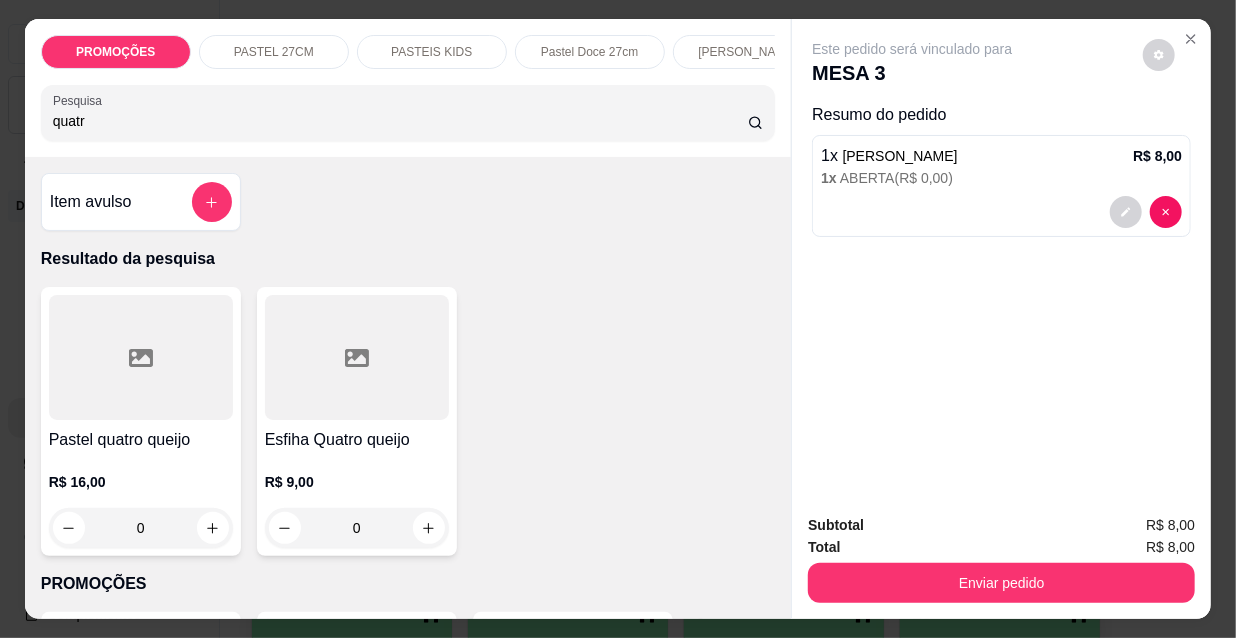 type on "quatr" 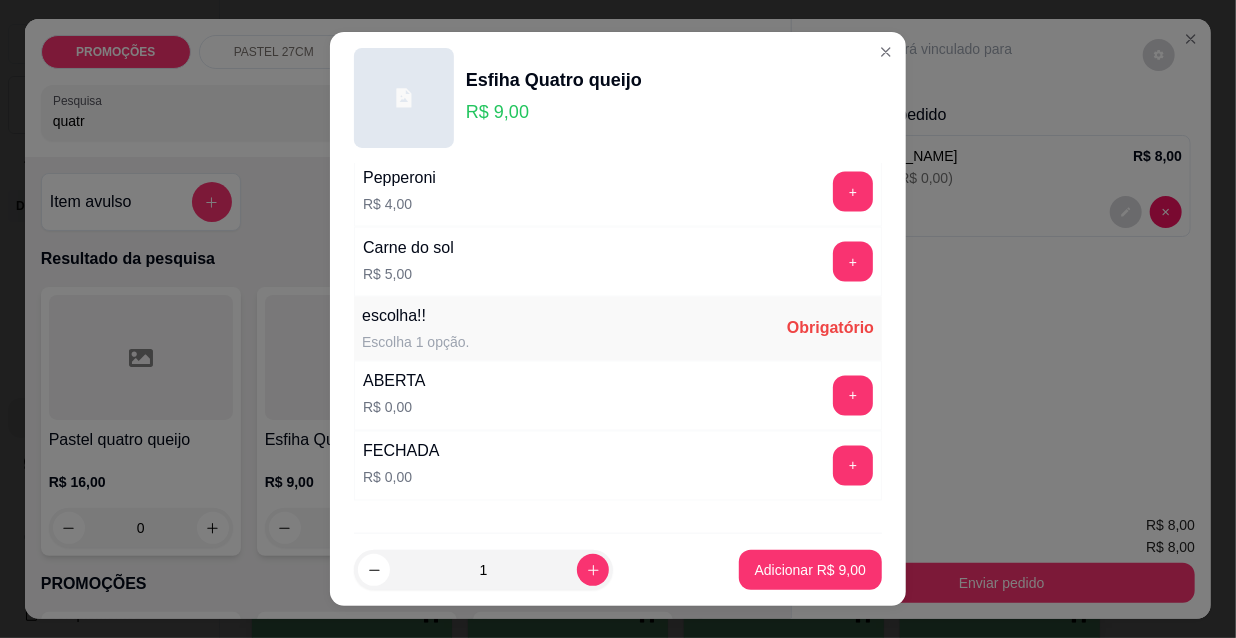 scroll, scrollTop: 1661, scrollLeft: 0, axis: vertical 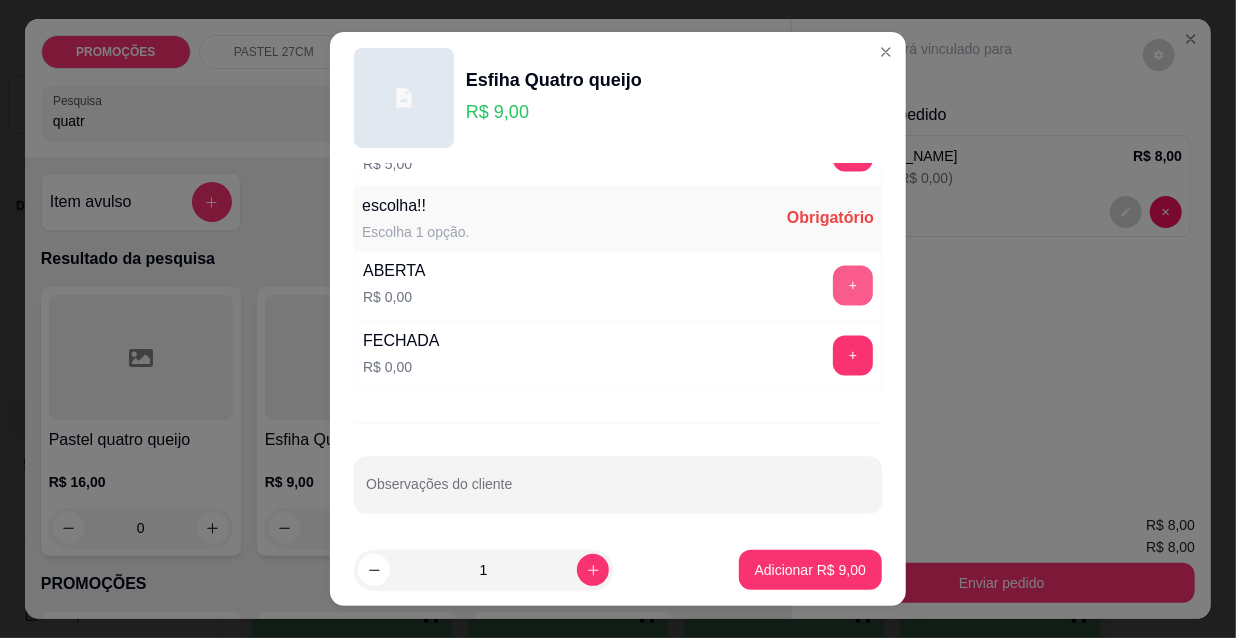 click on "+" at bounding box center (853, 286) 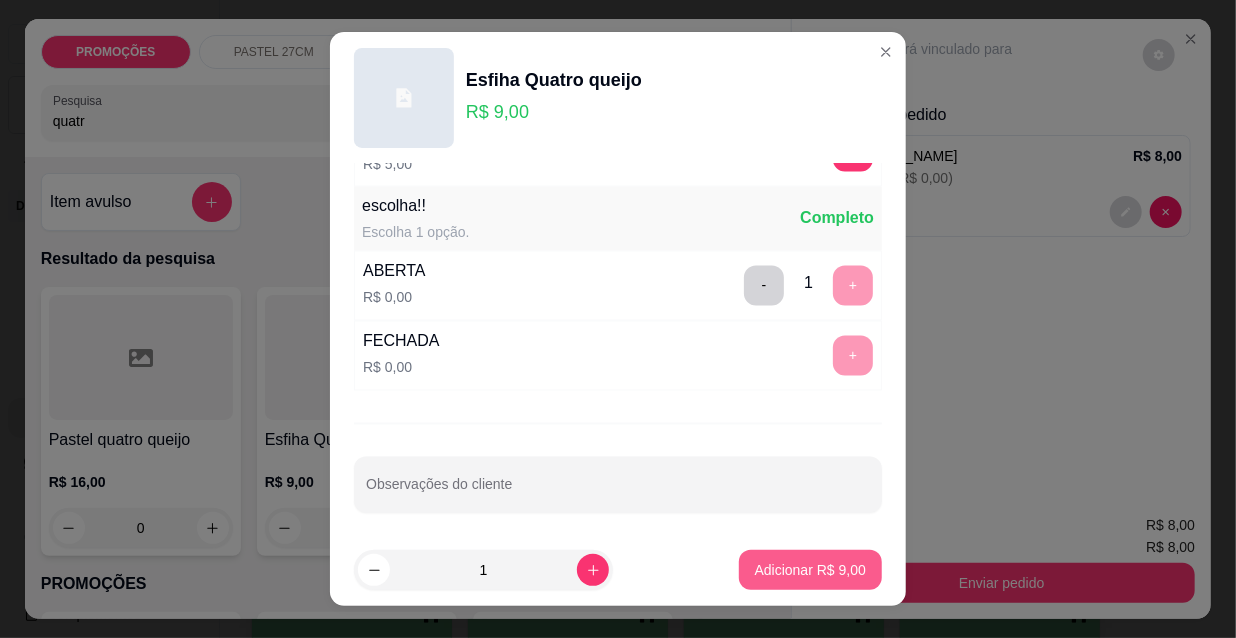 click on "Adicionar   R$ 9,00" at bounding box center (810, 570) 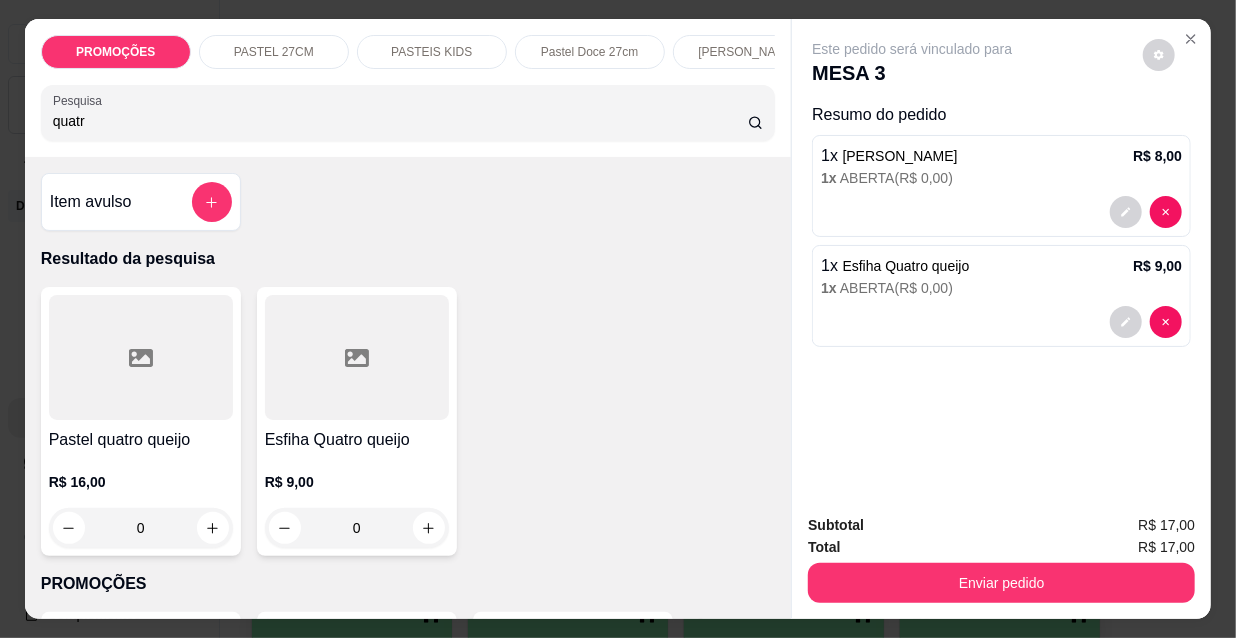 drag, startPoint x: 15, startPoint y: 117, endPoint x: 0, endPoint y: 76, distance: 43.65776 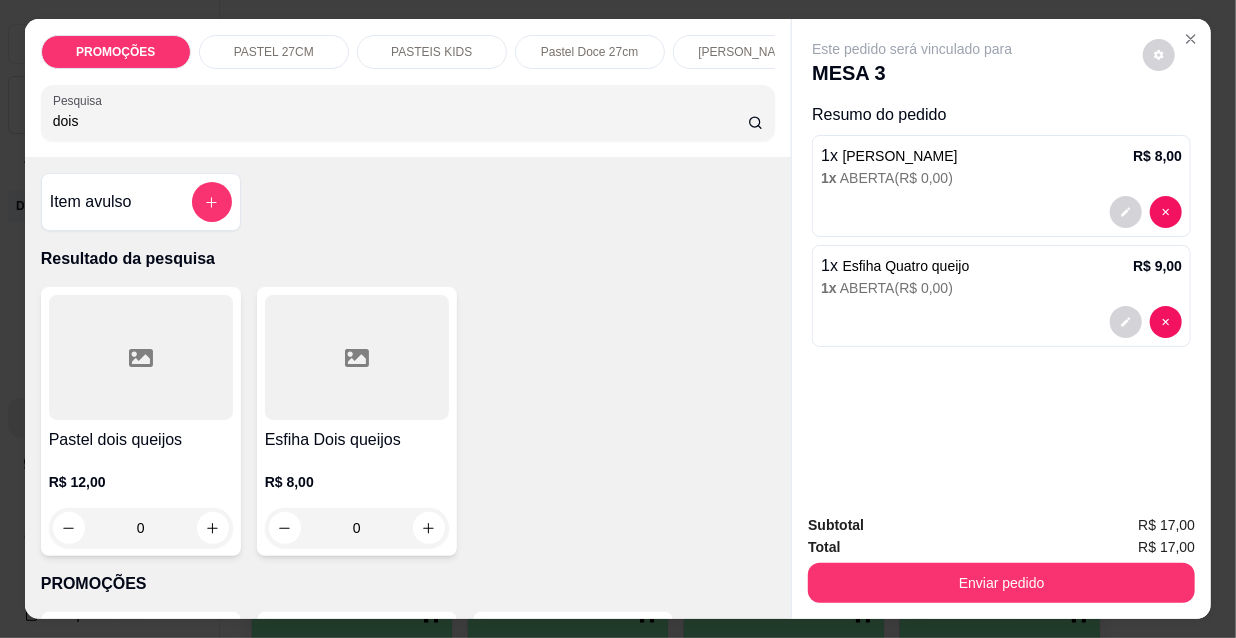 type on "dois" 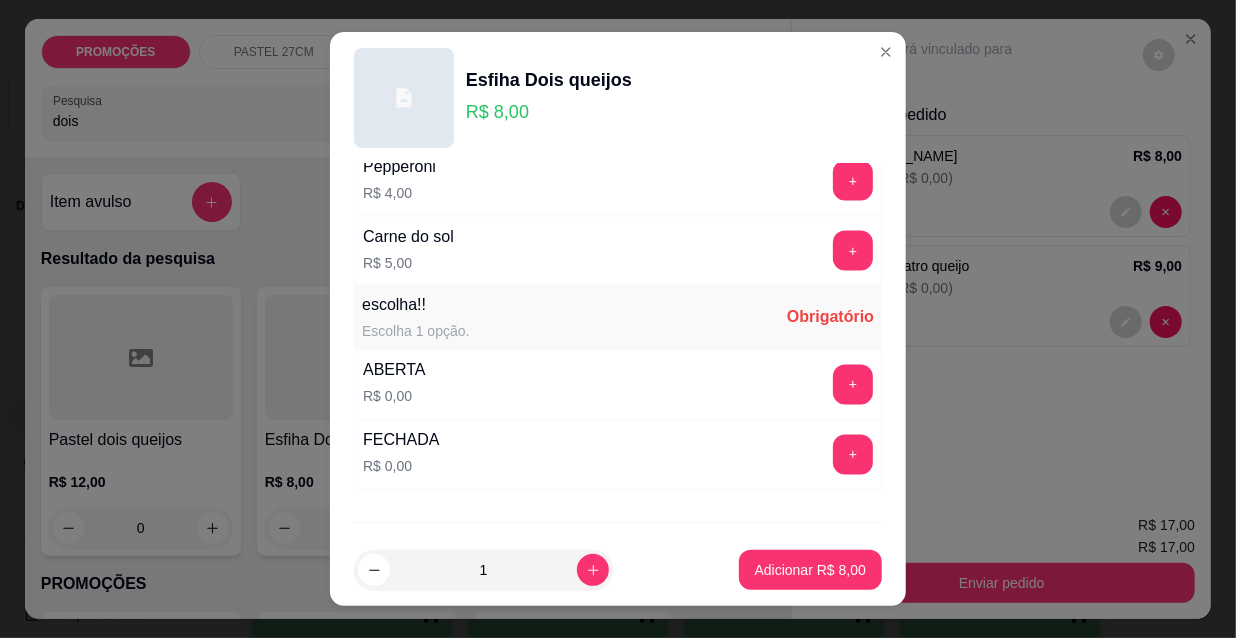 scroll, scrollTop: 1661, scrollLeft: 0, axis: vertical 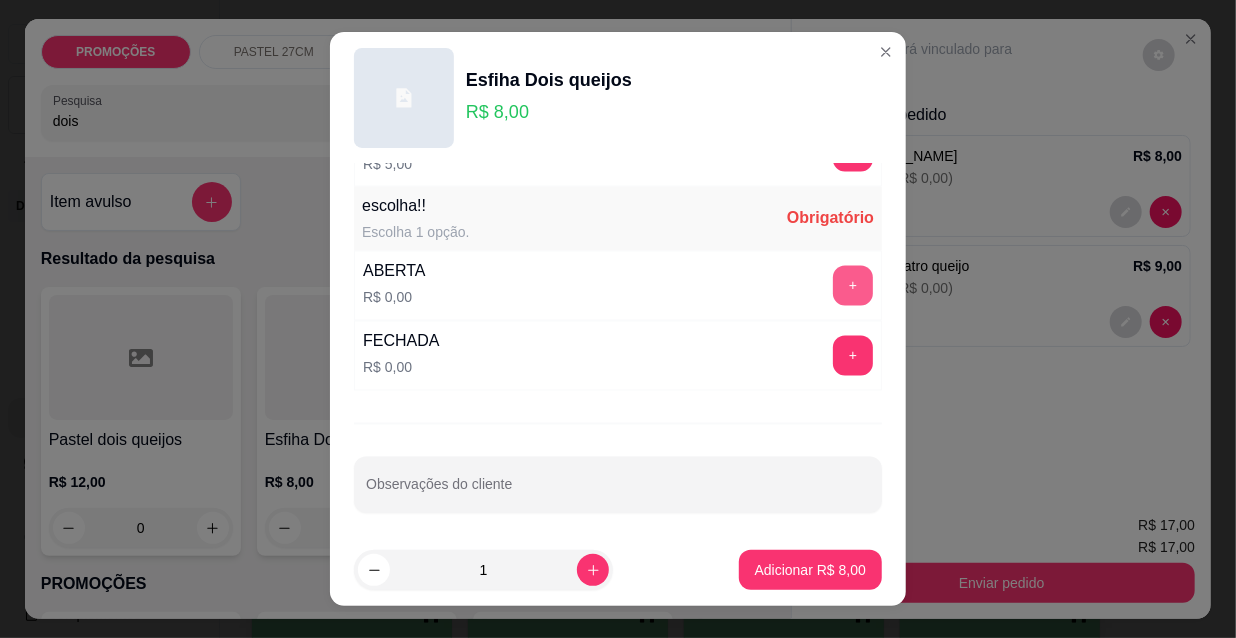 click on "+" at bounding box center [853, 286] 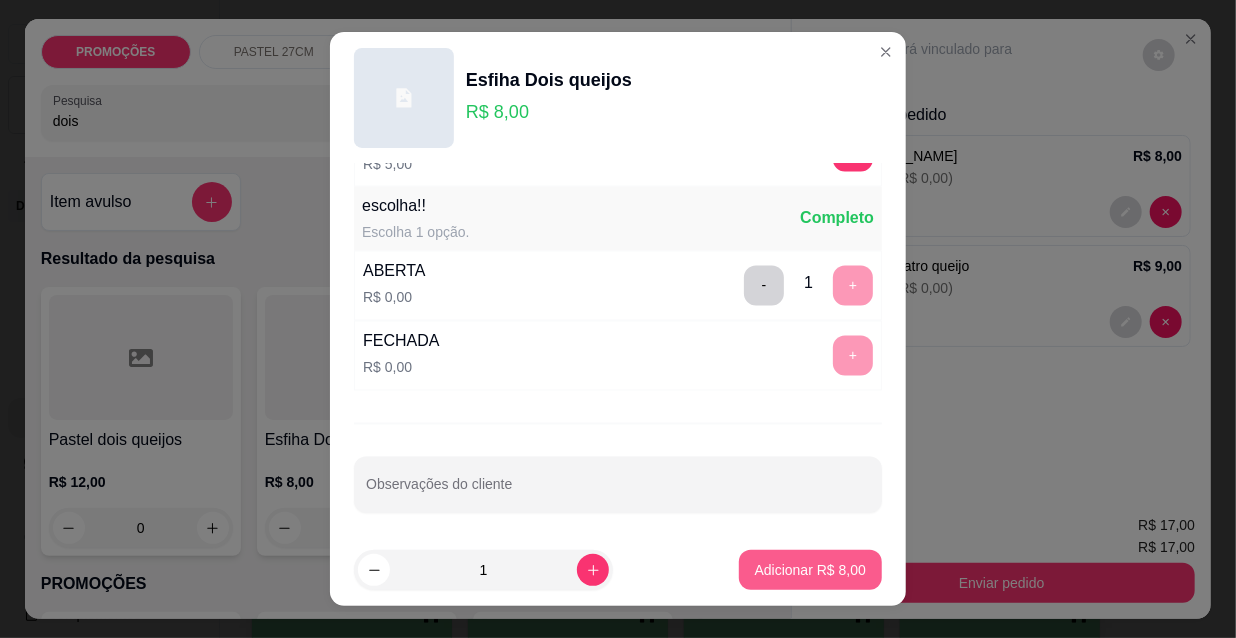click on "Adicionar   R$ 8,00" at bounding box center (810, 570) 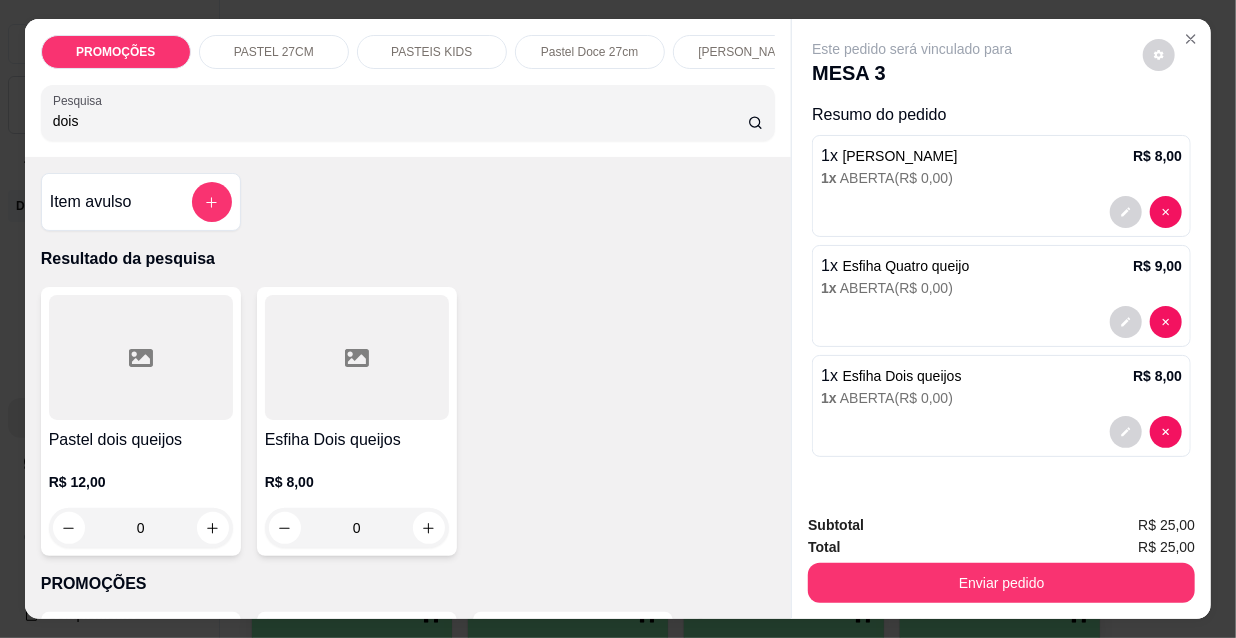 drag, startPoint x: 37, startPoint y: 108, endPoint x: 10, endPoint y: 100, distance: 28.160255 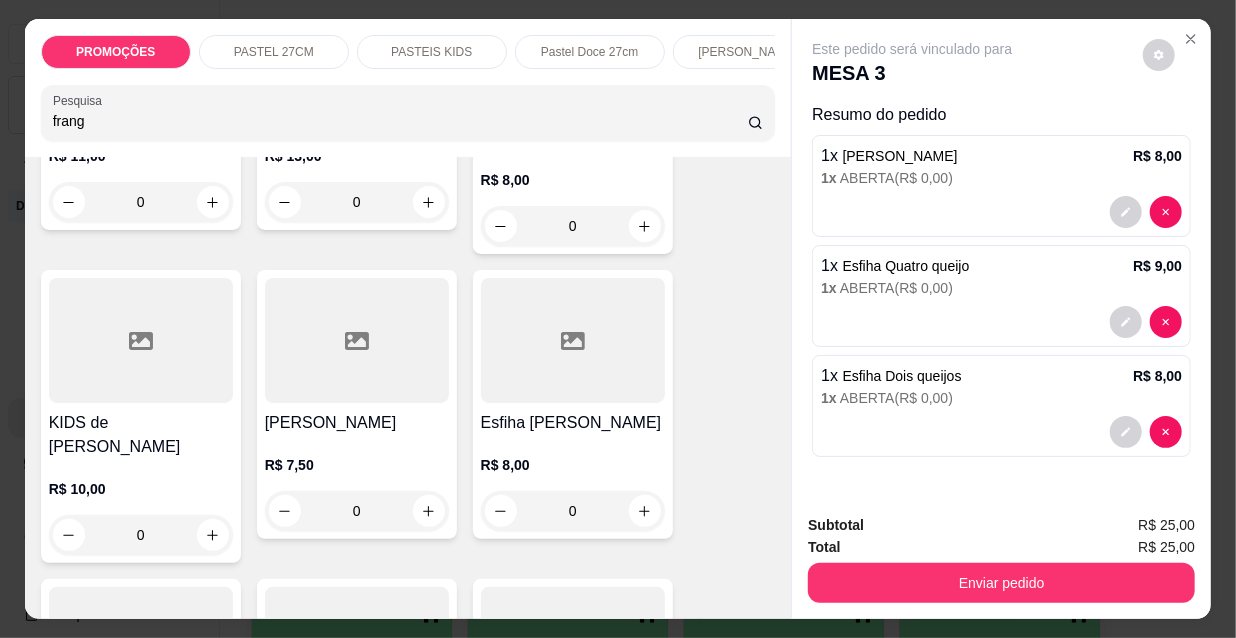 scroll, scrollTop: 636, scrollLeft: 0, axis: vertical 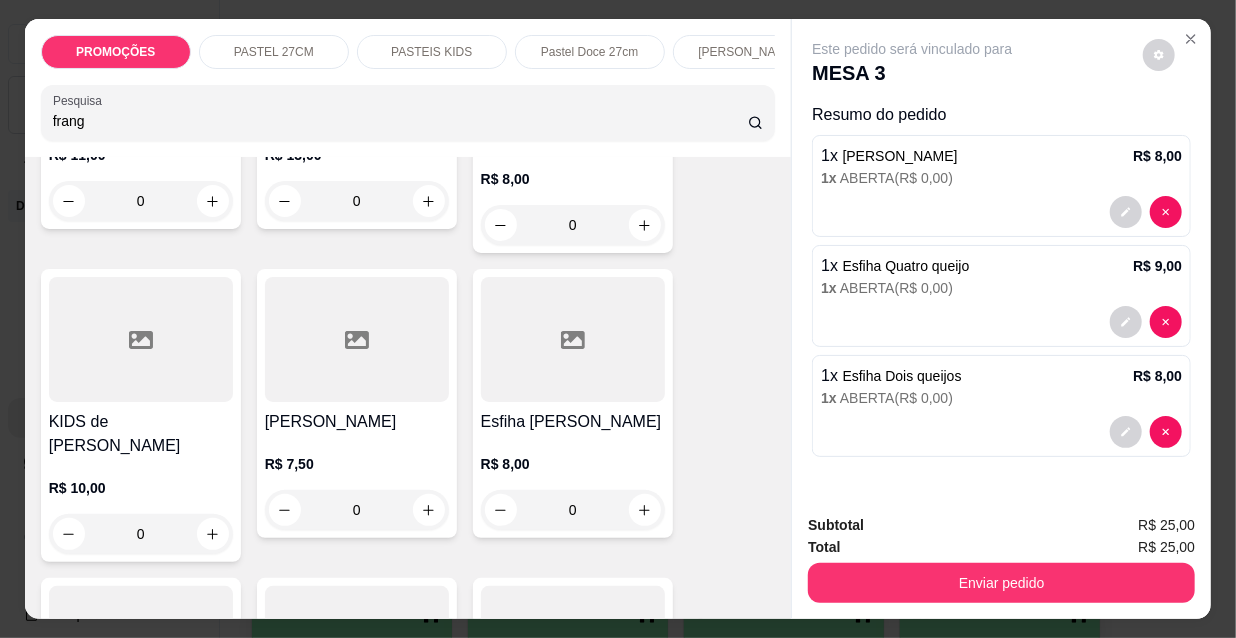type on "frang" 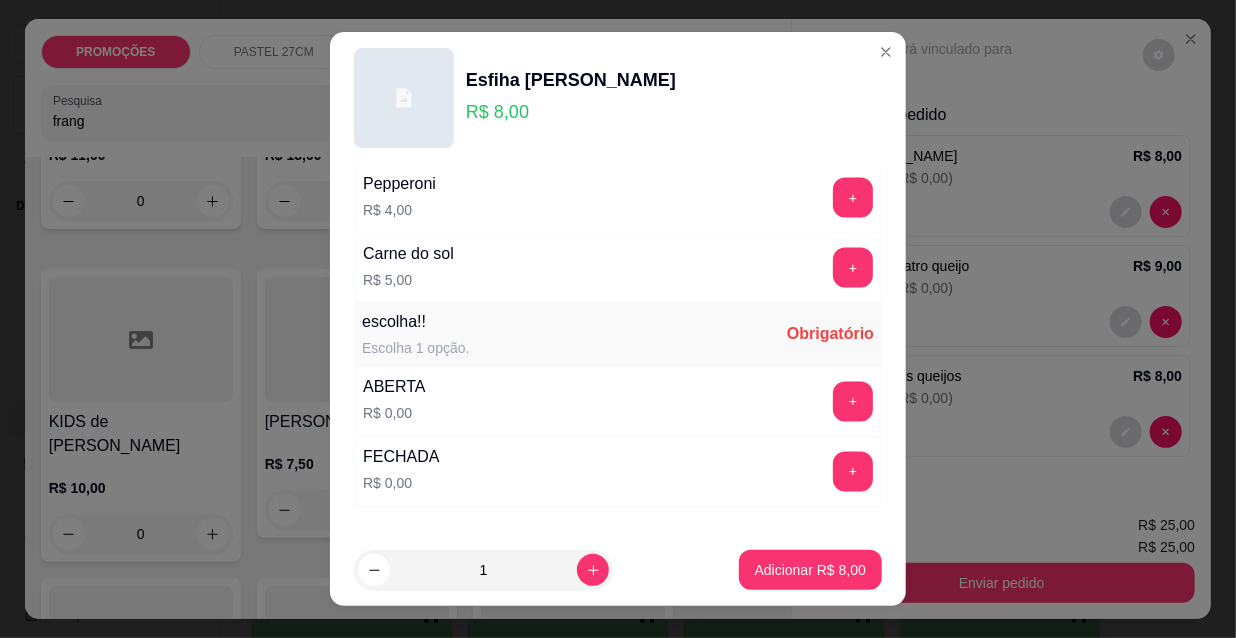 scroll, scrollTop: 1661, scrollLeft: 0, axis: vertical 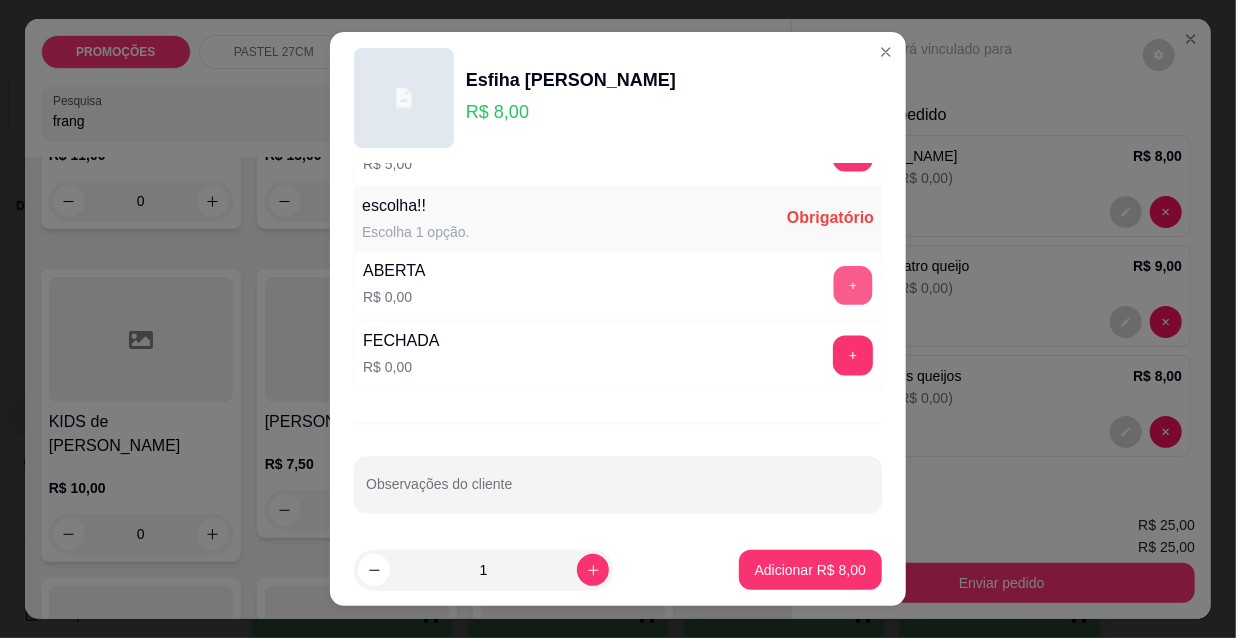click on "+" at bounding box center (853, 286) 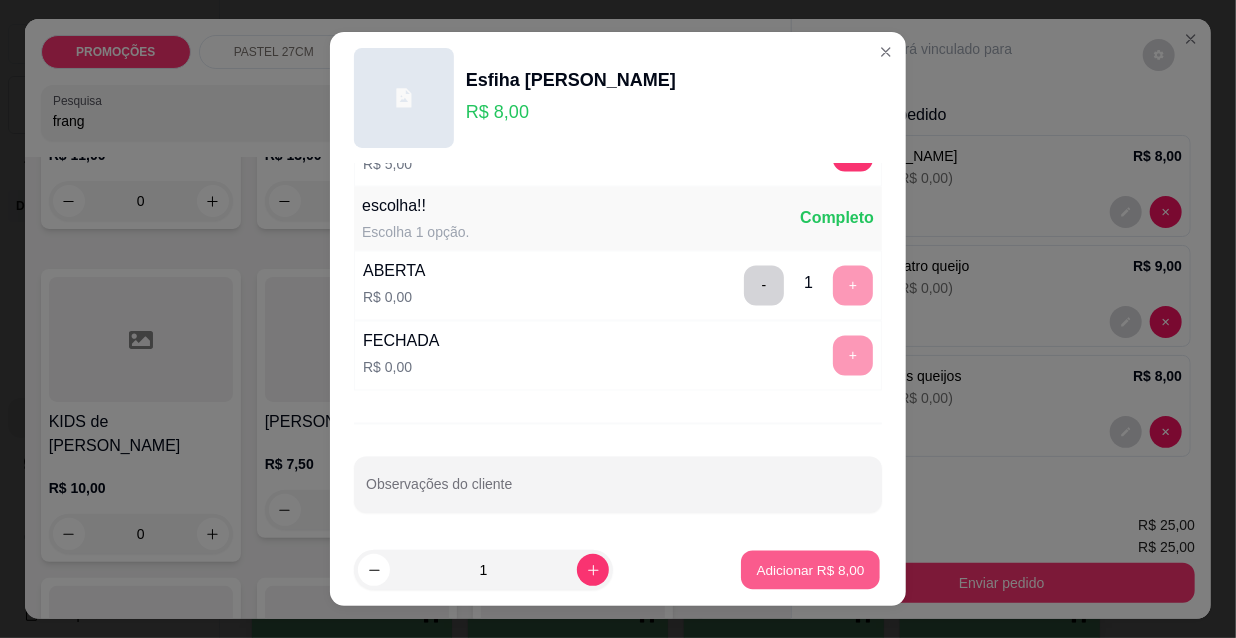 click on "Adicionar   R$ 8,00" at bounding box center [810, 569] 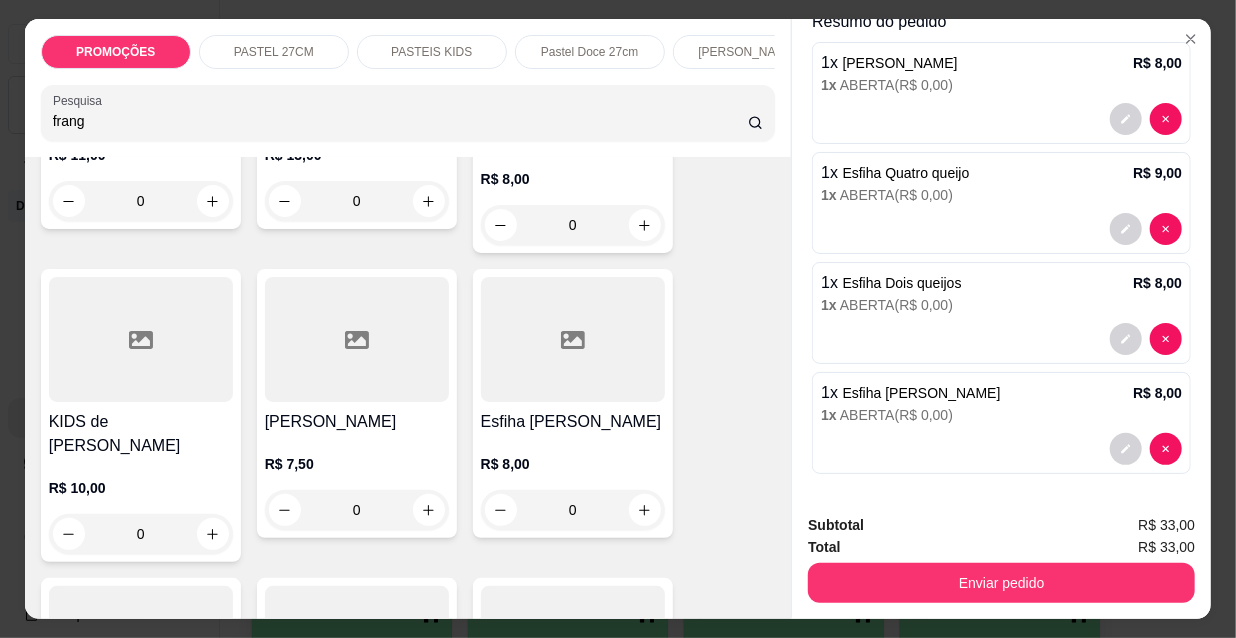 scroll, scrollTop: 96, scrollLeft: 0, axis: vertical 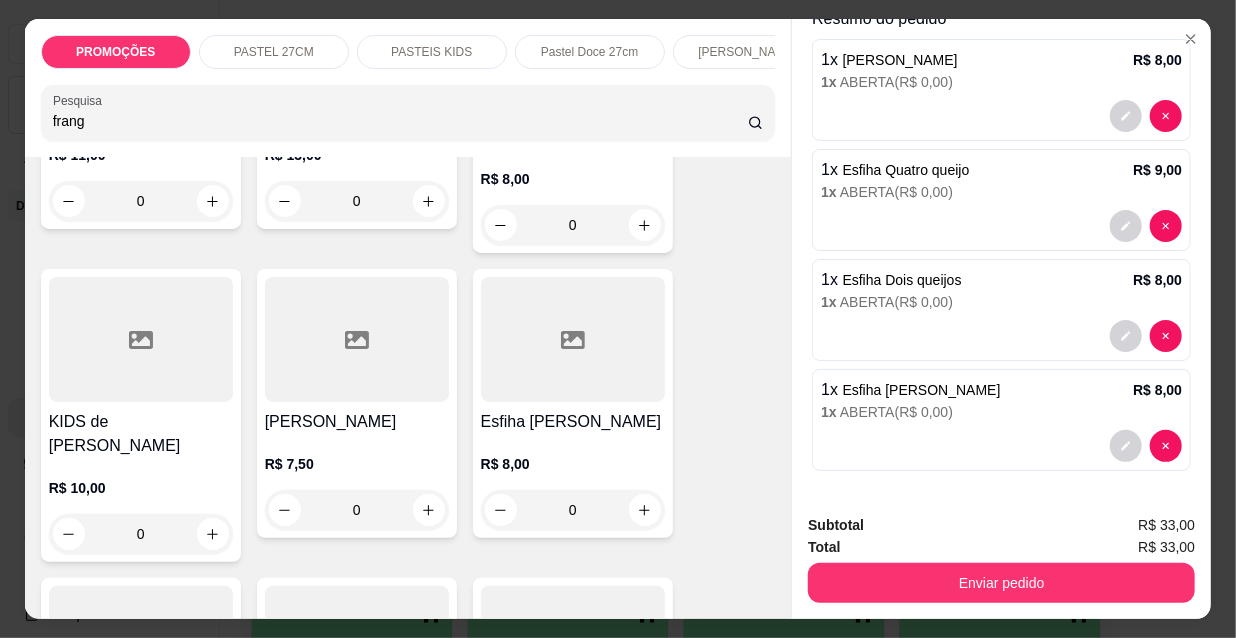drag, startPoint x: 86, startPoint y: 127, endPoint x: 4, endPoint y: 92, distance: 89.157166 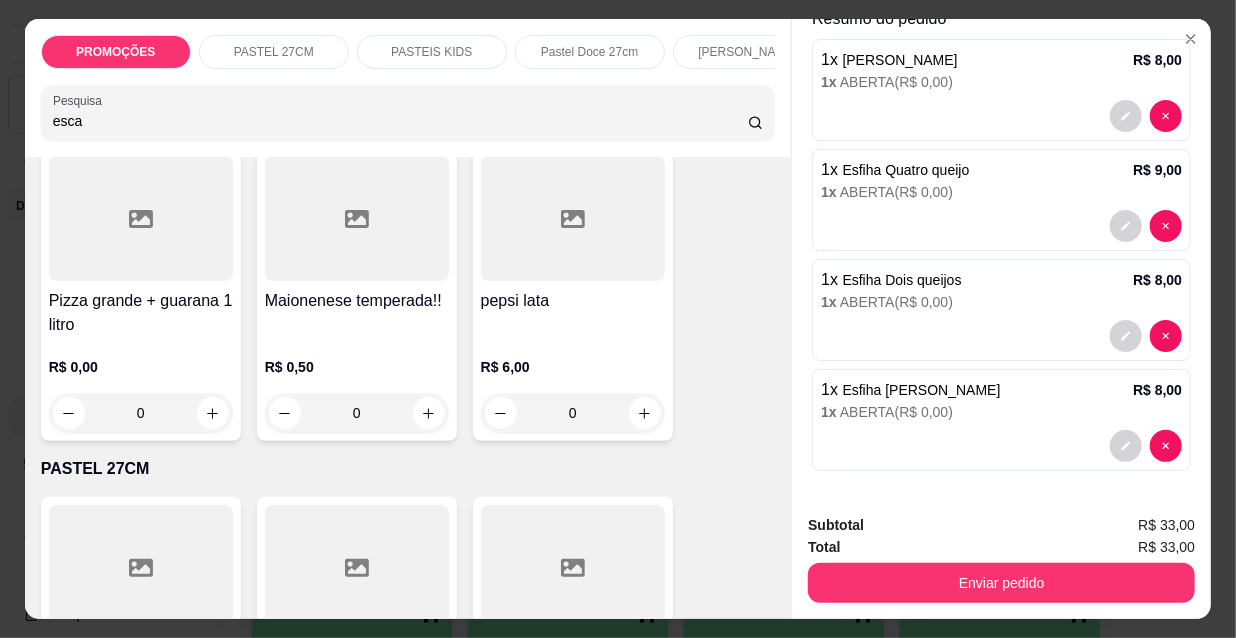 scroll, scrollTop: 0, scrollLeft: 0, axis: both 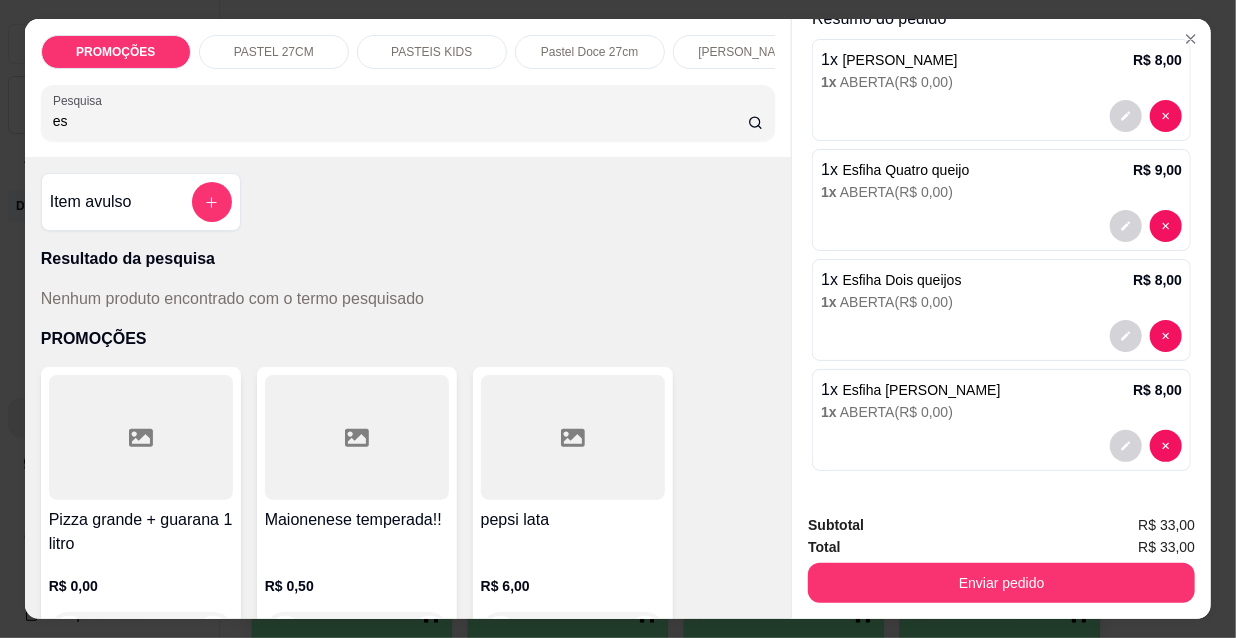type on "e" 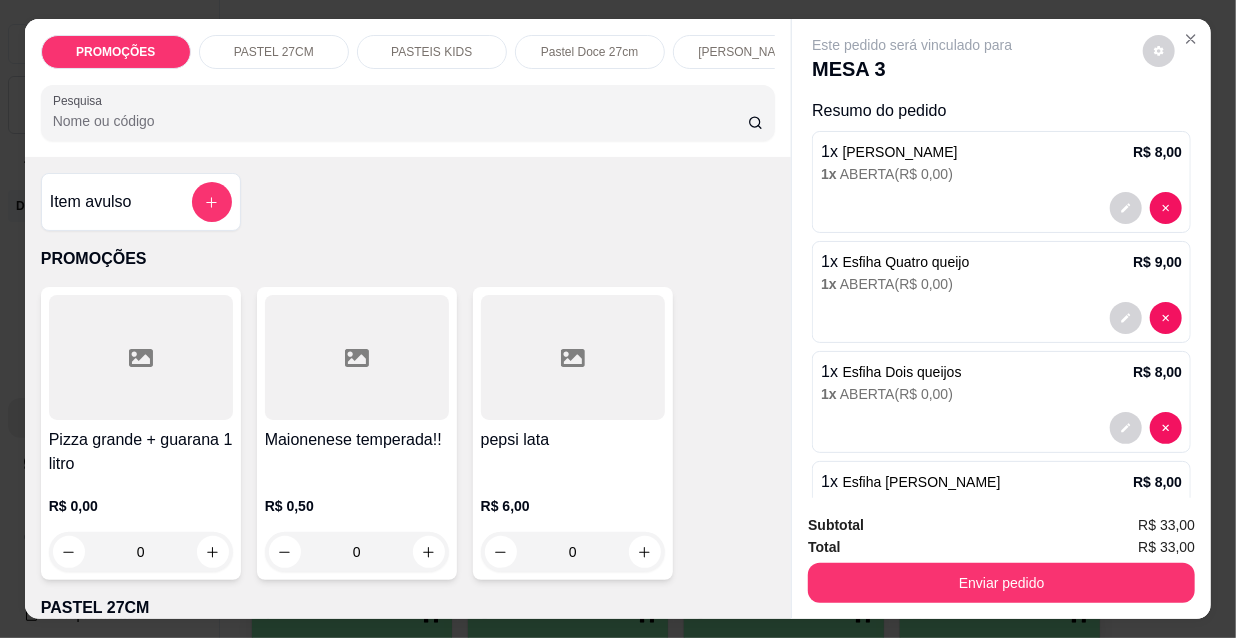 scroll, scrollTop: 0, scrollLeft: 0, axis: both 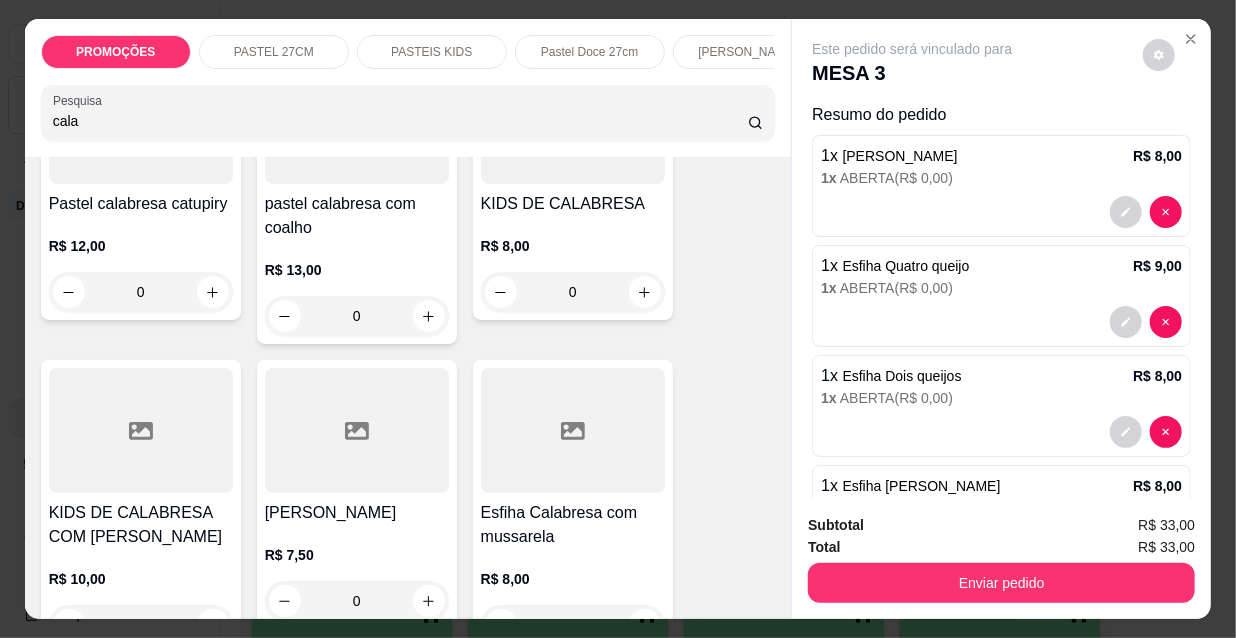 type on "cala" 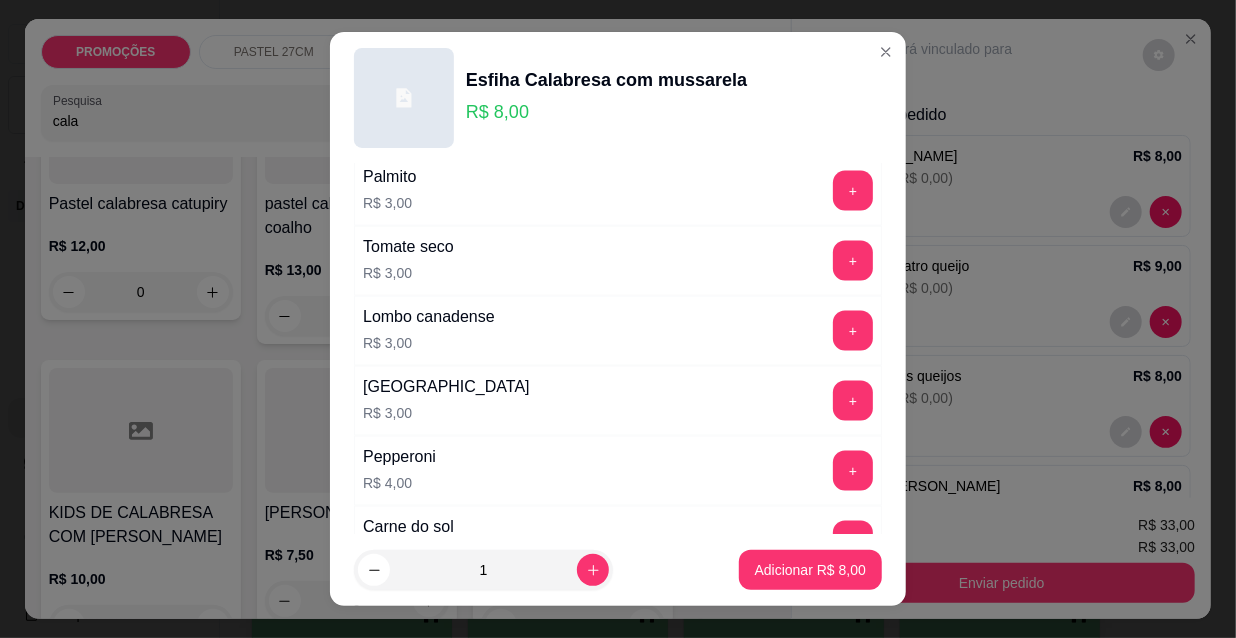 scroll, scrollTop: 1661, scrollLeft: 0, axis: vertical 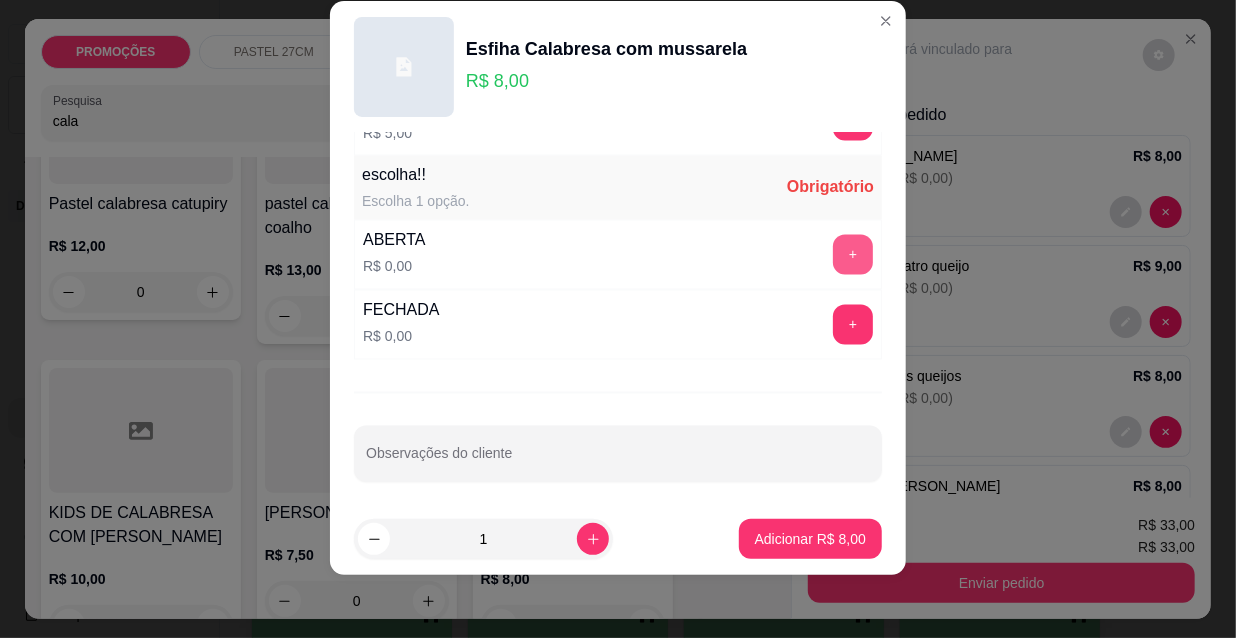 click on "+" at bounding box center [853, 255] 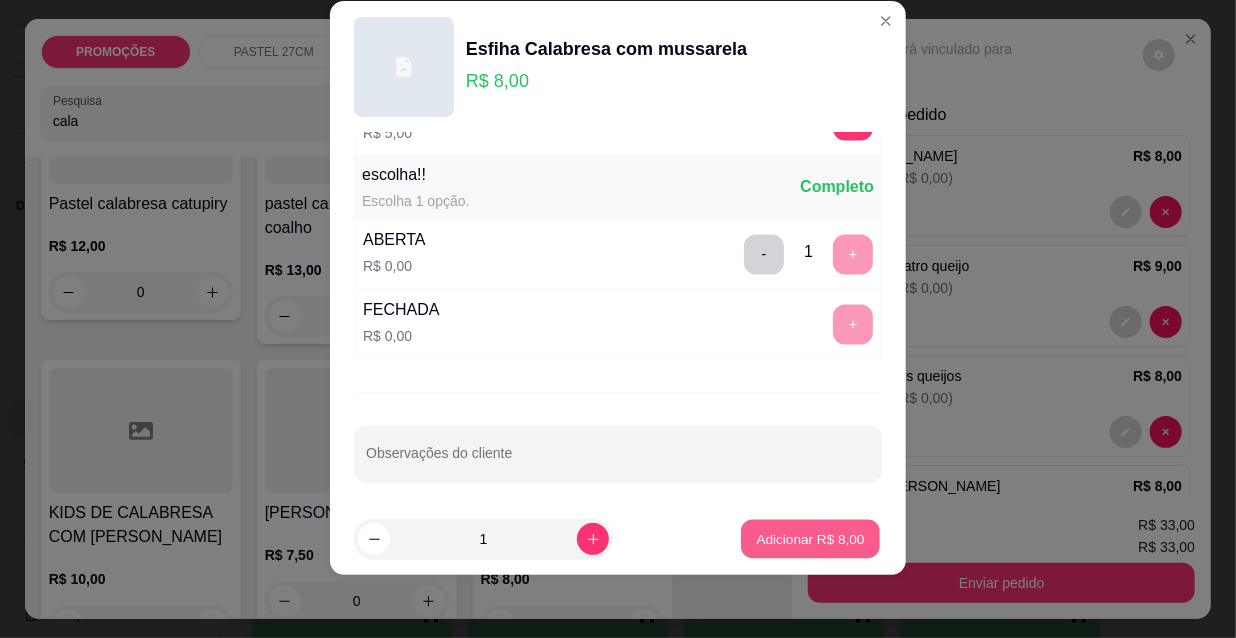 click on "Adicionar   R$ 8,00" at bounding box center [810, 538] 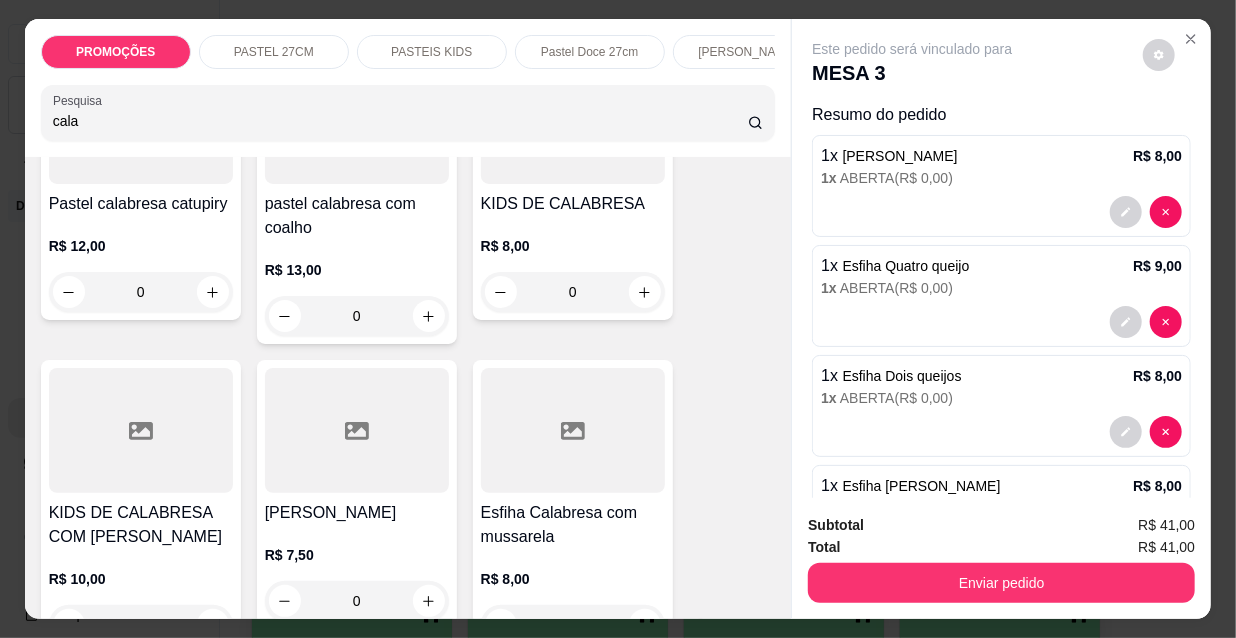 scroll, scrollTop: 0, scrollLeft: 0, axis: both 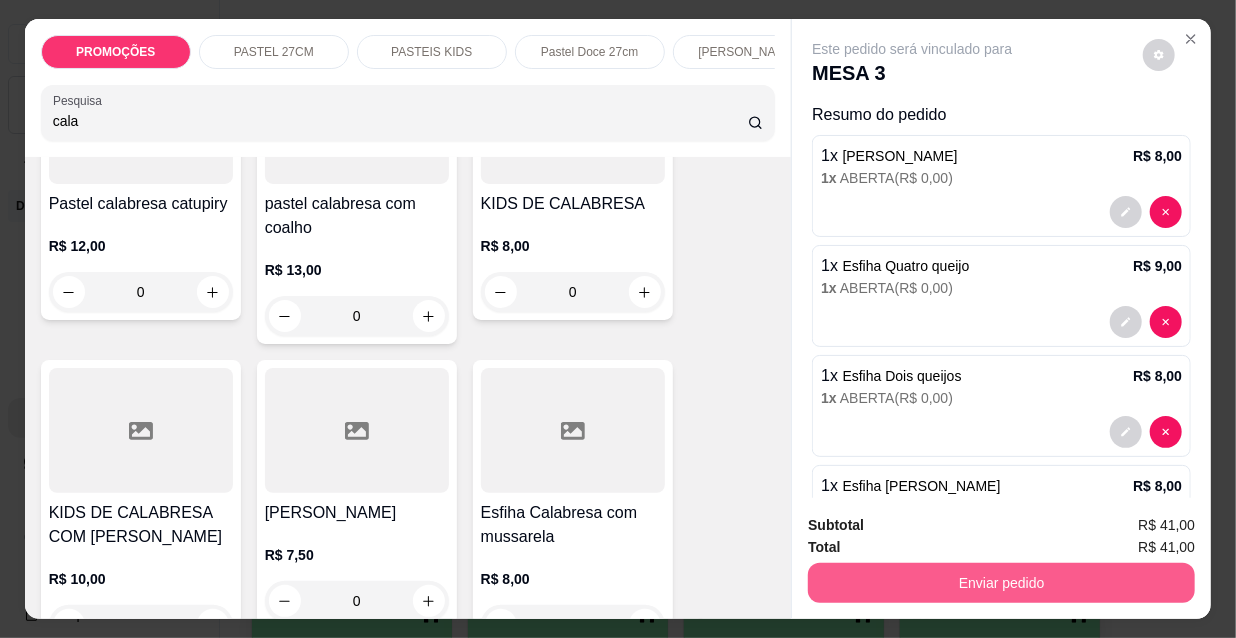 click on "Enviar pedido" at bounding box center (1001, 583) 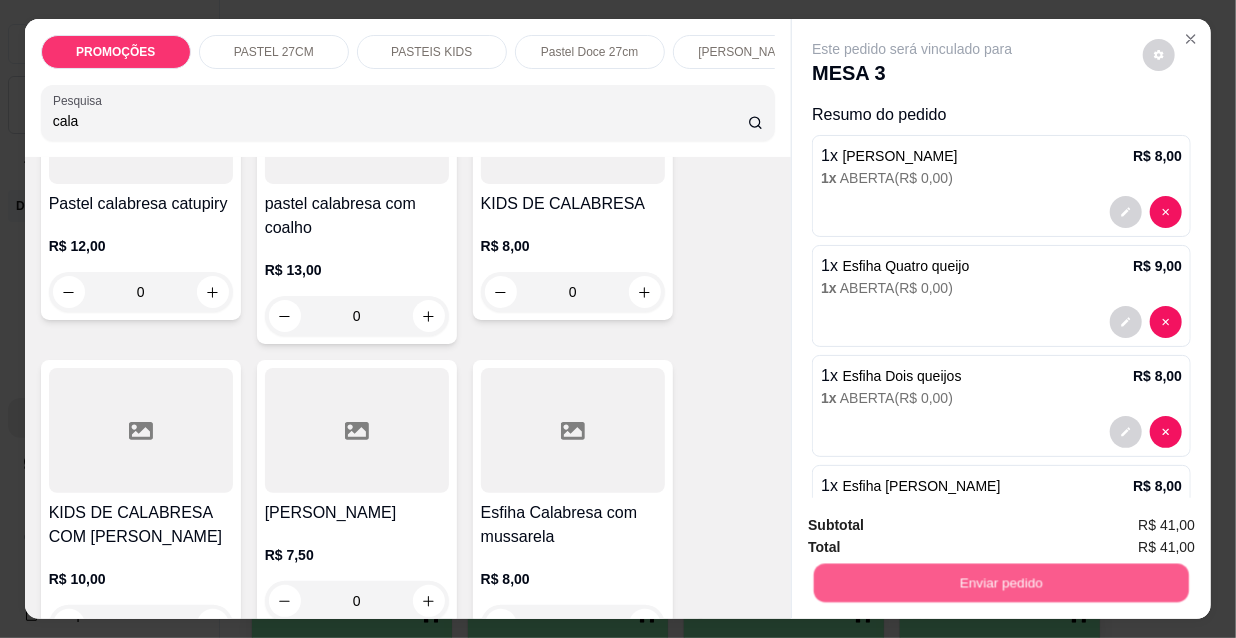 click on "Não registrar e enviar pedido" at bounding box center (937, 527) 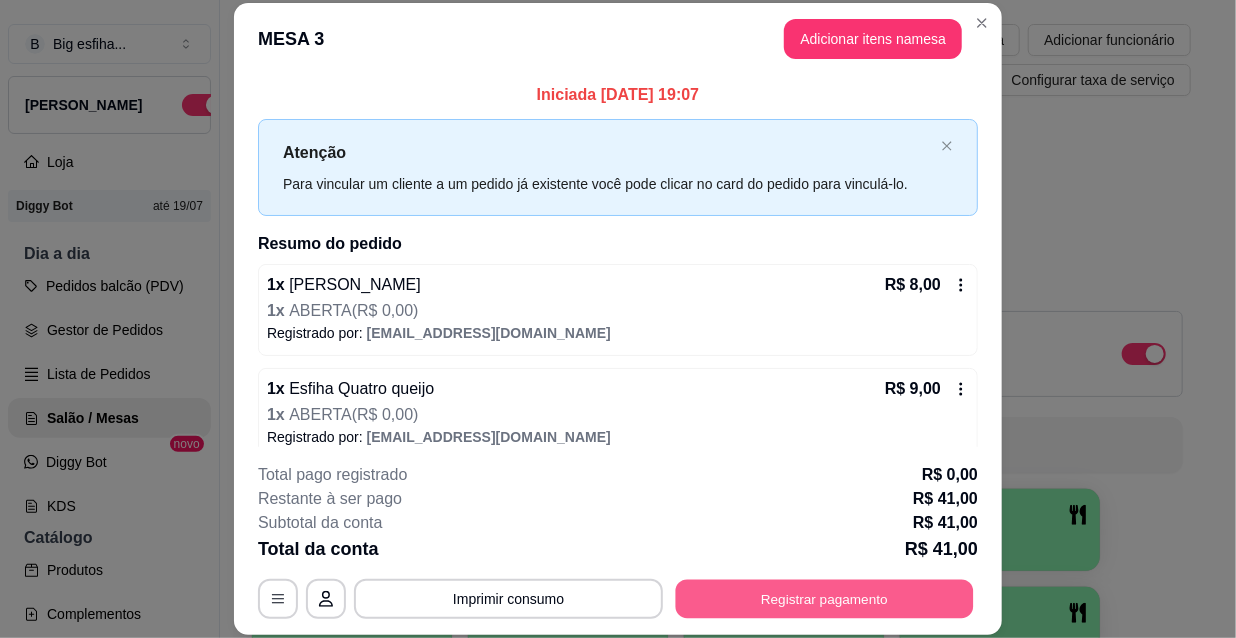 click on "Registrar pagamento" at bounding box center (825, 598) 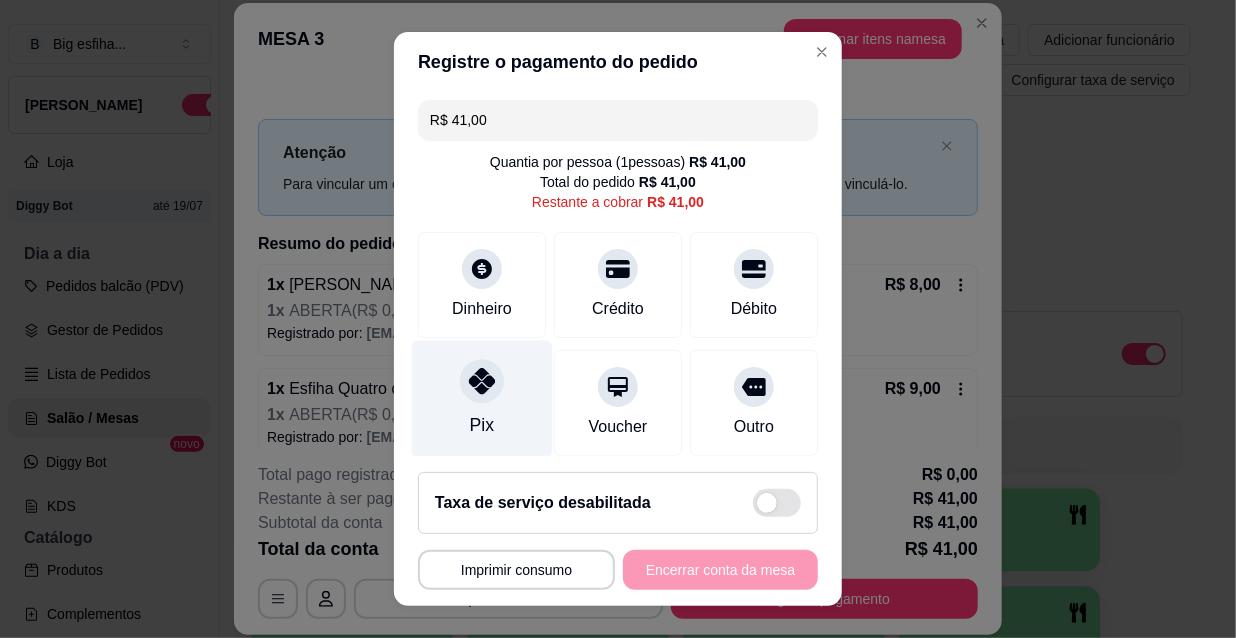 click on "Pix" at bounding box center [482, 399] 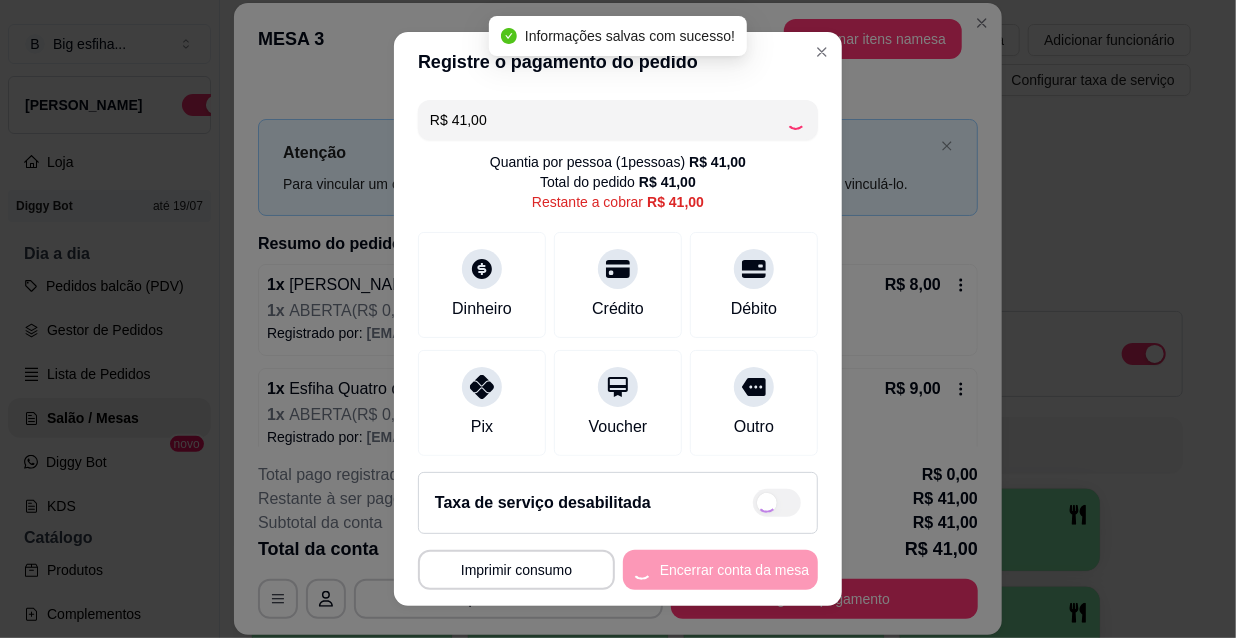type on "R$ 0,00" 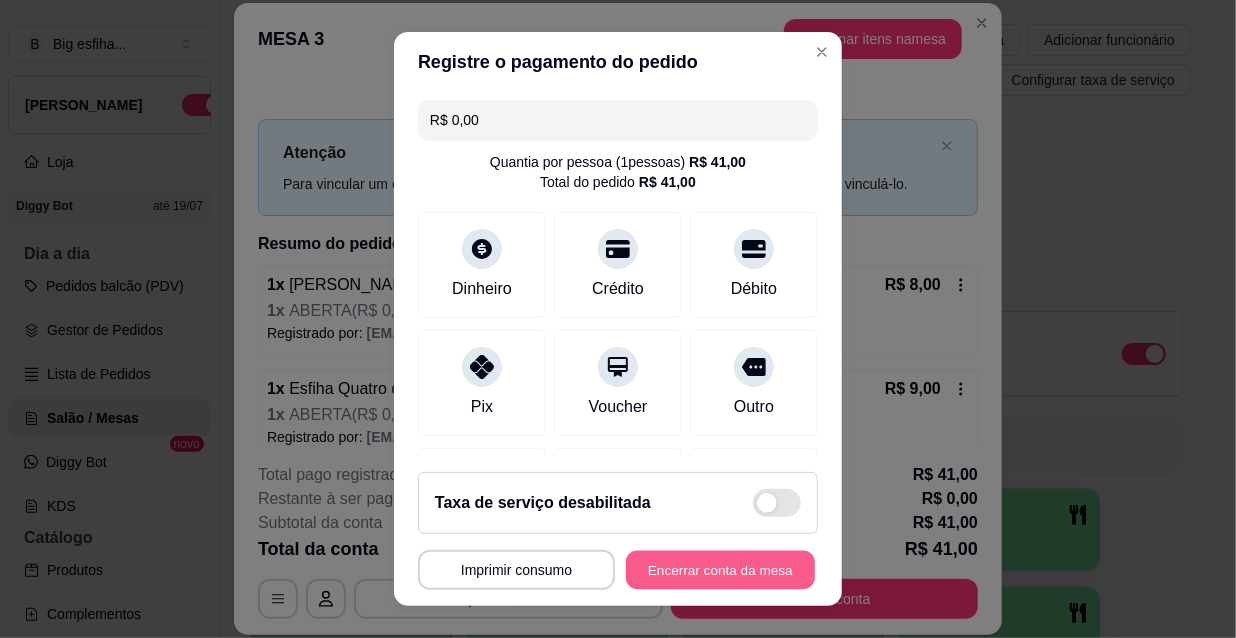 click on "Encerrar conta da mesa" at bounding box center [720, 570] 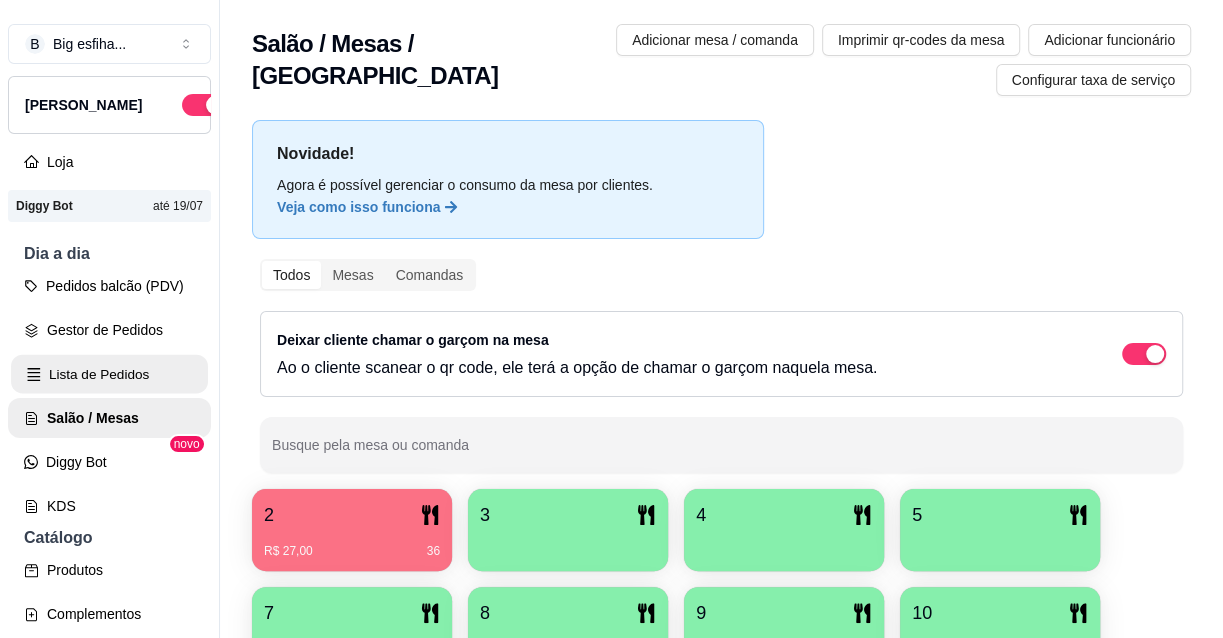 click on "Lista de Pedidos" at bounding box center [109, 374] 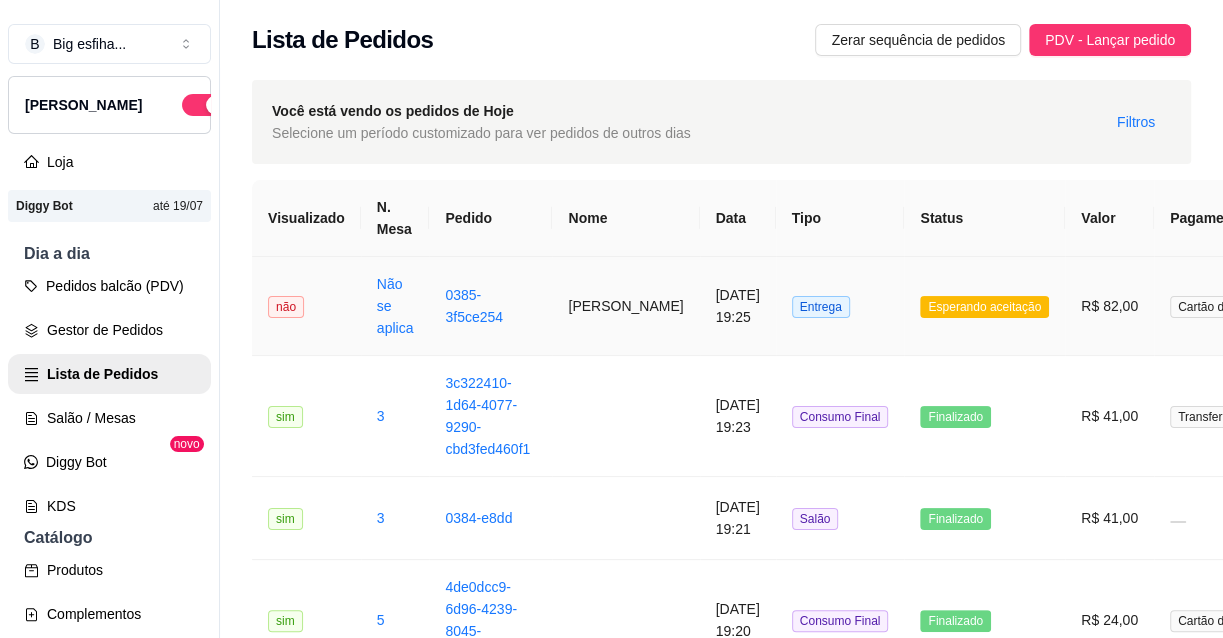 click on "[PERSON_NAME]" at bounding box center [625, 306] 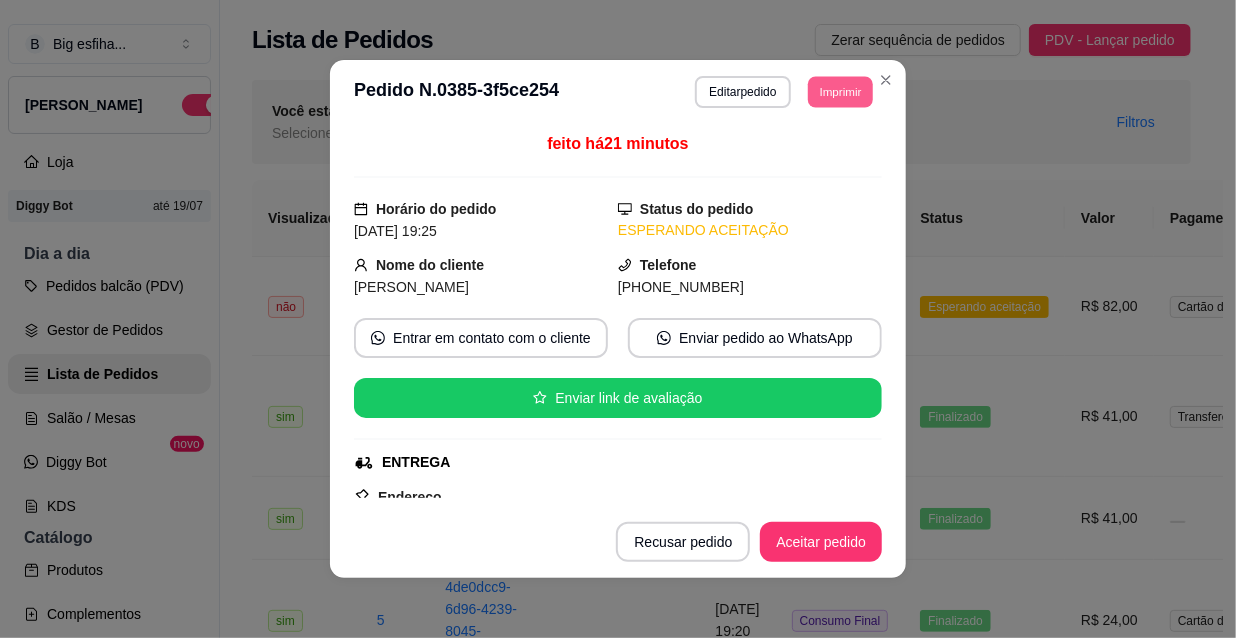 click on "Imprimir" at bounding box center (840, 91) 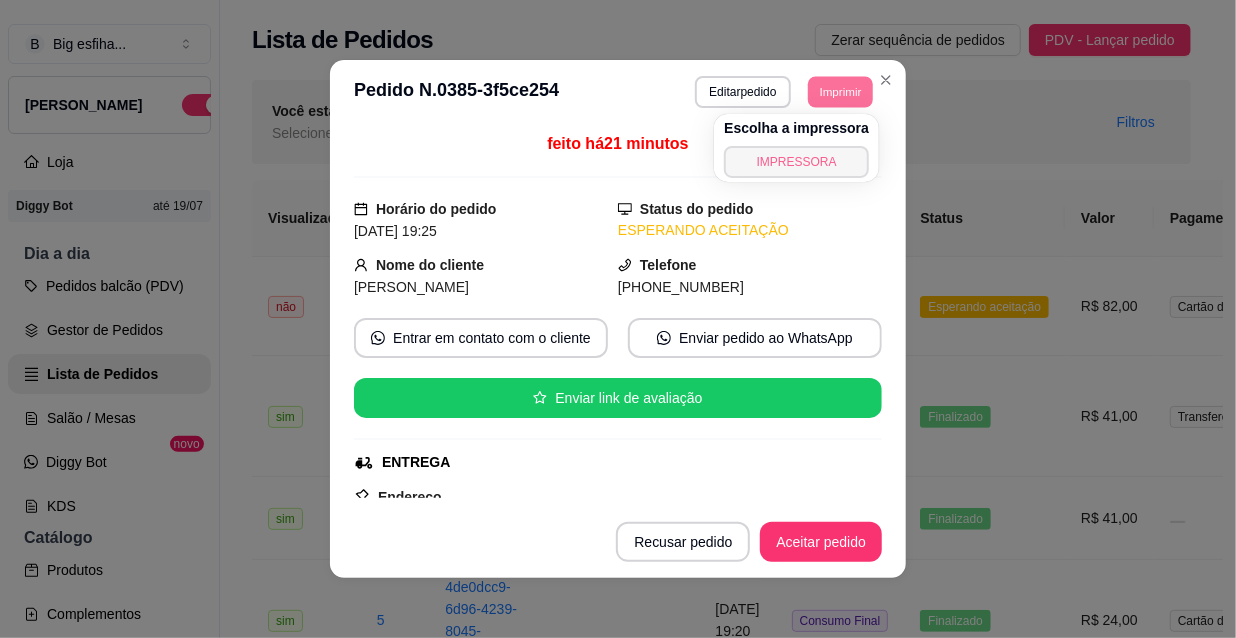click on "IMPRESSORA" at bounding box center [796, 162] 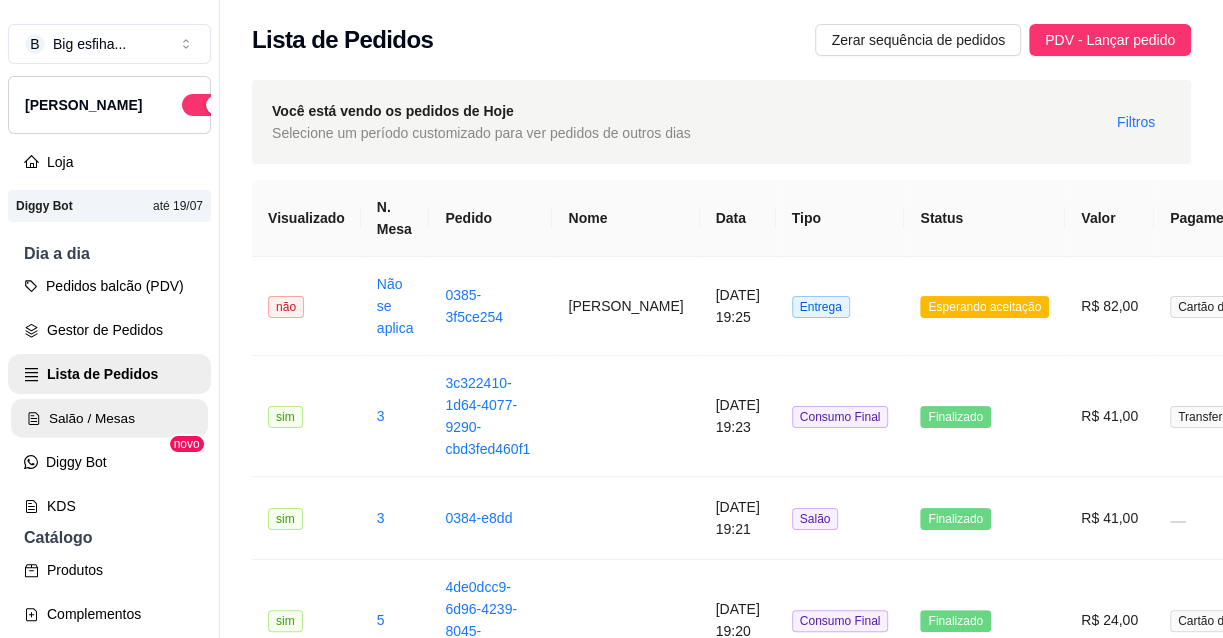 click on "Salão / Mesas" at bounding box center [109, 418] 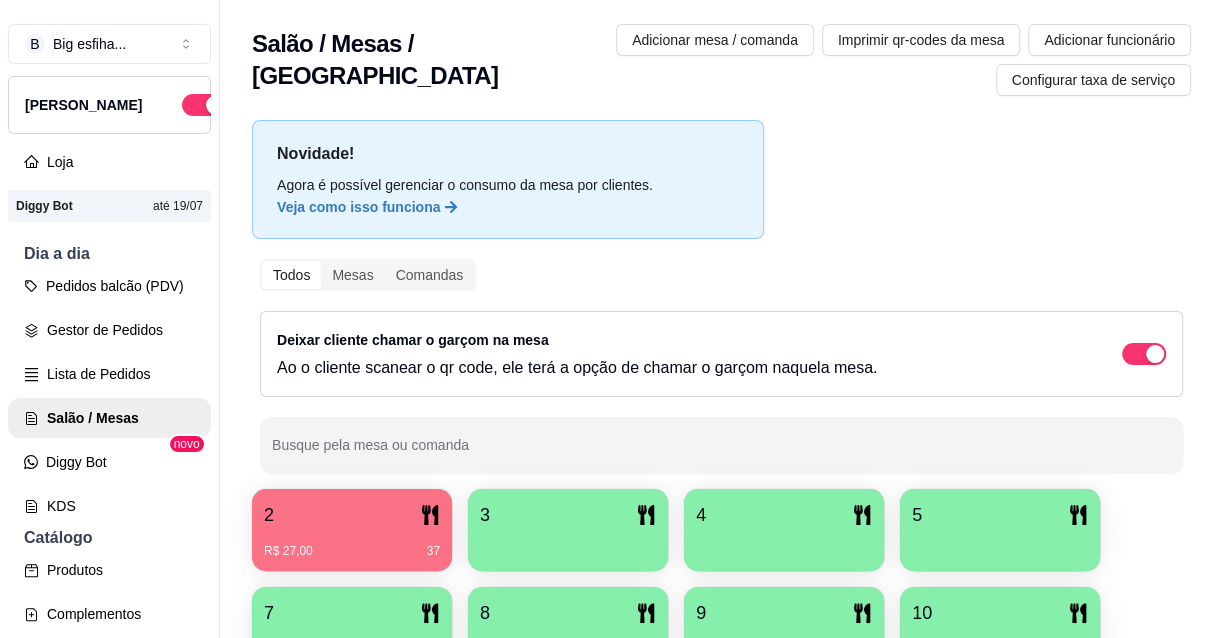 click on "R$ 27,00 37" at bounding box center (352, 544) 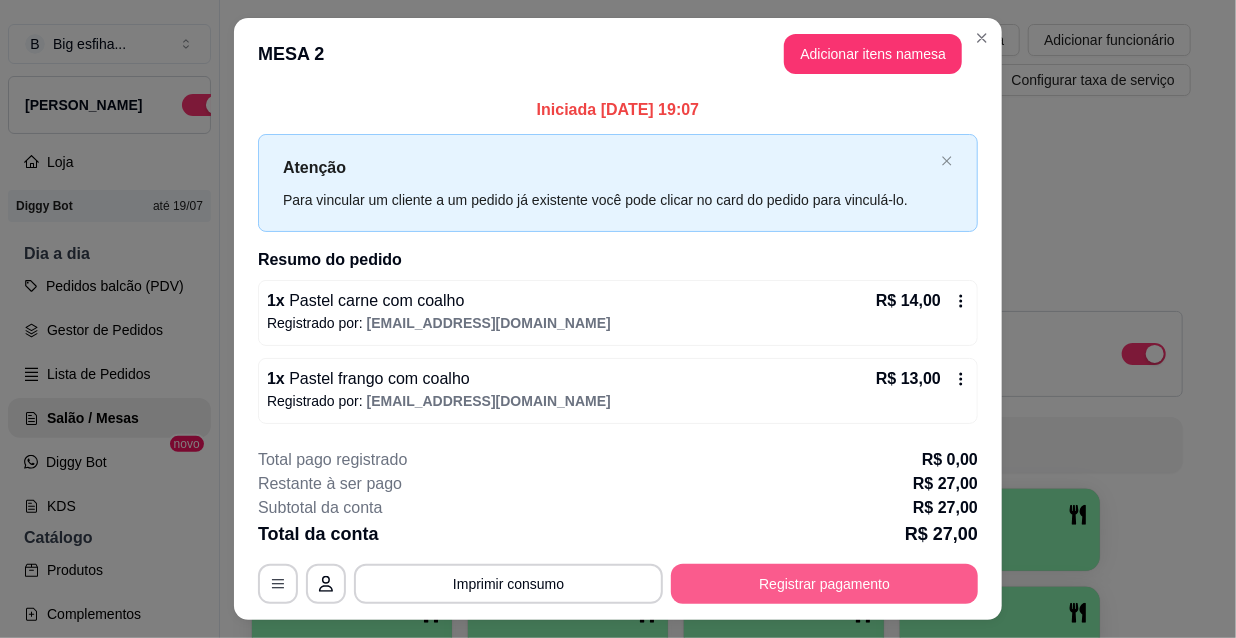 click on "Registrar pagamento" at bounding box center (824, 584) 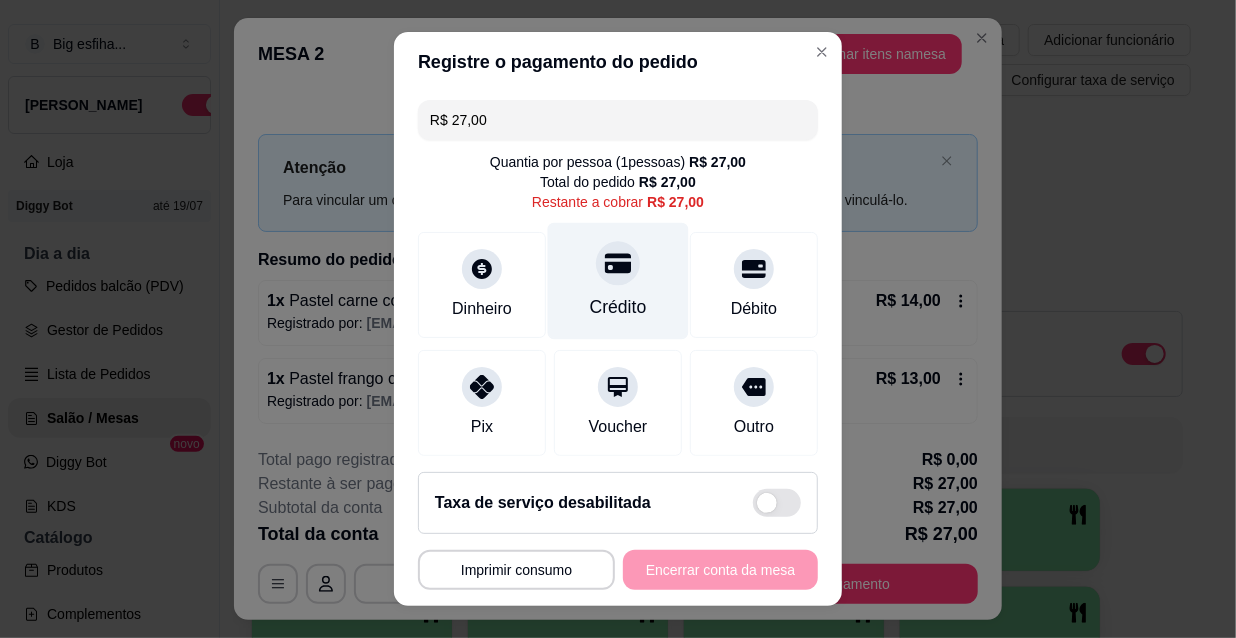 click on "Crédito" at bounding box center (618, 281) 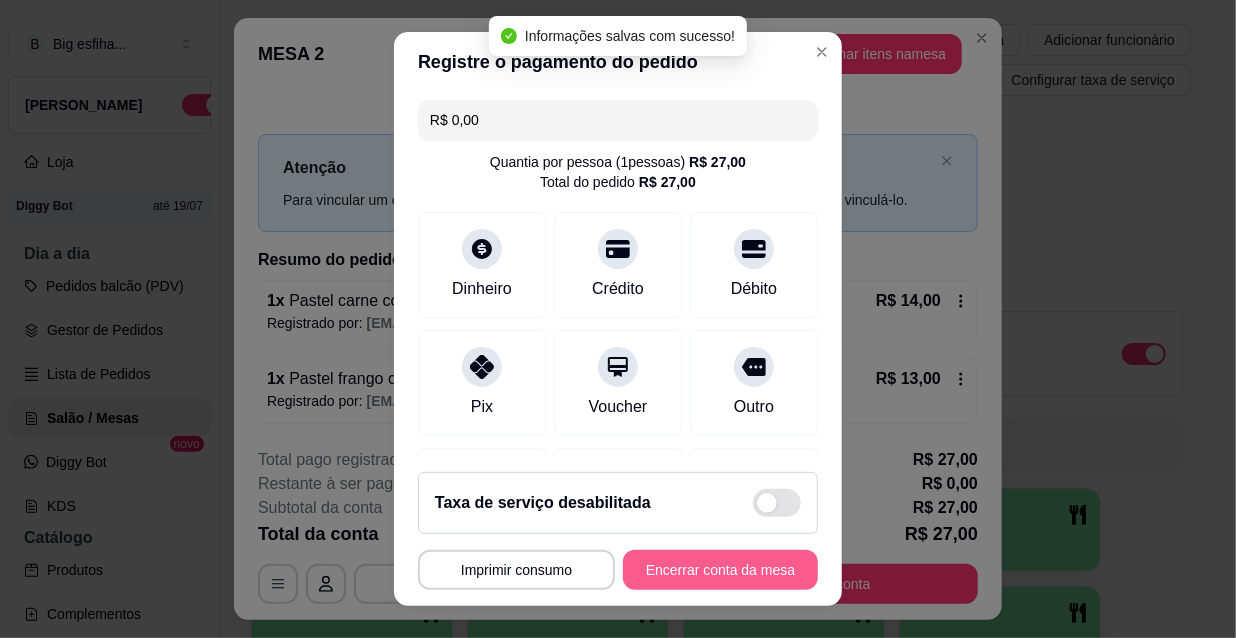 type on "R$ 0,00" 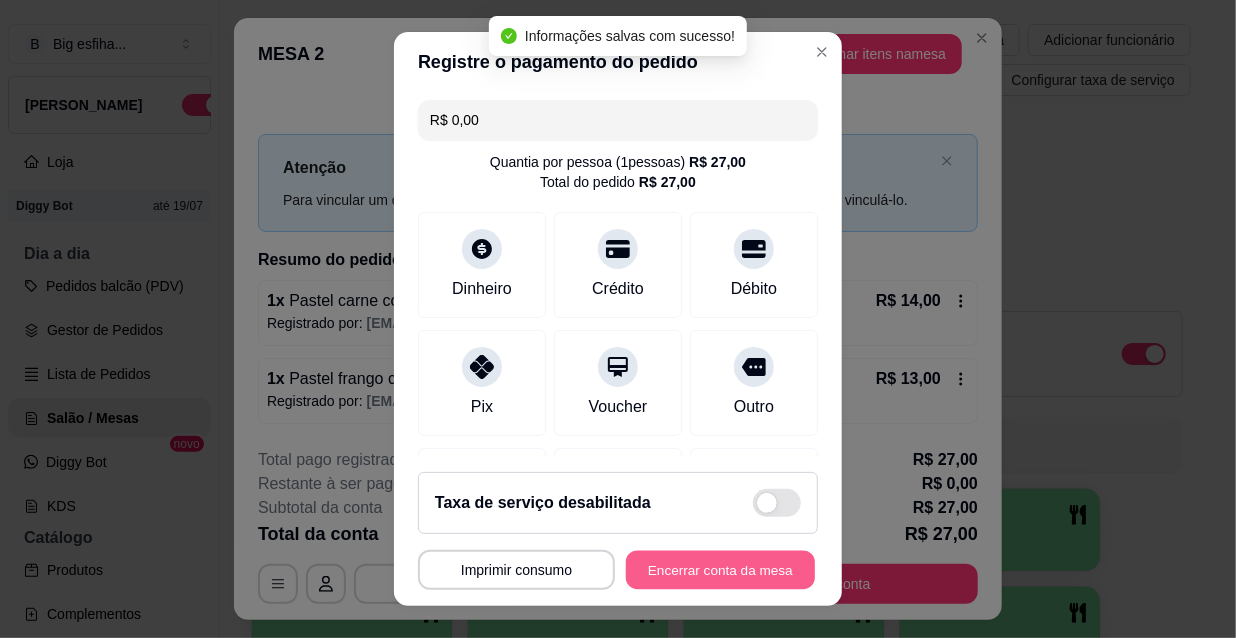 click on "Encerrar conta da mesa" at bounding box center [720, 570] 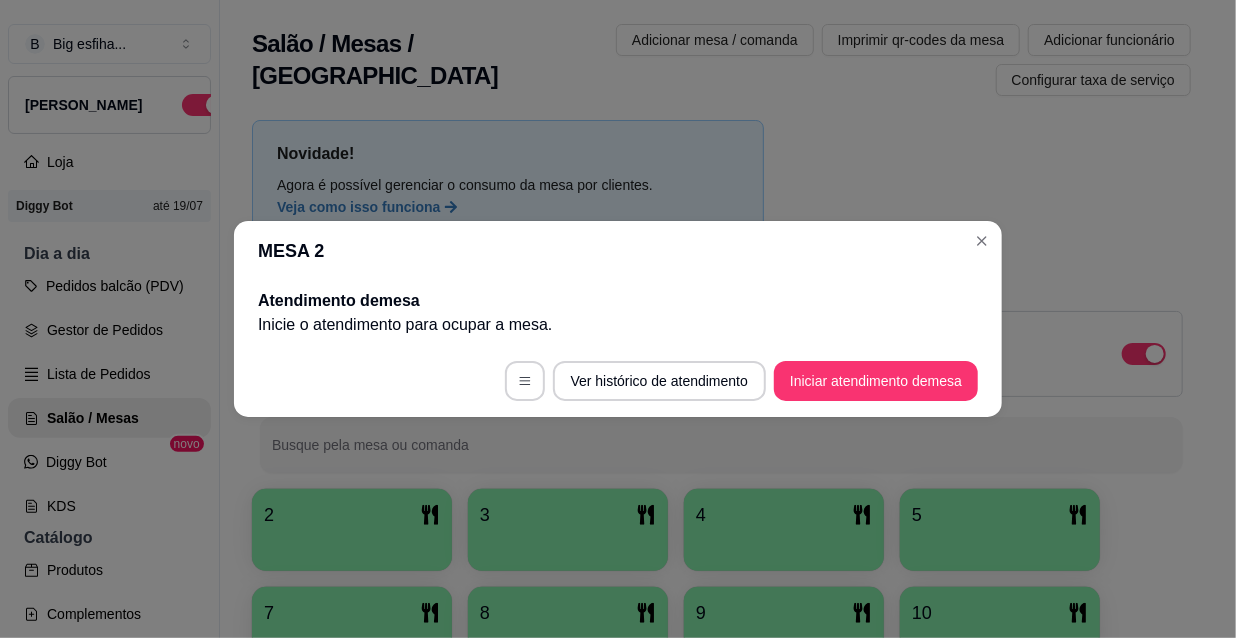drag, startPoint x: 323, startPoint y: 247, endPoint x: 333, endPoint y: 240, distance: 12.206555 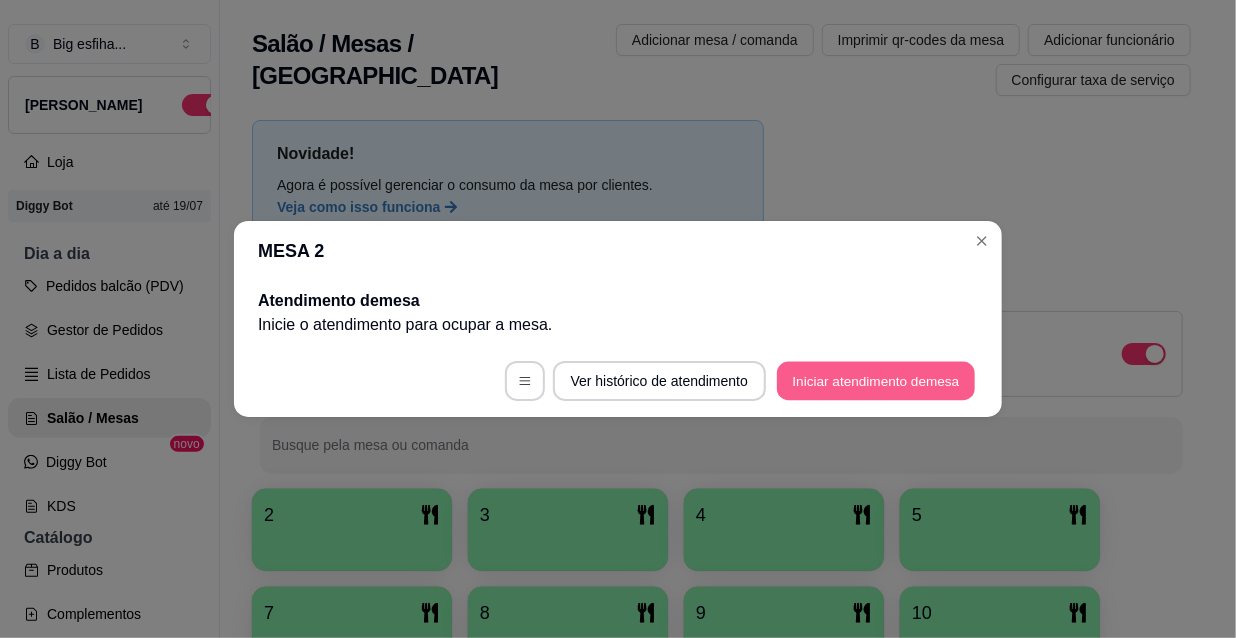 click on "Iniciar atendimento de  mesa" at bounding box center [876, 381] 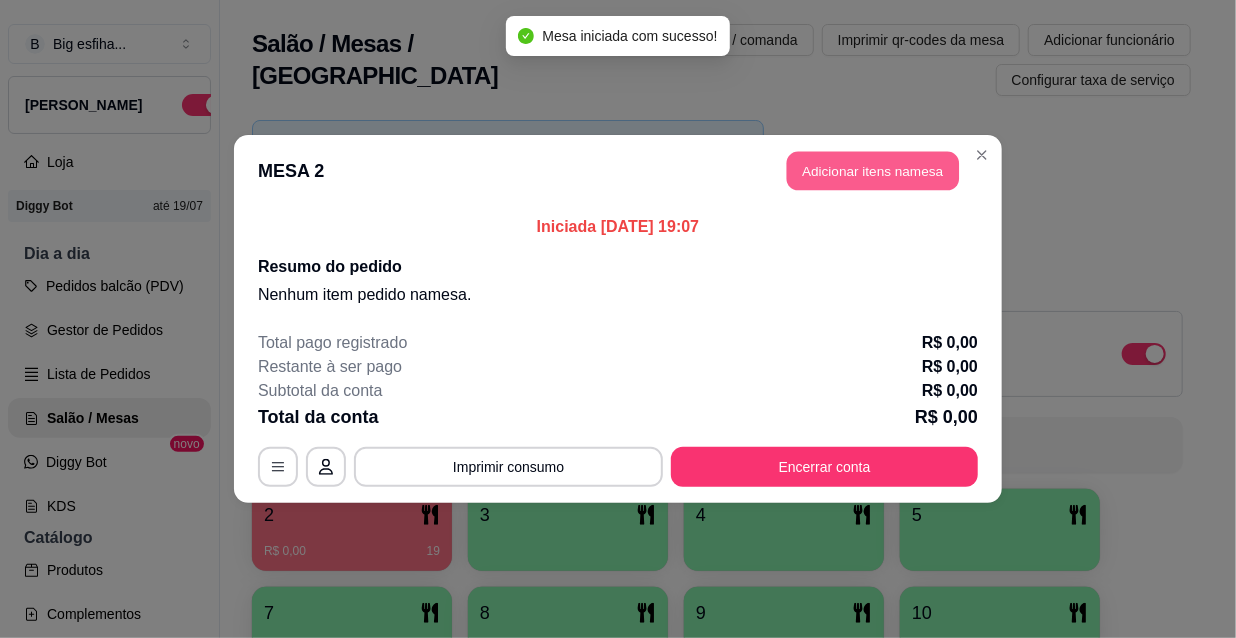 click on "Adicionar itens na  mesa" at bounding box center (873, 171) 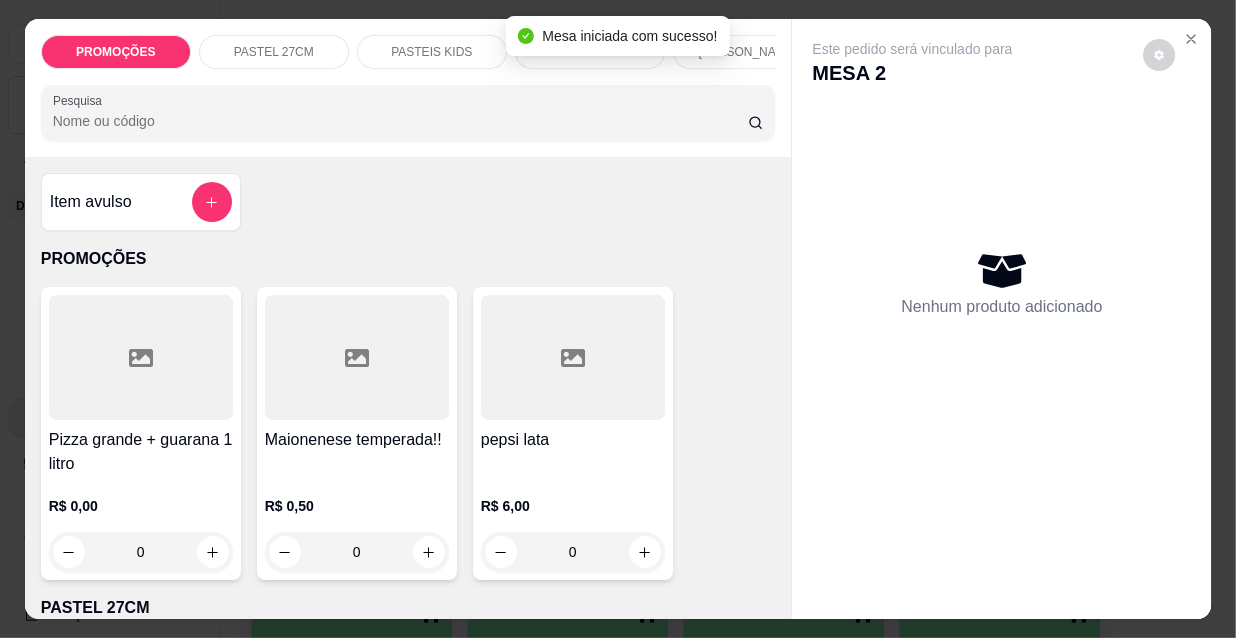 click on "Pesquisa" at bounding box center [400, 121] 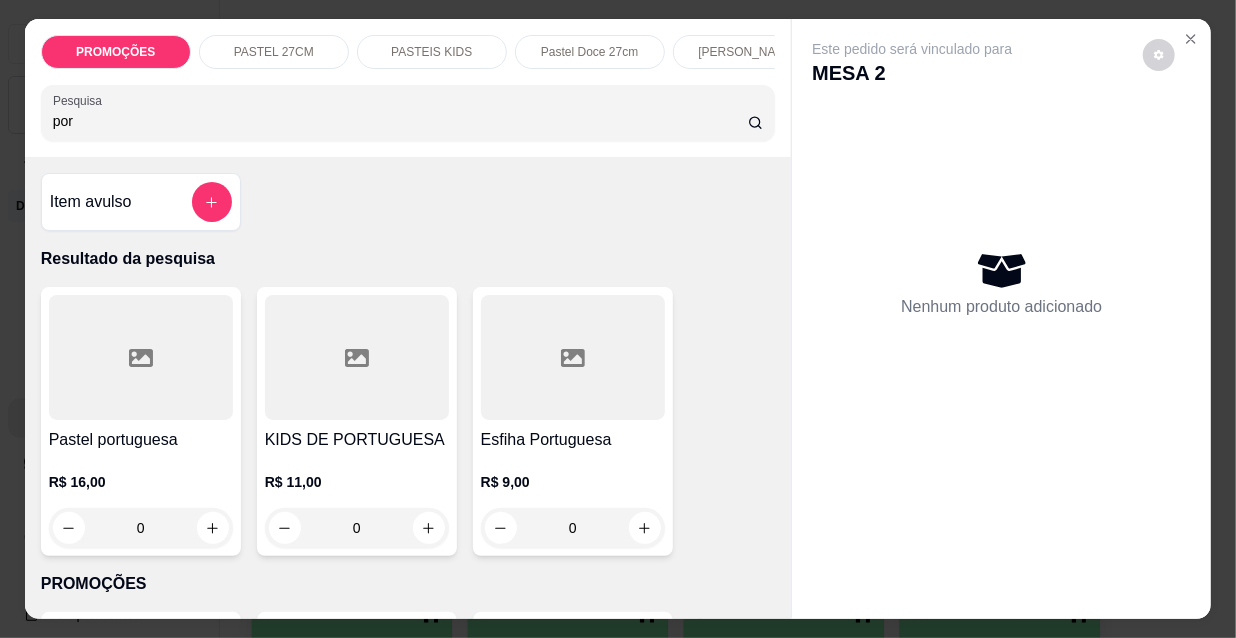 type on "por" 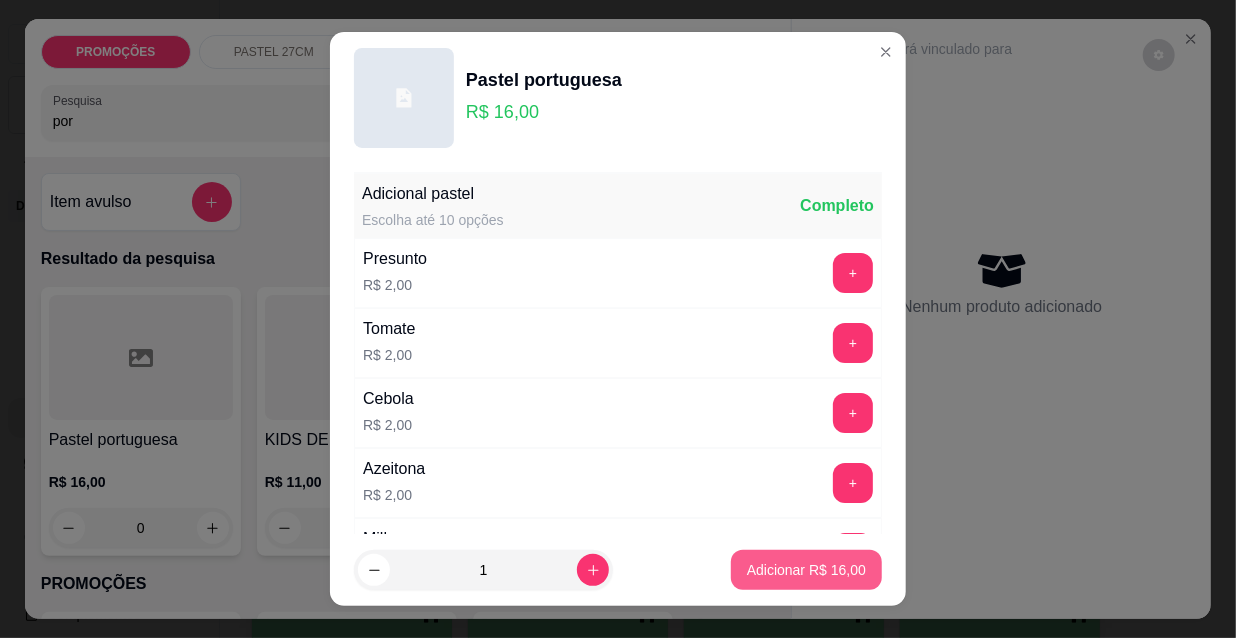 click on "Adicionar   R$ 16,00" at bounding box center [806, 570] 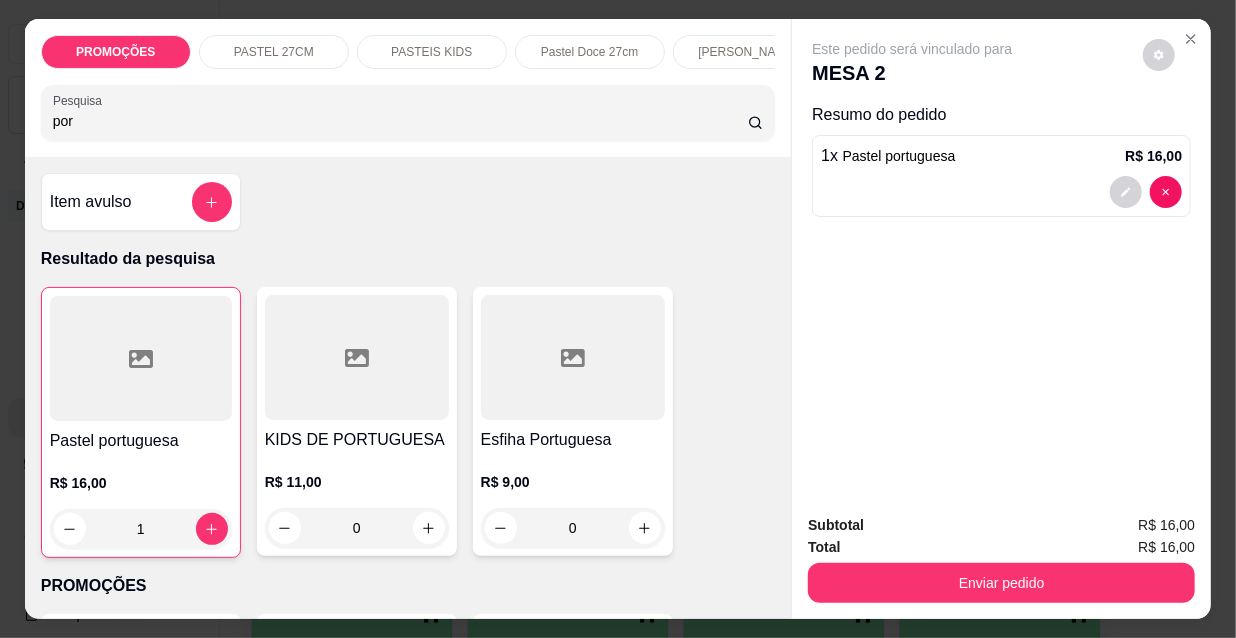 drag, startPoint x: 72, startPoint y: 129, endPoint x: 0, endPoint y: 123, distance: 72.249565 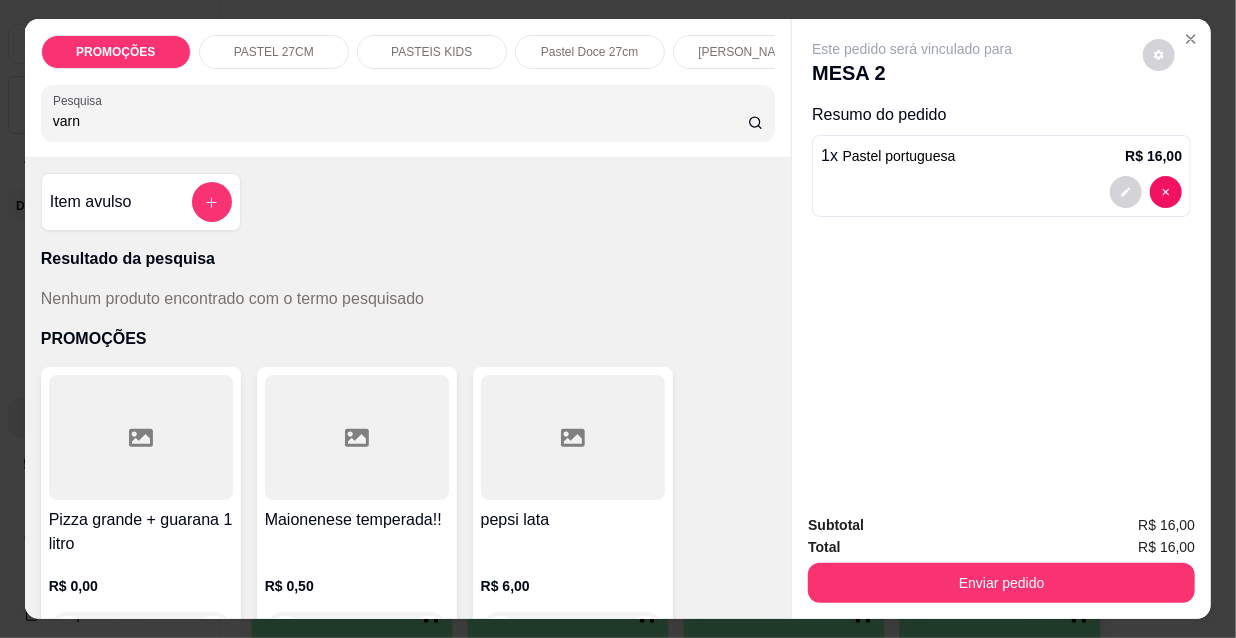 click on "varn" at bounding box center [400, 121] 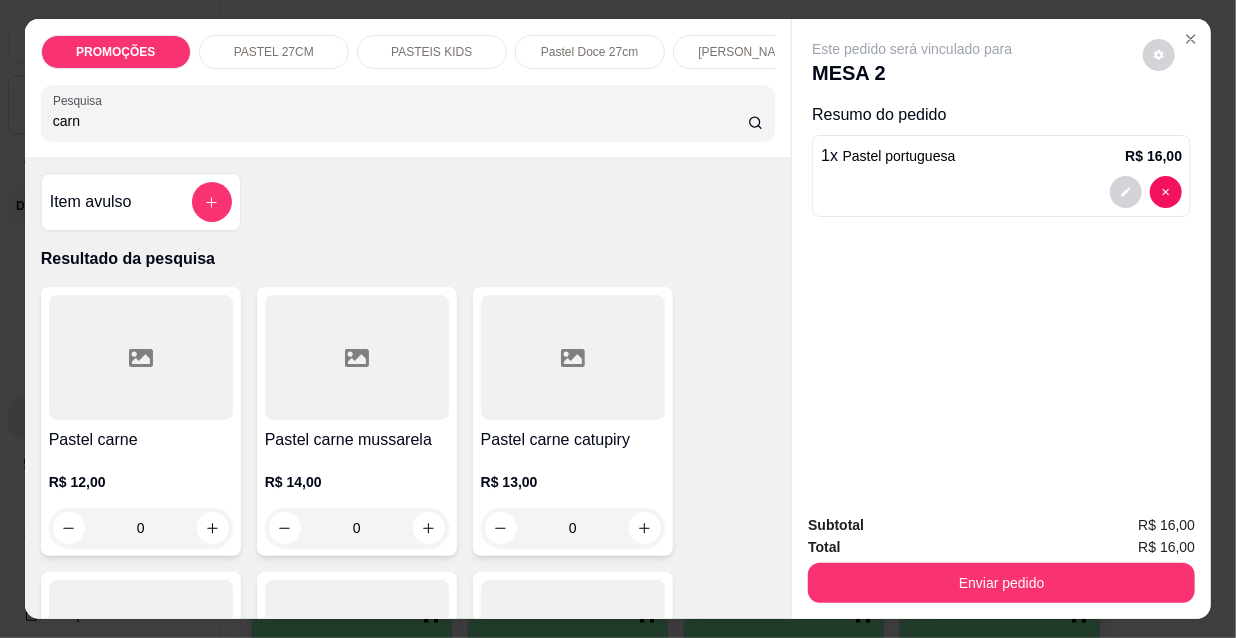 type on "carn" 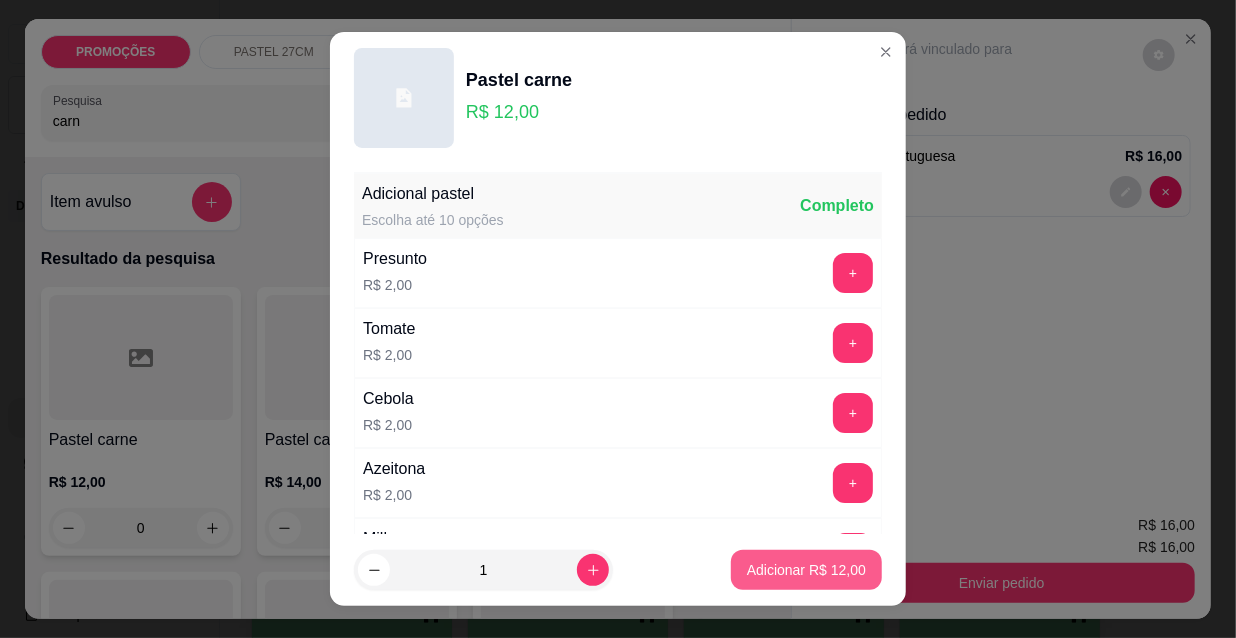 click on "Adicionar   R$ 12,00" at bounding box center (806, 570) 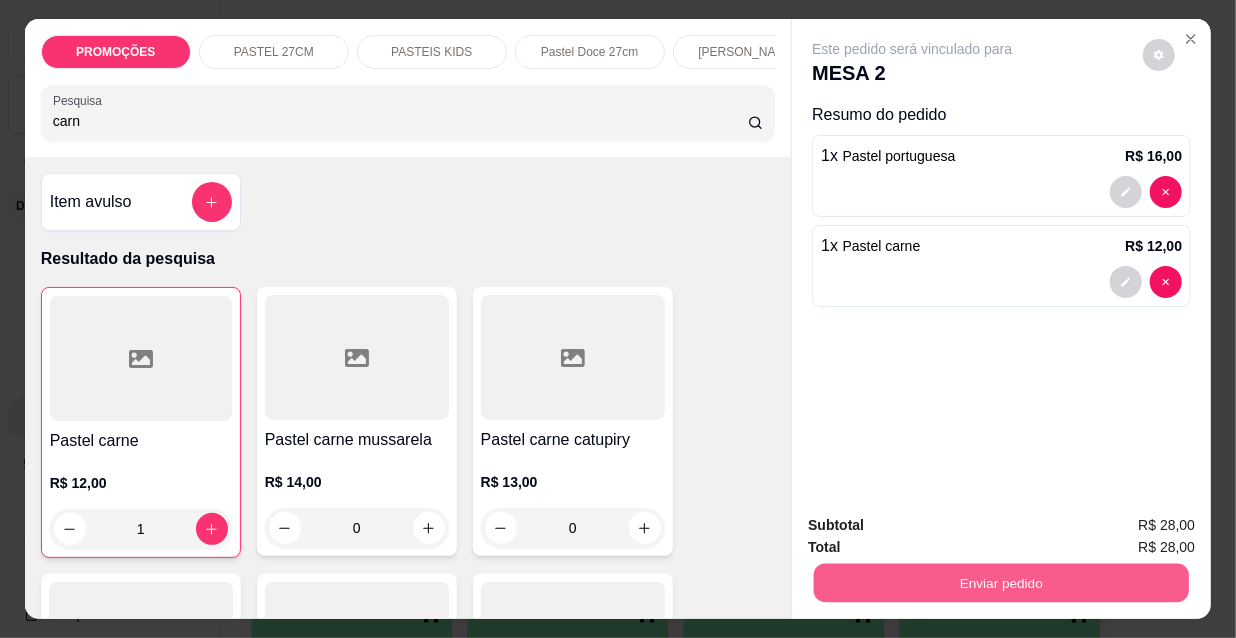 click on "Enviar pedido" at bounding box center (1001, 582) 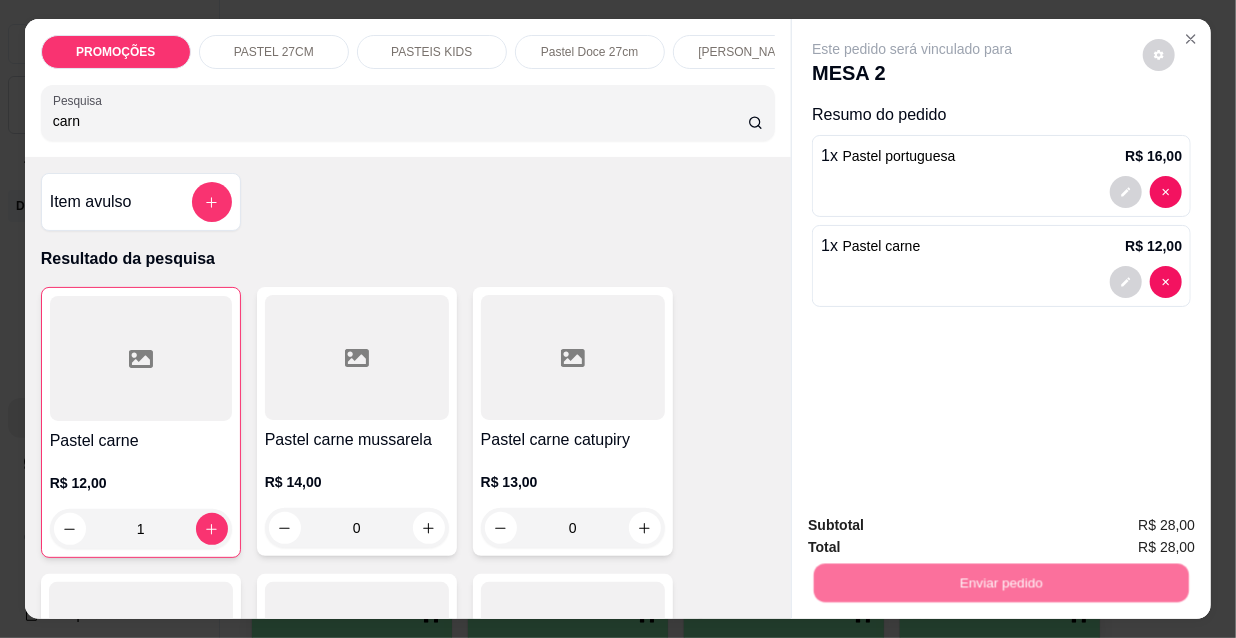click on "Não registrar e enviar pedido" at bounding box center [937, 527] 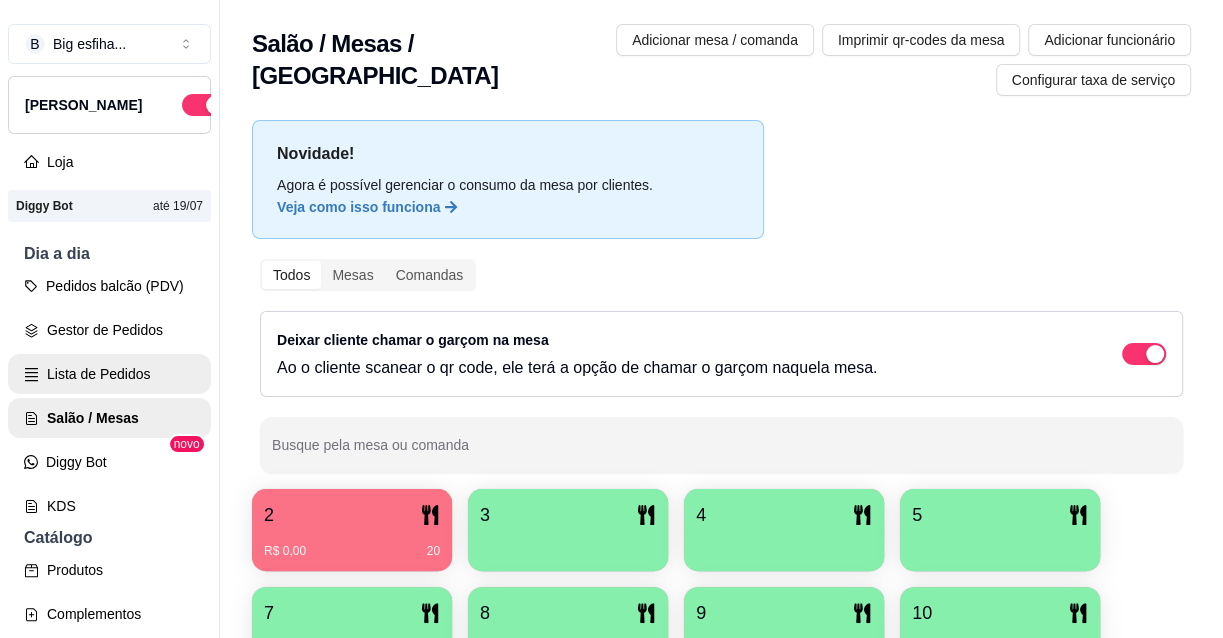 click on "Lista de Pedidos" at bounding box center [109, 374] 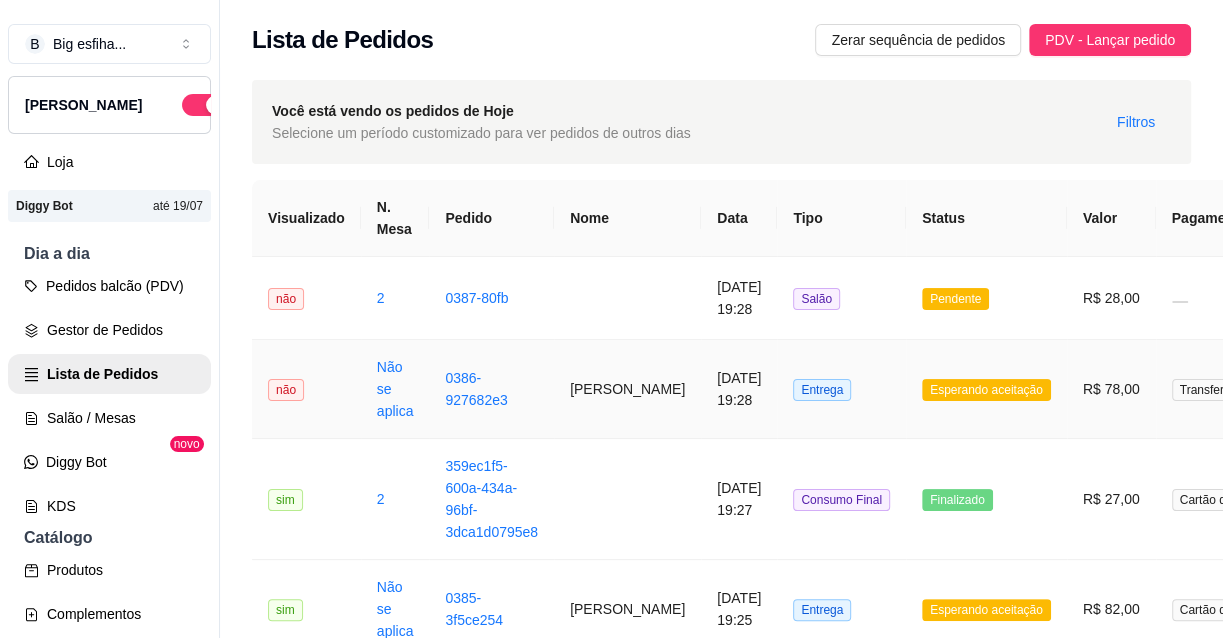 click on "Entrega" at bounding box center [841, 389] 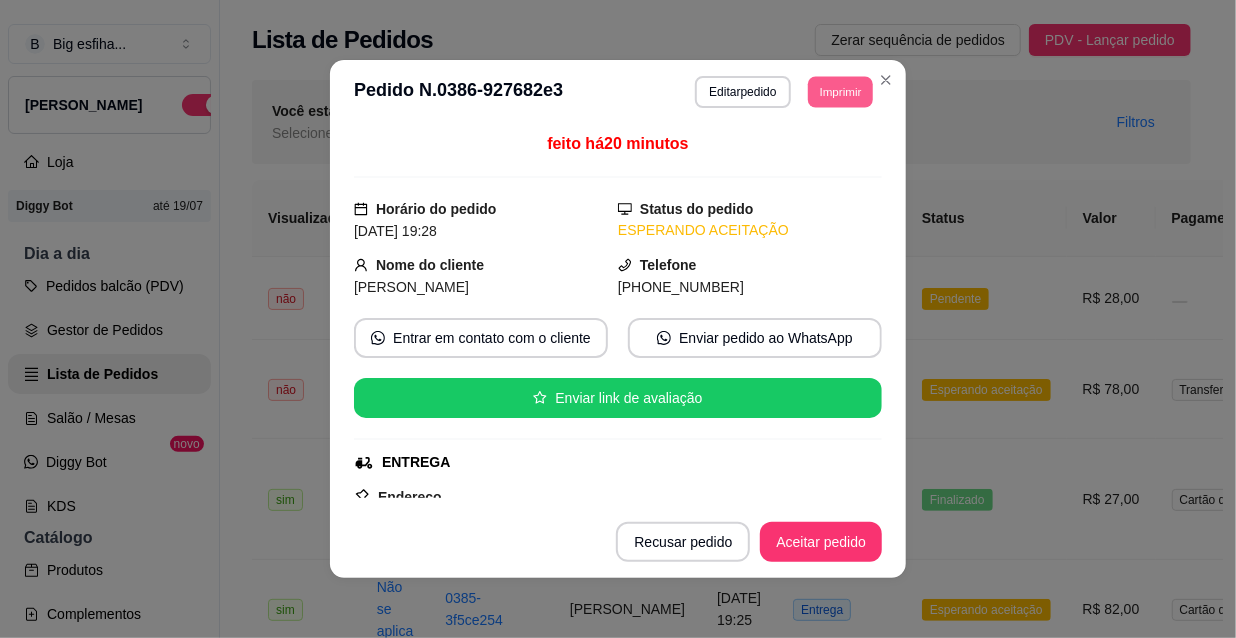 click on "Imprimir" at bounding box center (840, 91) 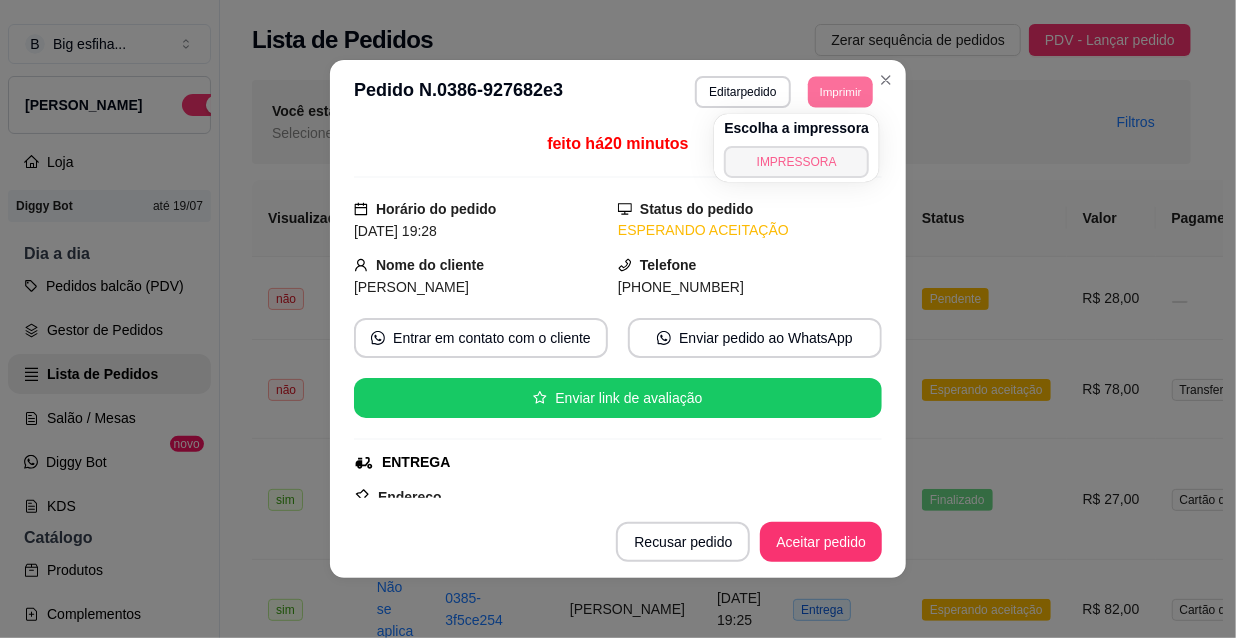click on "IMPRESSORA" at bounding box center (796, 162) 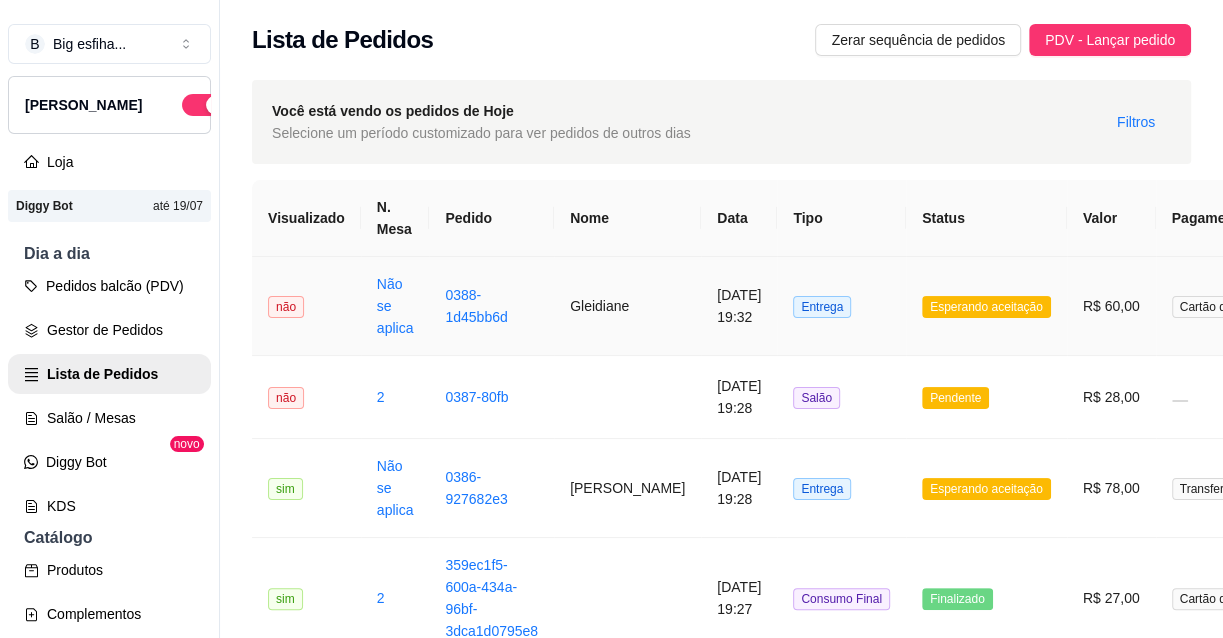 click on "Gleidiane" at bounding box center [627, 306] 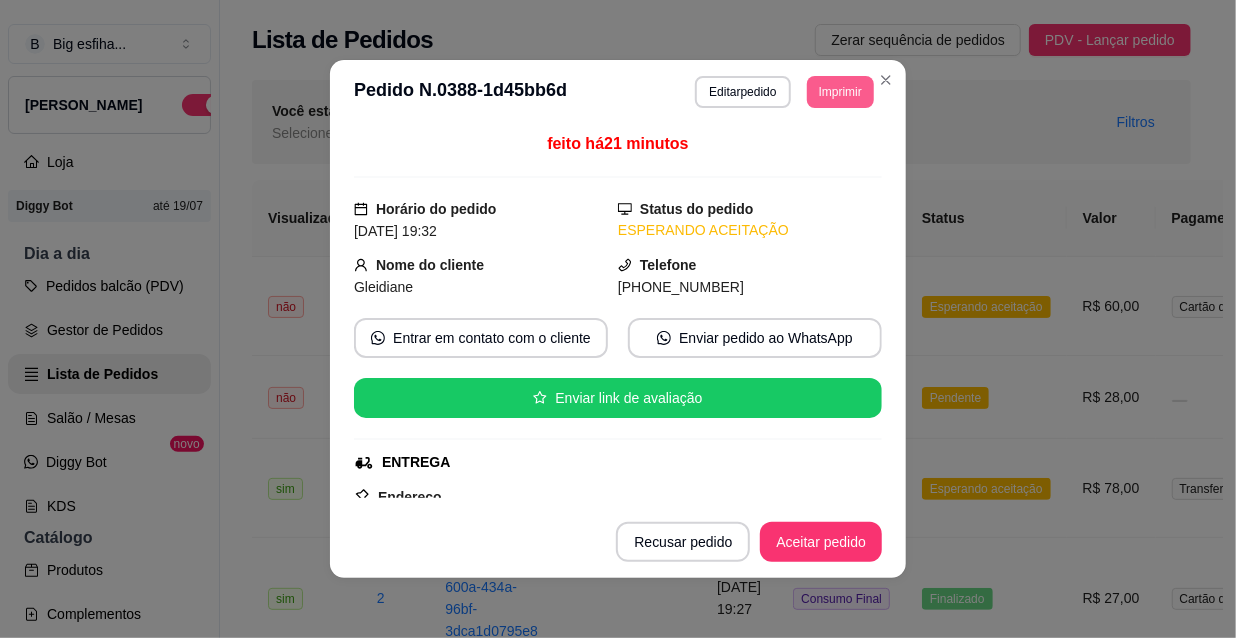 click on "Imprimir" at bounding box center (840, 92) 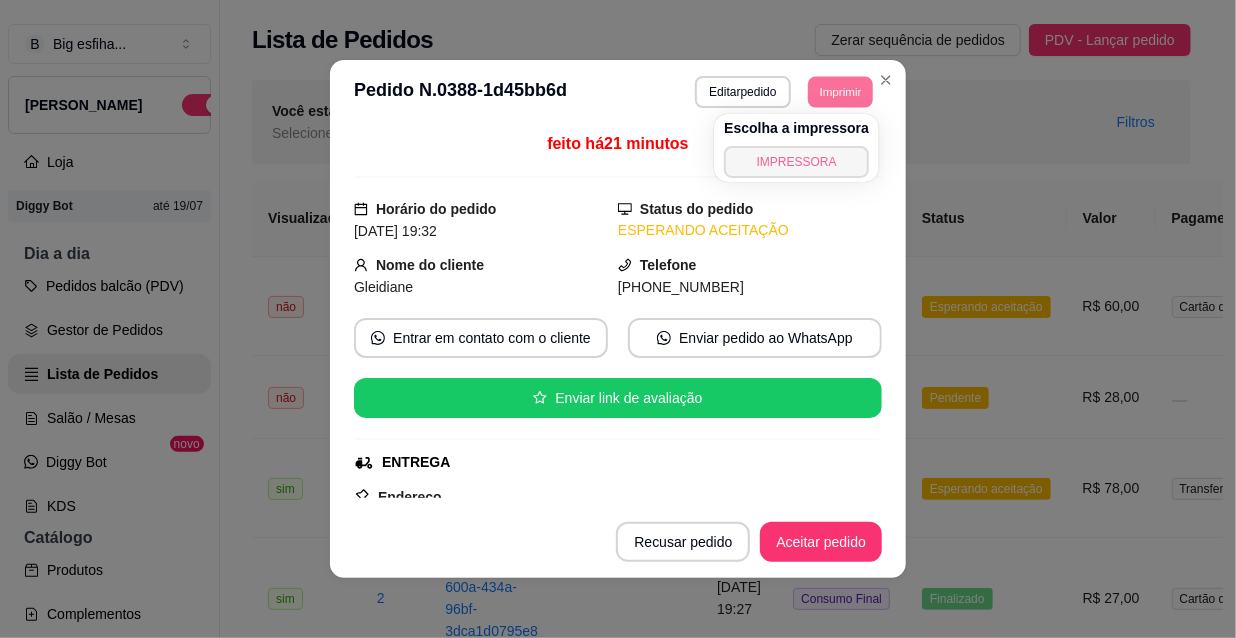click on "IMPRESSORA" at bounding box center [796, 162] 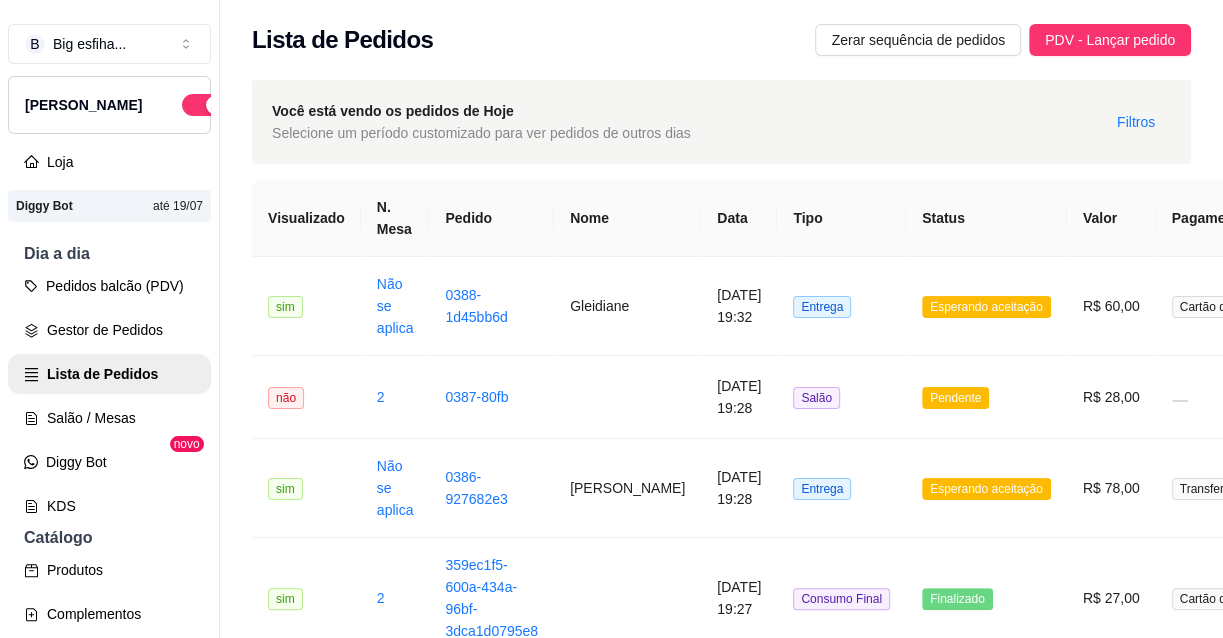 click on "Pedidos balcão (PDV) Gestor de Pedidos Lista de Pedidos Salão / Mesas Diggy Bot novo KDS" at bounding box center (109, 396) 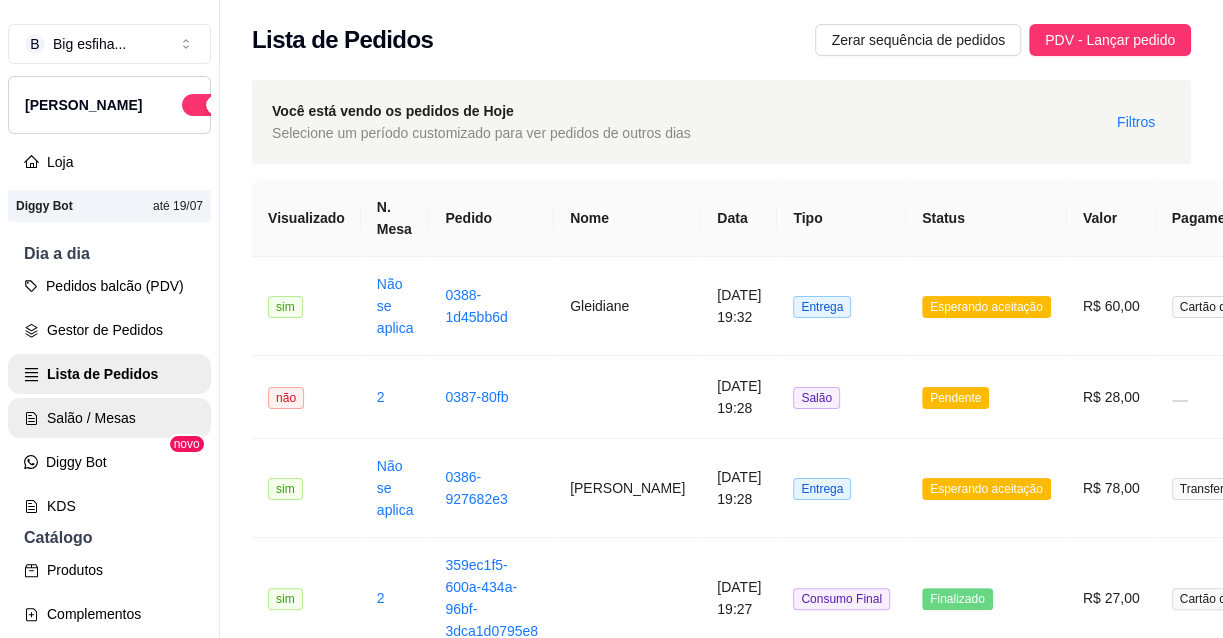 click on "Salão / Mesas" at bounding box center [109, 418] 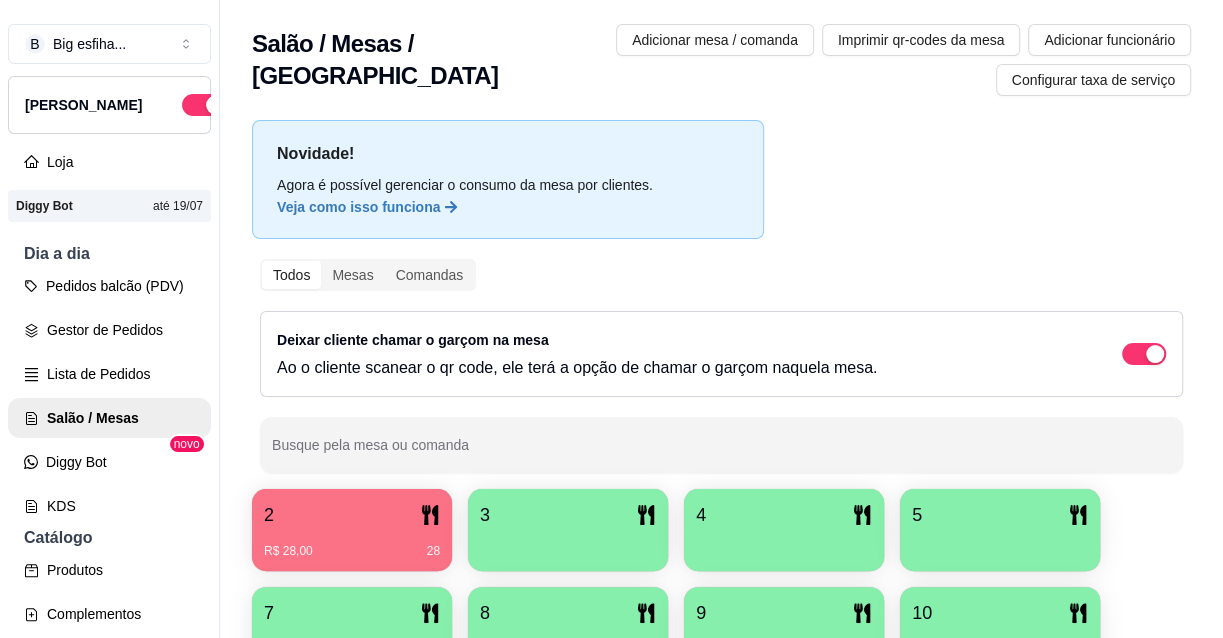 click on "R$ 28,00 28" at bounding box center (352, 544) 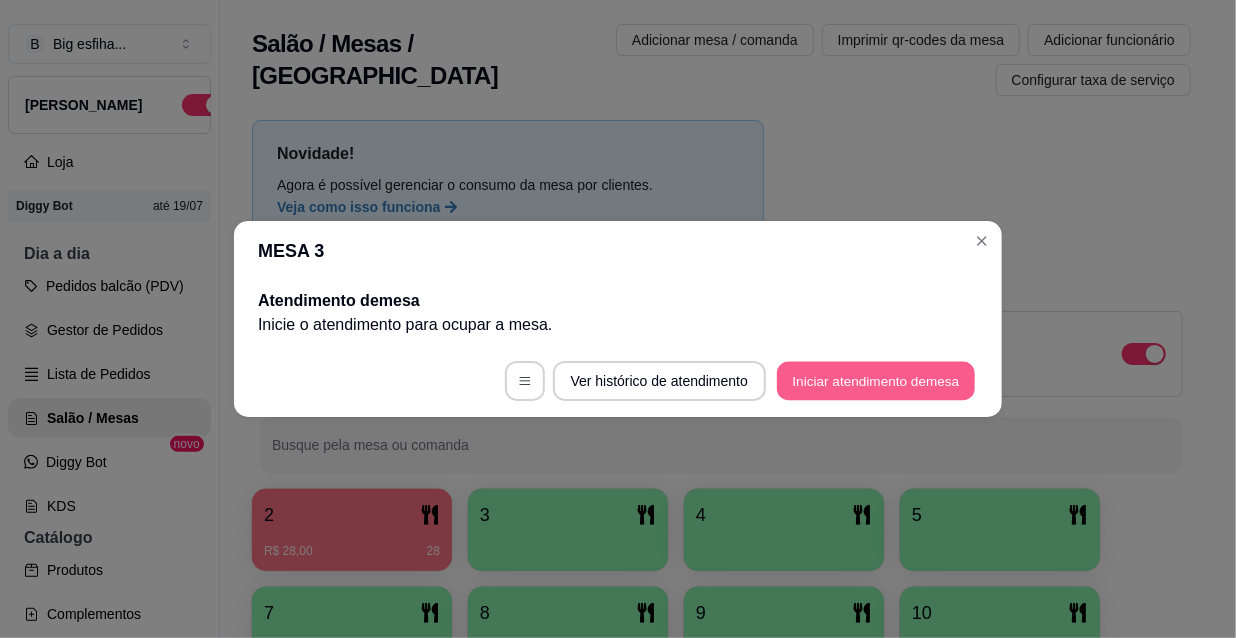 click on "Iniciar atendimento de  mesa" at bounding box center [876, 381] 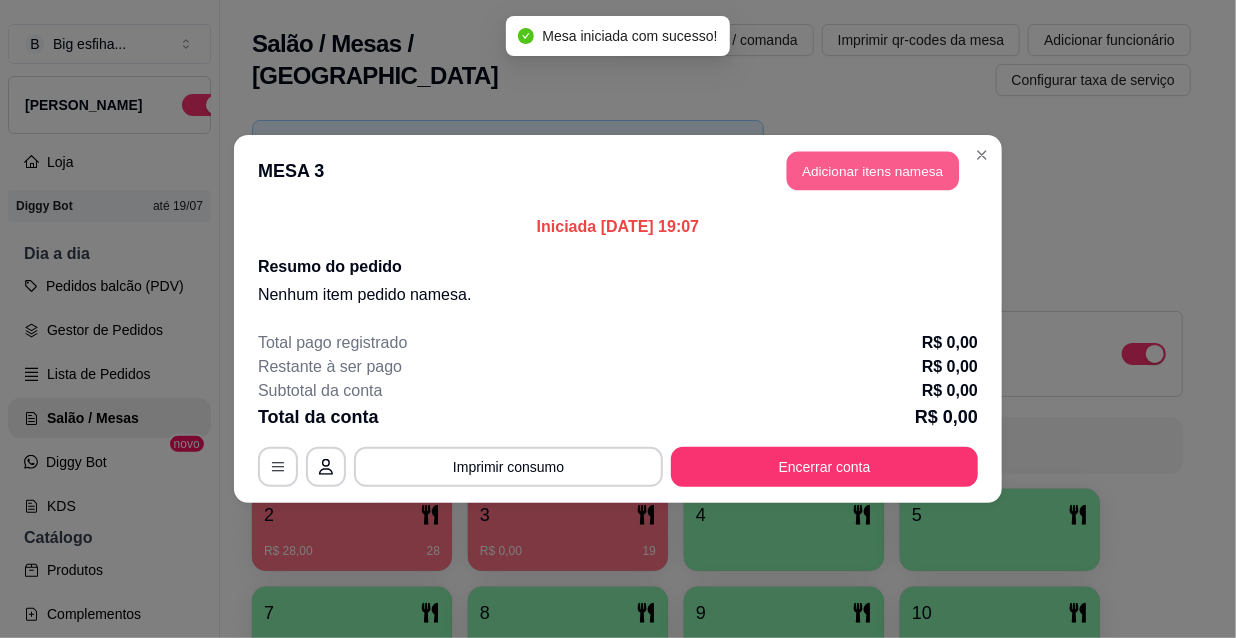 click on "Adicionar itens na  mesa" at bounding box center [873, 171] 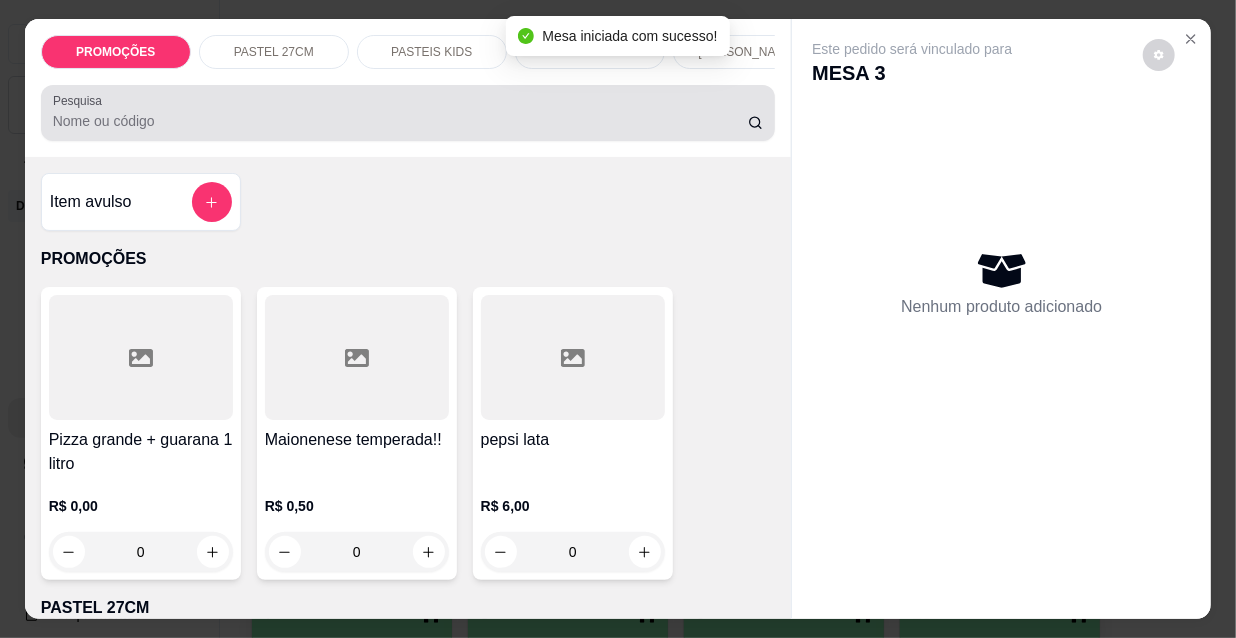 click at bounding box center [408, 113] 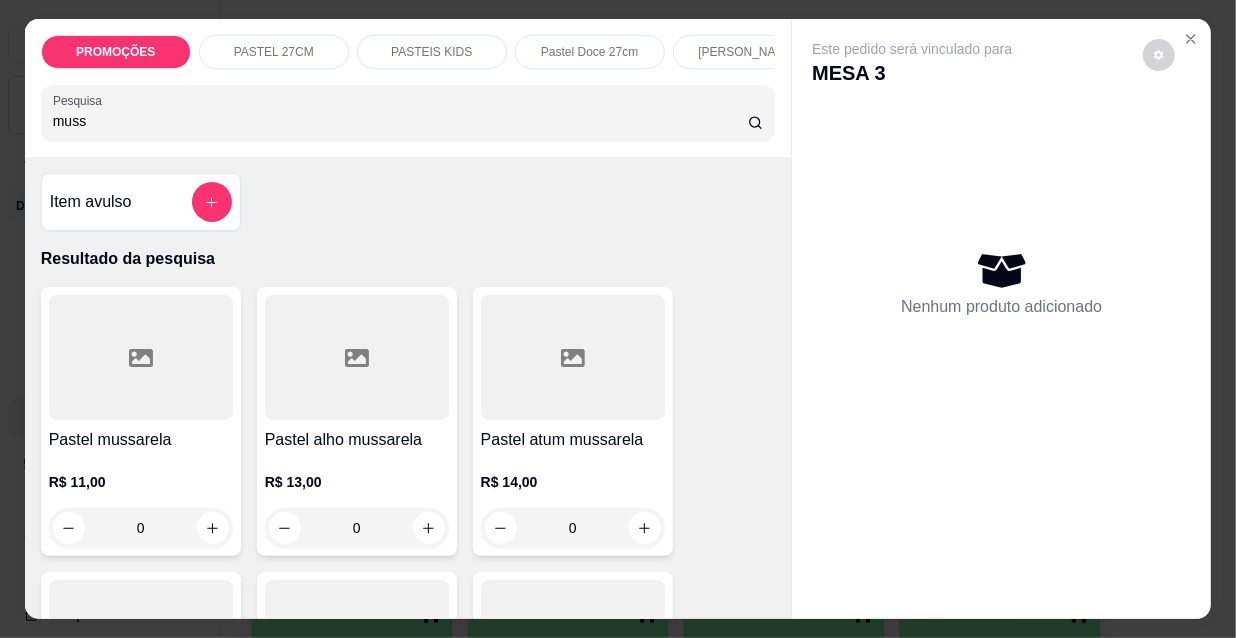 type on "muss" 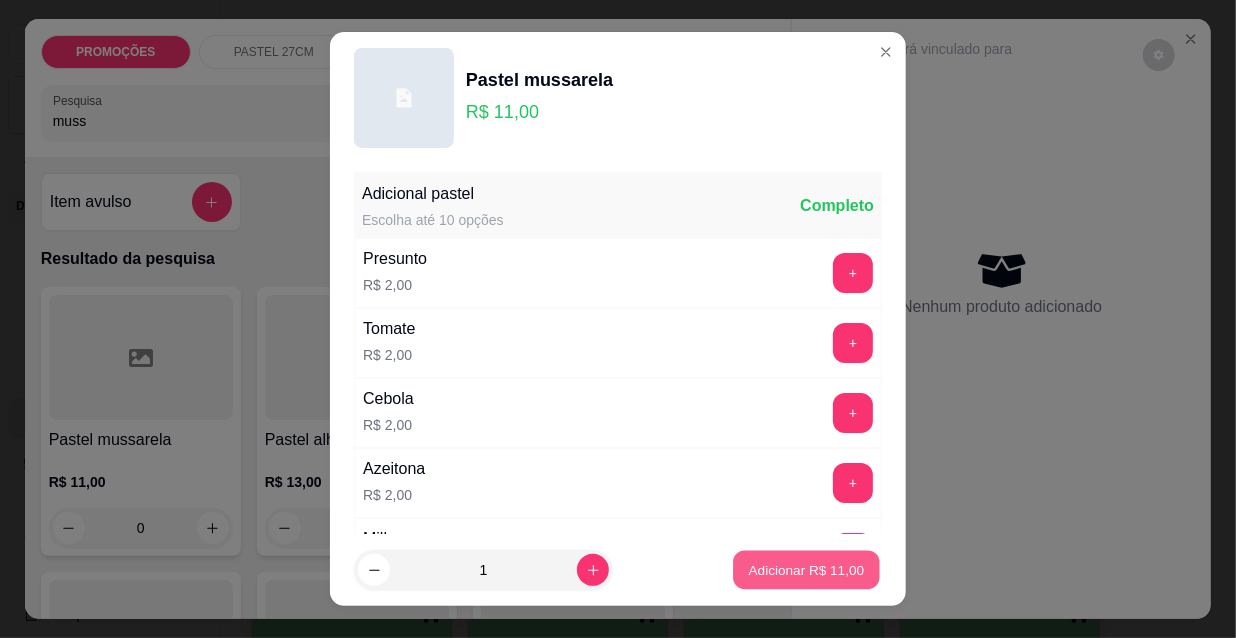click on "Adicionar   R$ 11,00" at bounding box center [807, 569] 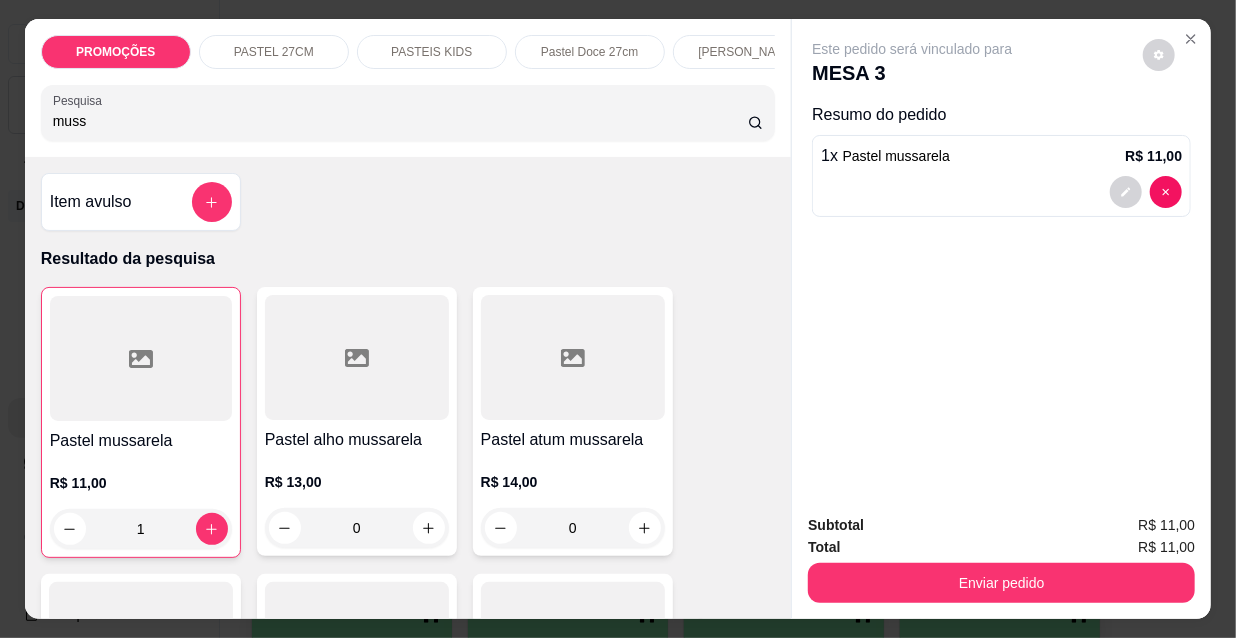 type on "1" 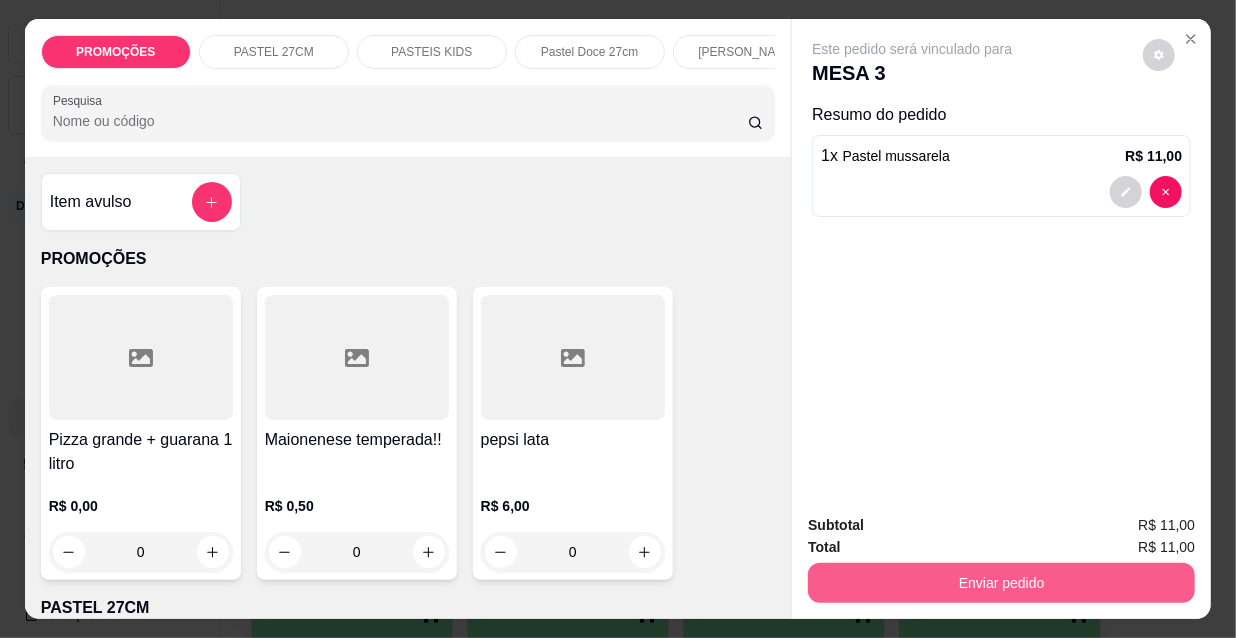 type 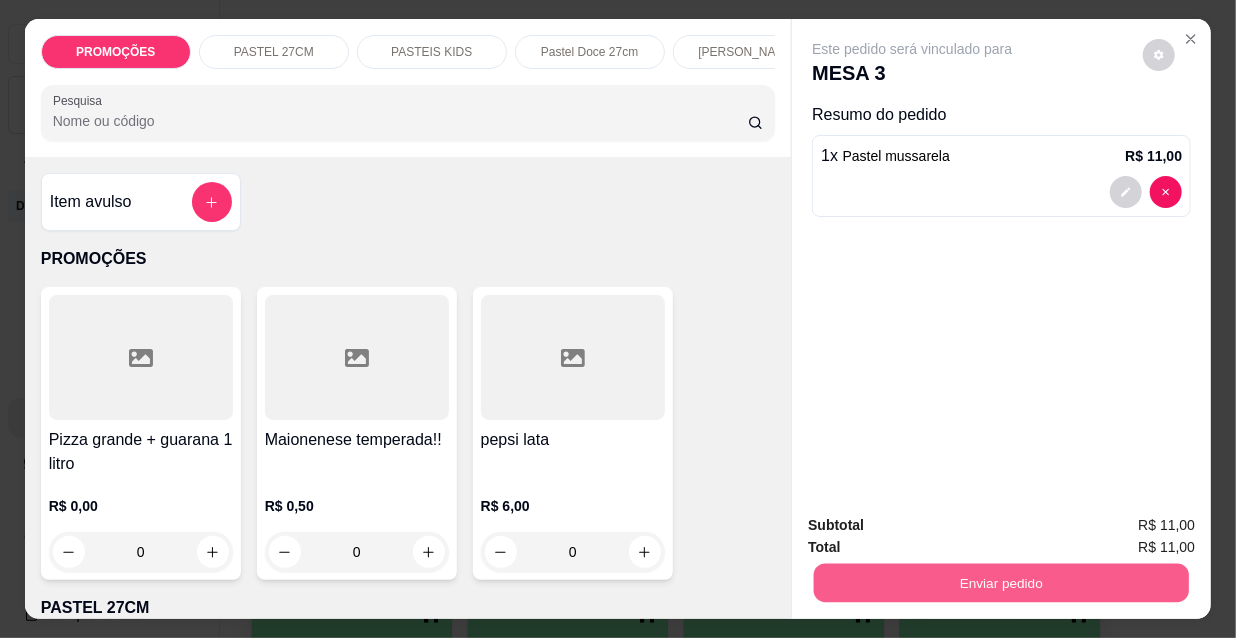 click on "Enviar pedido" at bounding box center (1001, 582) 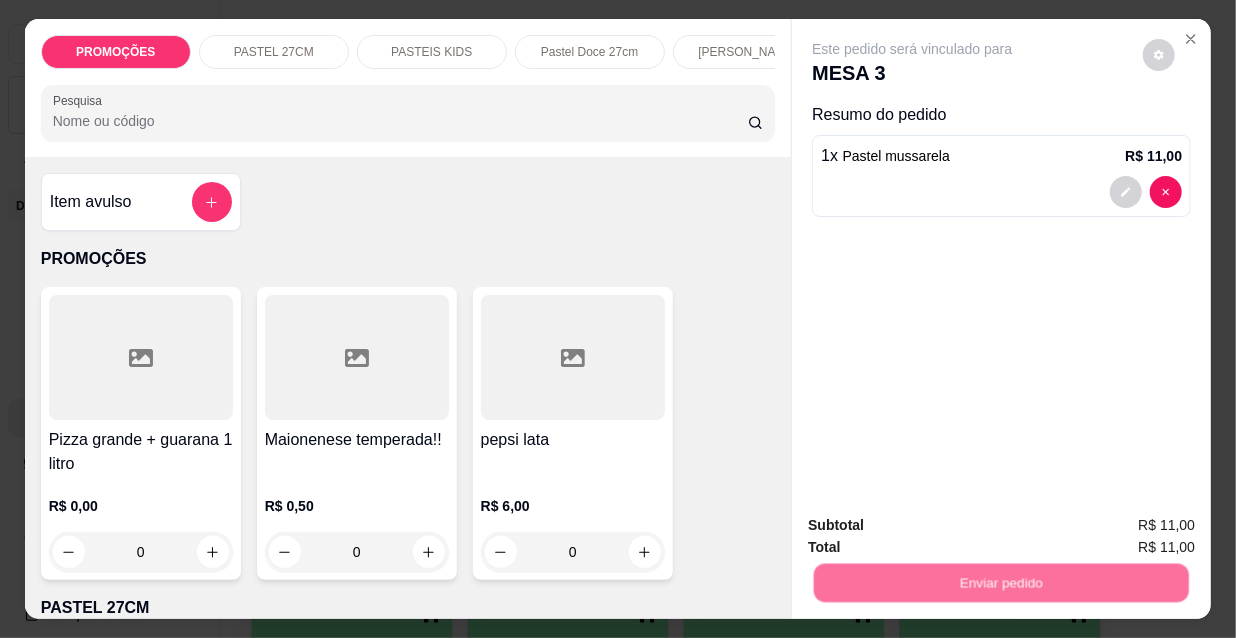 click on "Deseja registrar o cliente que fez esse pedido? Essa é uma forma de identificar quem consumiu cada item na mesa e facilitar o pagamento do consumo. Não registrar e enviar pedido Sim, quero registrar" at bounding box center (995, 503) 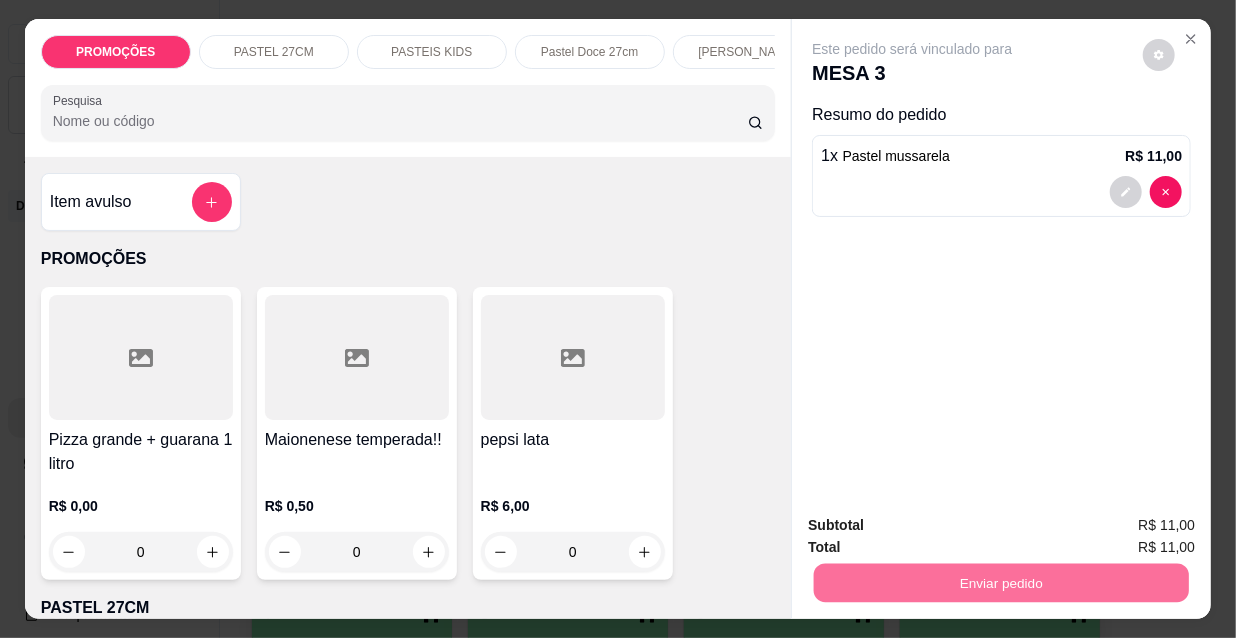 click on "Não registrar e enviar pedido" at bounding box center [937, 527] 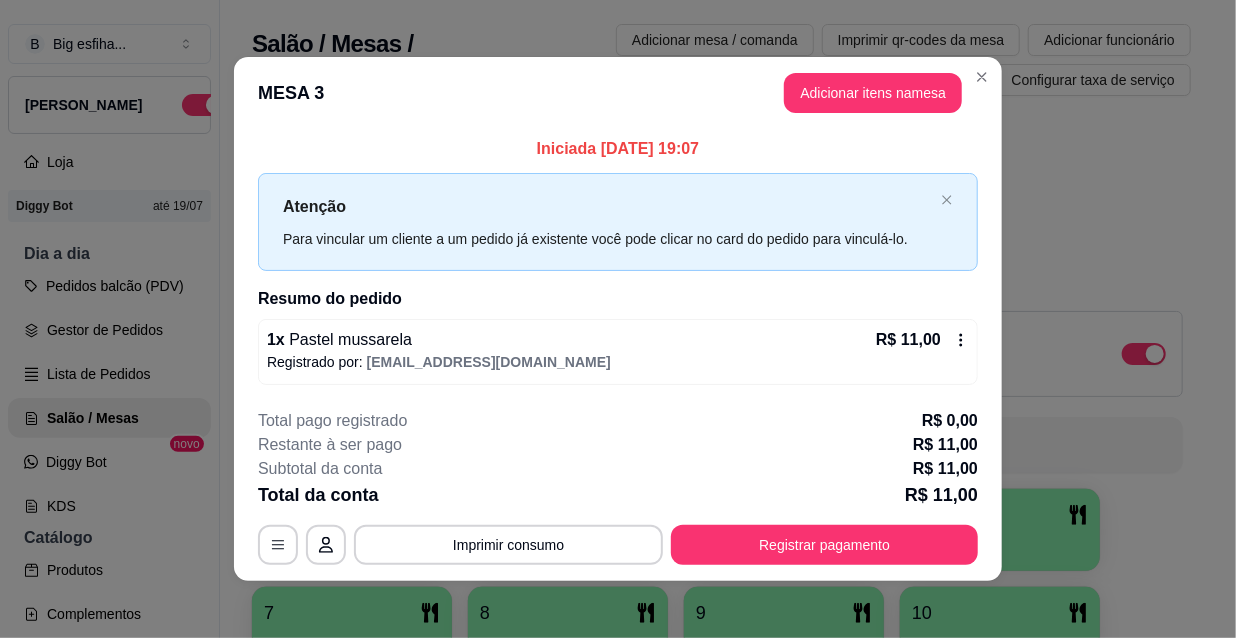 click on "Resumo do pedido" at bounding box center (618, 299) 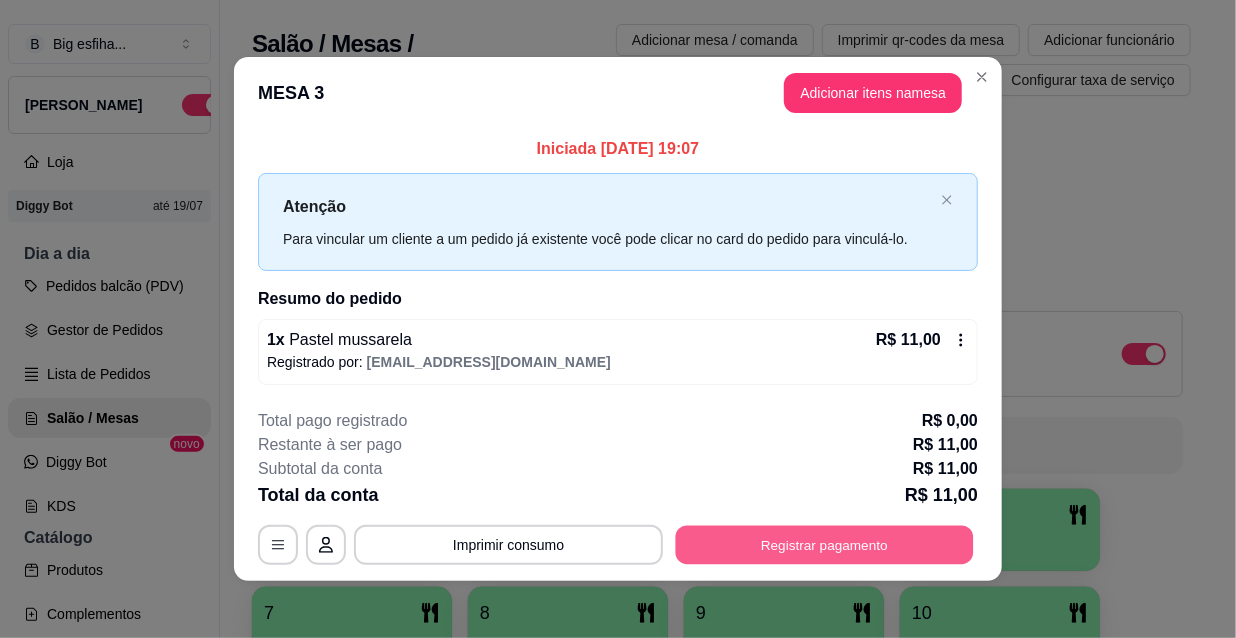 click on "Registrar pagamento" at bounding box center [825, 544] 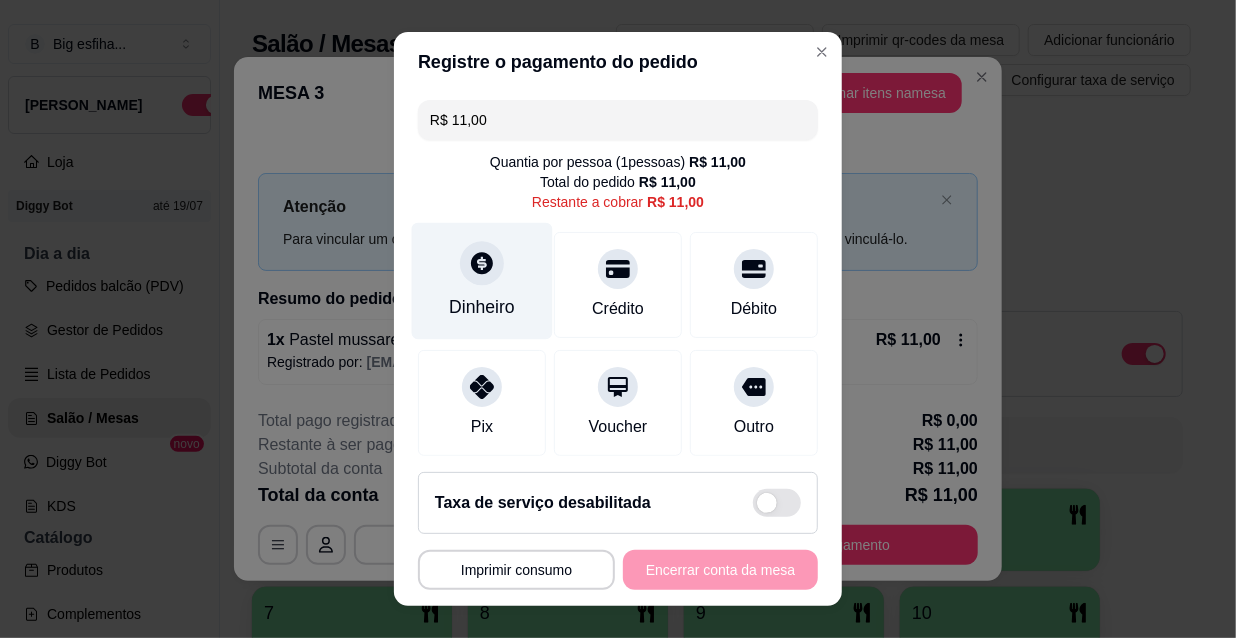 click 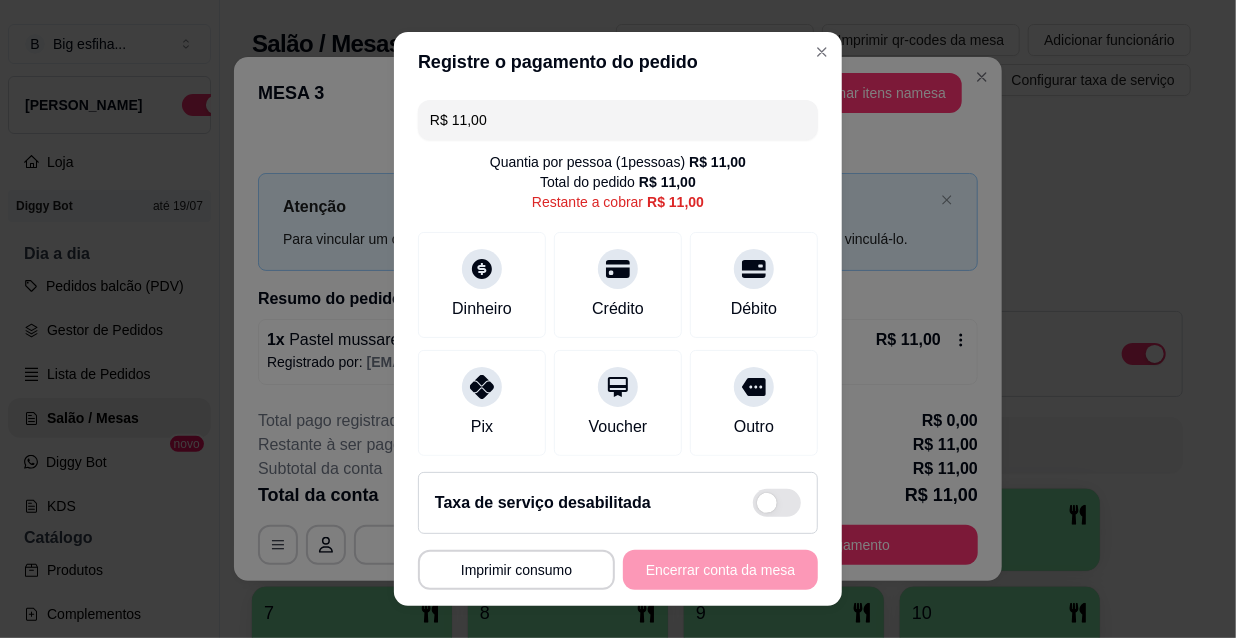 click on "0,00" at bounding box center [618, 300] 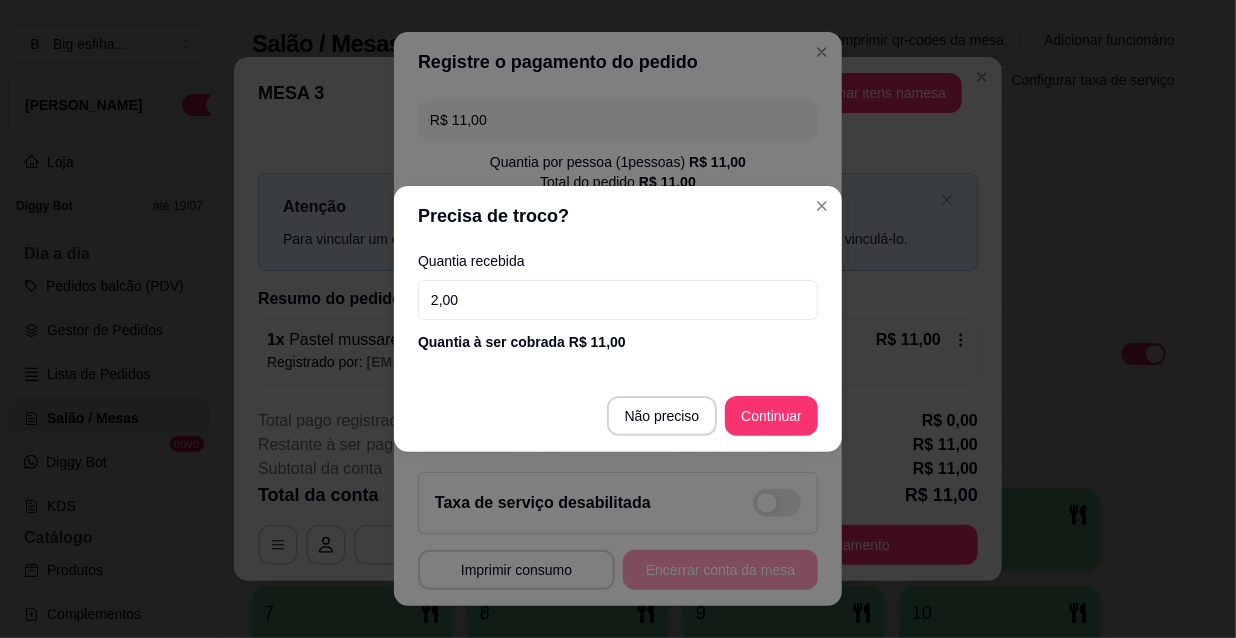 type on "20,00" 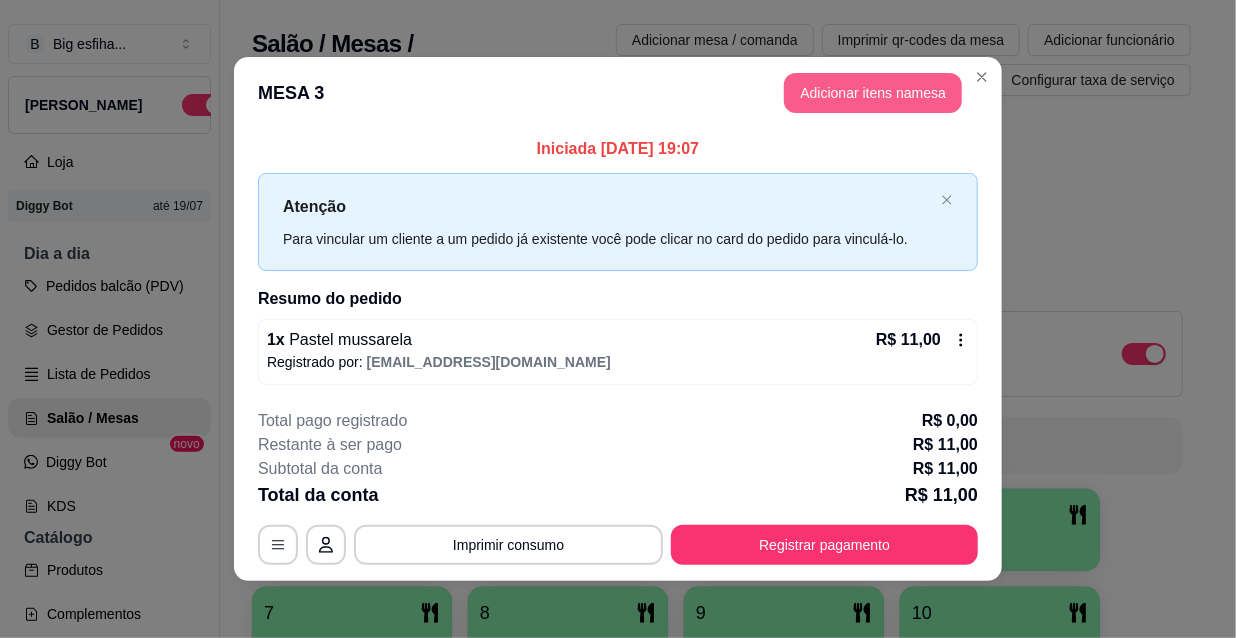 click on "Adicionar itens na  mesa" at bounding box center (873, 93) 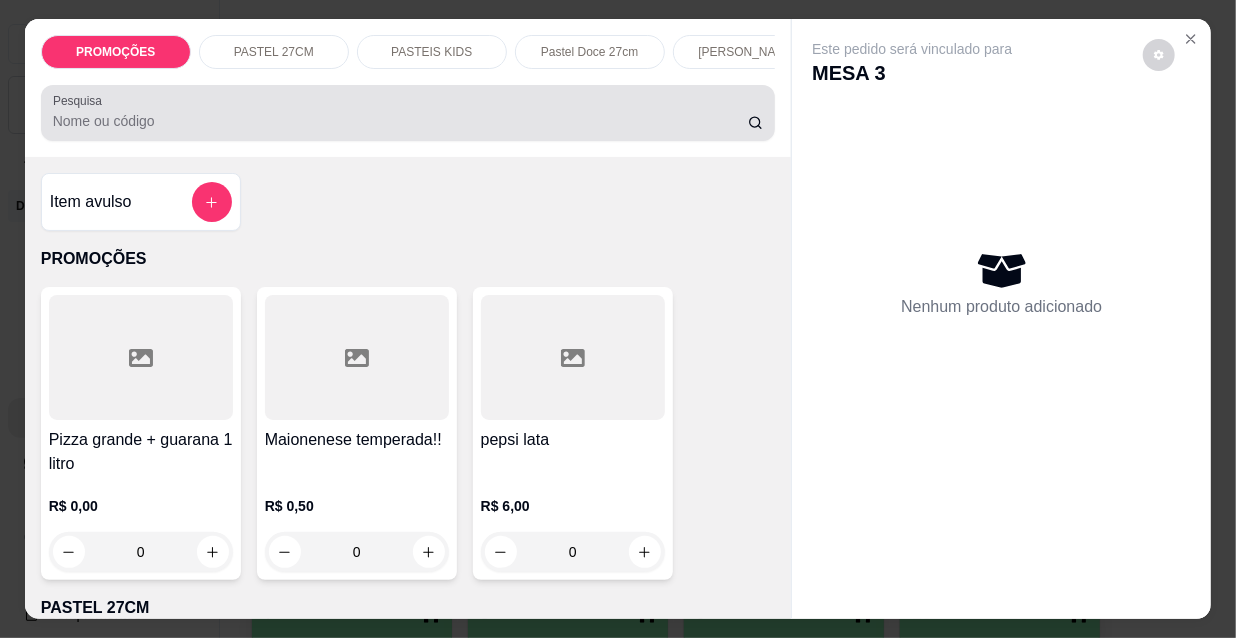 click at bounding box center [408, 113] 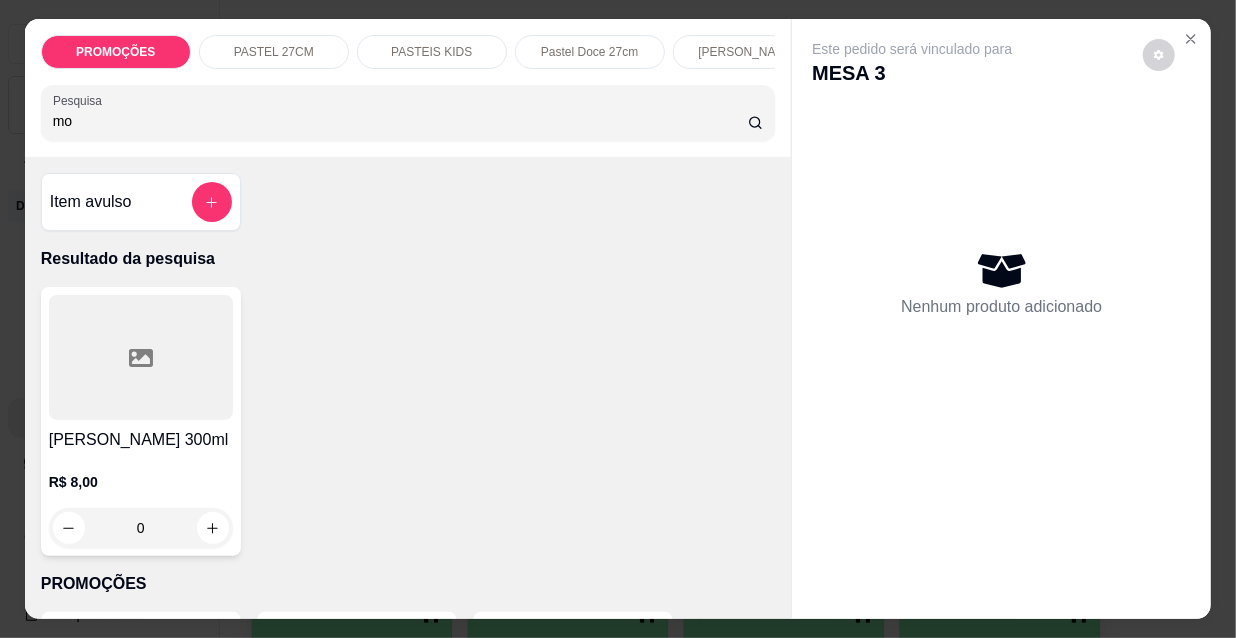 type on "mo" 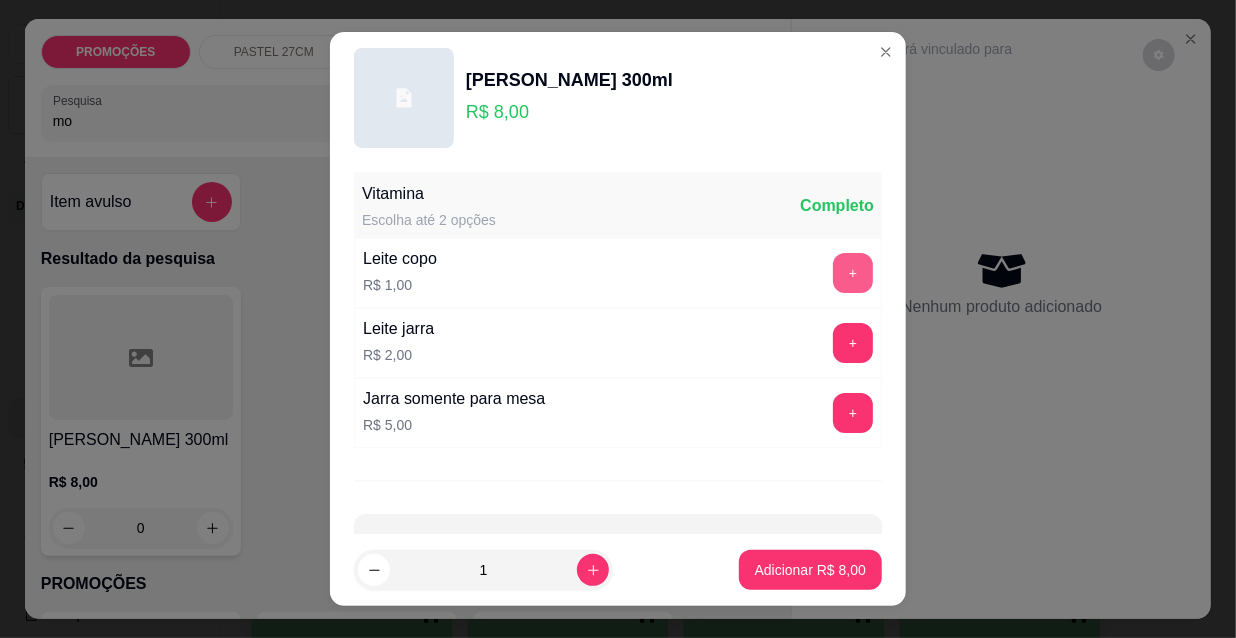 click on "+" at bounding box center [853, 273] 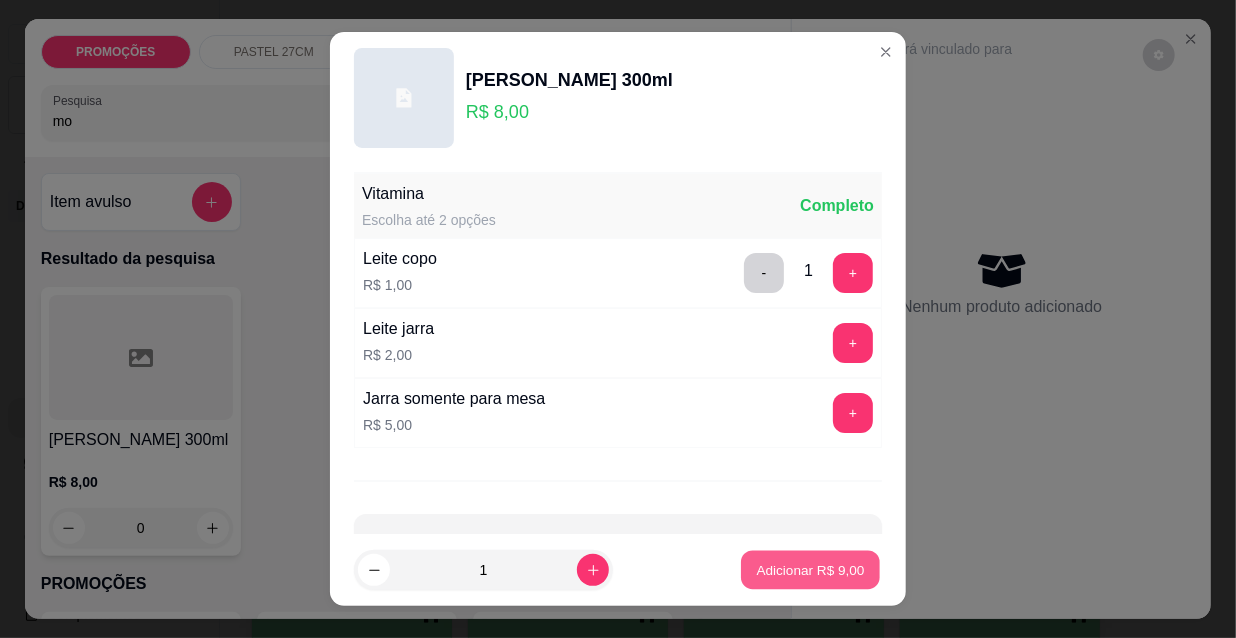 click on "Adicionar   R$ 9,00" at bounding box center [810, 569] 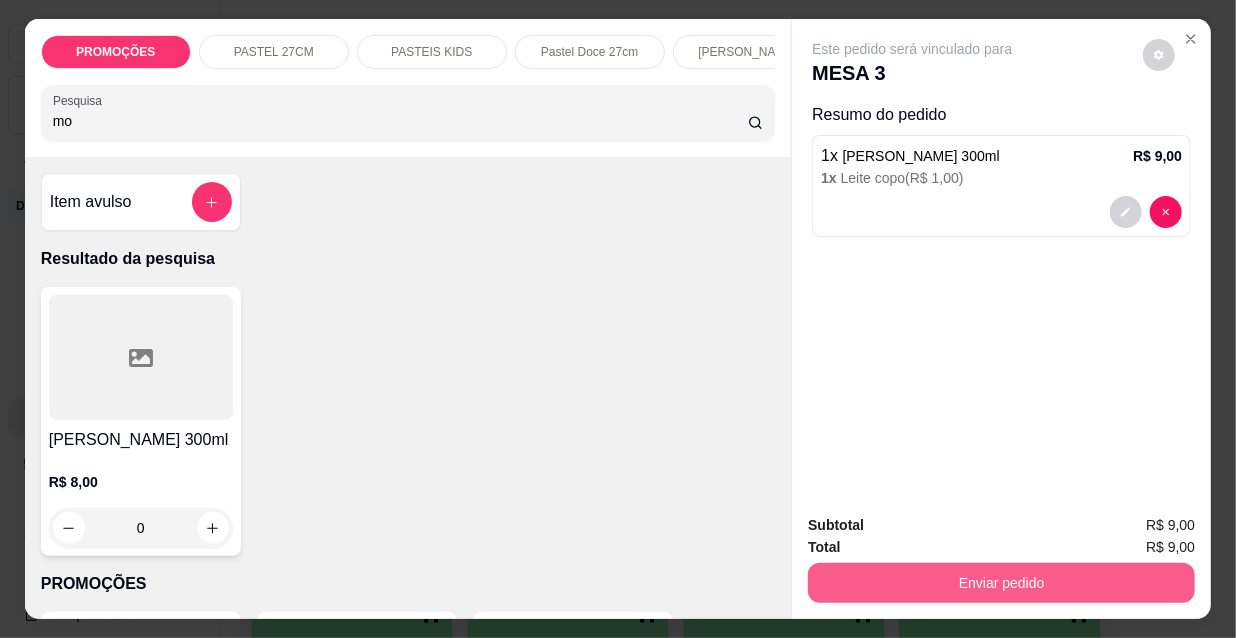 click on "Enviar pedido" at bounding box center (1001, 583) 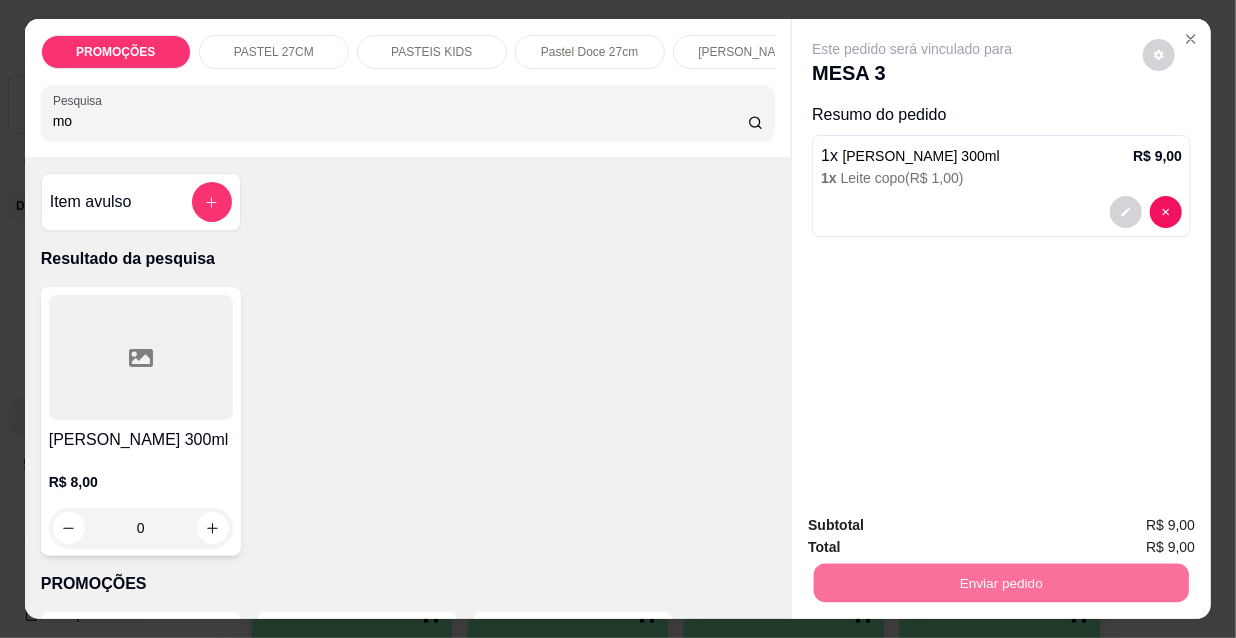 click on "Não registrar e enviar pedido" at bounding box center (937, 527) 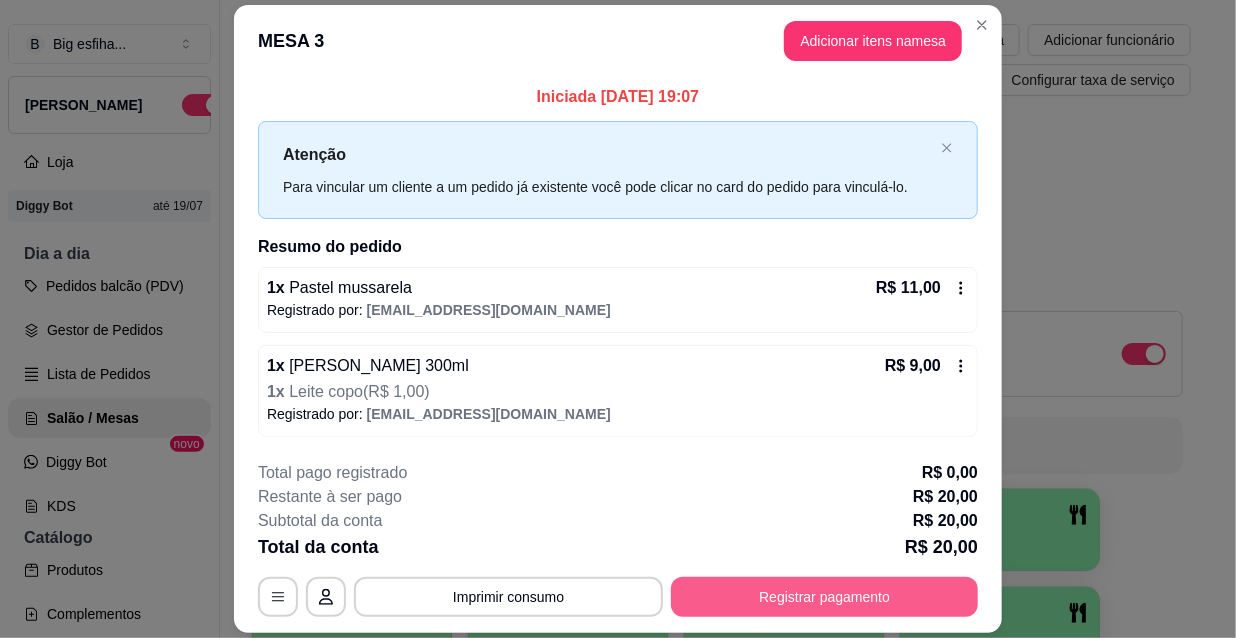 click on "Registrar pagamento" at bounding box center (824, 597) 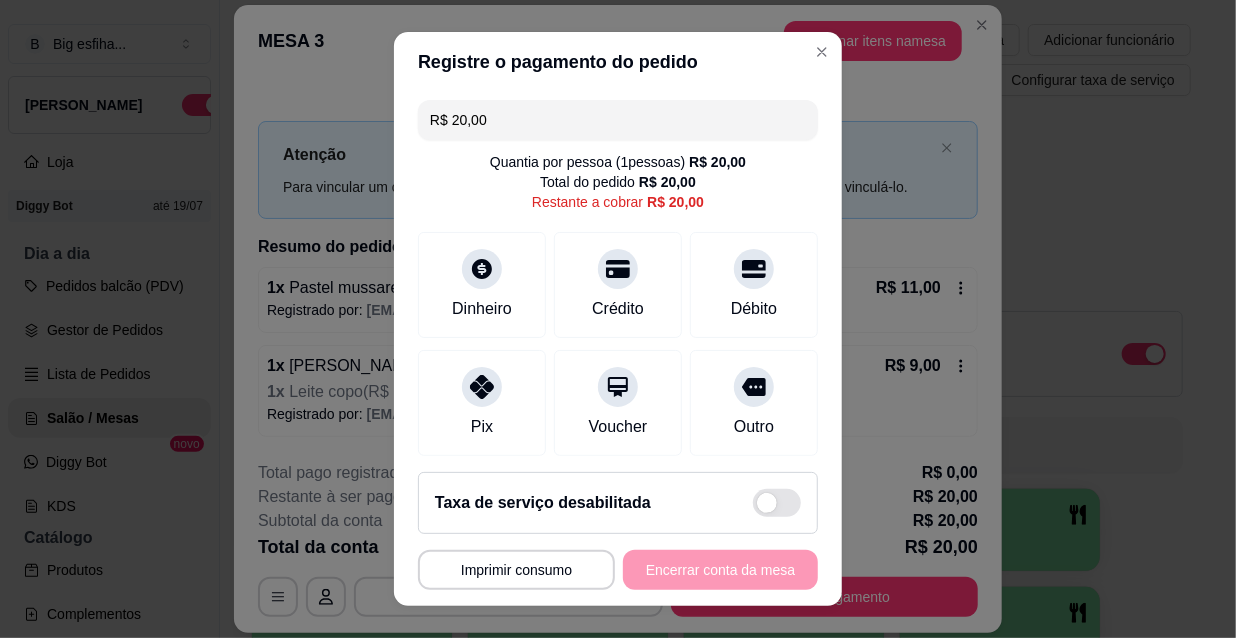 scroll, scrollTop: 149, scrollLeft: 0, axis: vertical 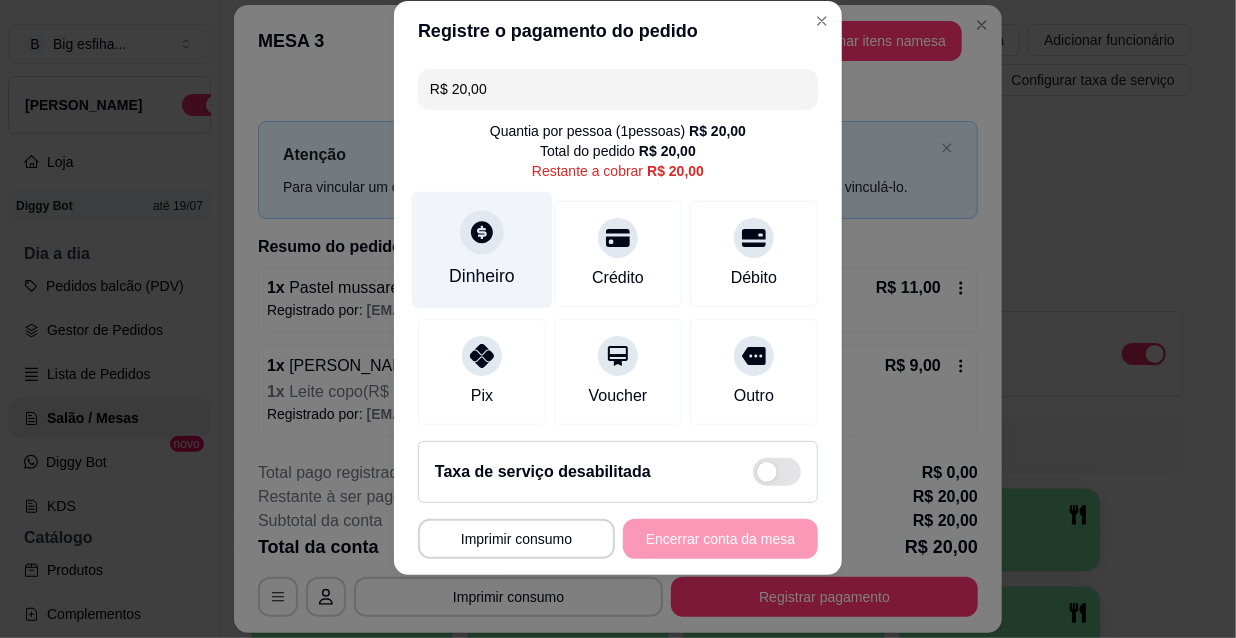 click at bounding box center (482, 232) 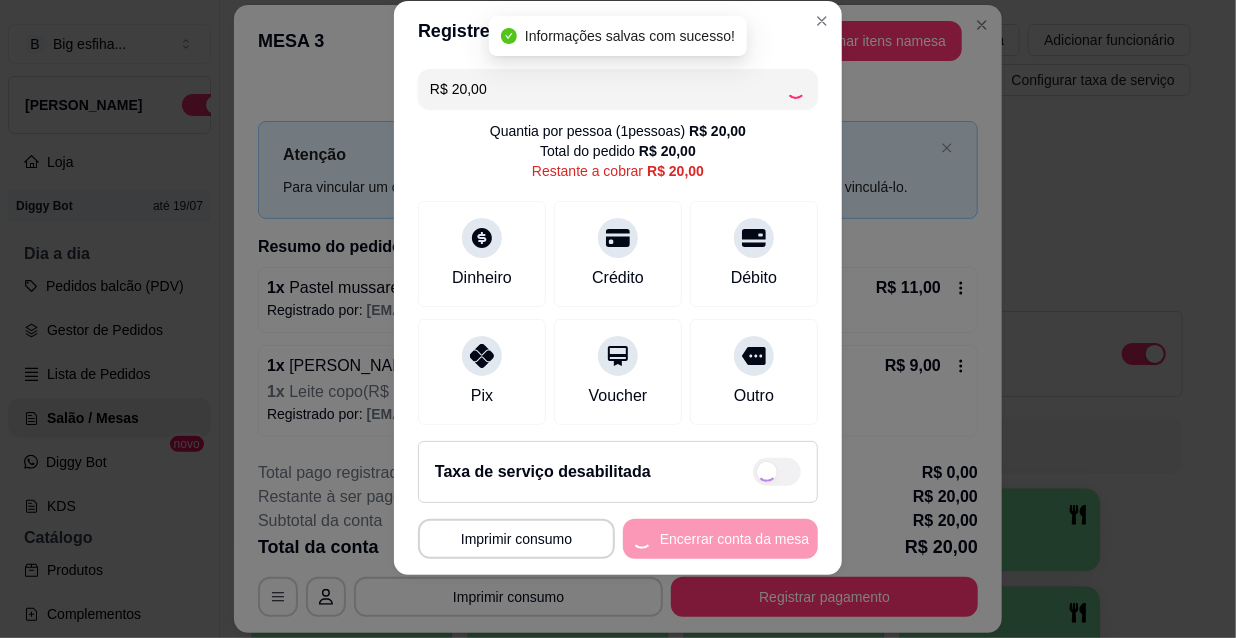 type on "R$ 0,00" 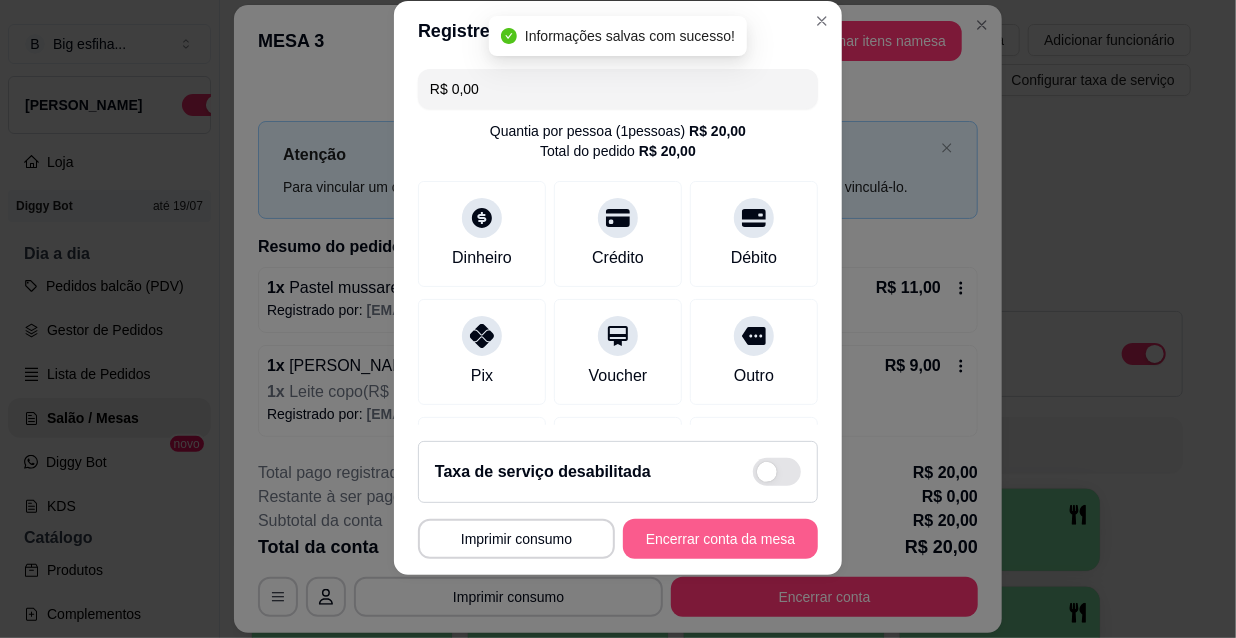 click on "Encerrar conta da mesa" at bounding box center [720, 539] 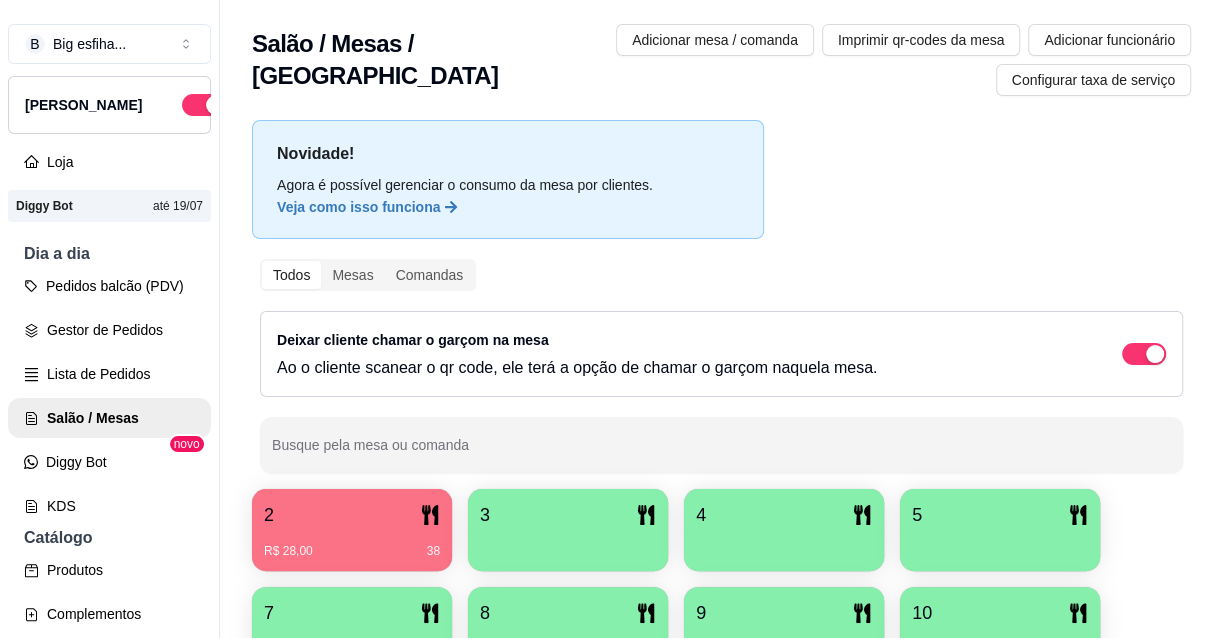click on "2" at bounding box center [352, 515] 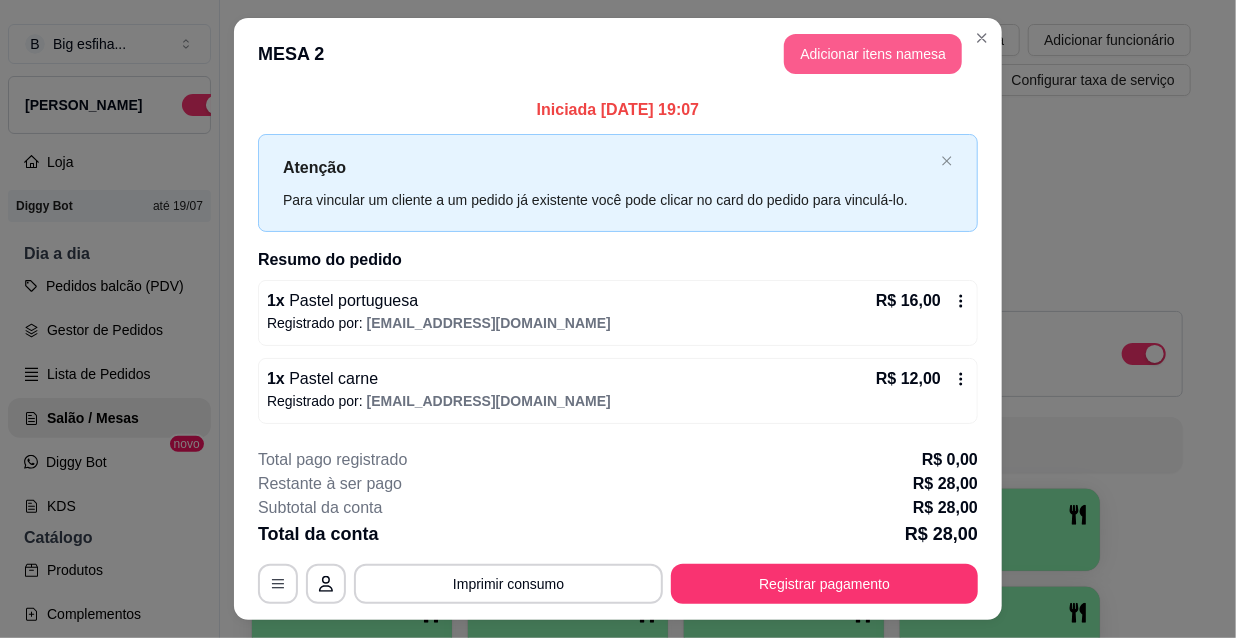 click on "Adicionar itens na  mesa" at bounding box center (873, 54) 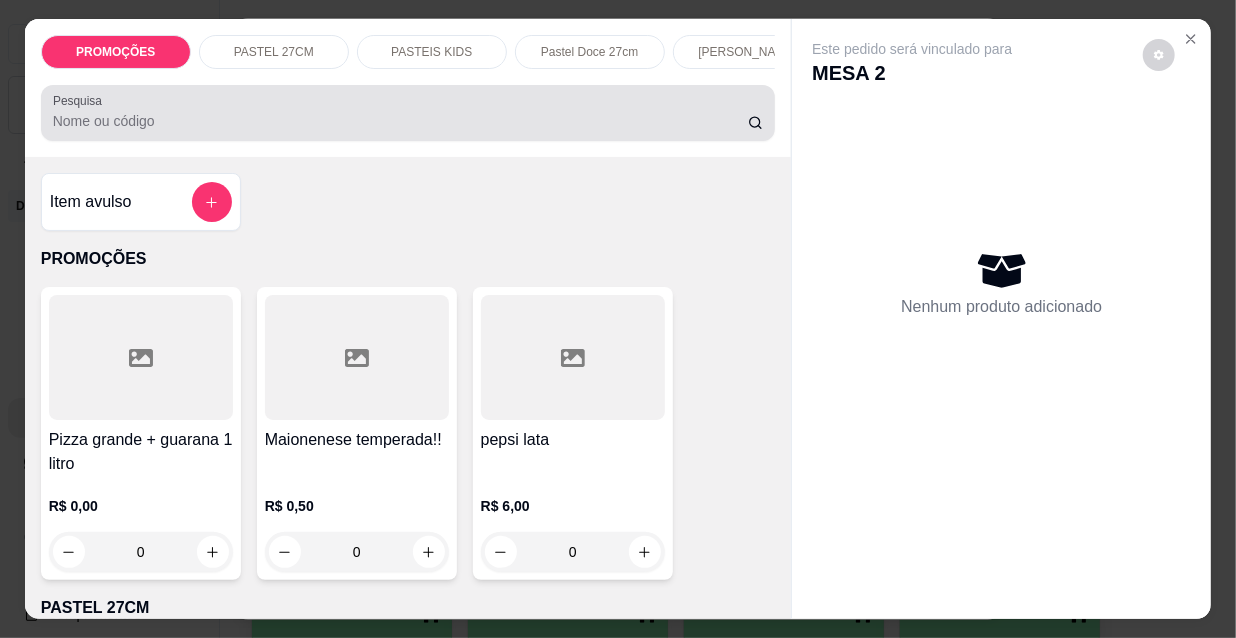 click on "Pesquisa" at bounding box center [400, 121] 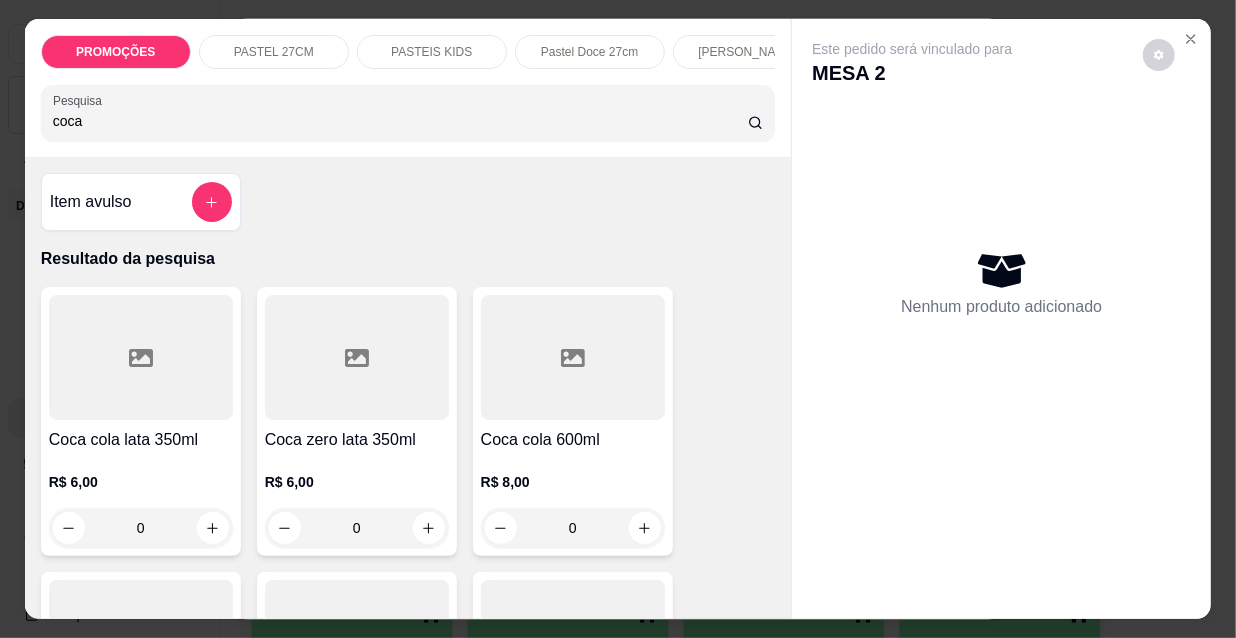 type on "coca" 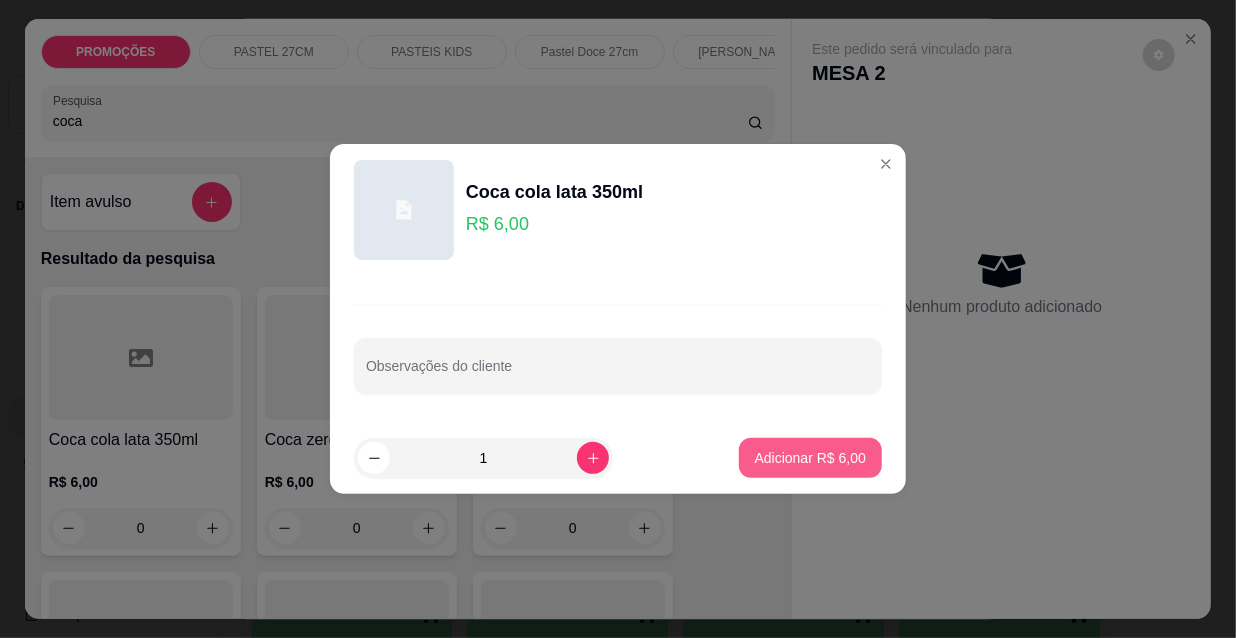 click on "Adicionar   R$ 6,00" at bounding box center (810, 458) 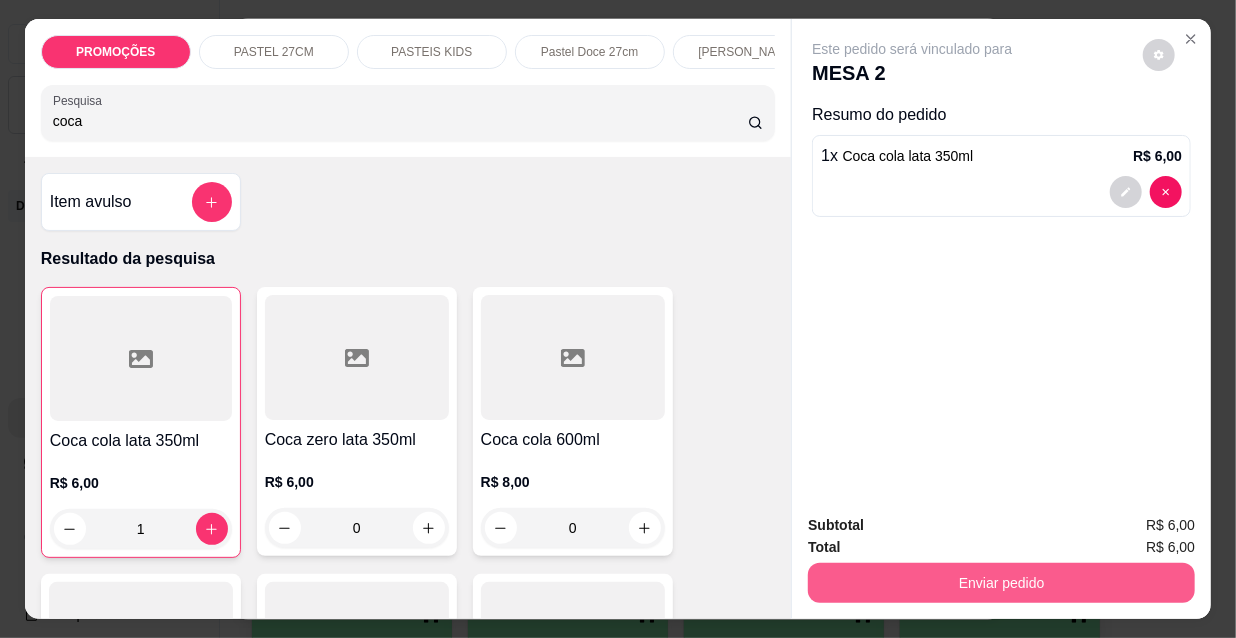 click on "Enviar pedido" at bounding box center [1001, 583] 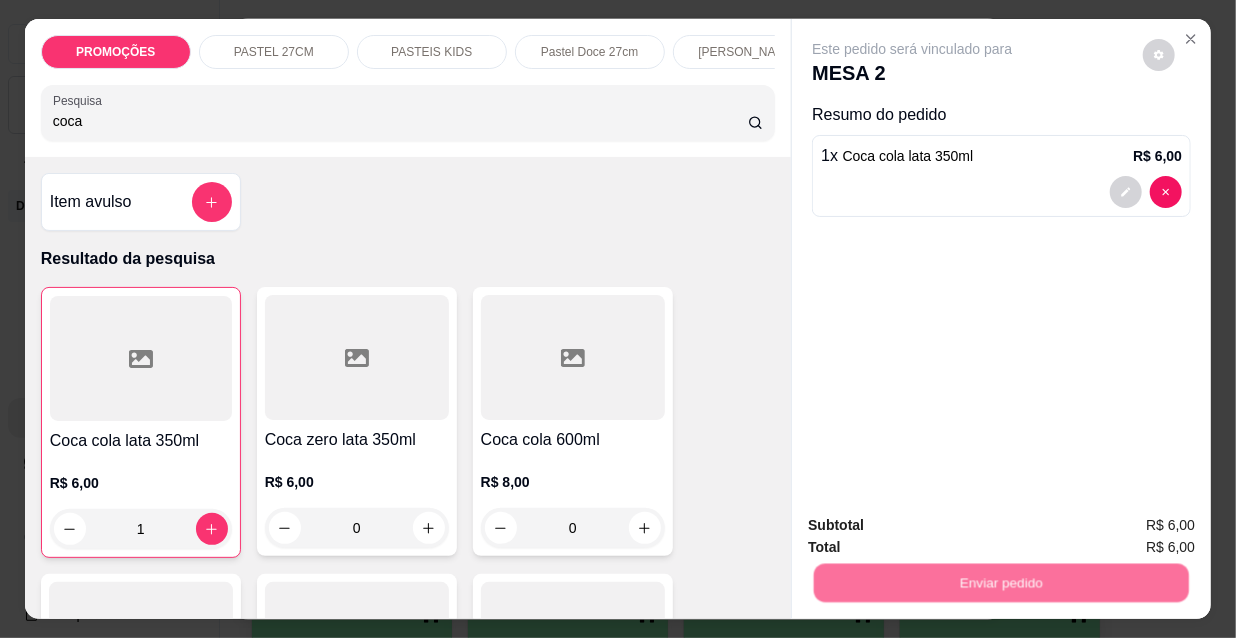 click on "Não registrar e enviar pedido" at bounding box center (937, 527) 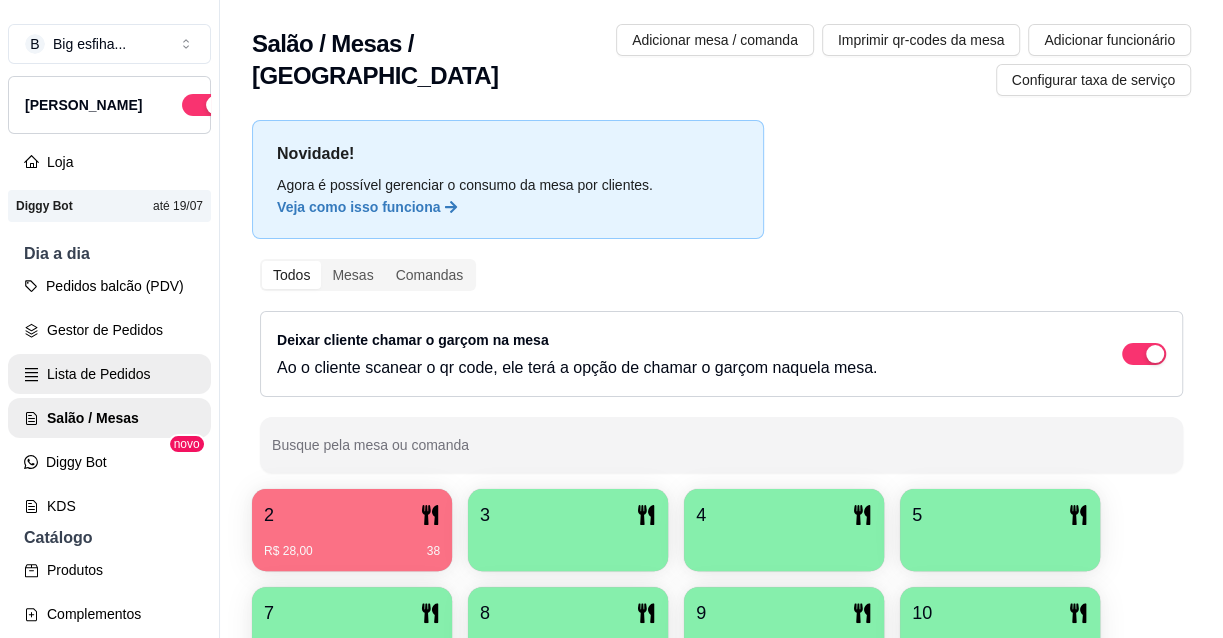 click on "Lista de Pedidos" at bounding box center (109, 374) 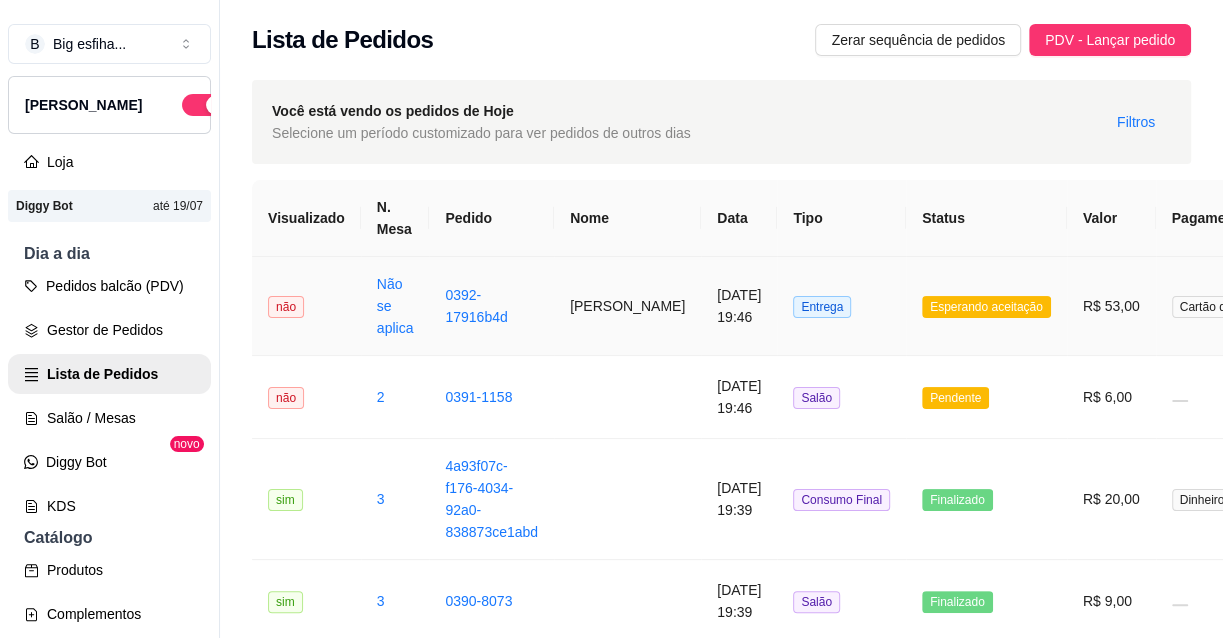 click on "Entrega" at bounding box center (841, 306) 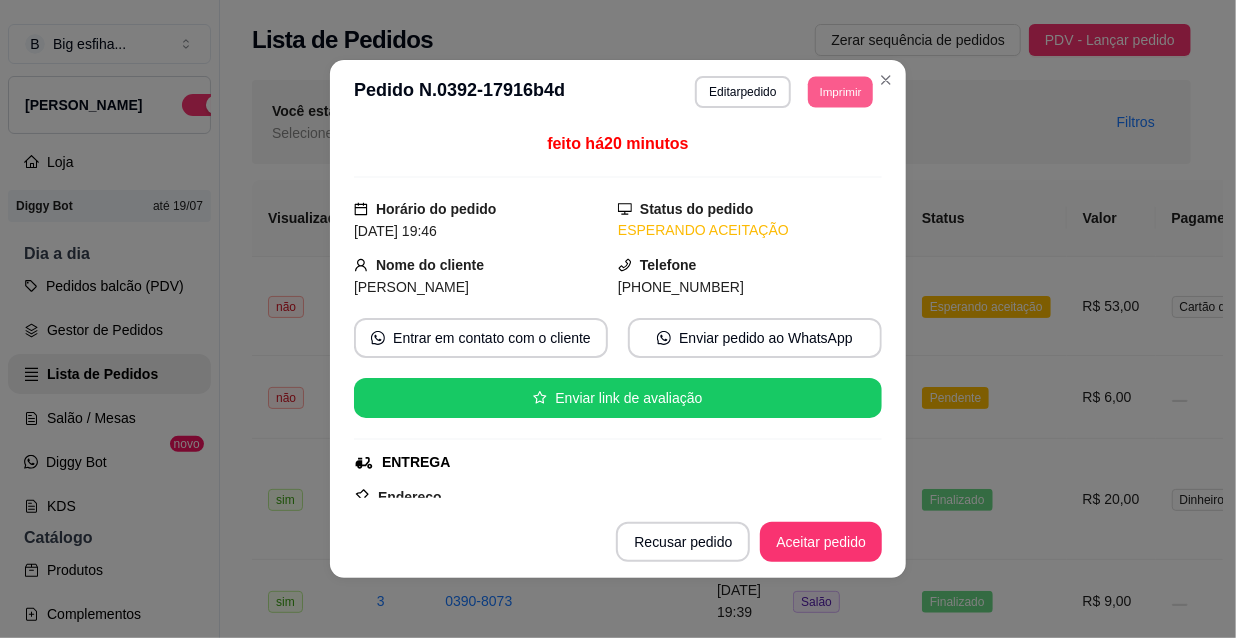 click on "Imprimir" at bounding box center [840, 91] 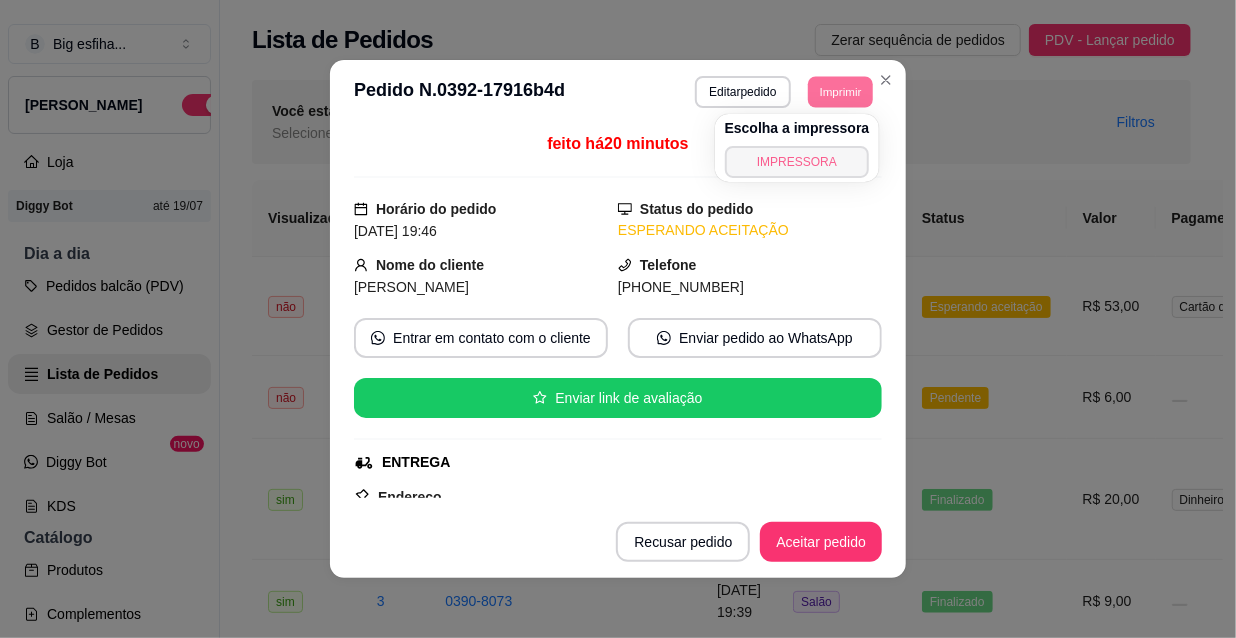 click on "IMPRESSORA" at bounding box center [797, 162] 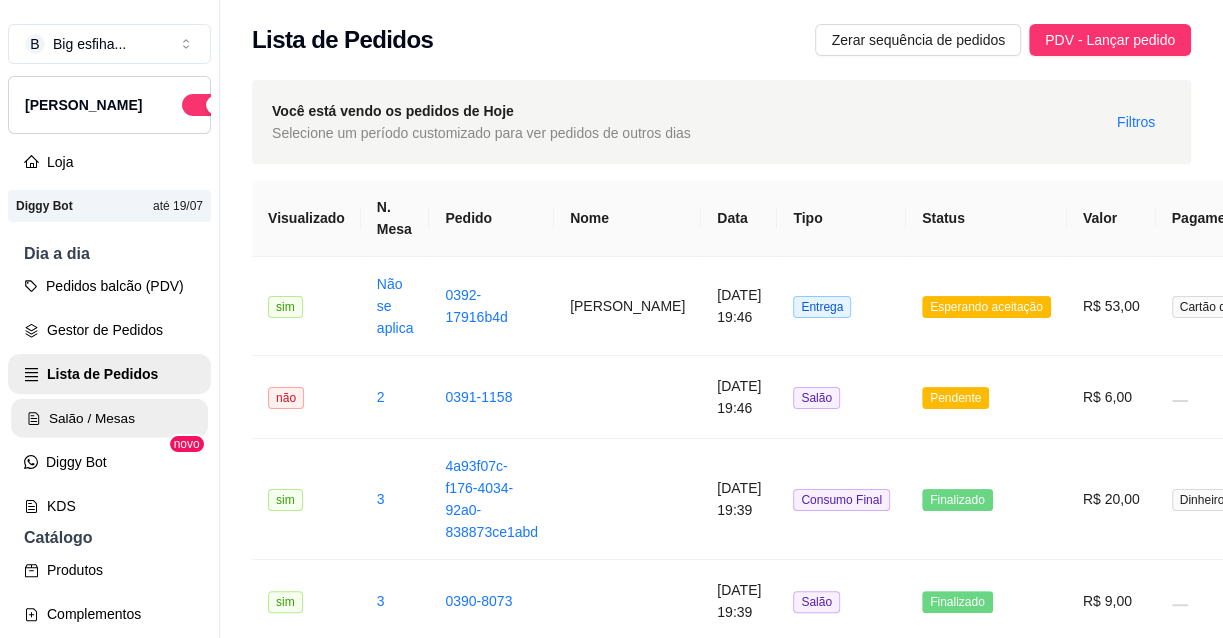 click on "Salão / Mesas" at bounding box center [109, 418] 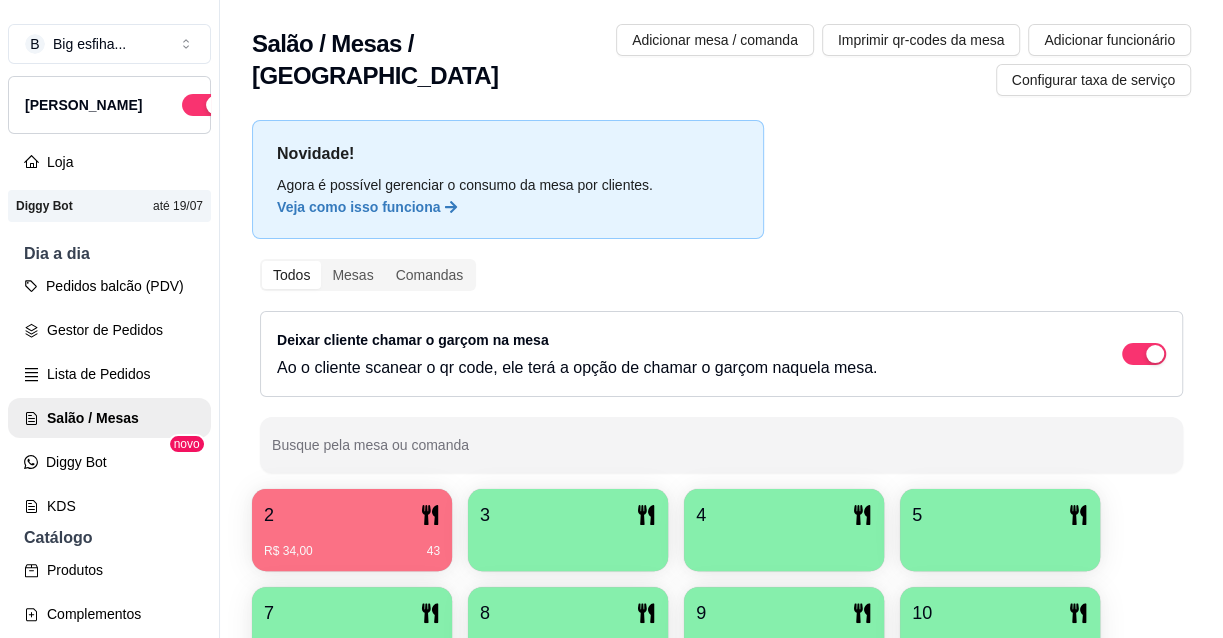 click on "3" at bounding box center (568, 515) 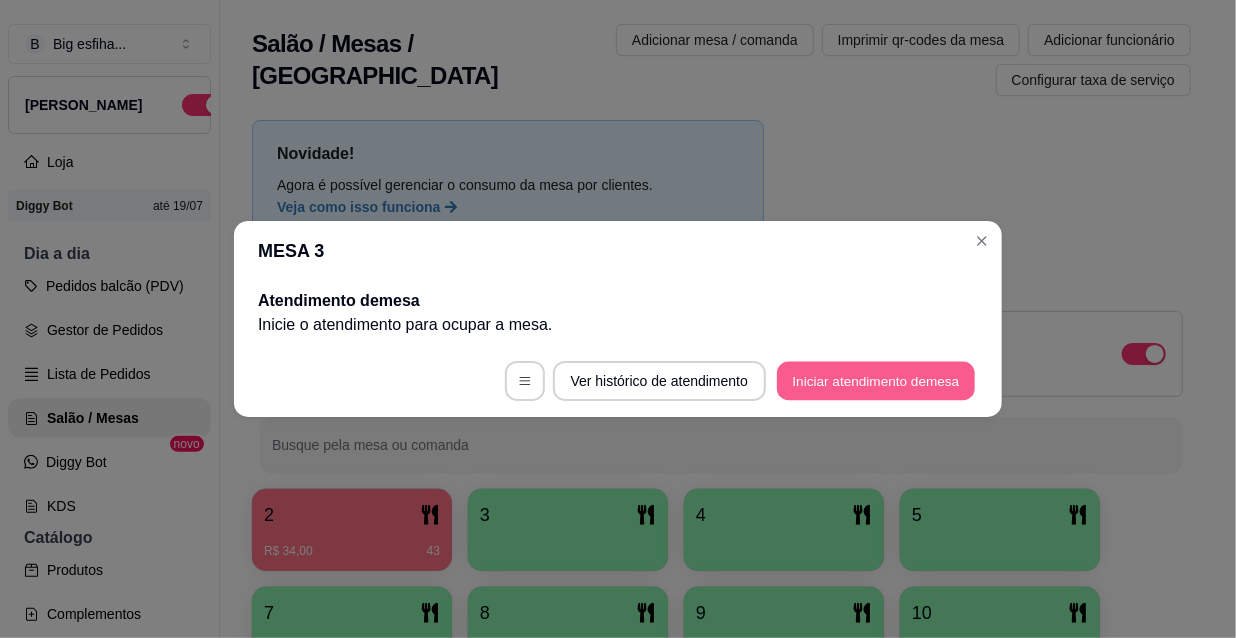 click on "Iniciar atendimento de  mesa" at bounding box center (876, 381) 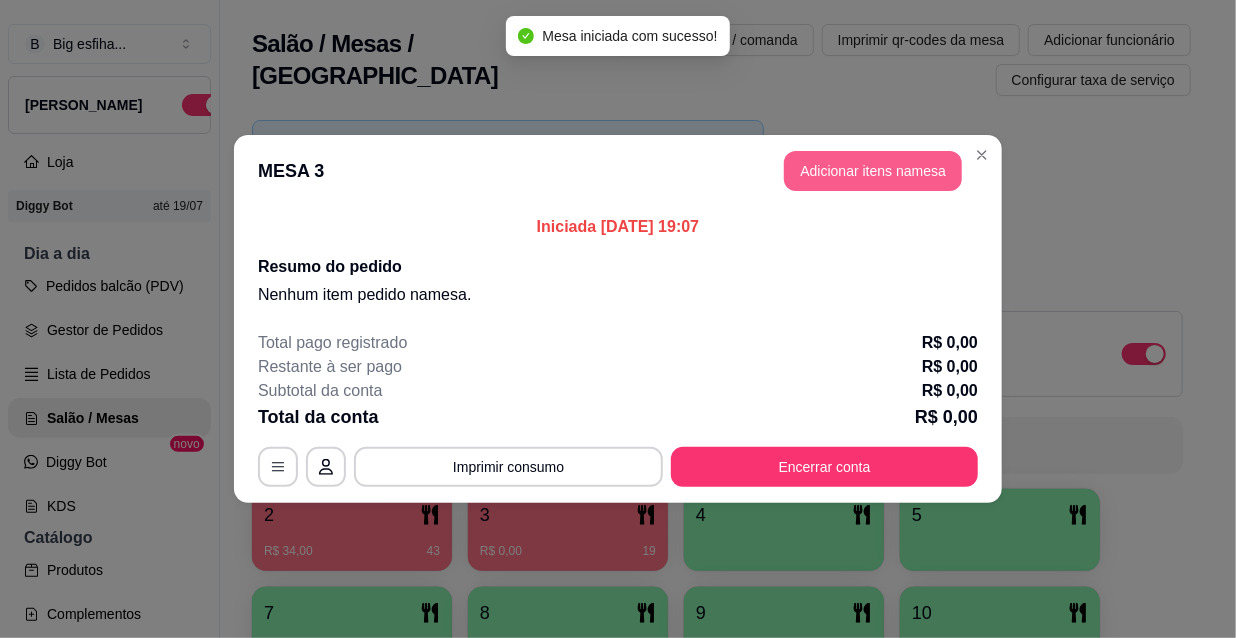 click on "Adicionar itens na  mesa" at bounding box center (873, 171) 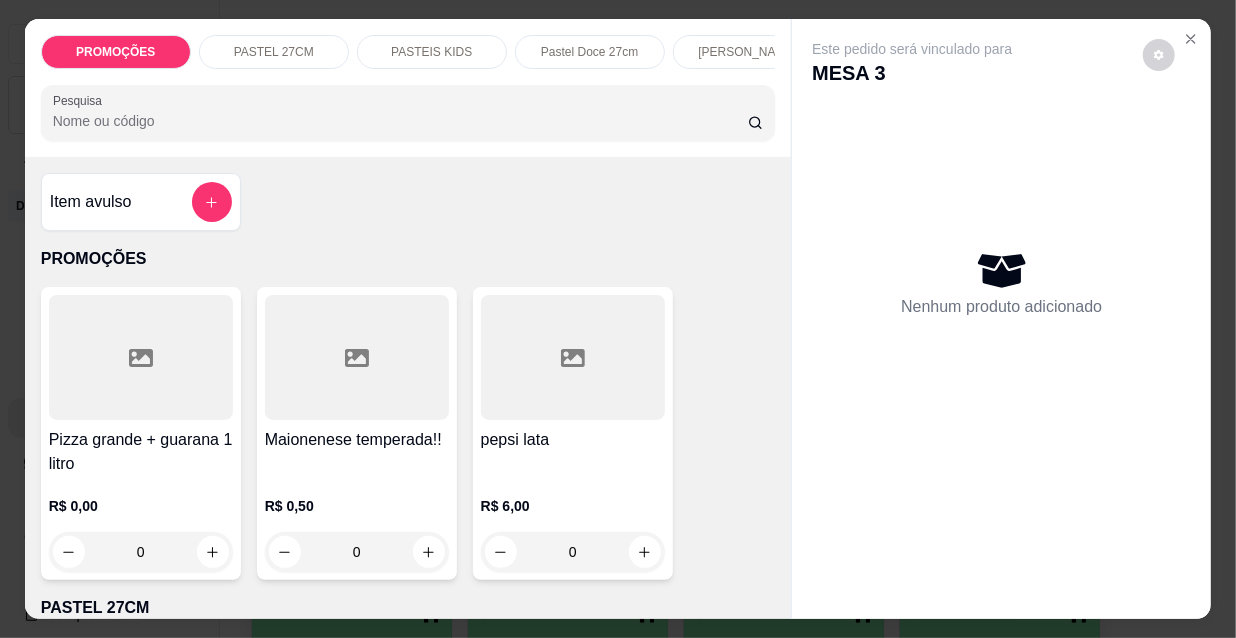 click on "Pesquisa" at bounding box center (400, 121) 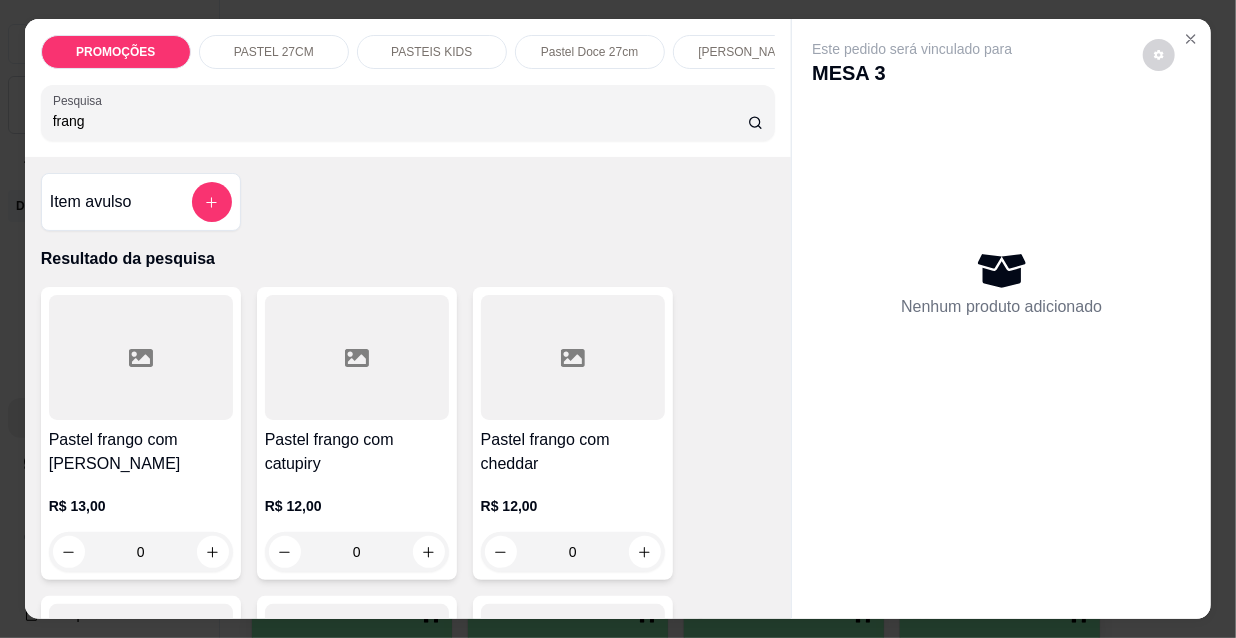 type on "frang" 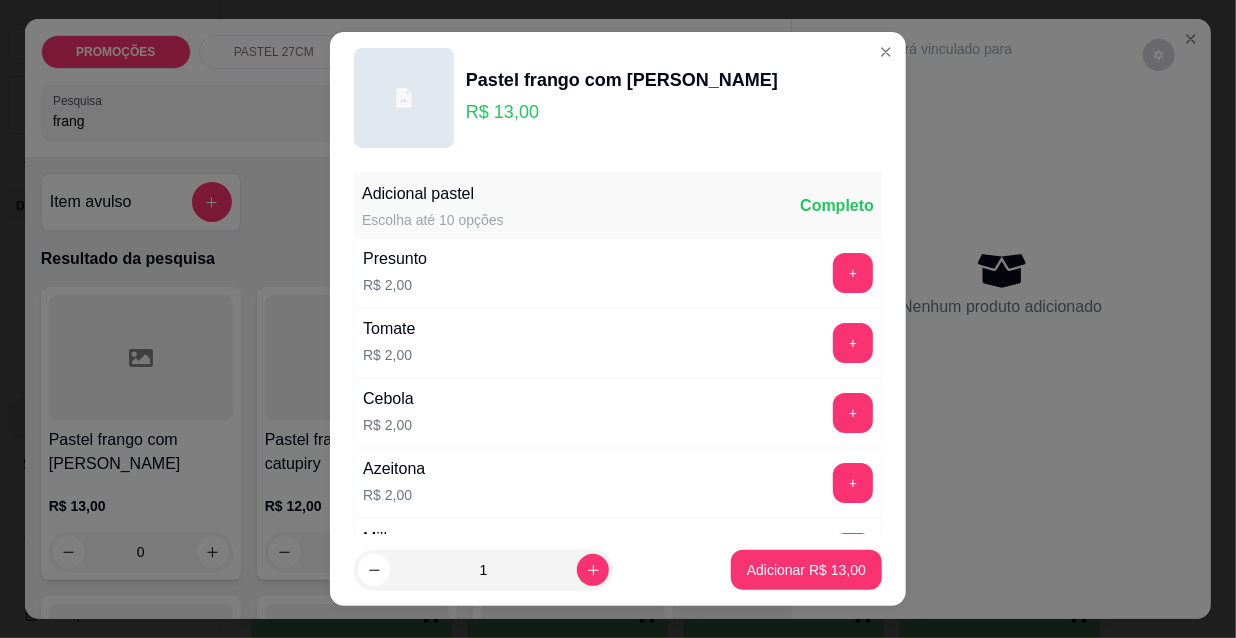 scroll, scrollTop: 90, scrollLeft: 0, axis: vertical 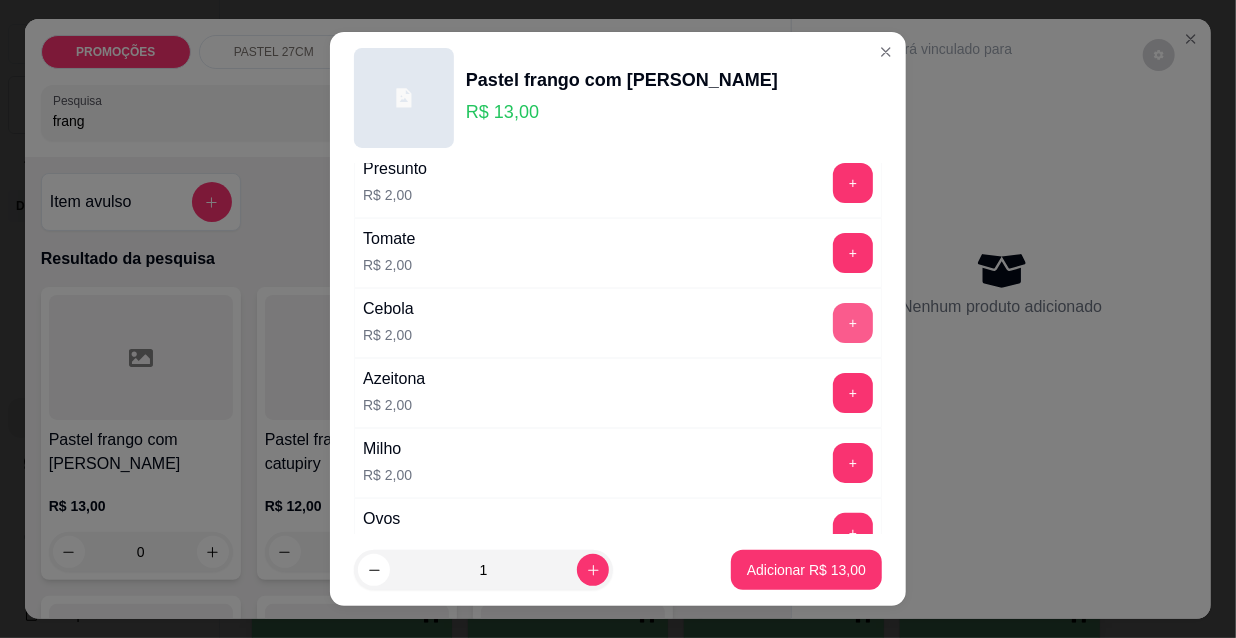 click on "+" at bounding box center [853, 323] 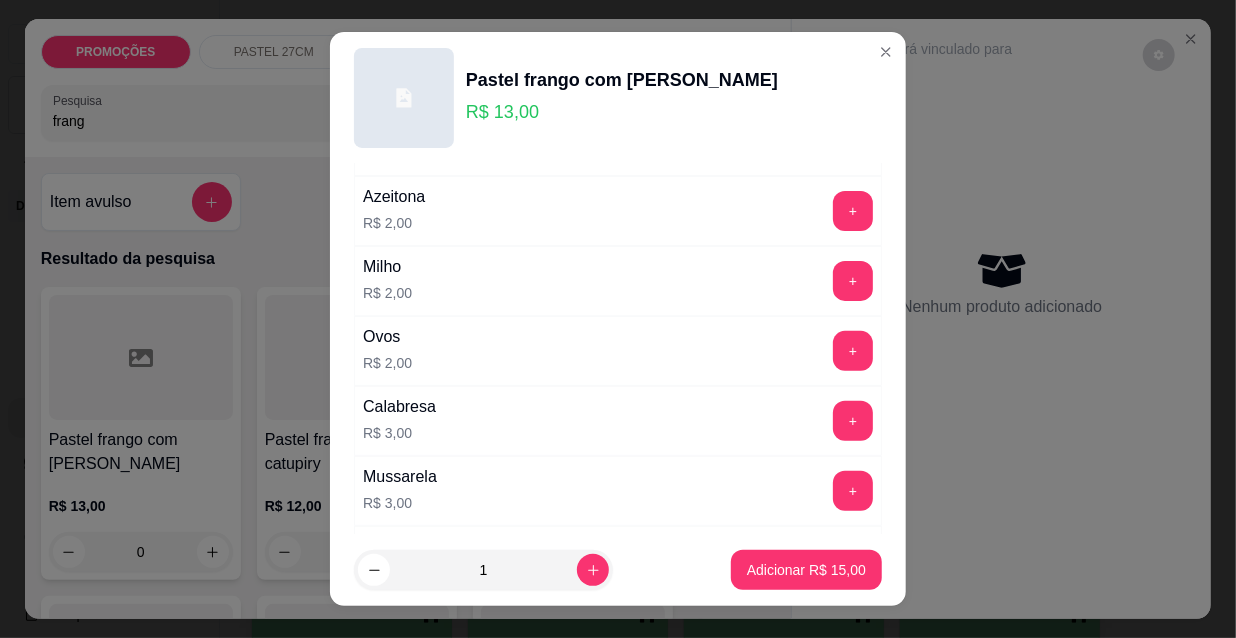 scroll, scrollTop: 181, scrollLeft: 0, axis: vertical 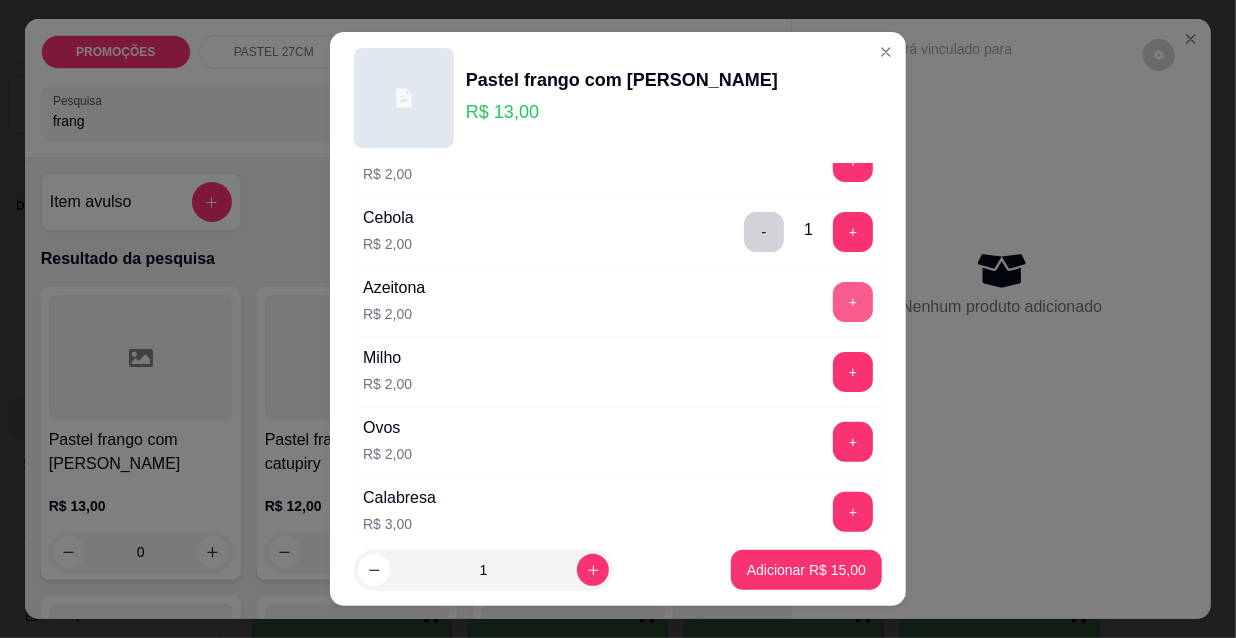 click on "+" at bounding box center (853, 302) 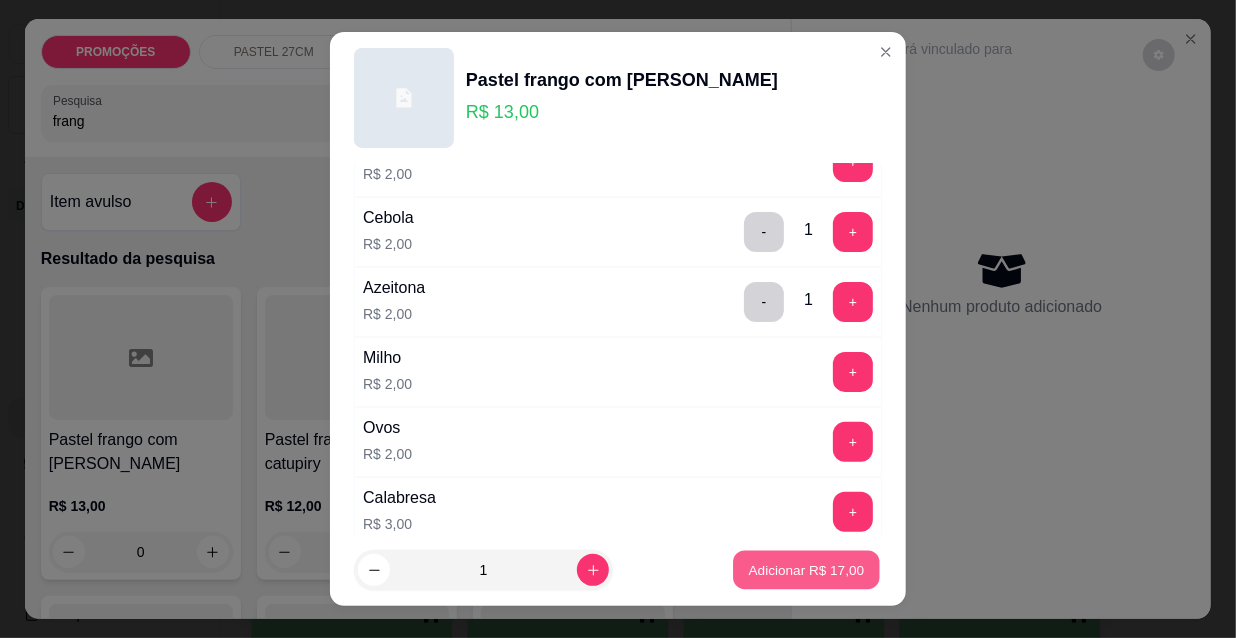 click on "Adicionar   R$ 17,00" at bounding box center (807, 569) 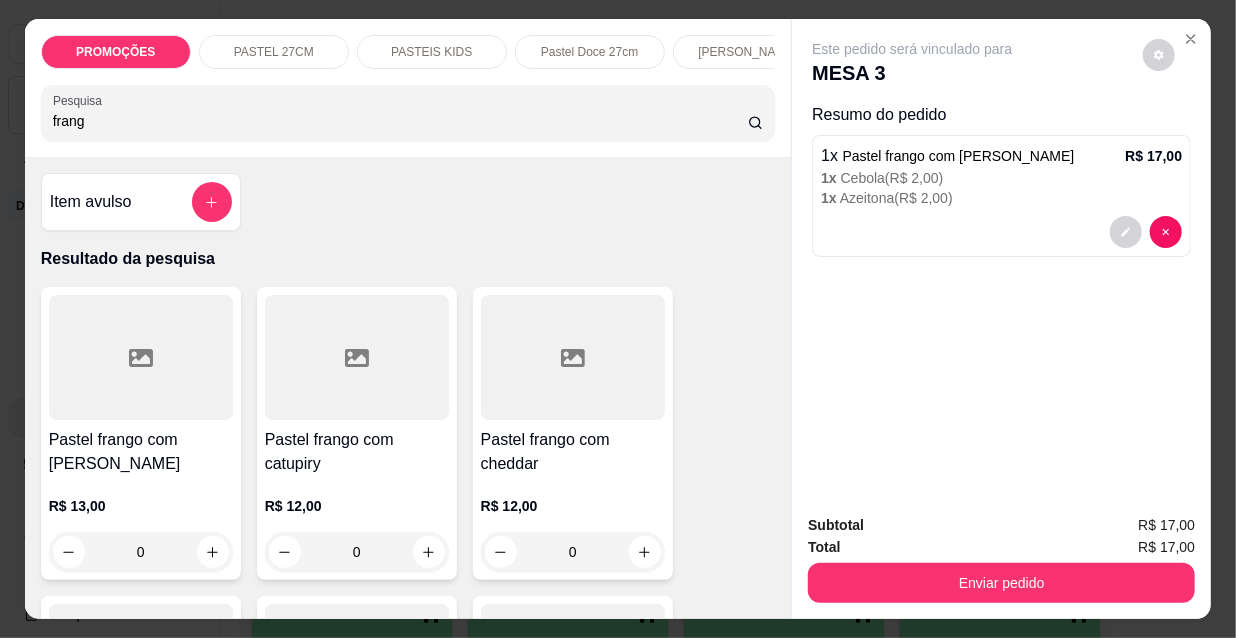 drag, startPoint x: 82, startPoint y: 125, endPoint x: 0, endPoint y: 80, distance: 93.53609 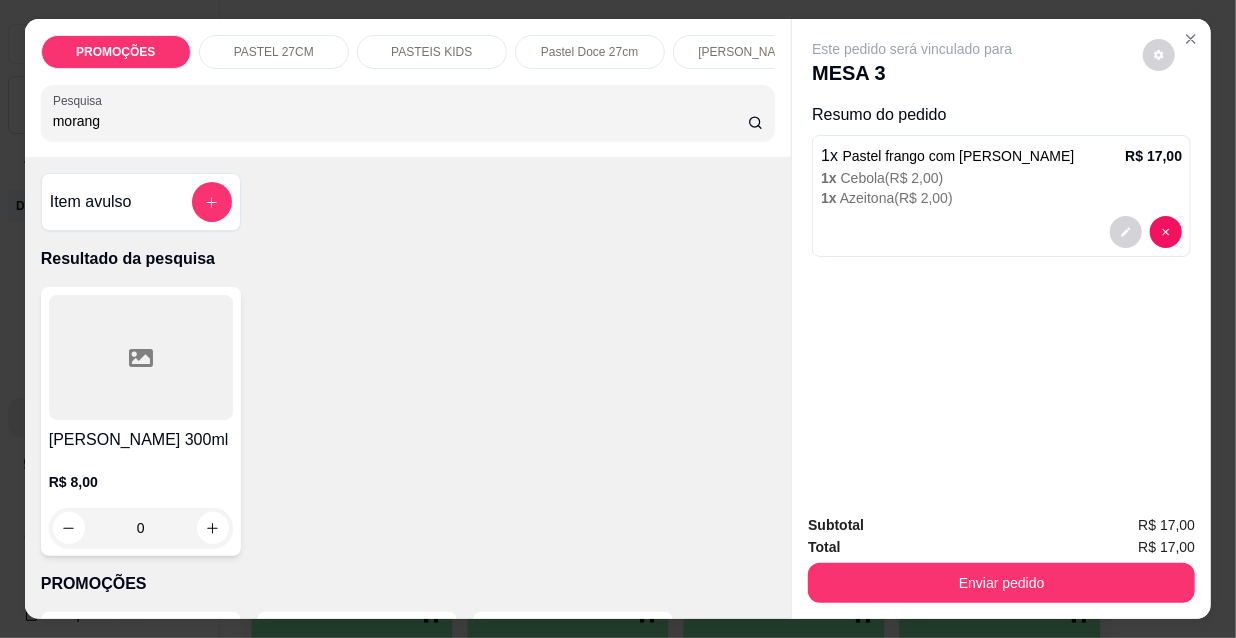 type on "morang" 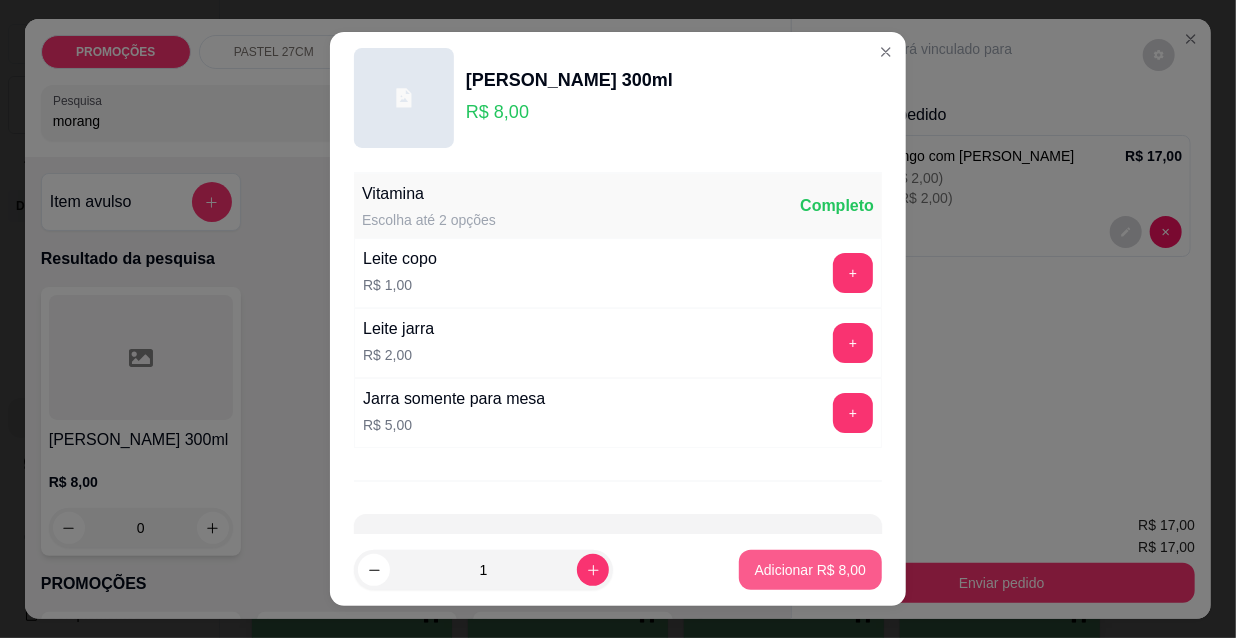 click on "Adicionar   R$ 8,00" at bounding box center (810, 570) 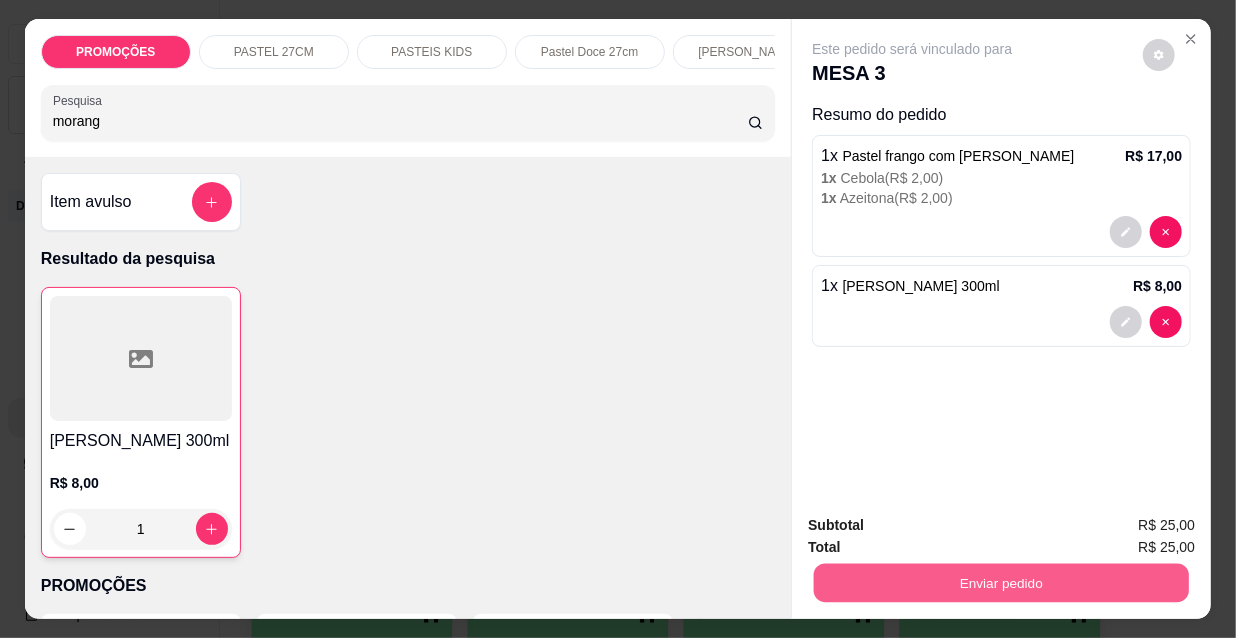 click on "Enviar pedido" at bounding box center [1001, 582] 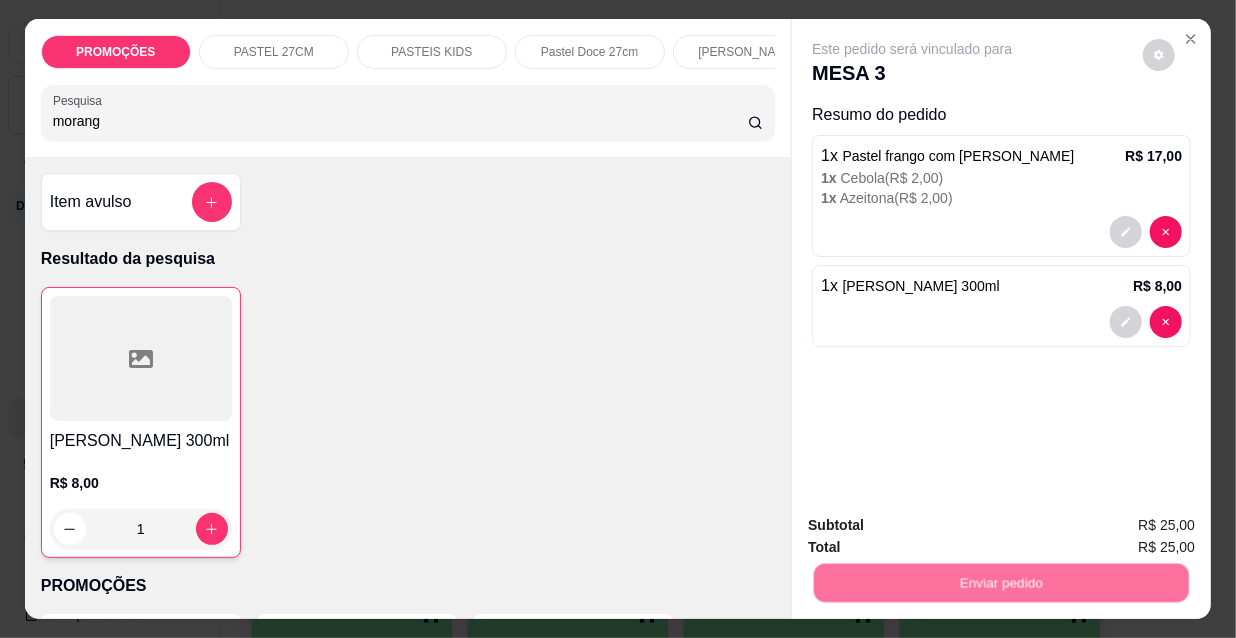 click on "Não registrar e enviar pedido" at bounding box center [937, 526] 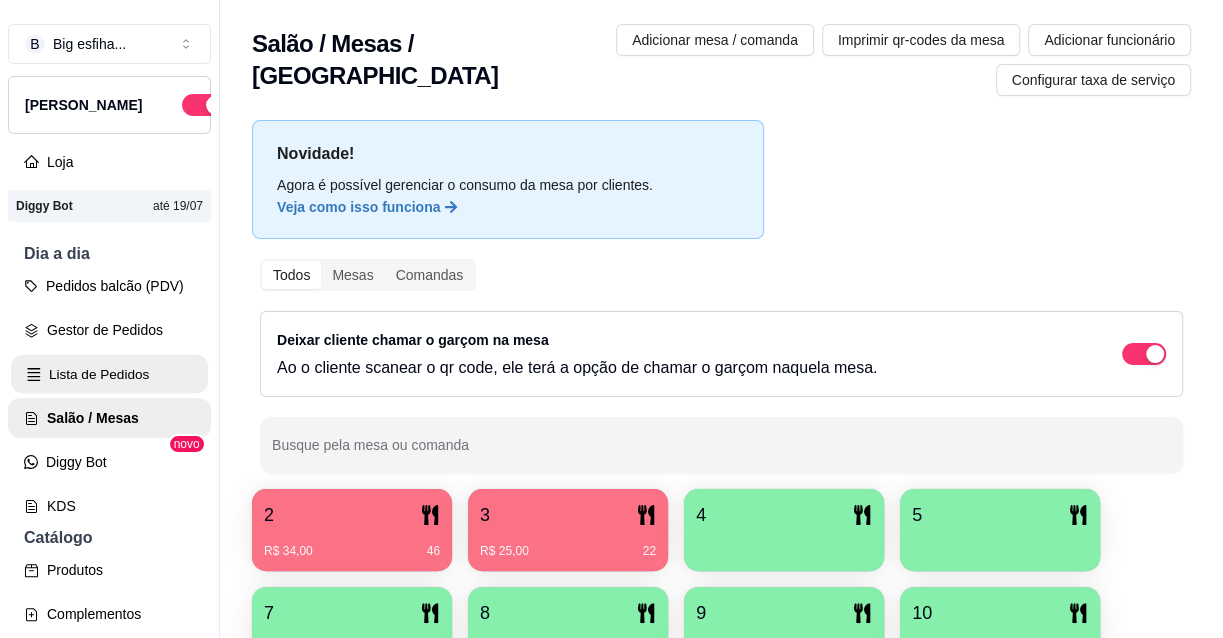 click on "Lista de Pedidos" at bounding box center [109, 374] 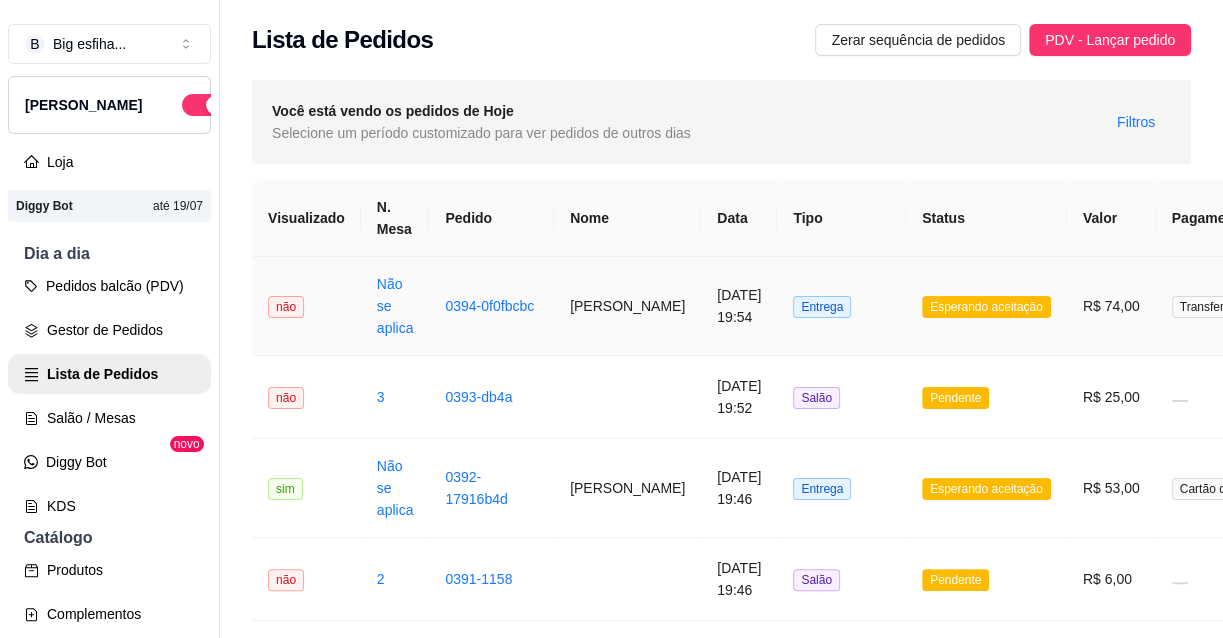 click on "[DATE] 19:54" at bounding box center [739, 306] 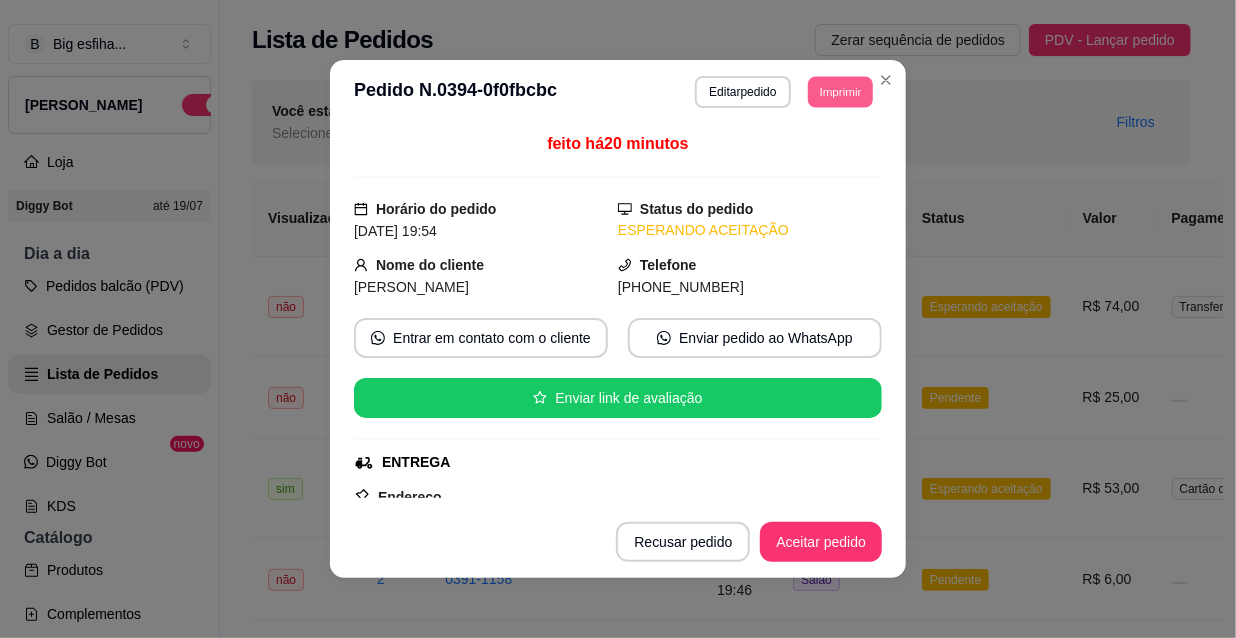 click on "Imprimir" at bounding box center (840, 91) 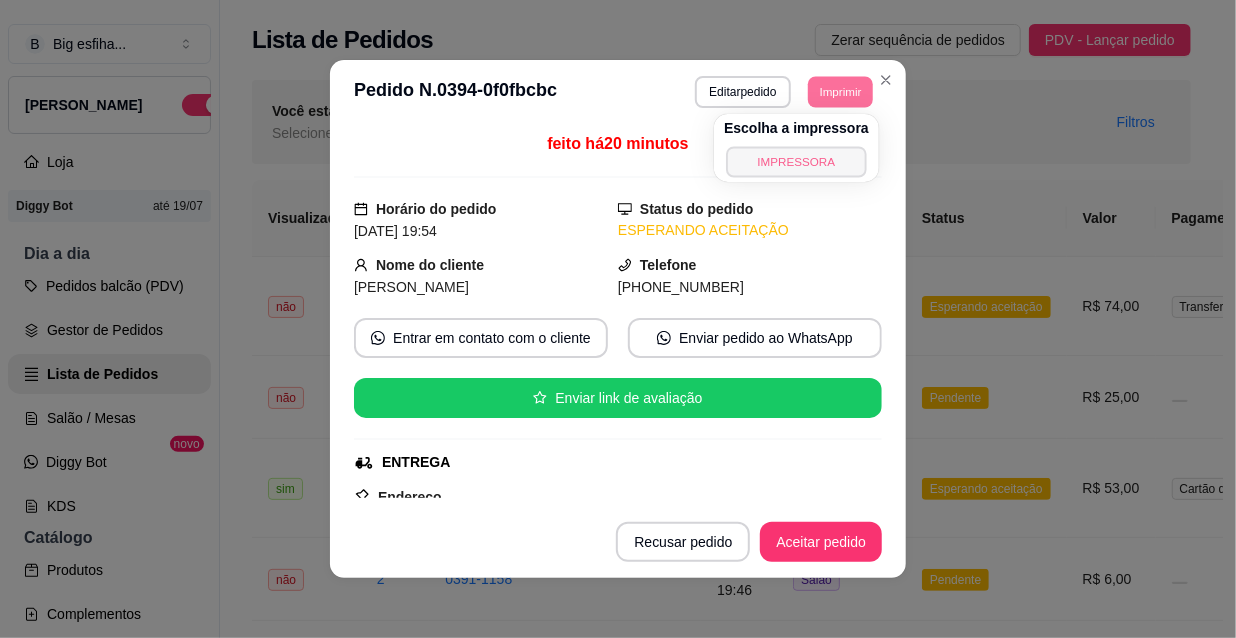 click on "IMPRESSORA" at bounding box center [796, 161] 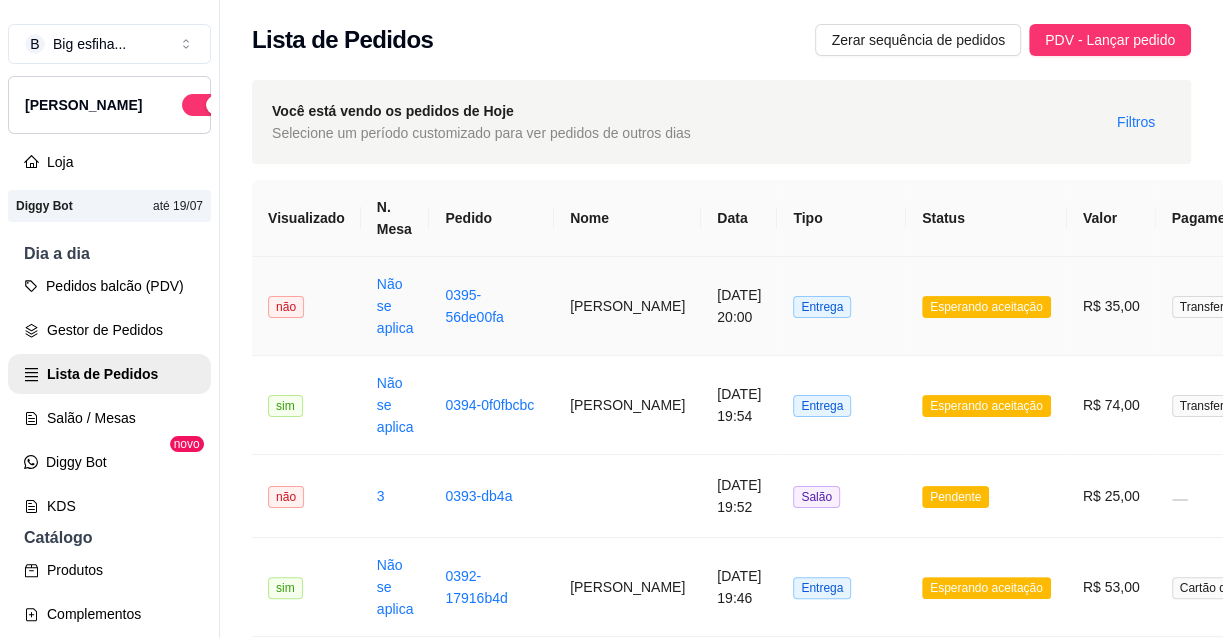 click on "[PERSON_NAME]" at bounding box center (627, 306) 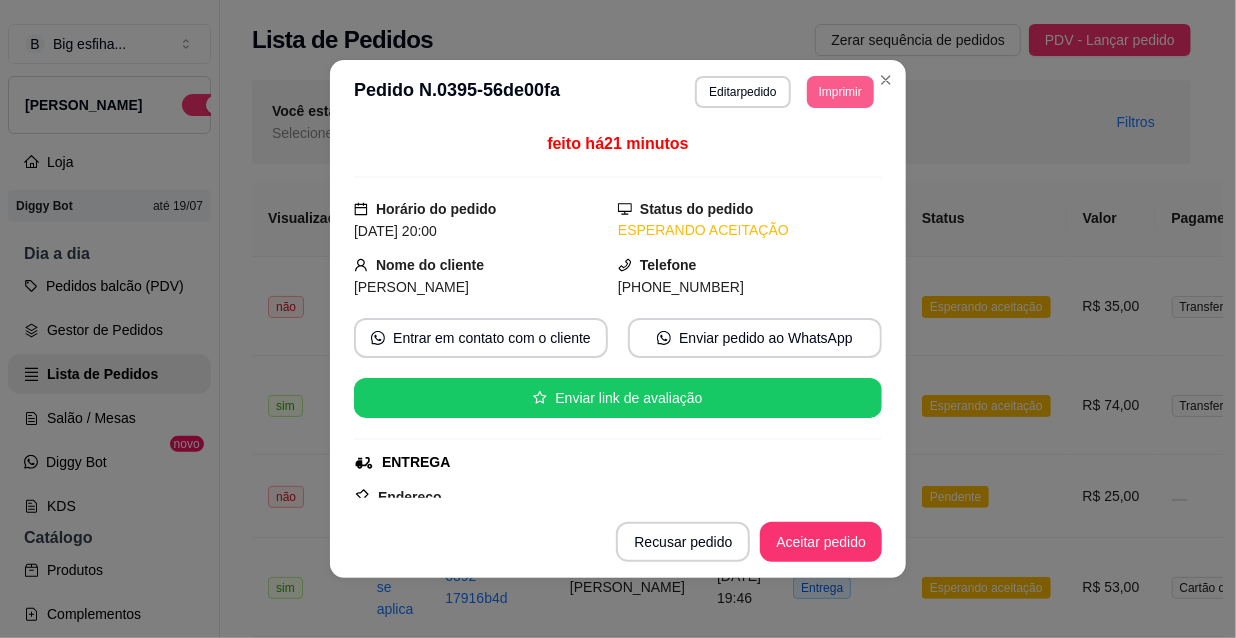 click on "Imprimir" at bounding box center (840, 92) 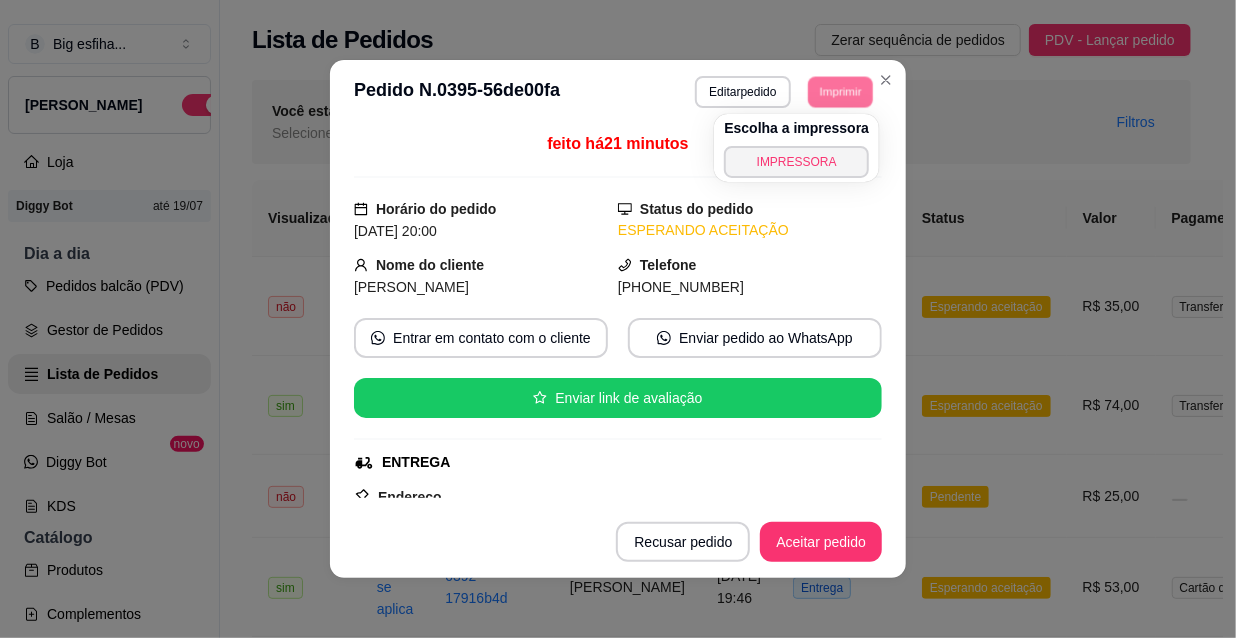 drag, startPoint x: 834, startPoint y: 142, endPoint x: 828, endPoint y: 171, distance: 29.614185 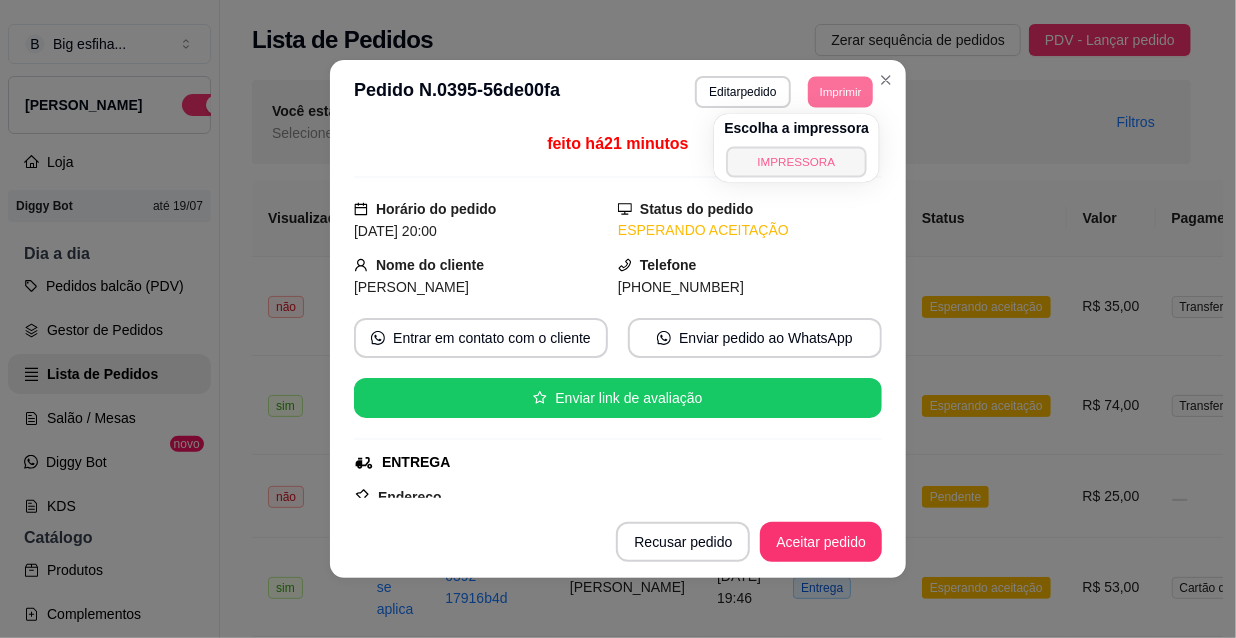 click on "IMPRESSORA" at bounding box center (797, 161) 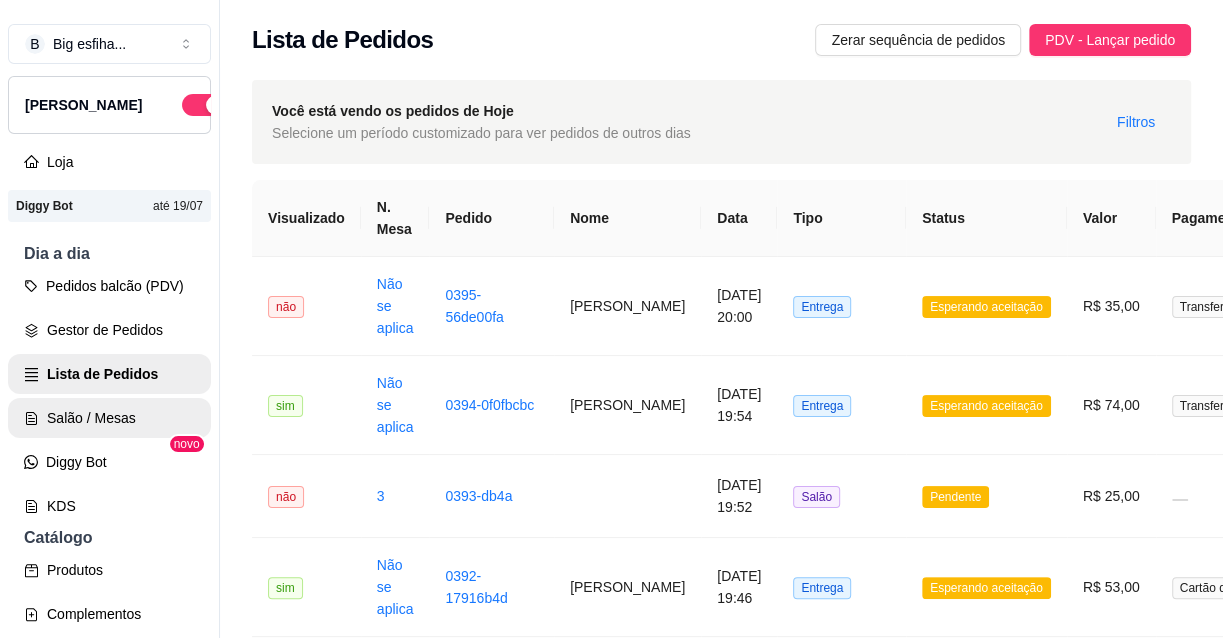 click on "Salão / Mesas" at bounding box center (109, 418) 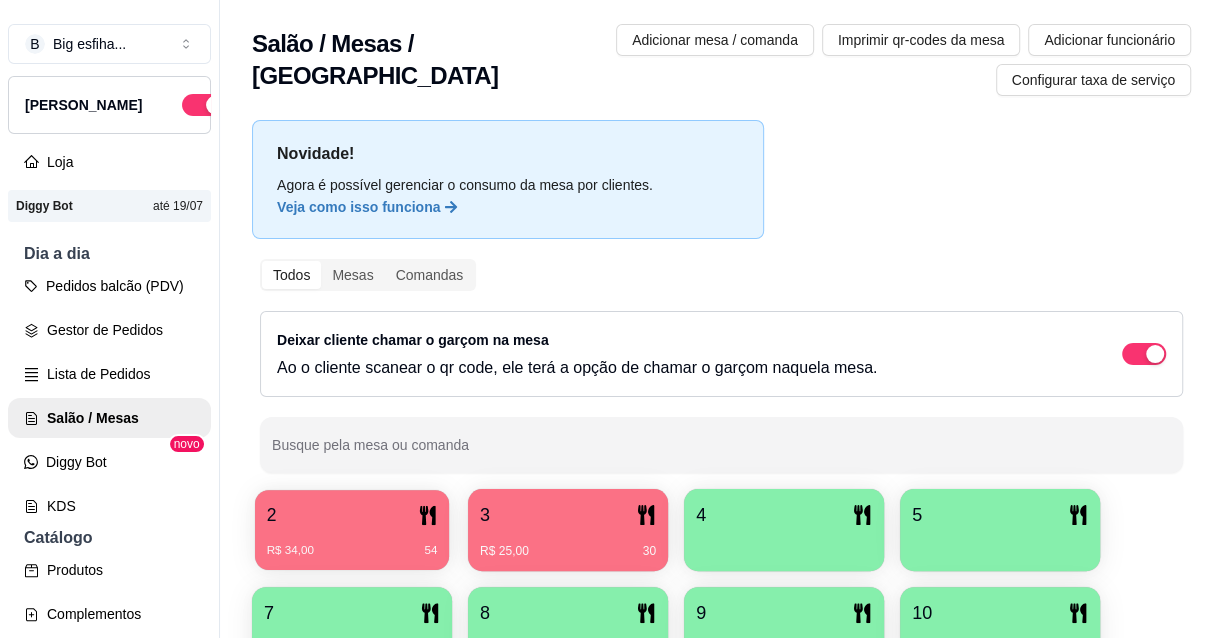 click on "2" at bounding box center (352, 515) 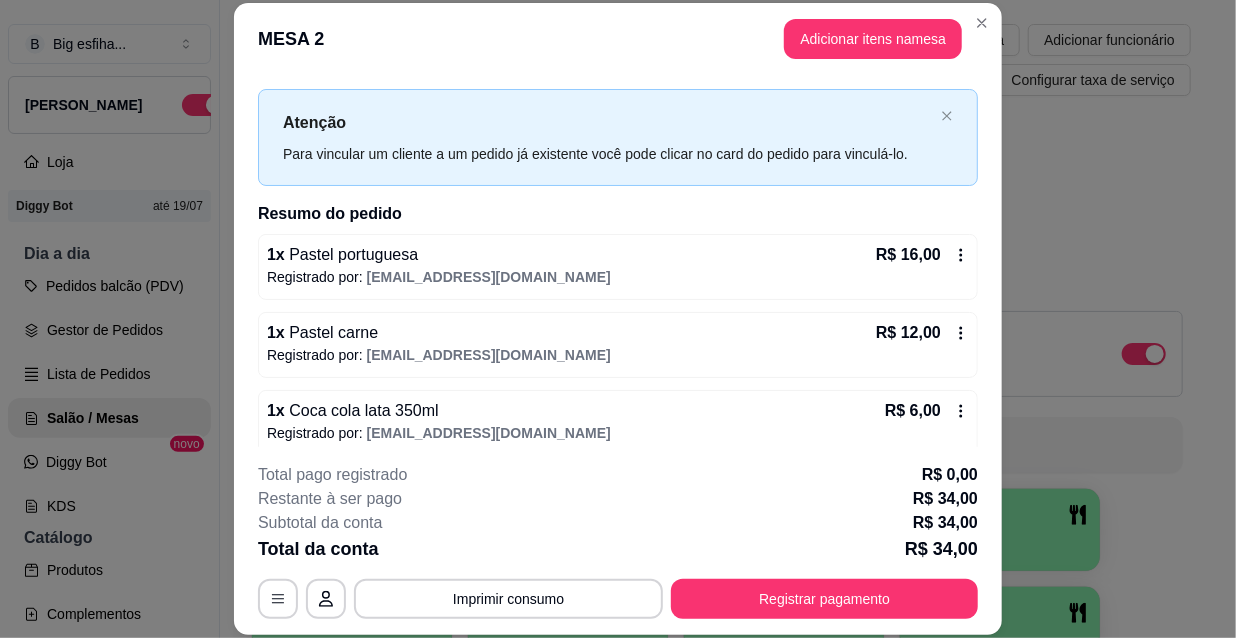scroll, scrollTop: 46, scrollLeft: 0, axis: vertical 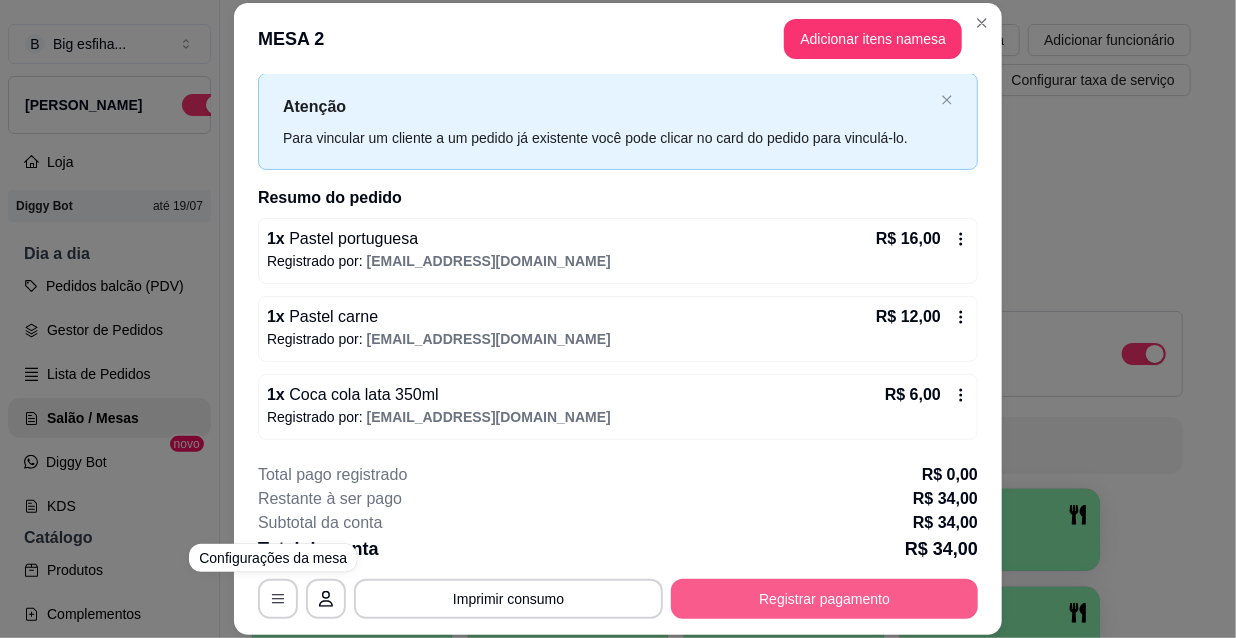 click on "Registrar pagamento" at bounding box center (824, 599) 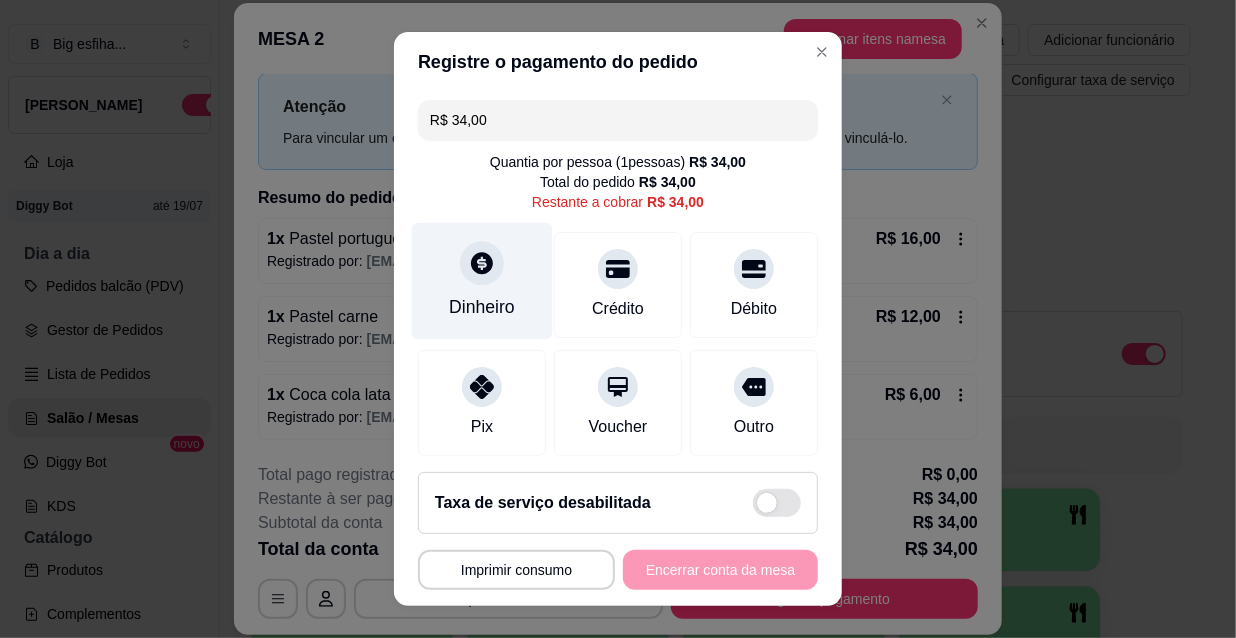 click on "Dinheiro" at bounding box center (482, 307) 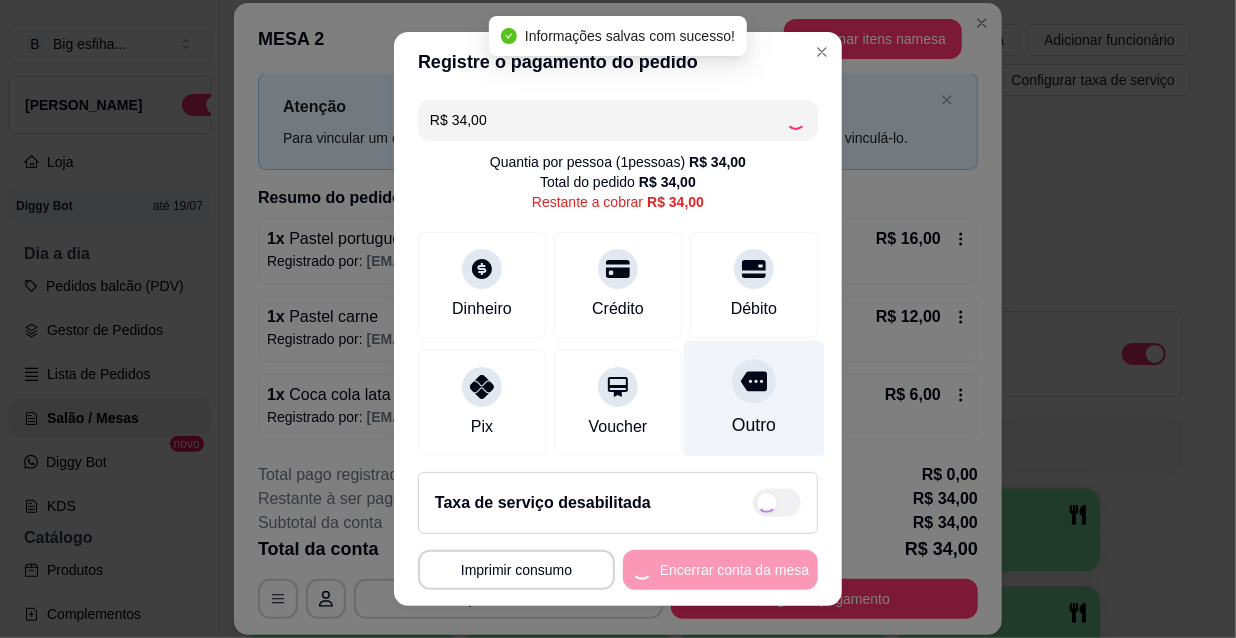 type on "R$ 0,00" 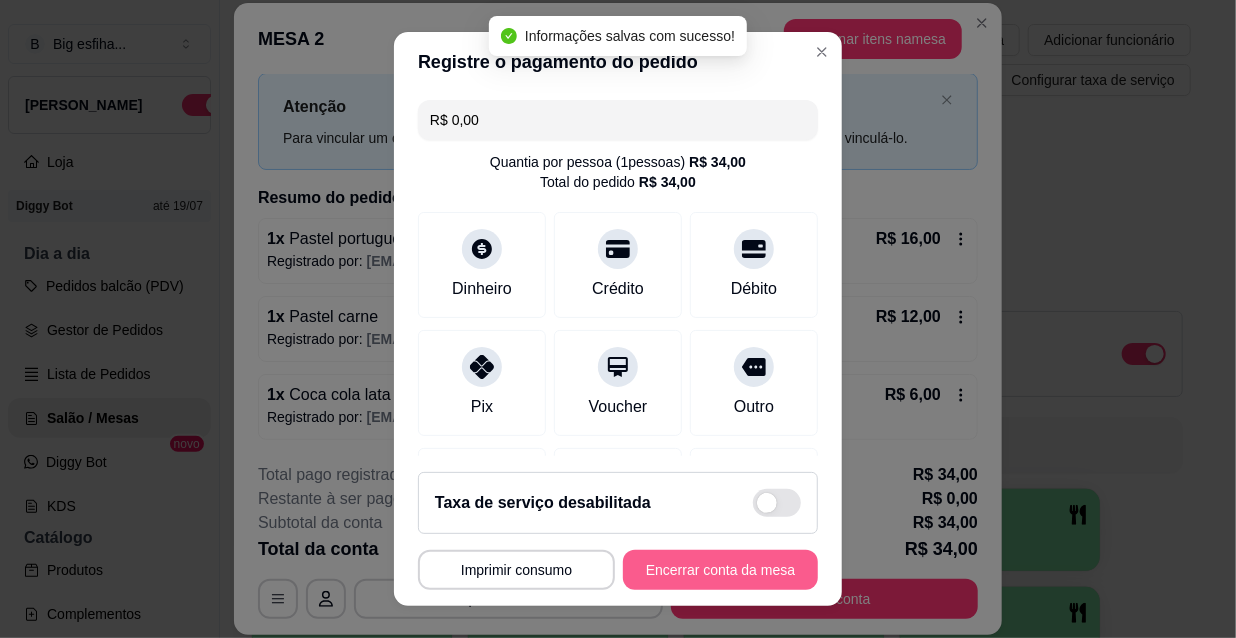 click on "Encerrar conta da mesa" at bounding box center (720, 570) 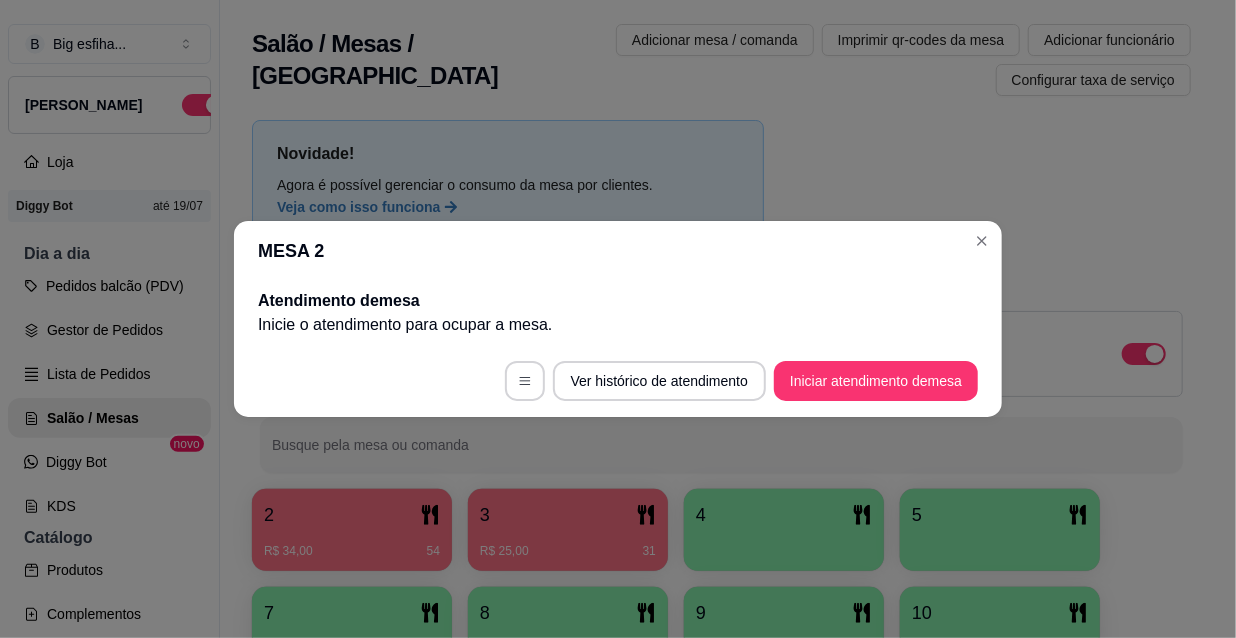scroll, scrollTop: 0, scrollLeft: 0, axis: both 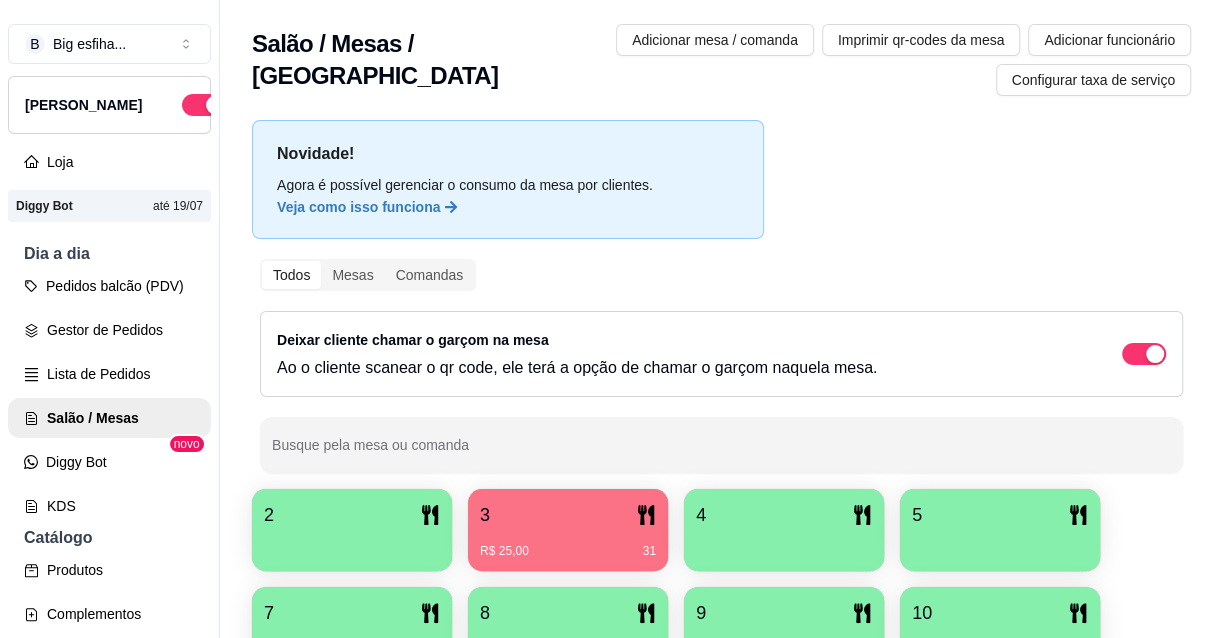 click on "R$ 25,00 31" at bounding box center [568, 544] 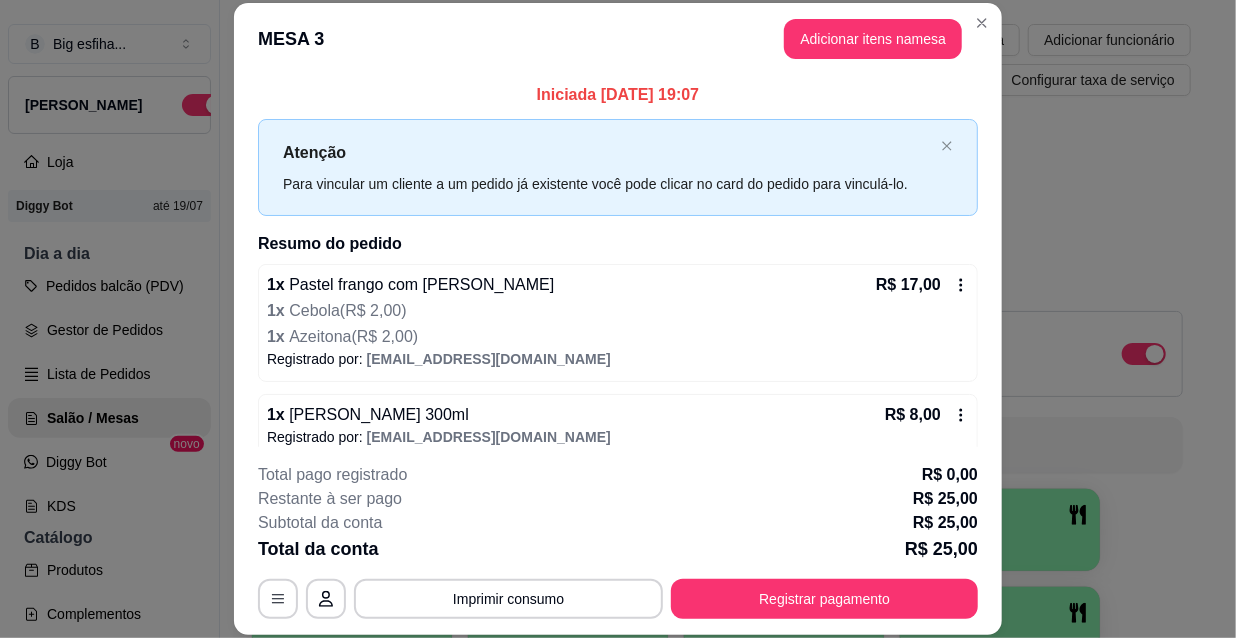 scroll, scrollTop: 20, scrollLeft: 0, axis: vertical 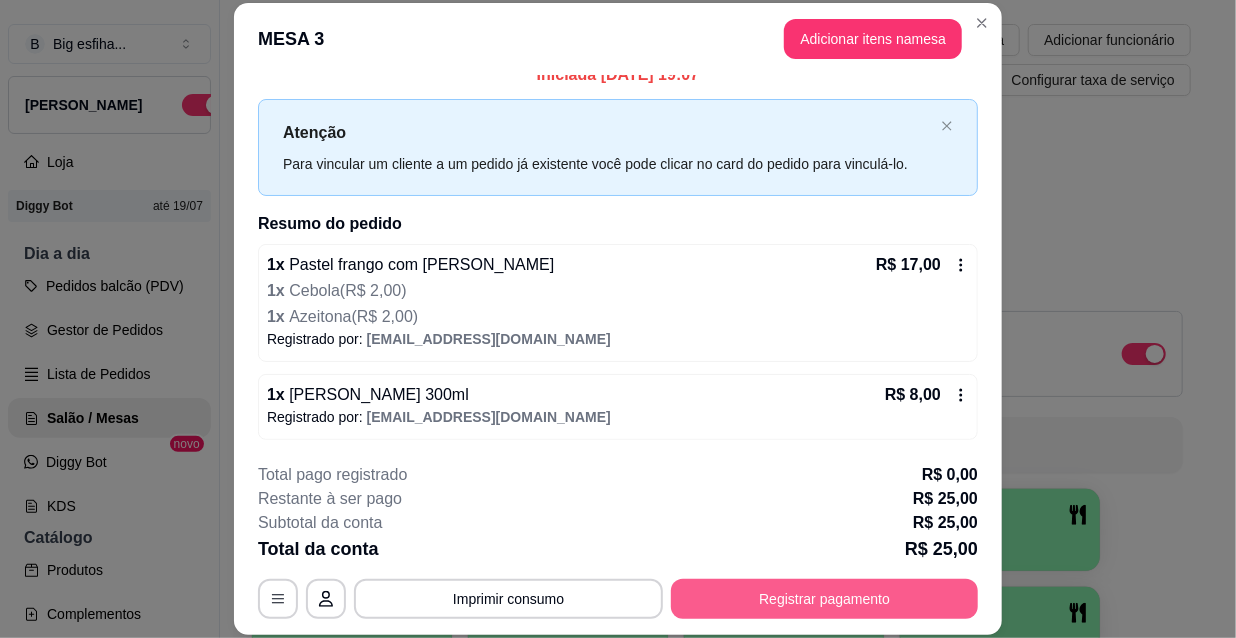 click on "Registrar pagamento" at bounding box center (824, 599) 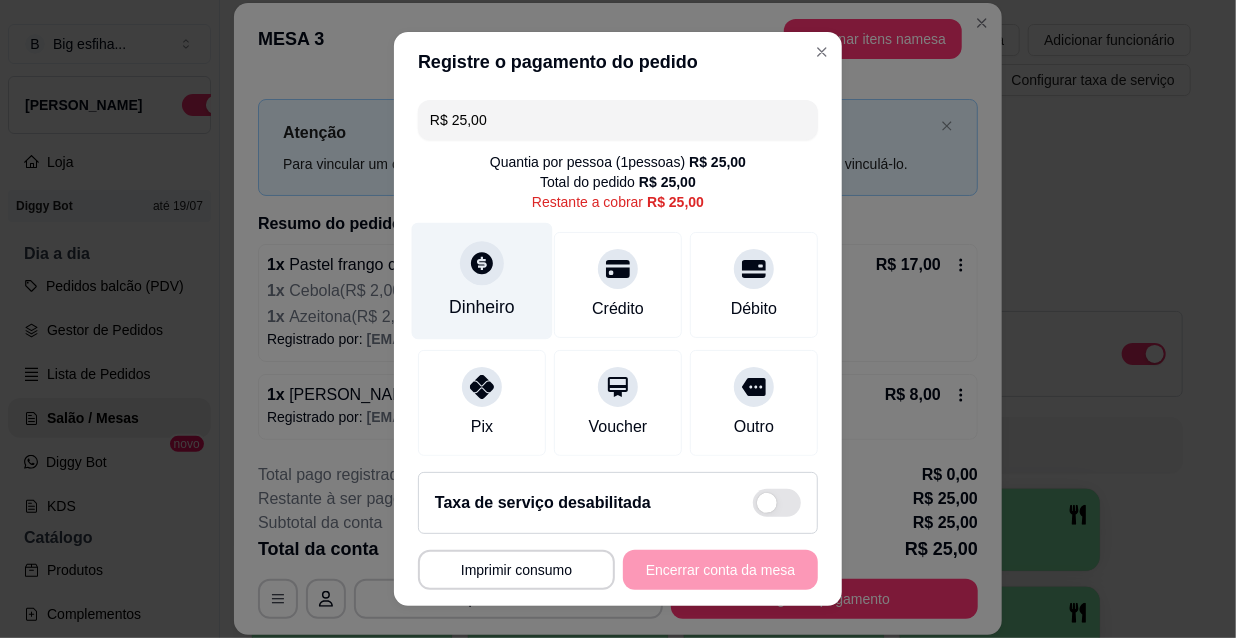 click on "Dinheiro" at bounding box center (482, 307) 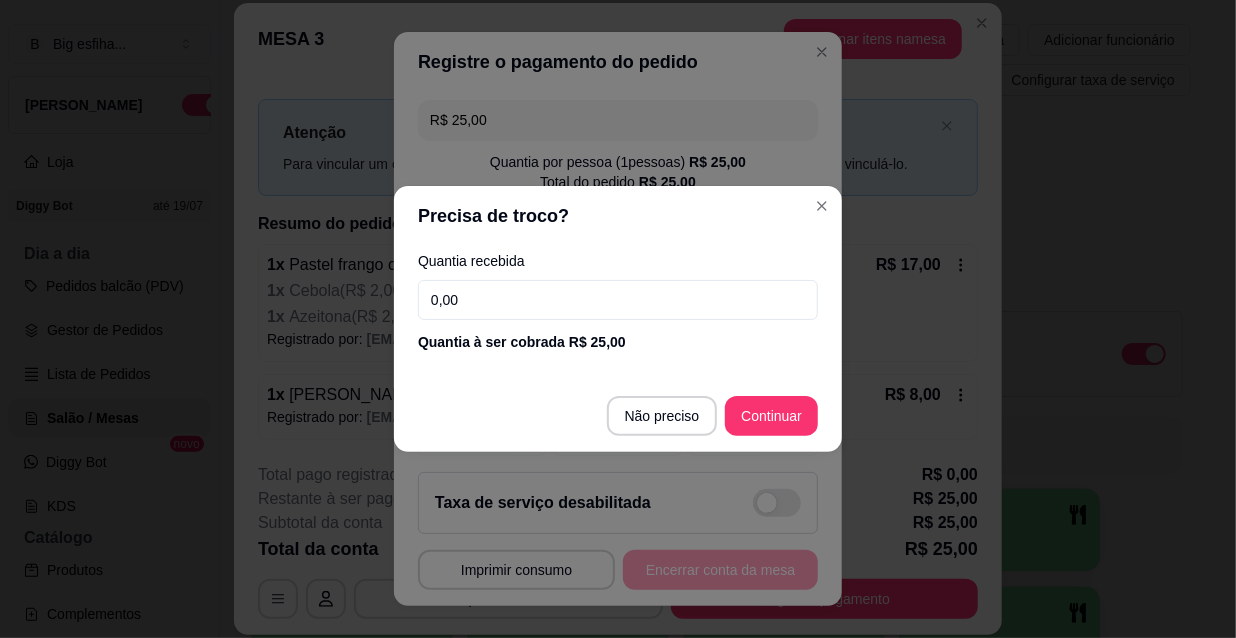 click on "0,00" at bounding box center (618, 300) 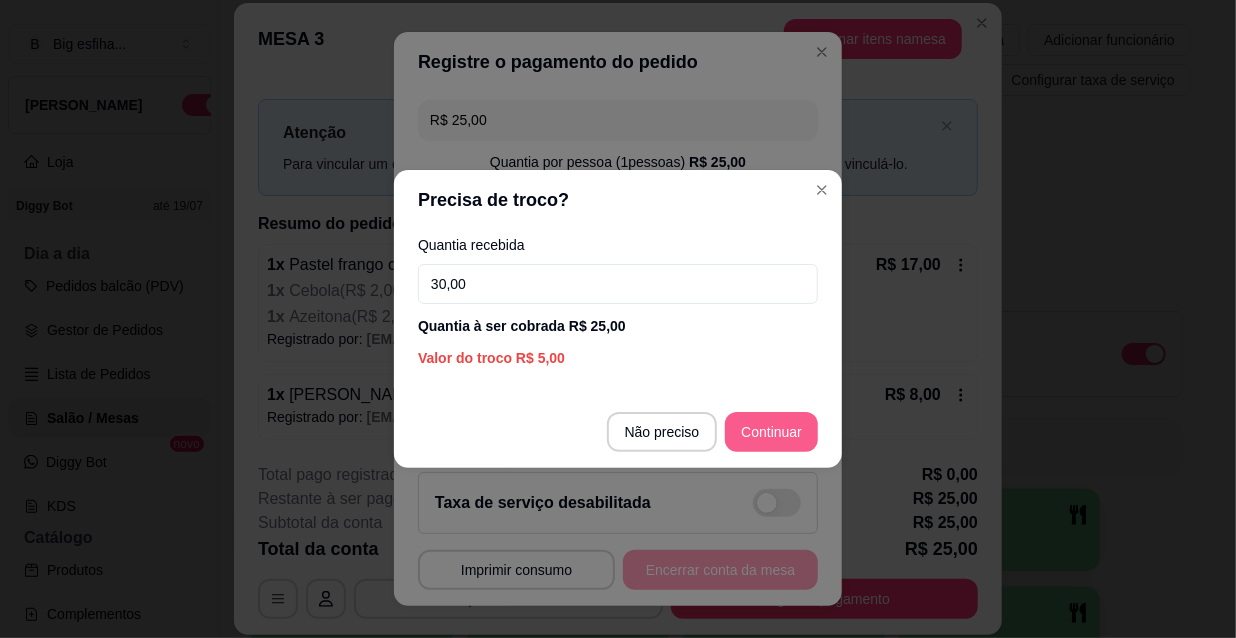 type on "30,00" 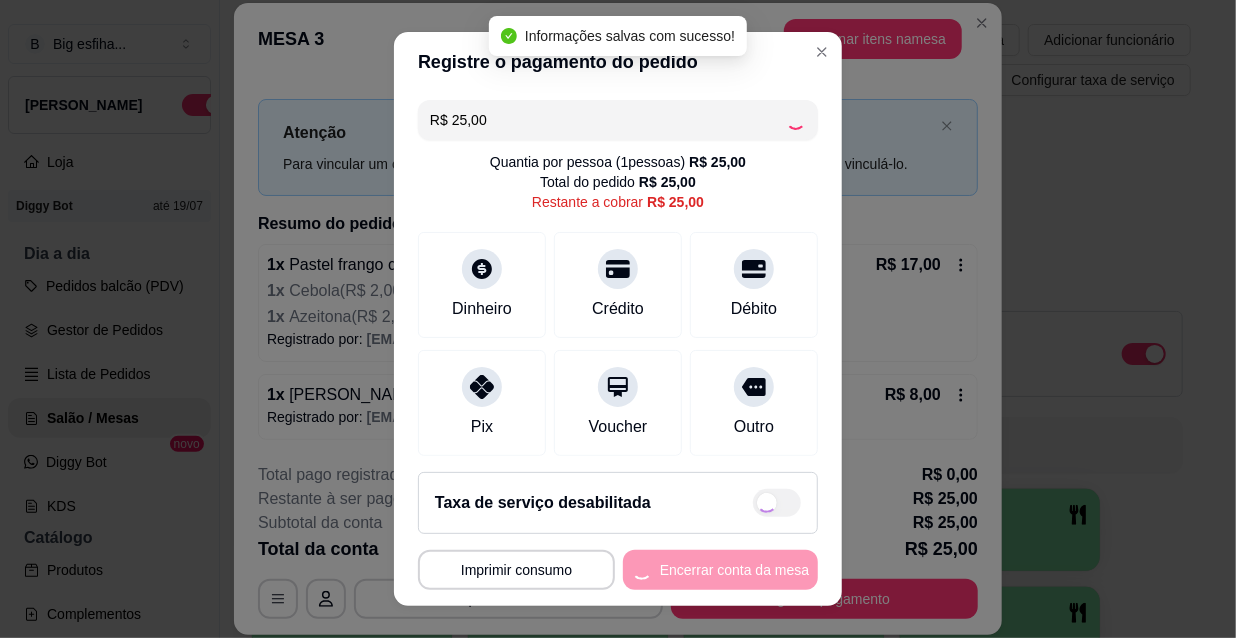 type on "R$ 0,00" 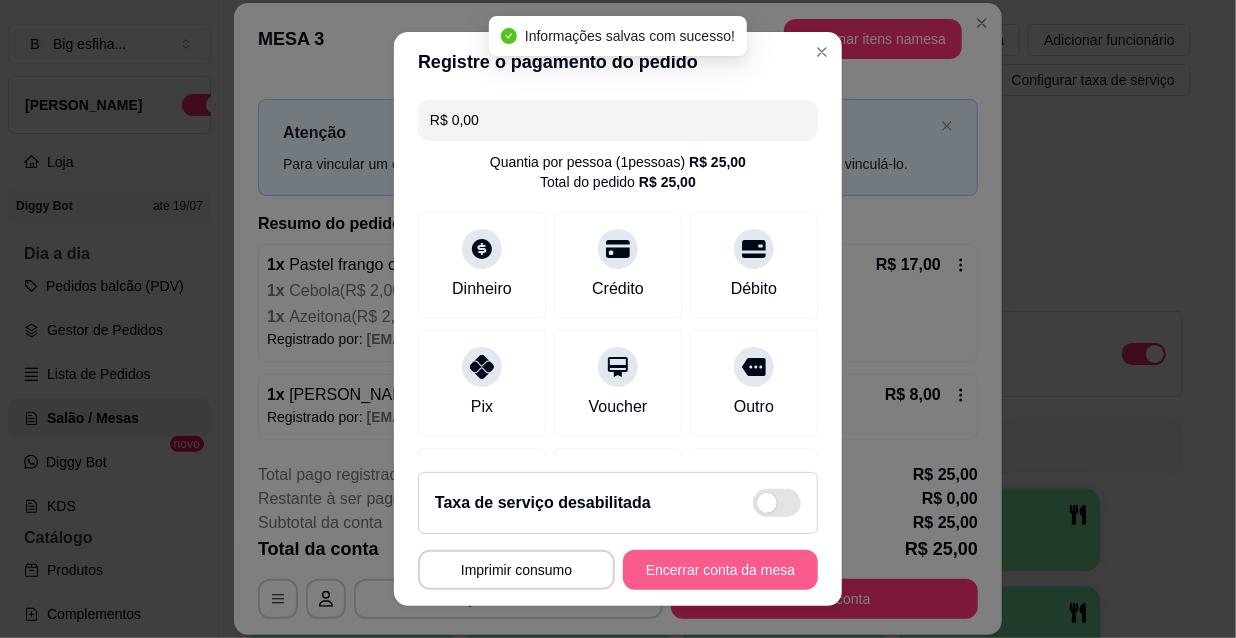 click on "Encerrar conta da mesa" at bounding box center [720, 570] 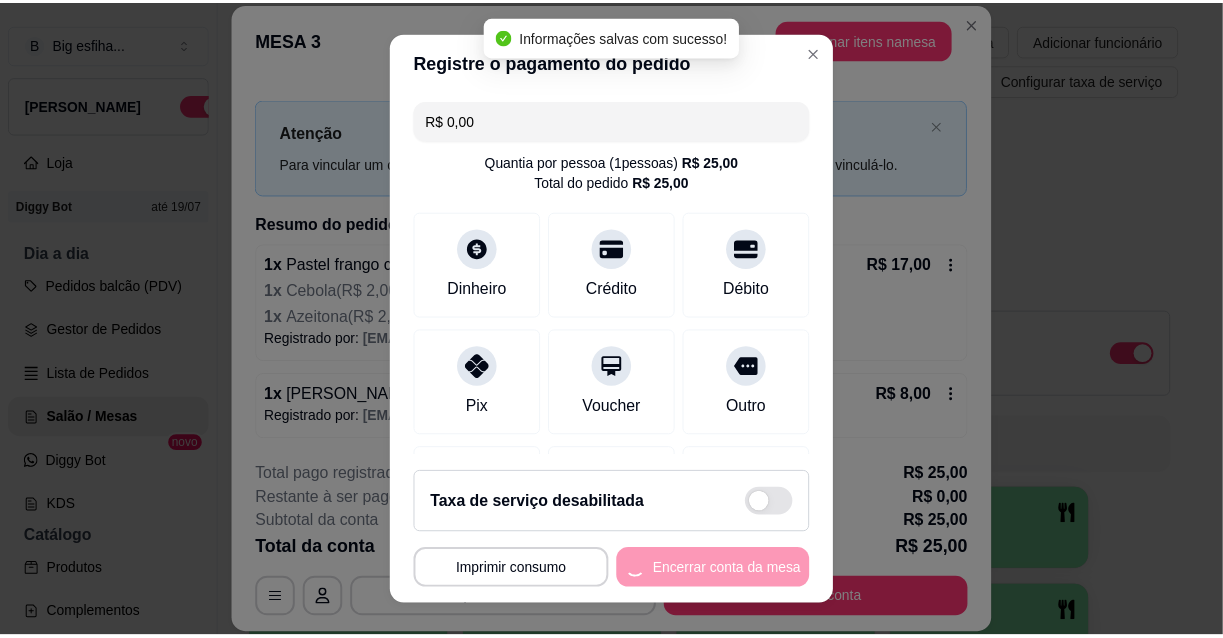 scroll, scrollTop: 0, scrollLeft: 0, axis: both 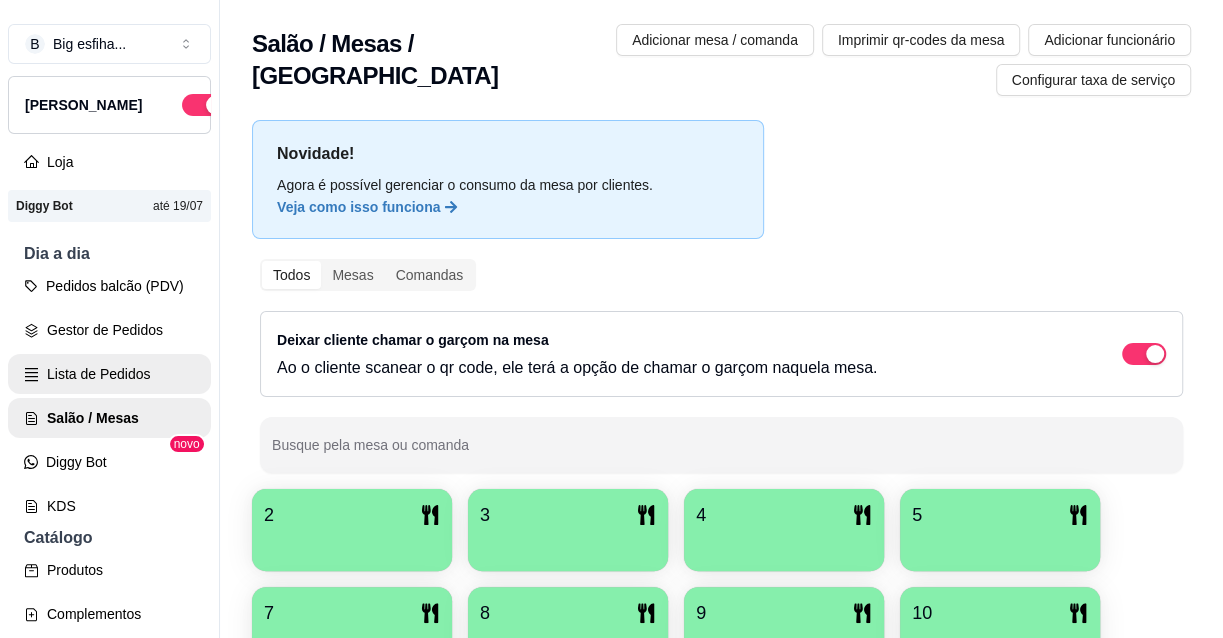 click on "Lista de Pedidos" at bounding box center [109, 374] 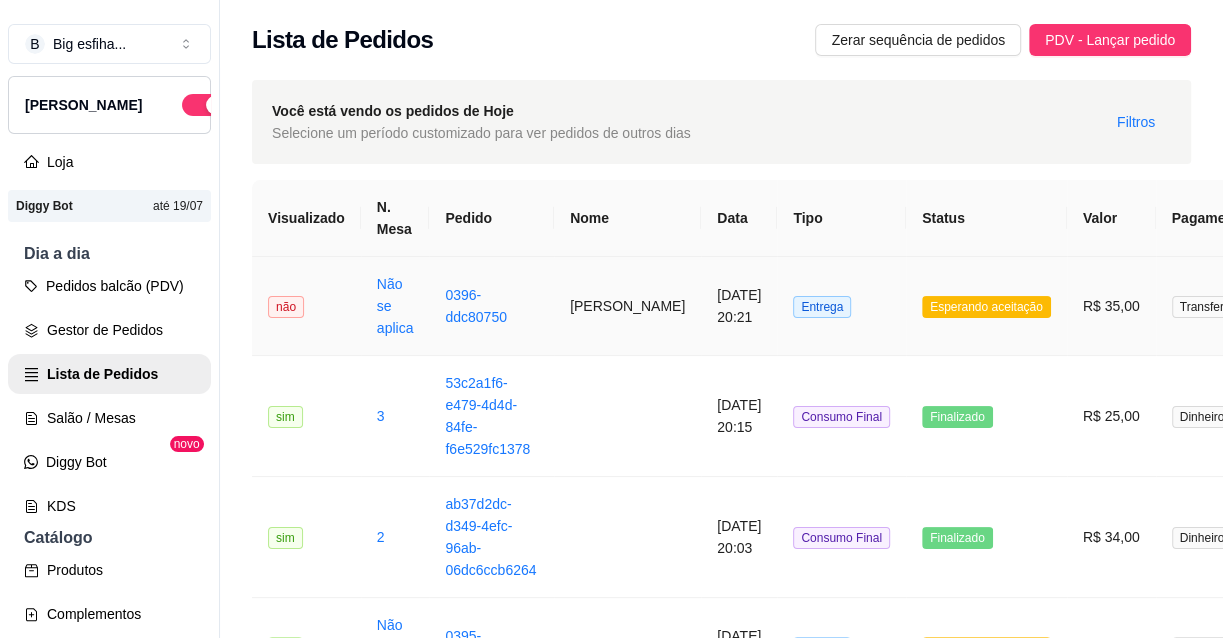 click on "Entrega" at bounding box center [841, 306] 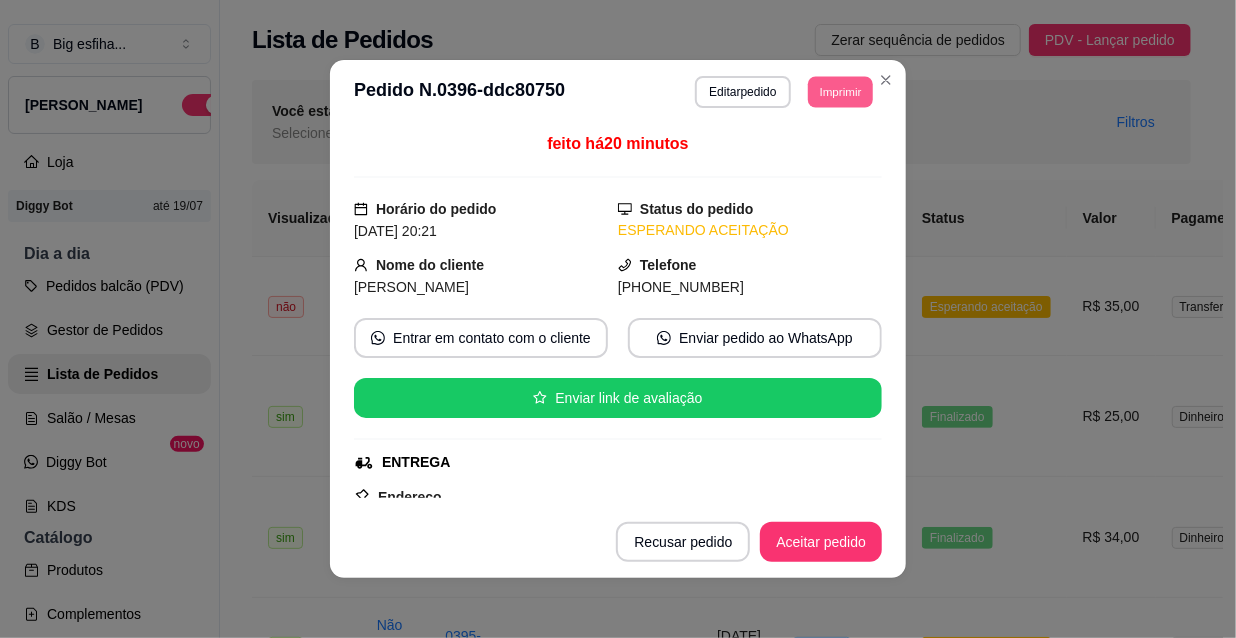 click on "Imprimir" at bounding box center [840, 91] 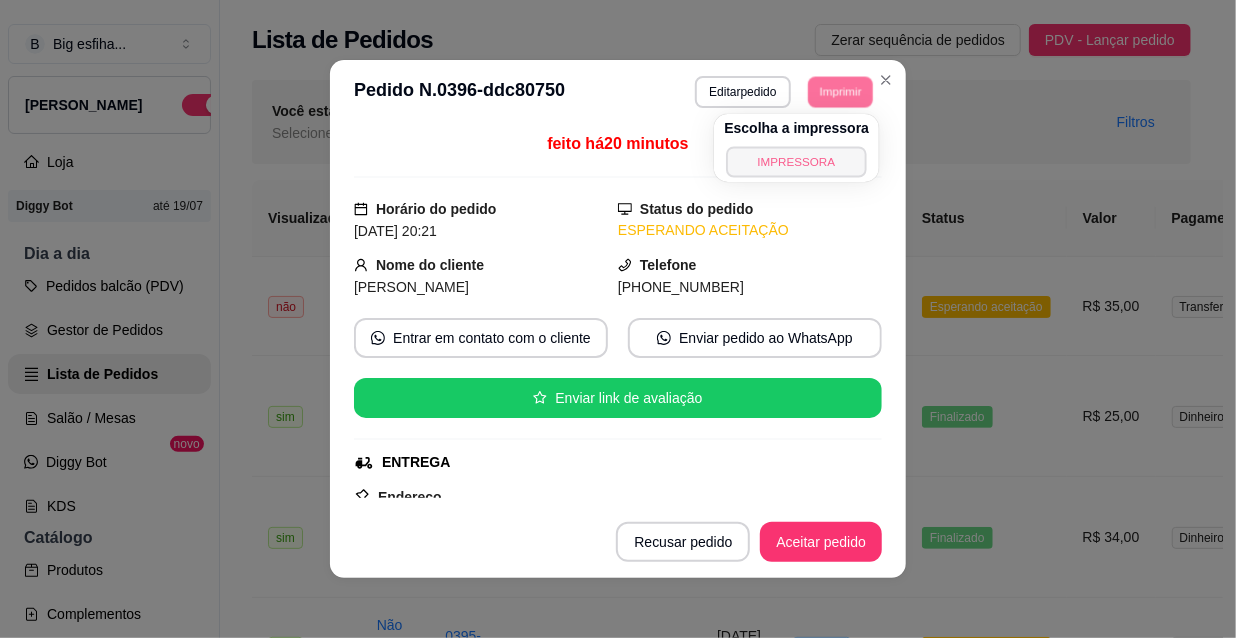 click on "IMPRESSORA" at bounding box center (797, 161) 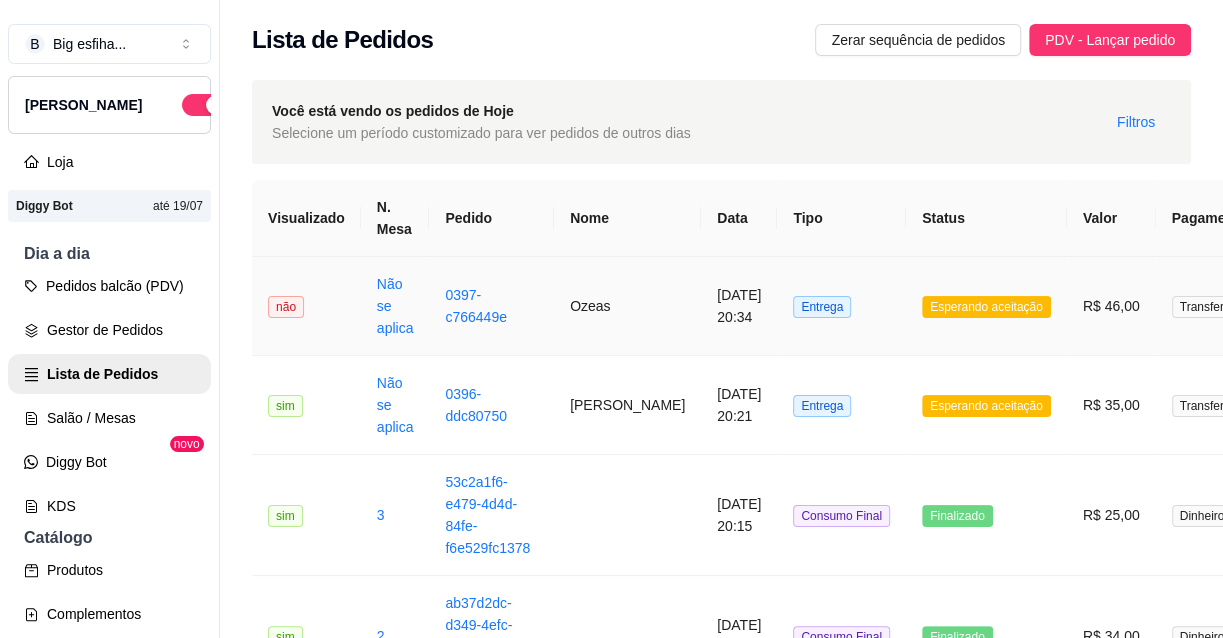 click on "[DATE] 20:34" at bounding box center [739, 306] 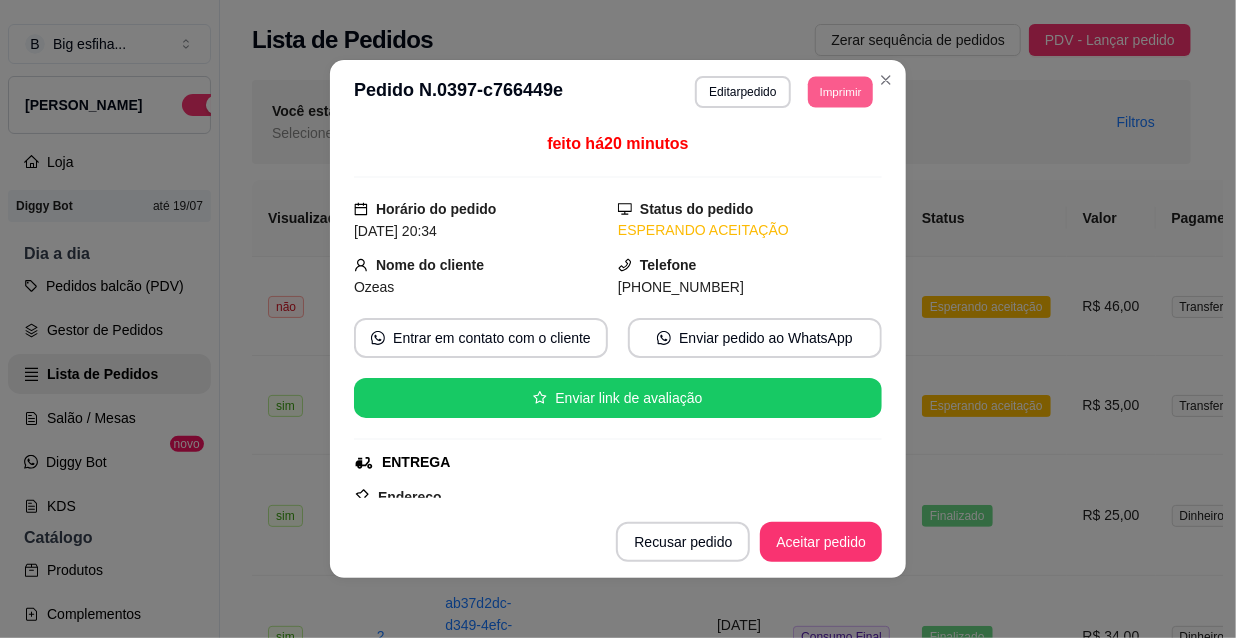 click on "Imprimir" at bounding box center [840, 91] 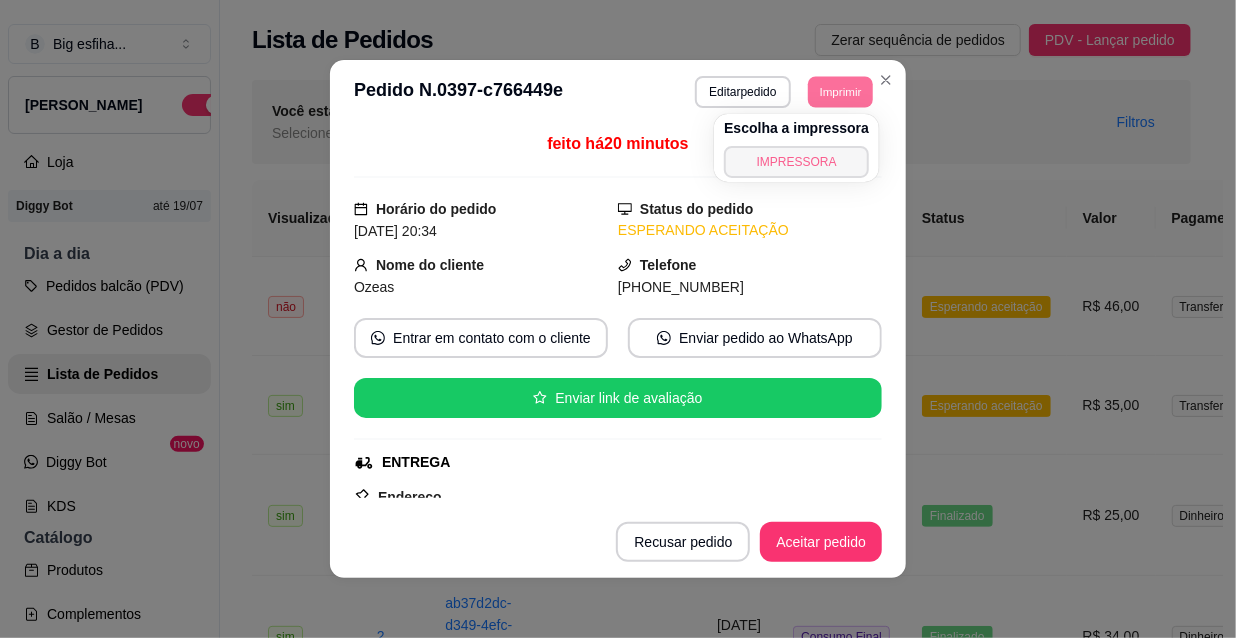 click on "IMPRESSORA" at bounding box center (796, 162) 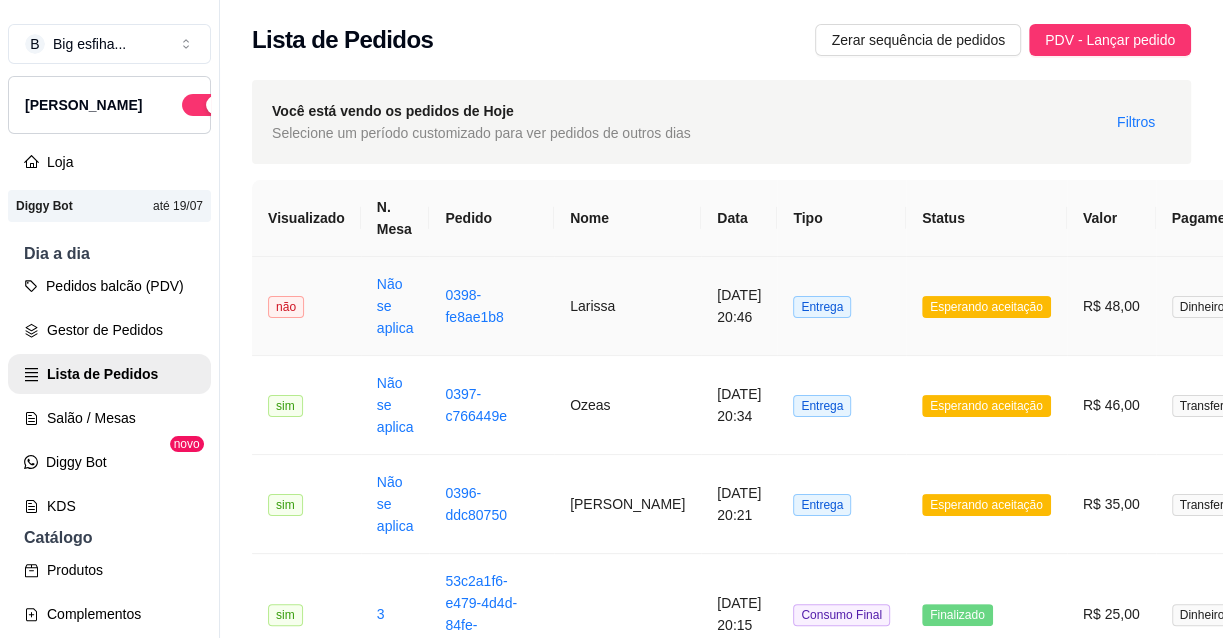 click on "Entrega" at bounding box center (841, 306) 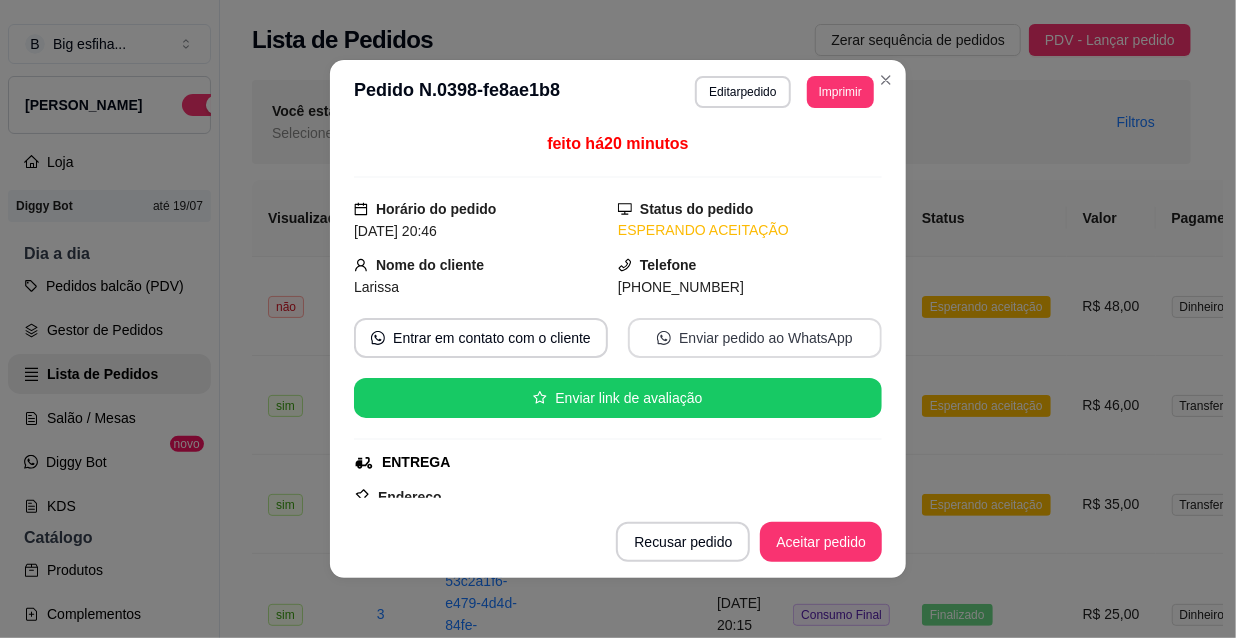 scroll, scrollTop: 181, scrollLeft: 0, axis: vertical 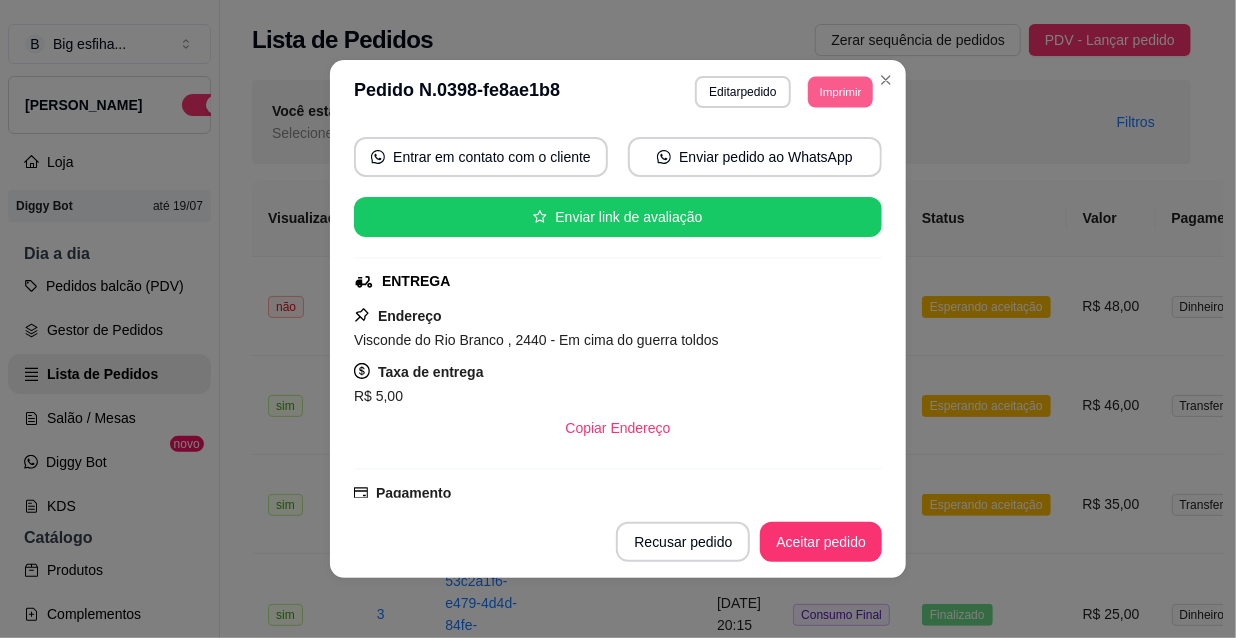 click on "Imprimir" at bounding box center (840, 91) 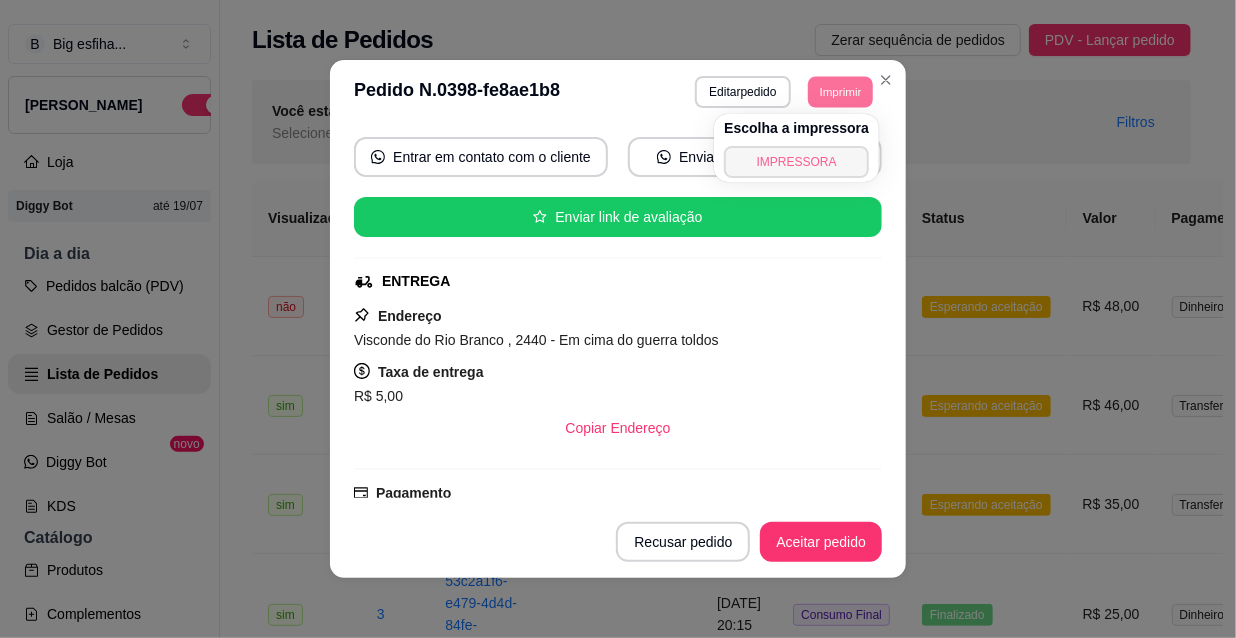 click on "IMPRESSORA" at bounding box center (796, 162) 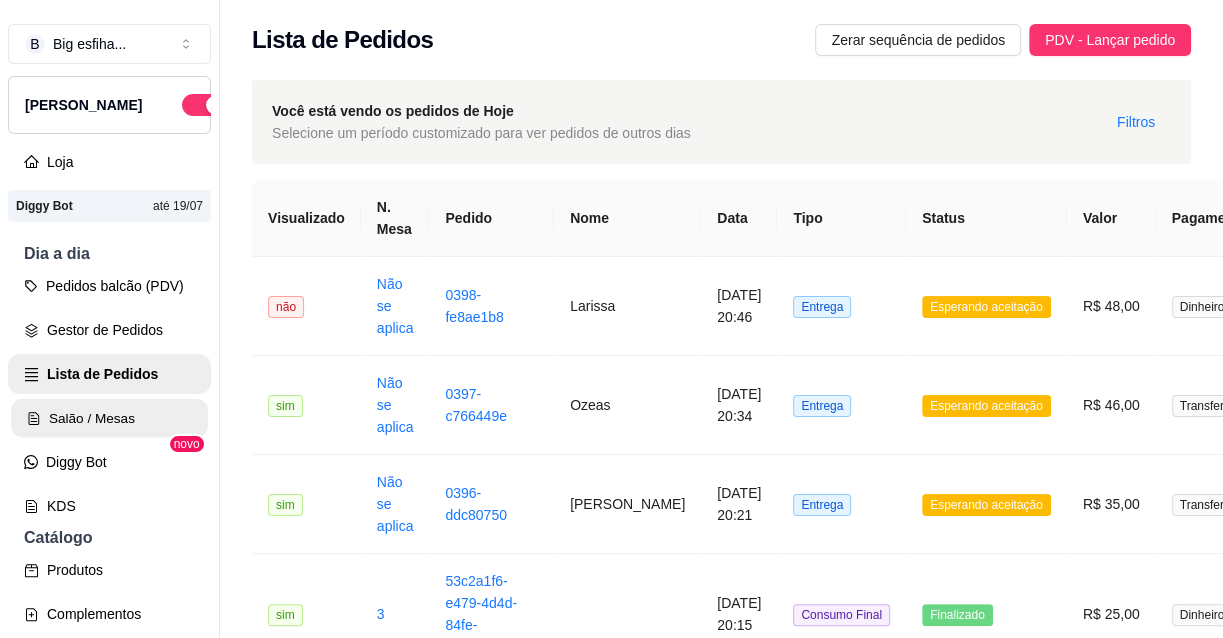 click on "Salão / Mesas" at bounding box center (109, 418) 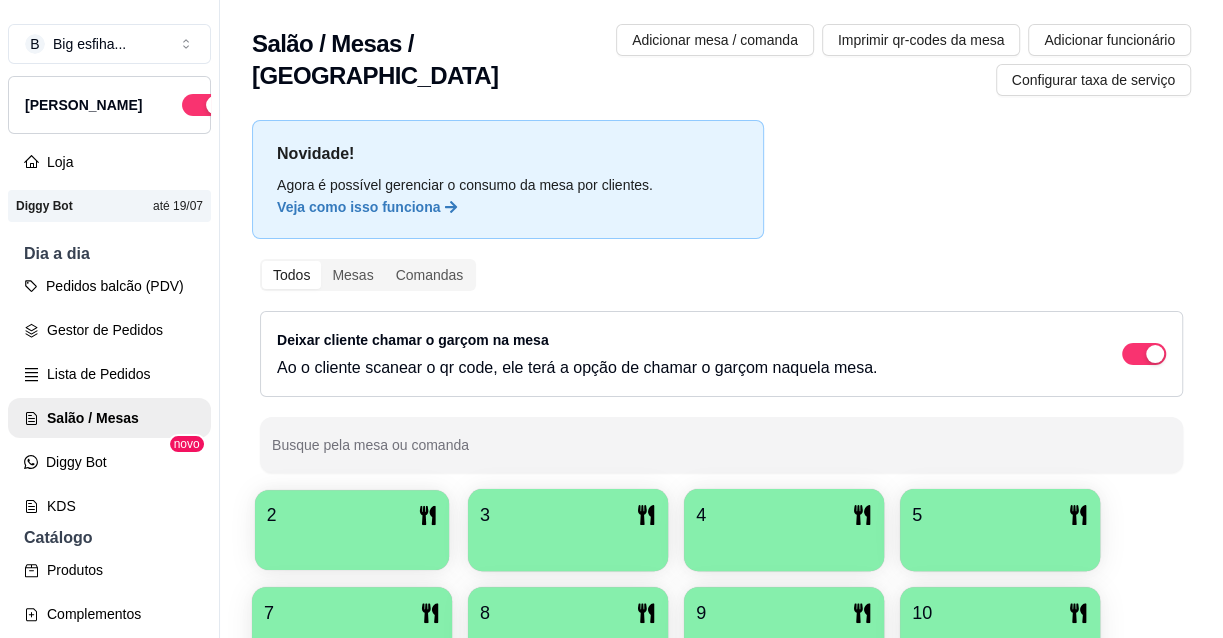 click on "2" at bounding box center [352, 515] 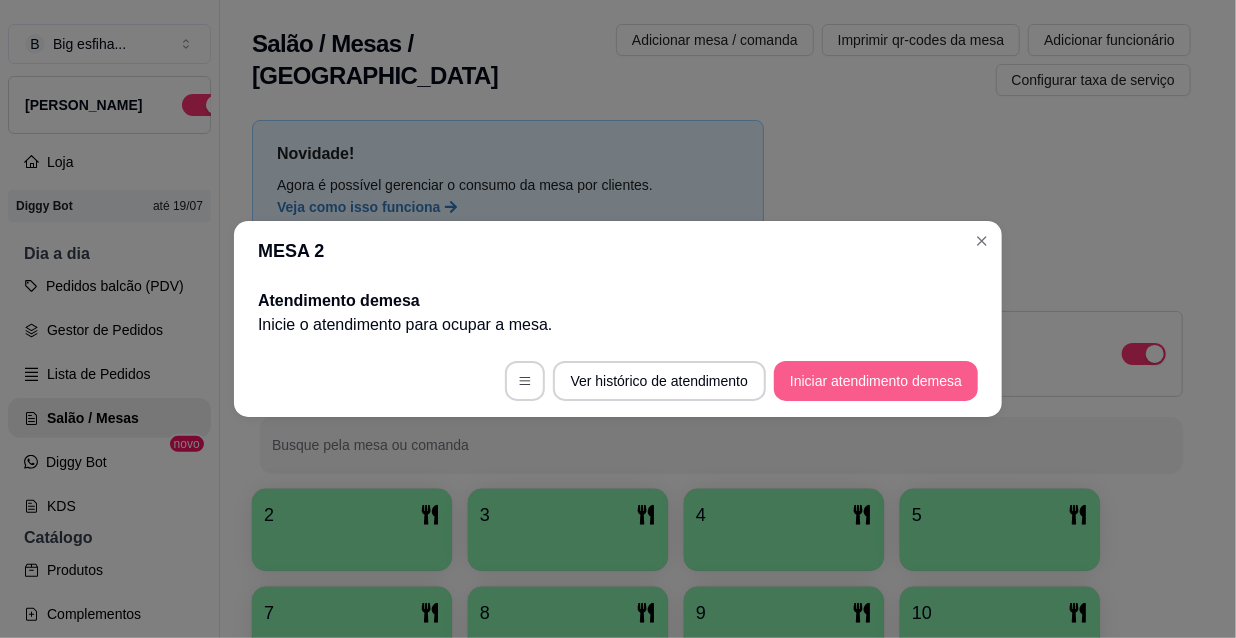 click on "Iniciar atendimento de  mesa" at bounding box center (876, 381) 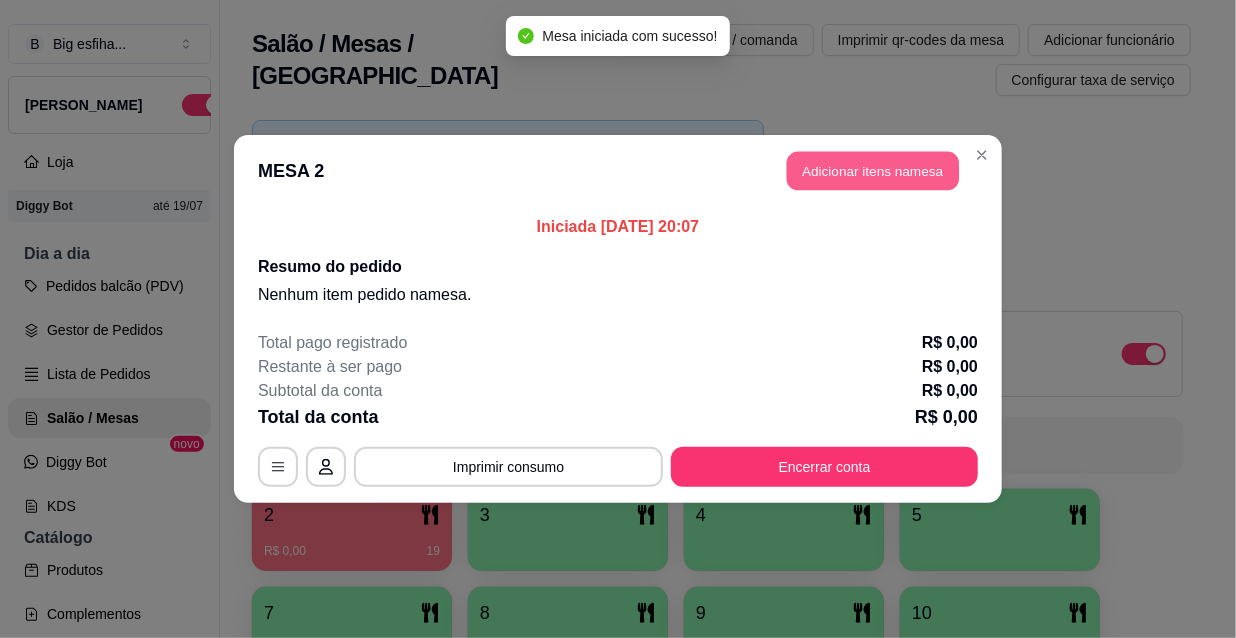 click on "Adicionar itens na  mesa" at bounding box center [873, 171] 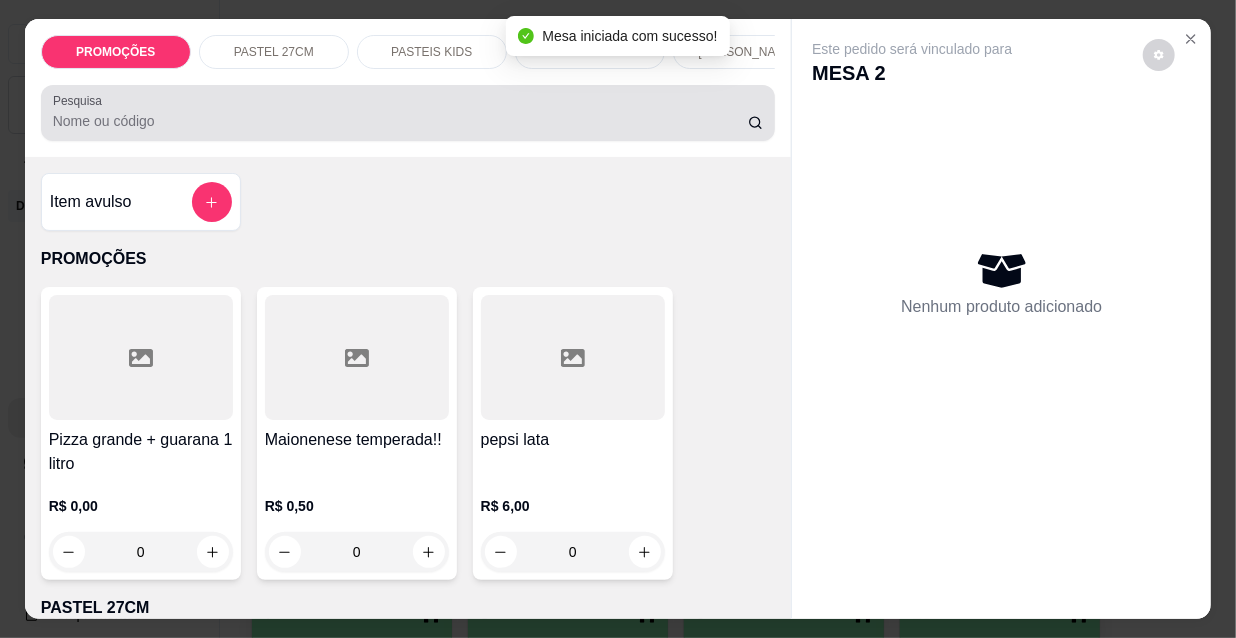 click on "Pesquisa" at bounding box center [400, 121] 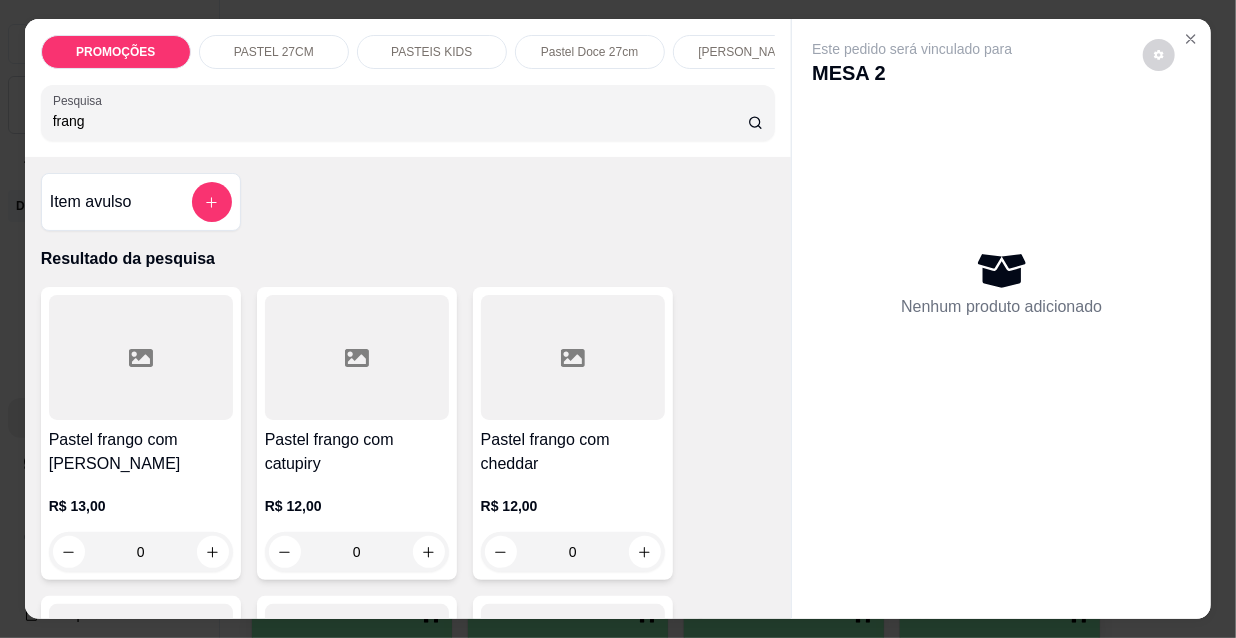 type on "frang" 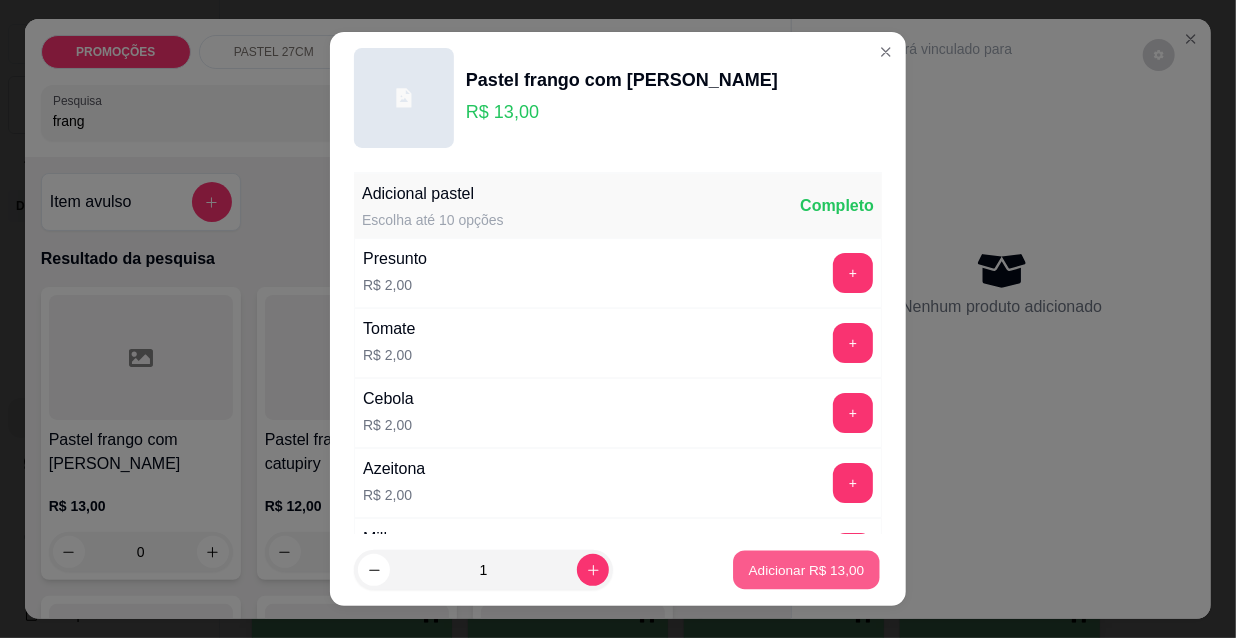 click on "Adicionar   R$ 13,00" at bounding box center (807, 569) 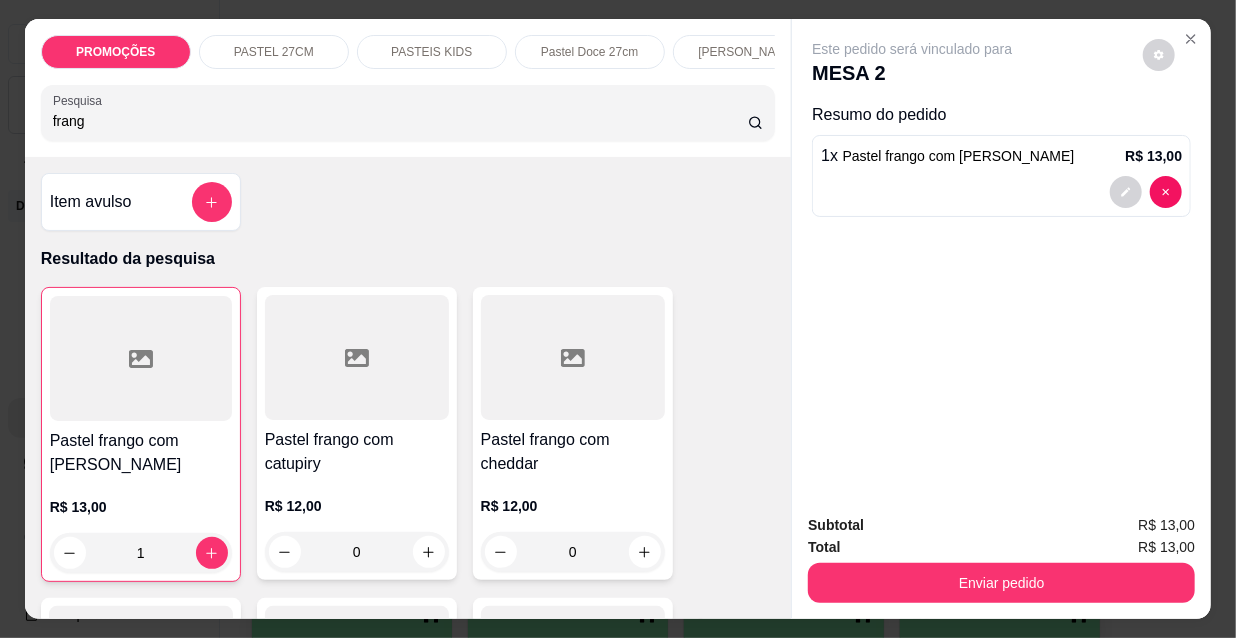 drag, startPoint x: 85, startPoint y: 122, endPoint x: 6, endPoint y: 110, distance: 79.9062 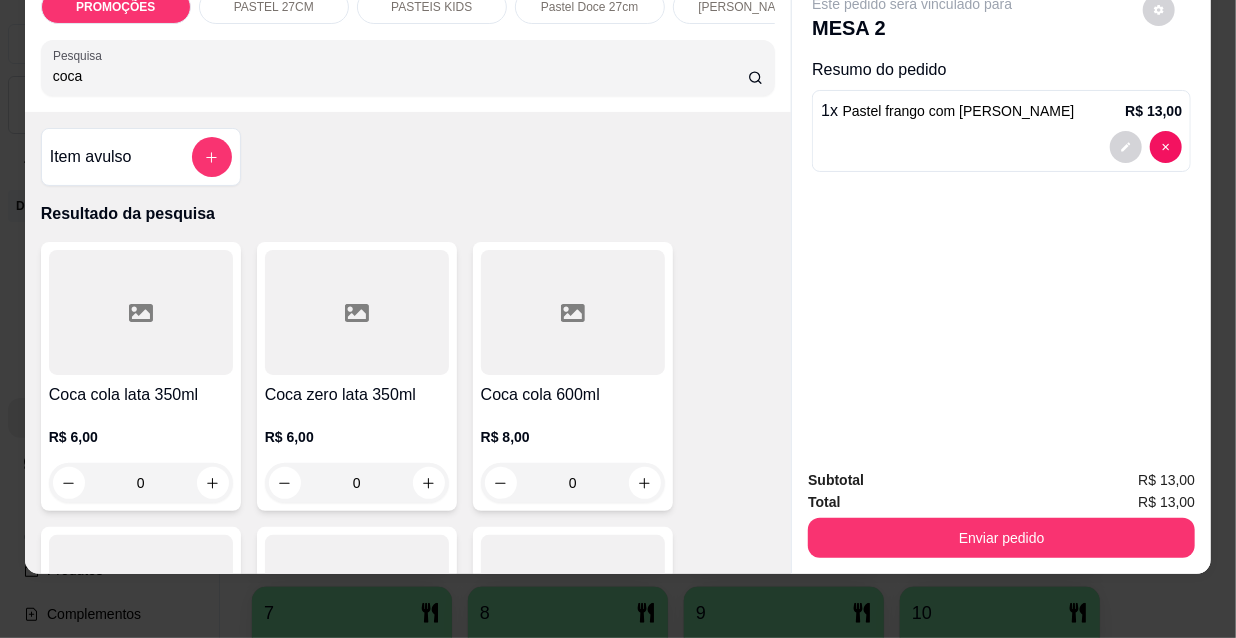 scroll, scrollTop: 51, scrollLeft: 0, axis: vertical 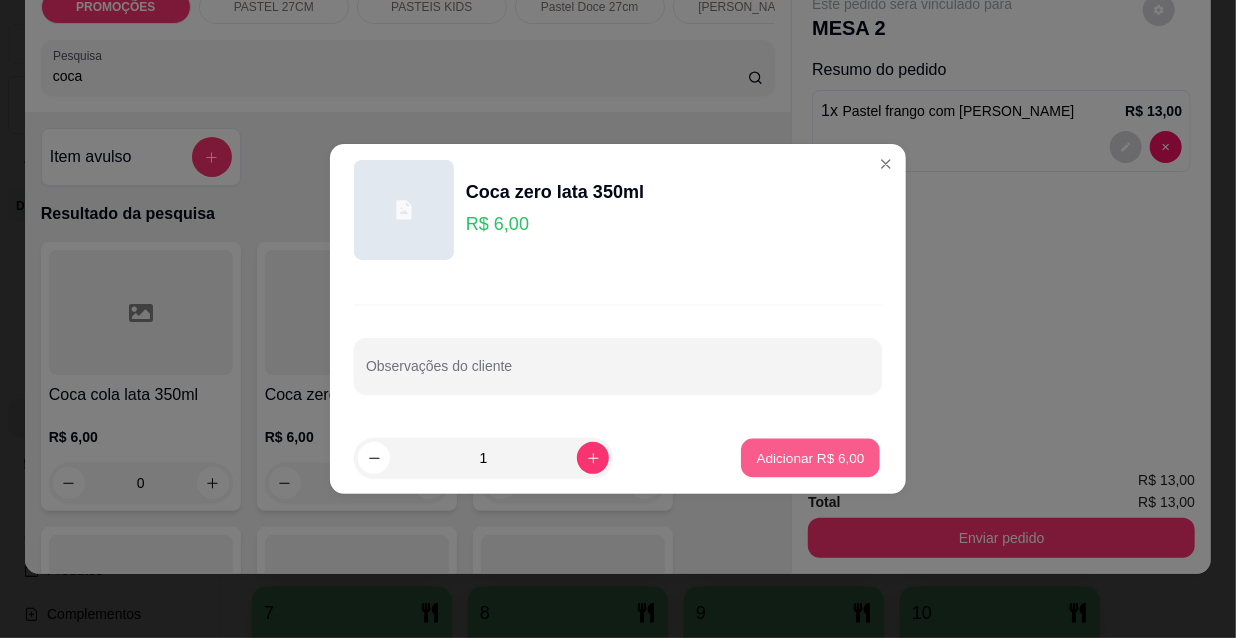 click on "Adicionar   R$ 6,00" at bounding box center (810, 457) 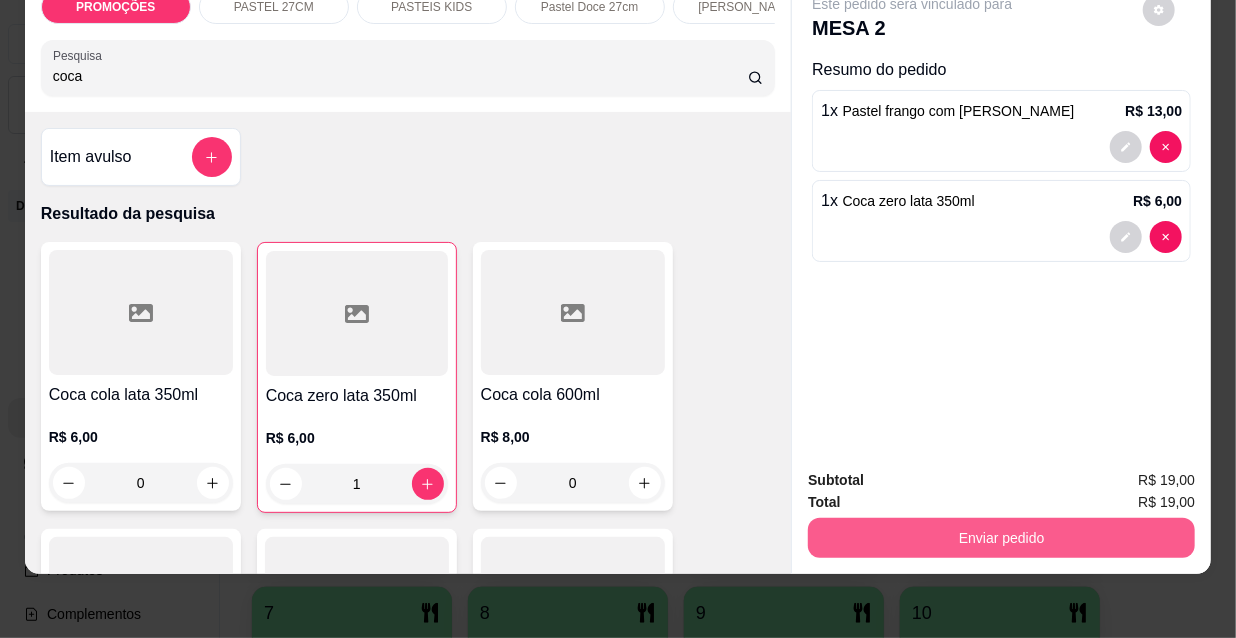 click on "Enviar pedido" at bounding box center [1001, 538] 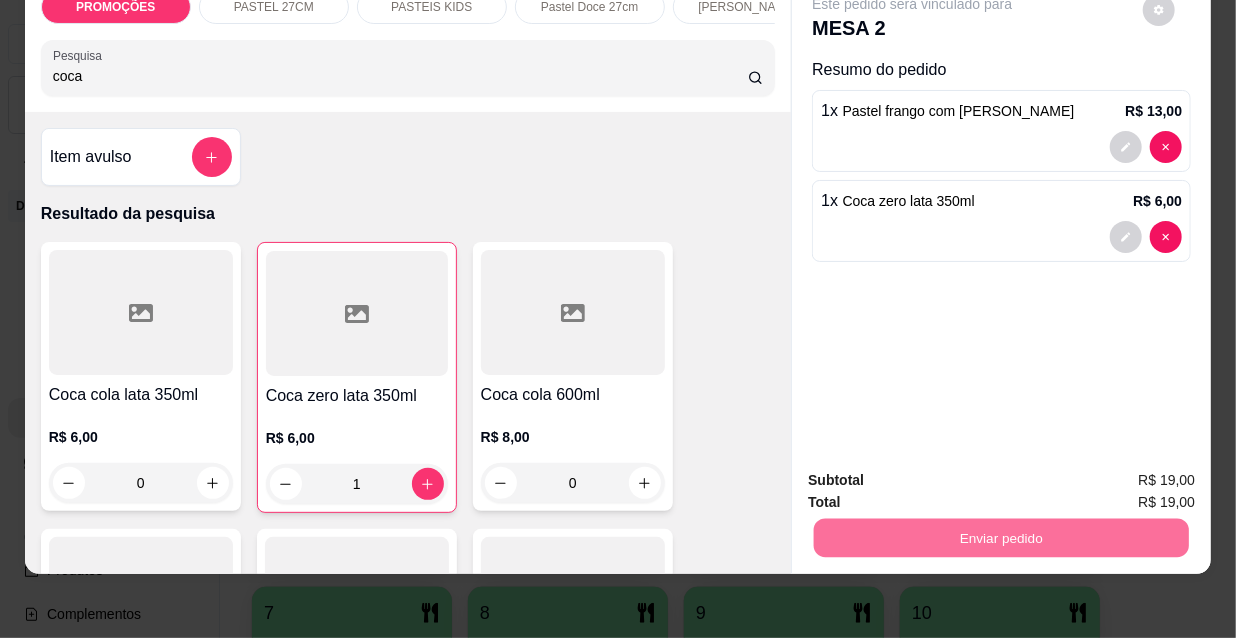 click on "Não registrar e enviar pedido" at bounding box center [937, 474] 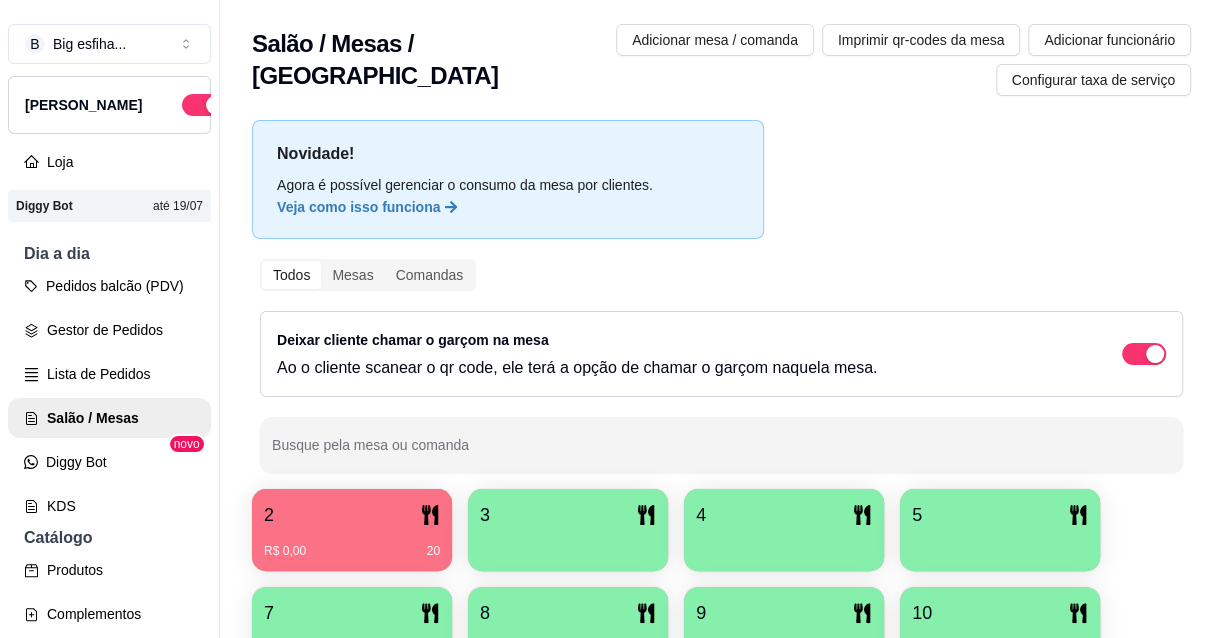 click on "R$ 0,00 20" at bounding box center [352, 544] 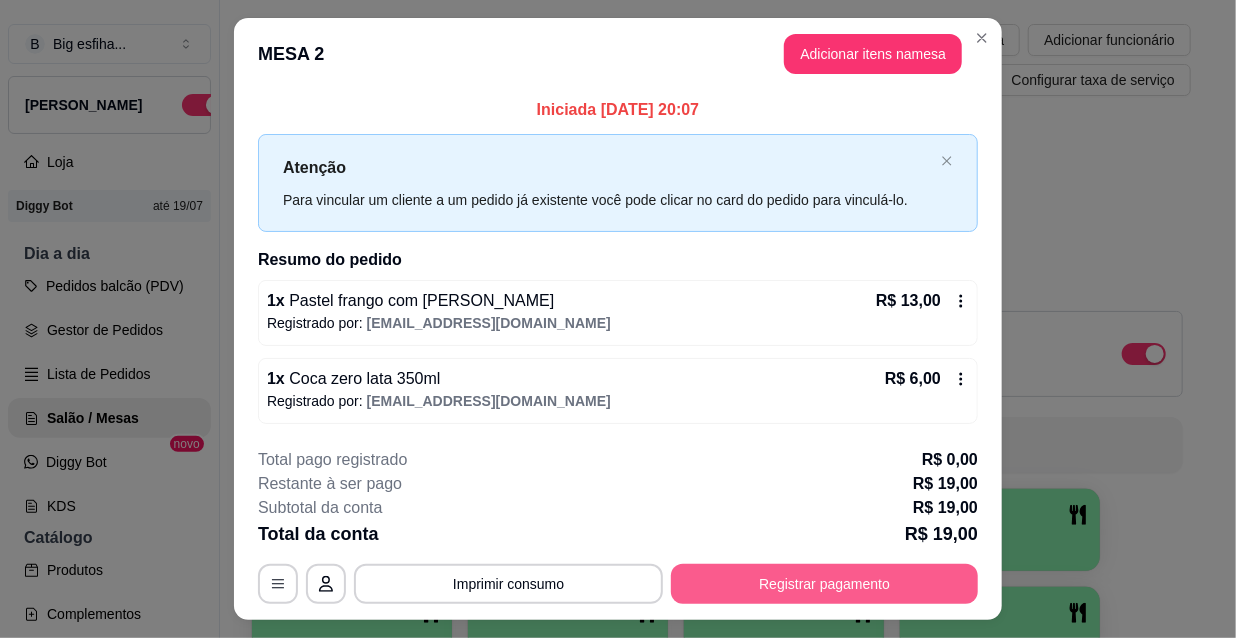 click on "Registrar pagamento" at bounding box center [824, 584] 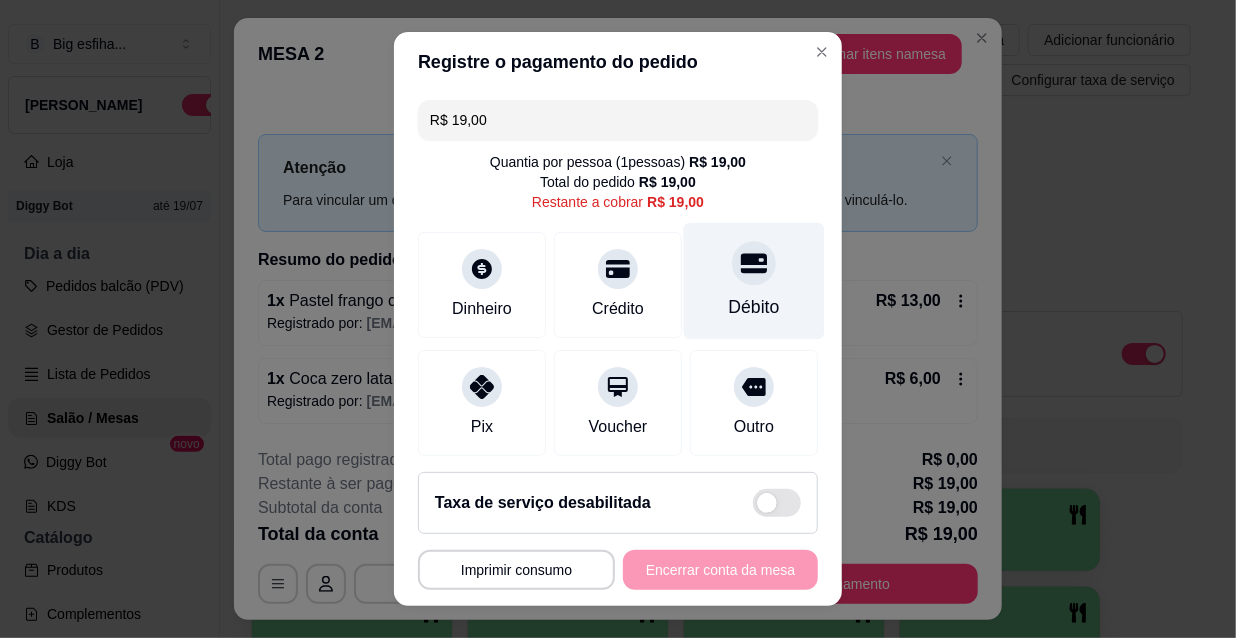 click at bounding box center (754, 263) 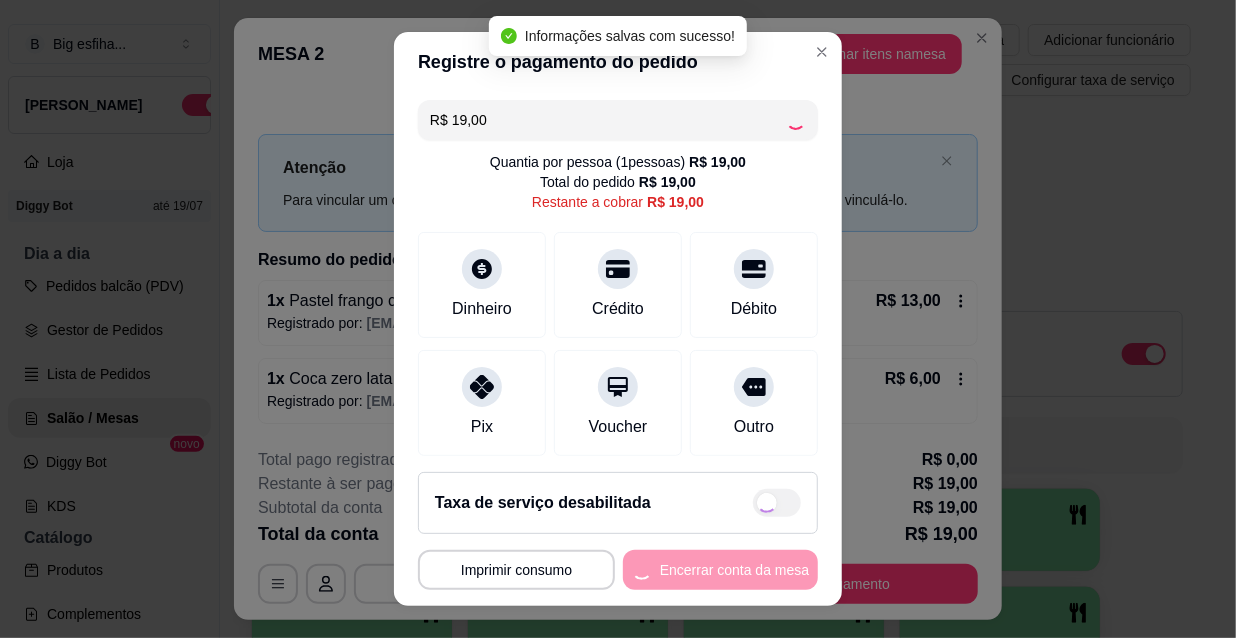 type on "R$ 0,00" 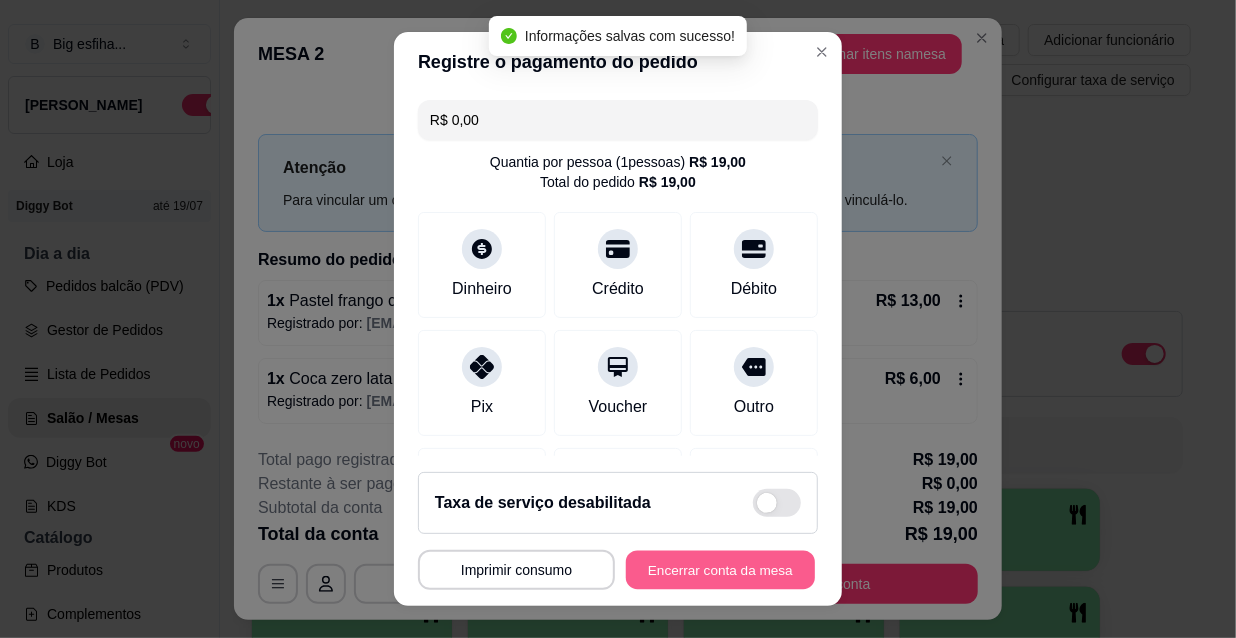 click on "Encerrar conta da mesa" at bounding box center (720, 570) 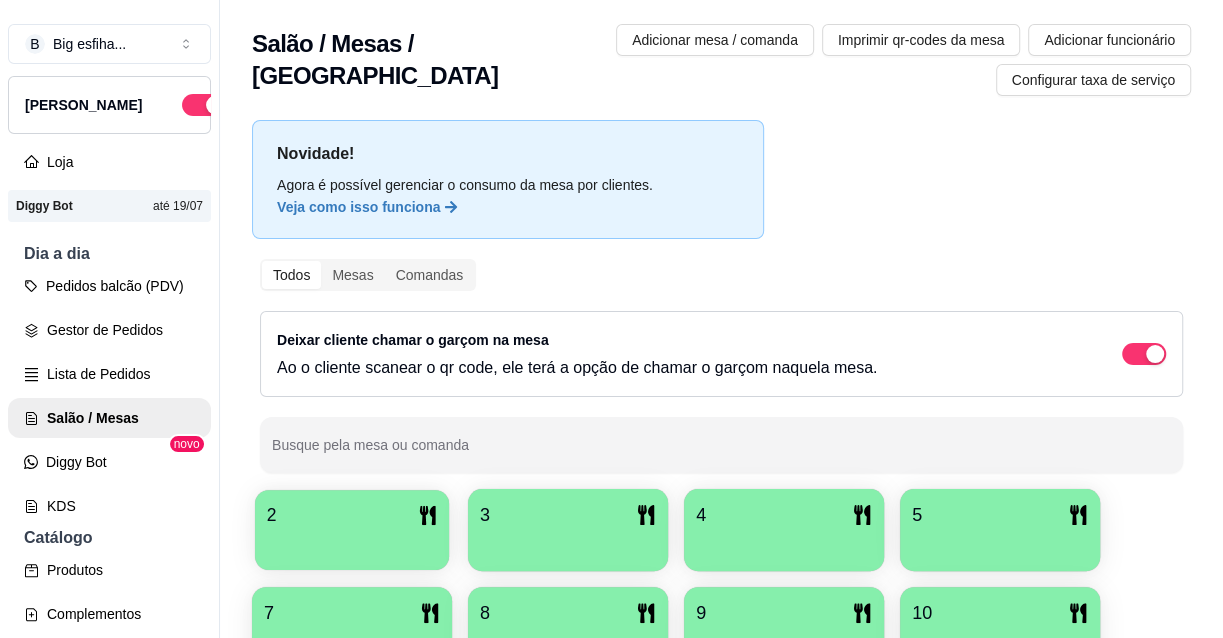 click at bounding box center (352, 543) 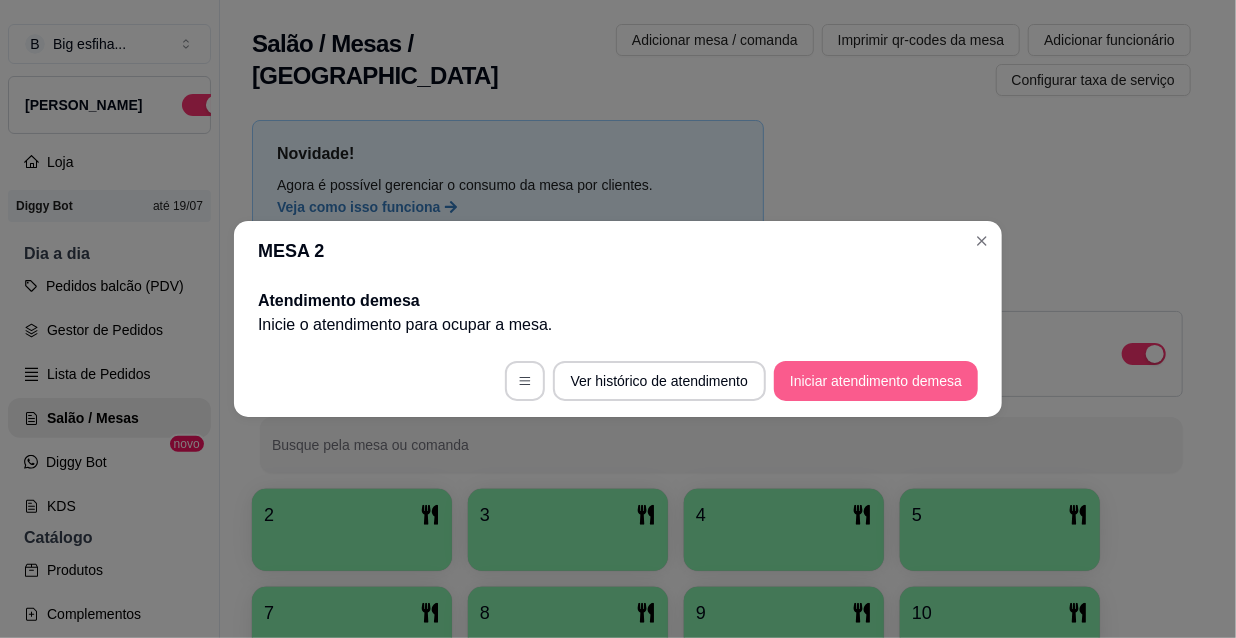 click on "Iniciar atendimento de  mesa" at bounding box center [876, 381] 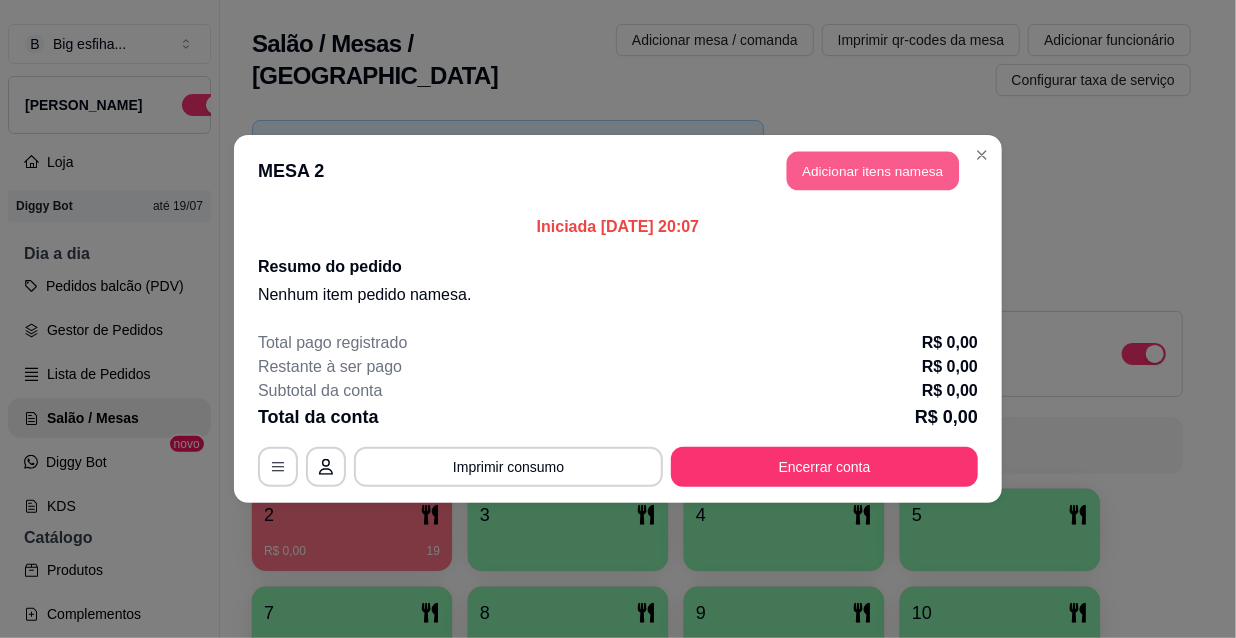 click on "Adicionar itens na  mesa" at bounding box center (873, 171) 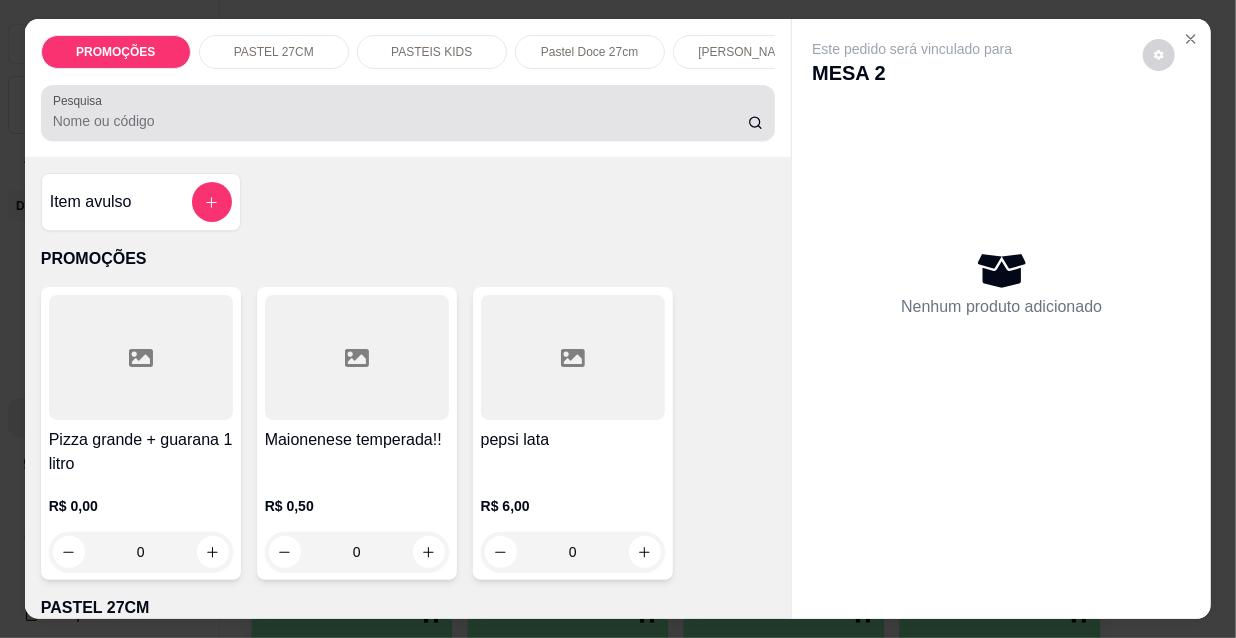 click at bounding box center [408, 113] 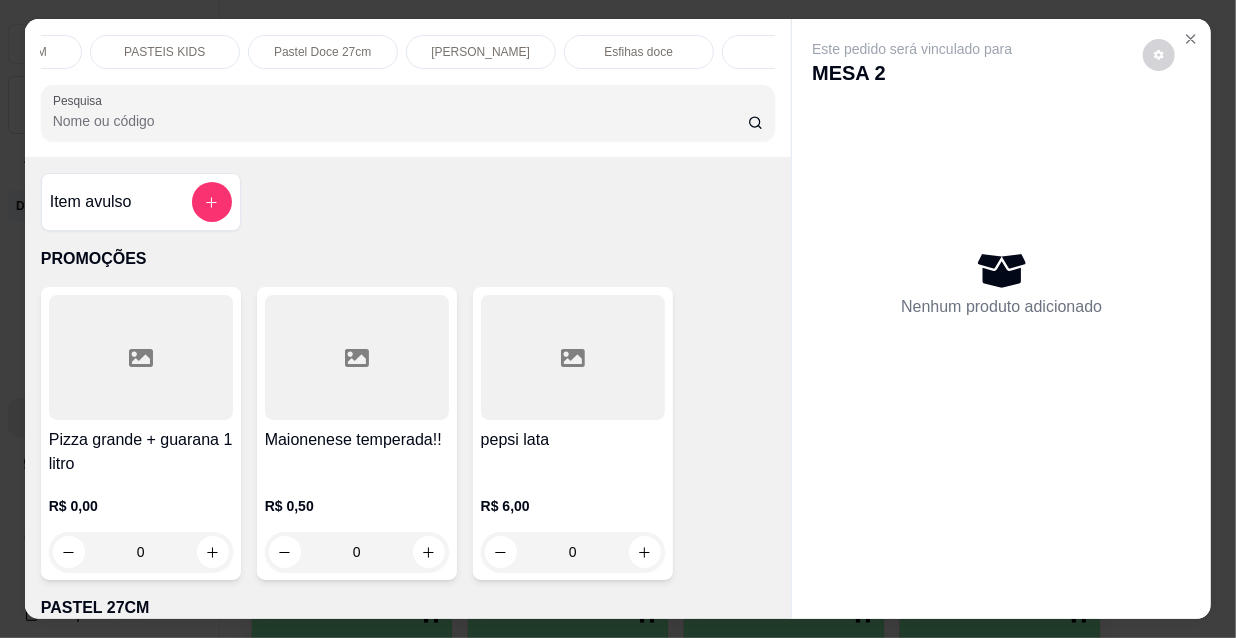 scroll, scrollTop: 0, scrollLeft: 363, axis: horizontal 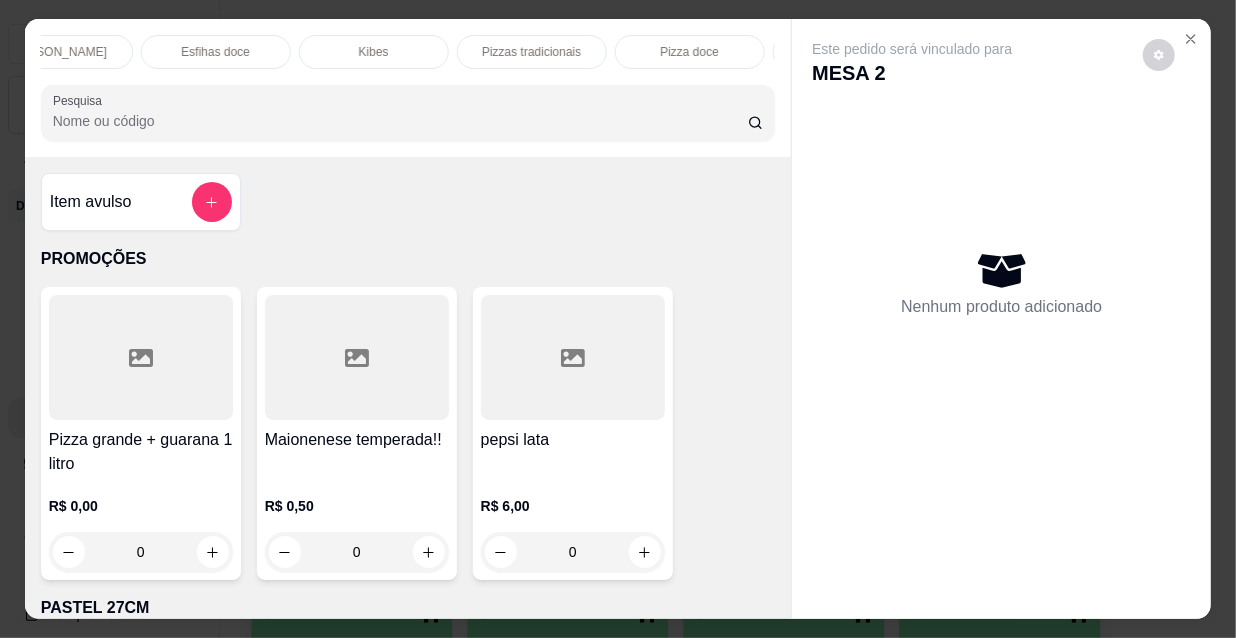 click on "Pizzas tradicionais" at bounding box center [531, 52] 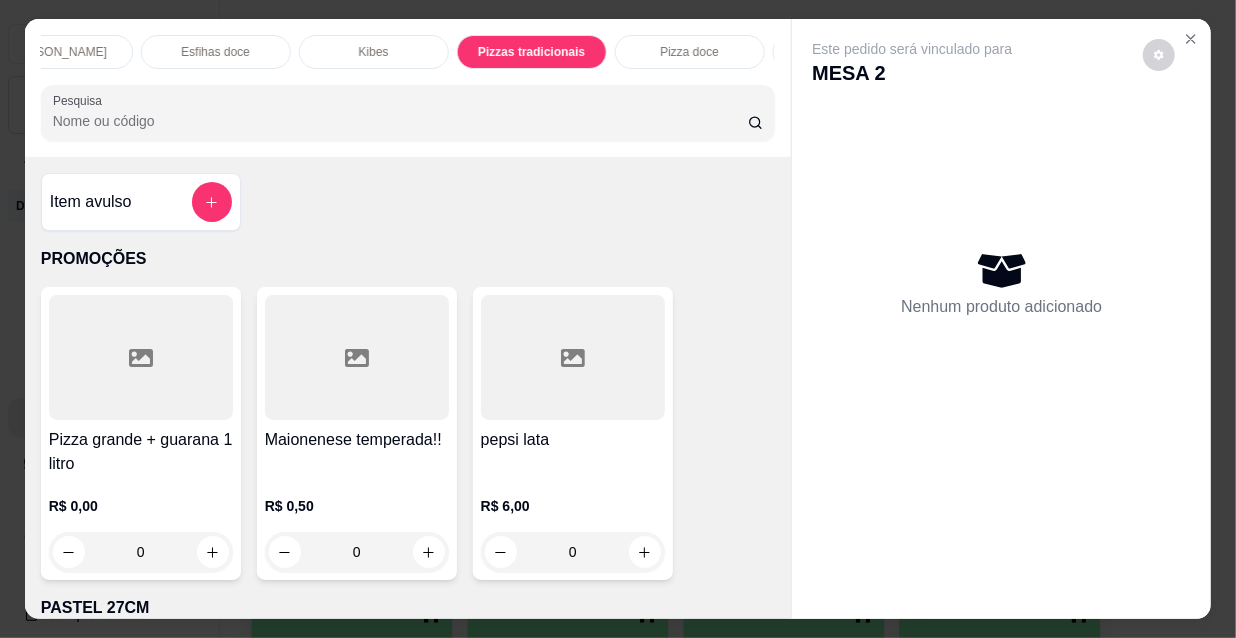 scroll, scrollTop: 15622, scrollLeft: 0, axis: vertical 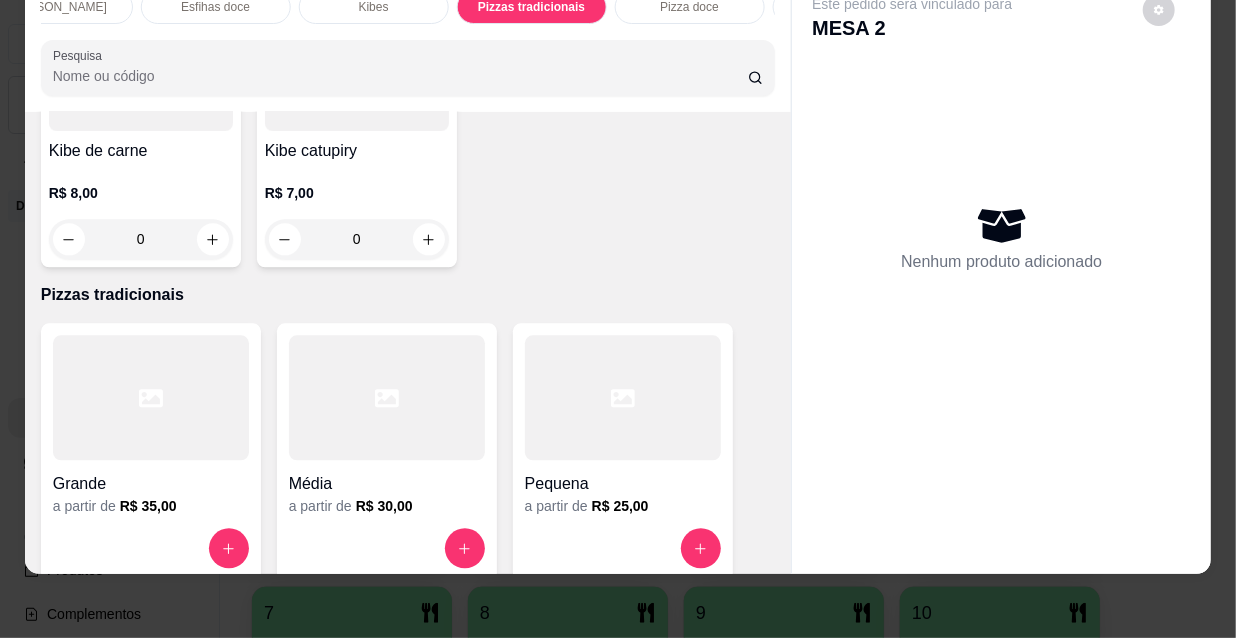 click at bounding box center [151, 397] 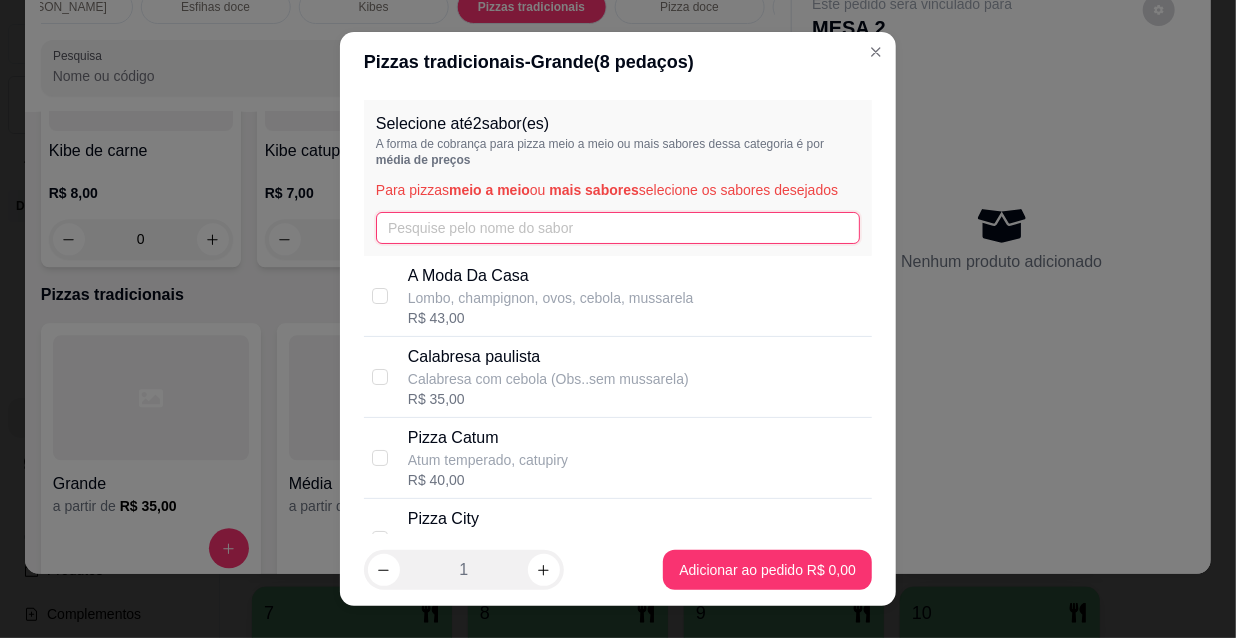 click at bounding box center (618, 228) 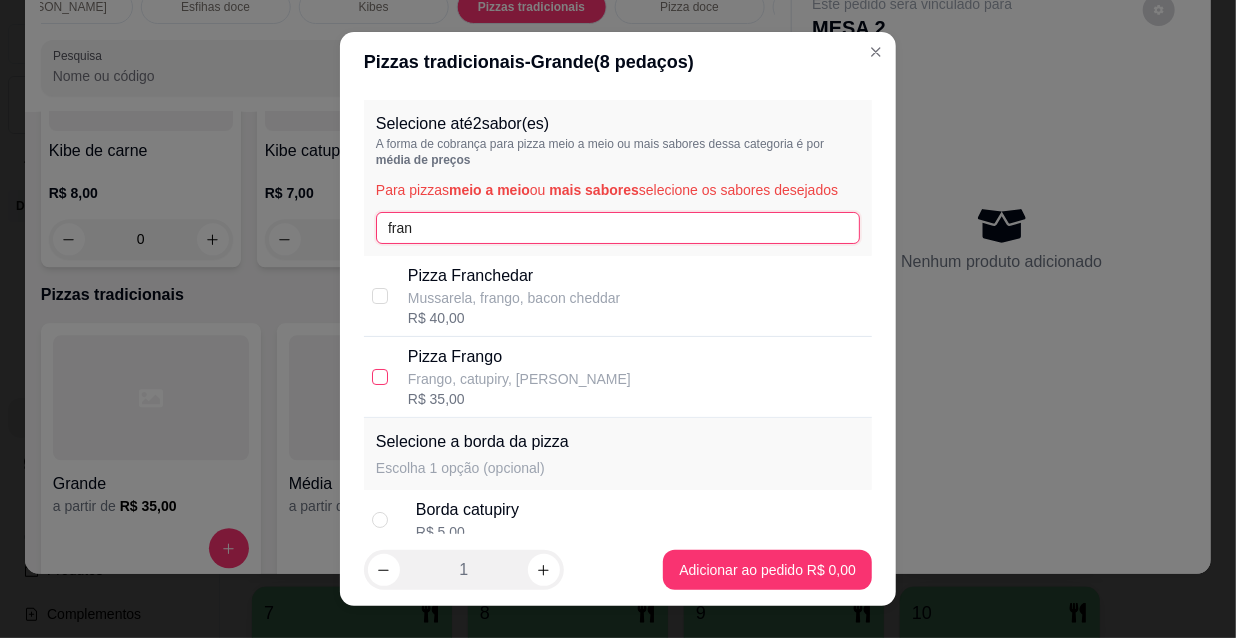 type on "fran" 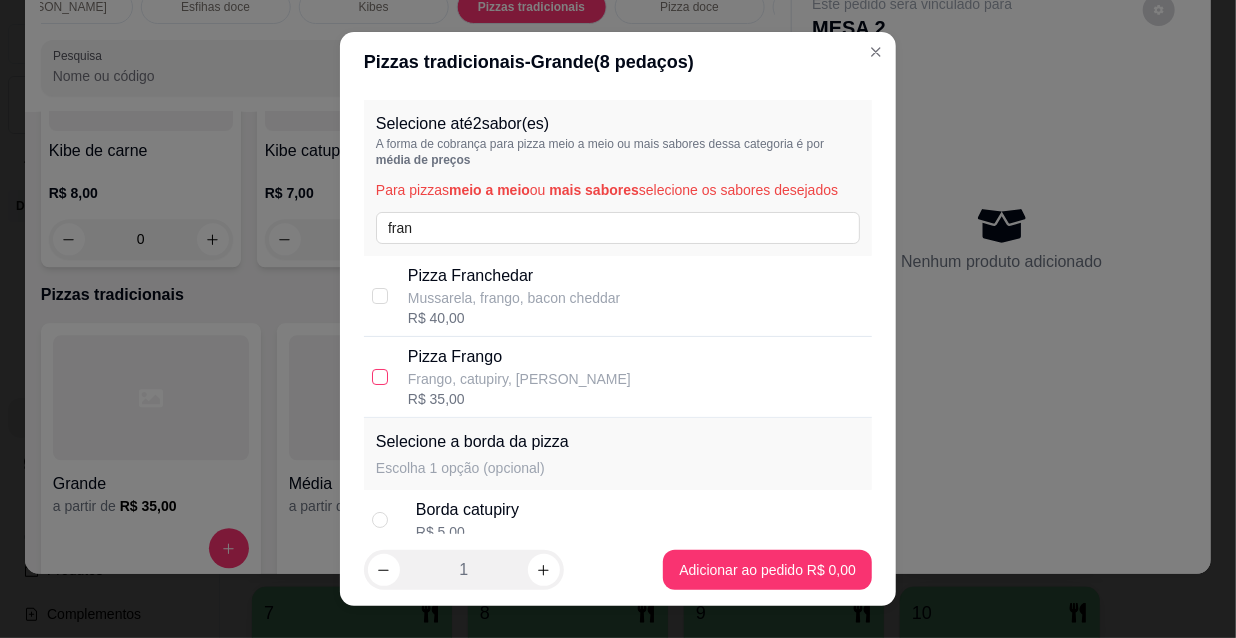 click at bounding box center [380, 377] 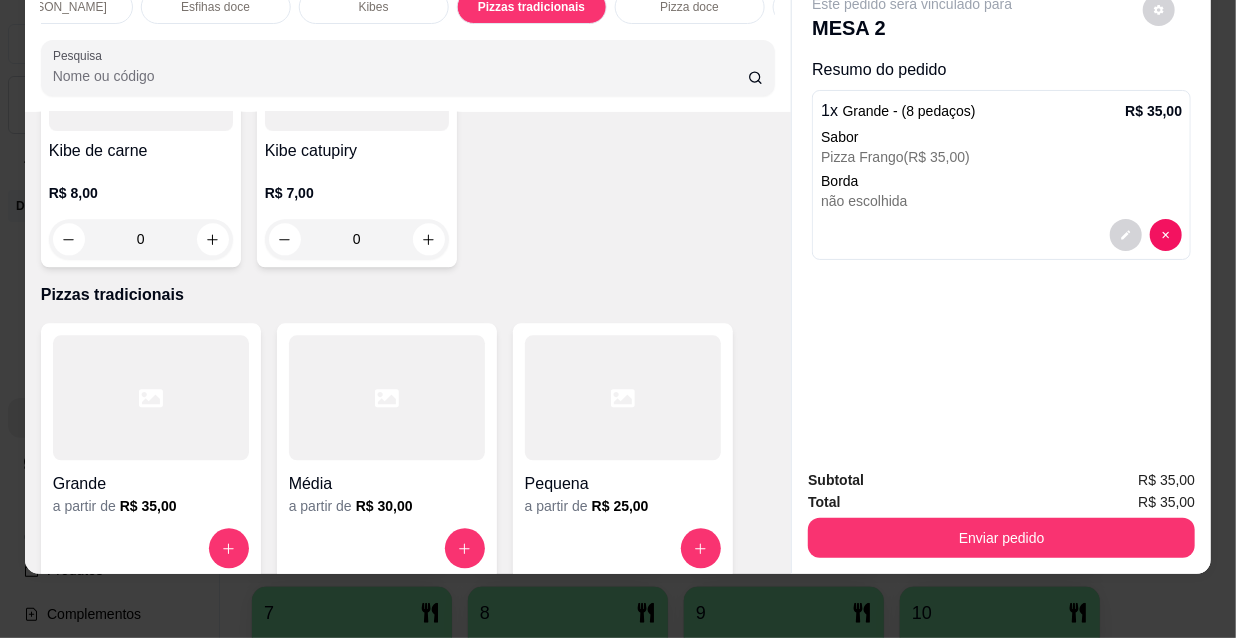 click at bounding box center [151, 397] 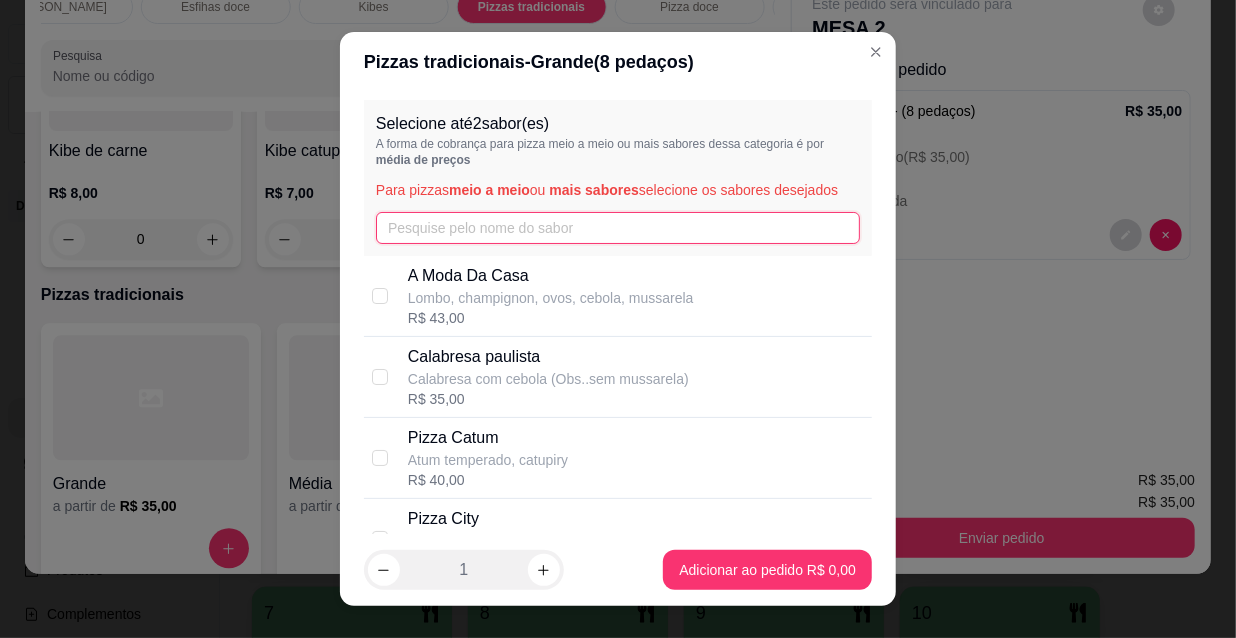 click at bounding box center [618, 228] 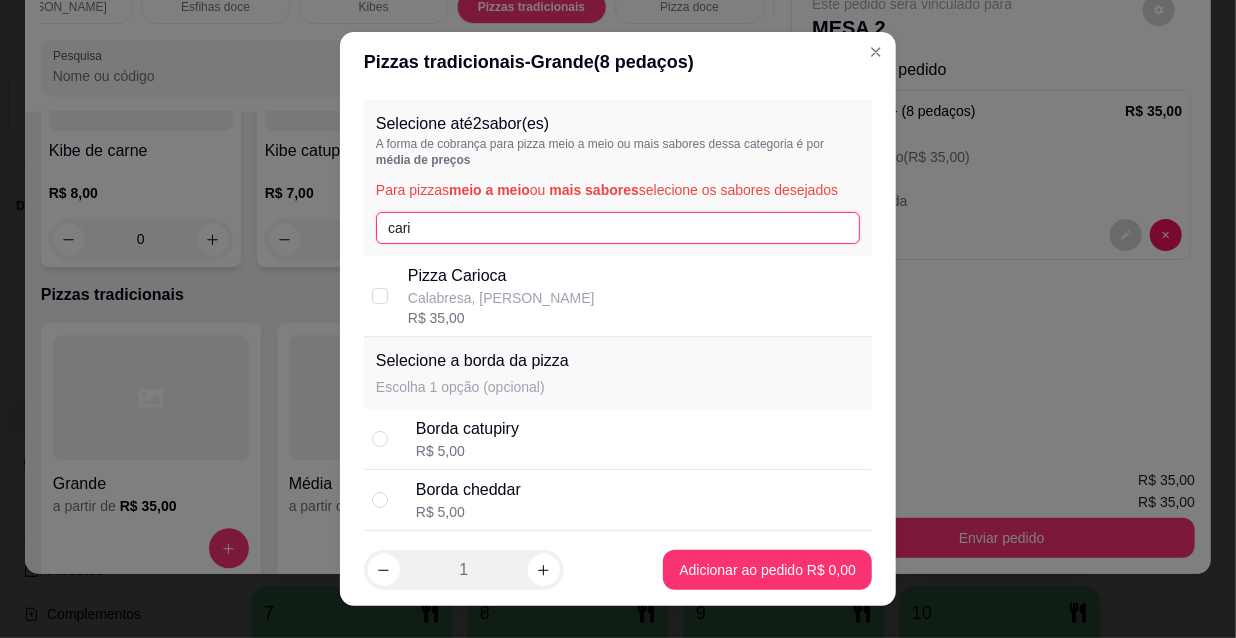type on "cari" 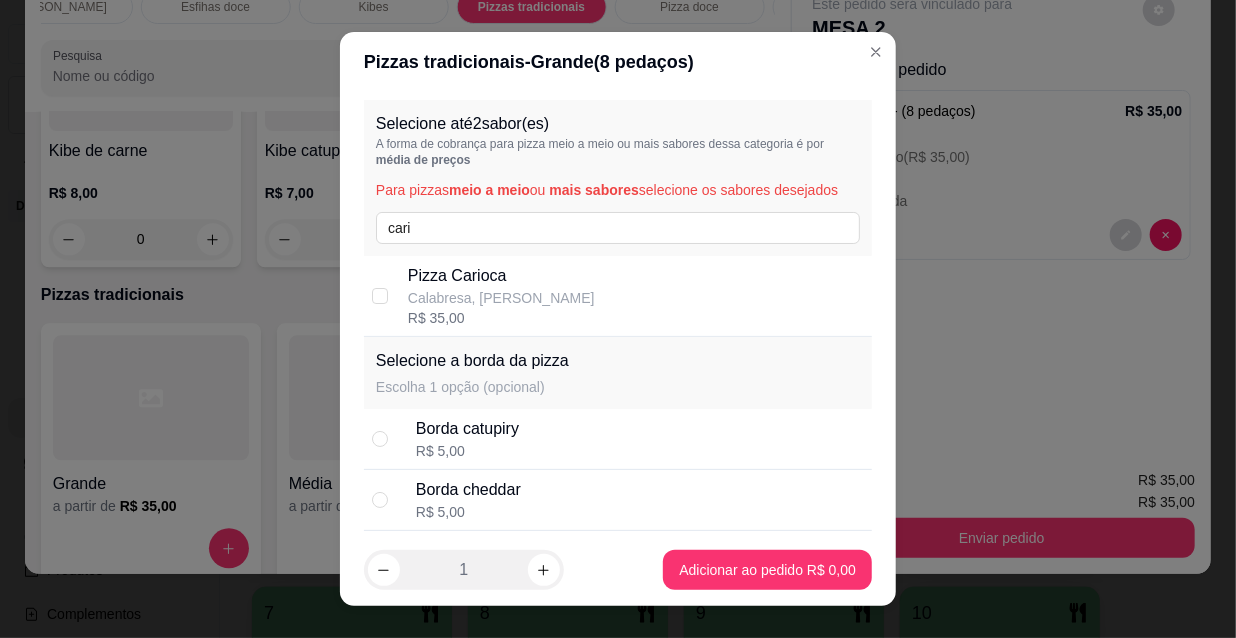 click on "R$ 35,00" at bounding box center [501, 318] 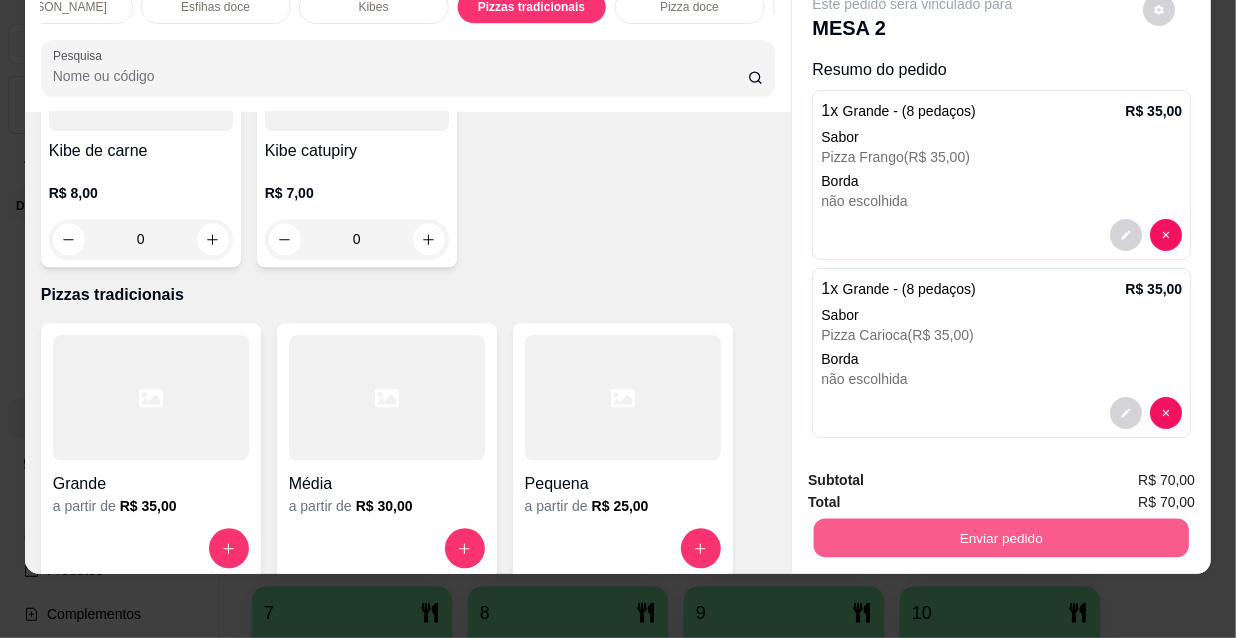 click on "Enviar pedido" at bounding box center (1001, 537) 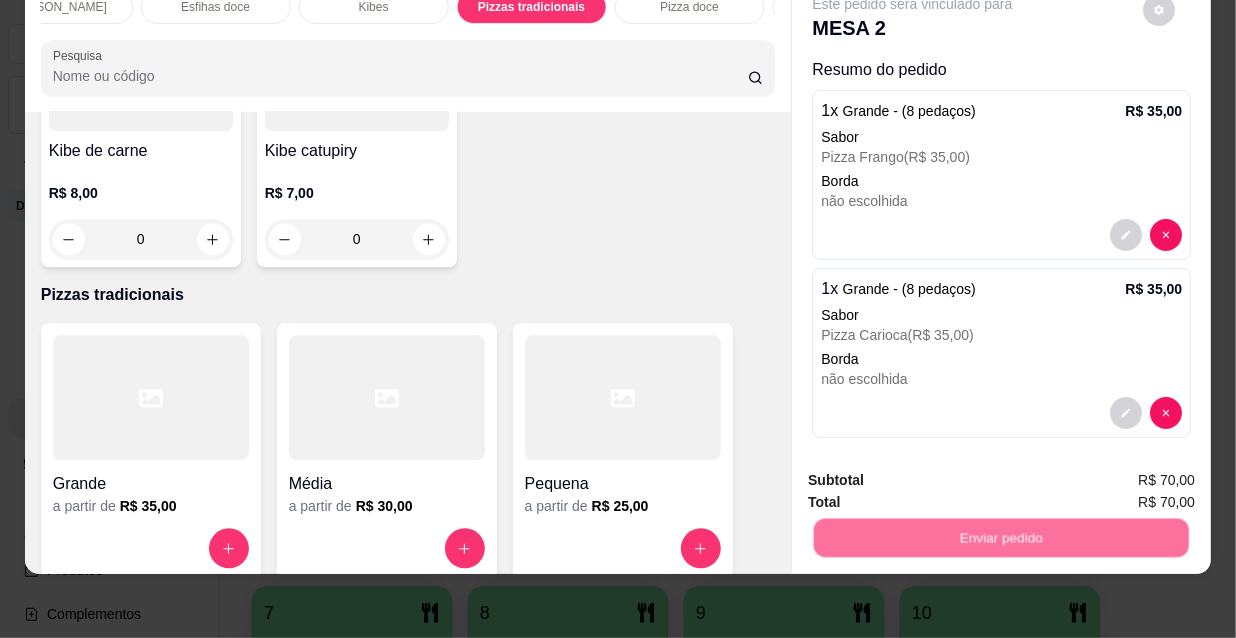 click on "Não registrar e enviar pedido" at bounding box center [937, 475] 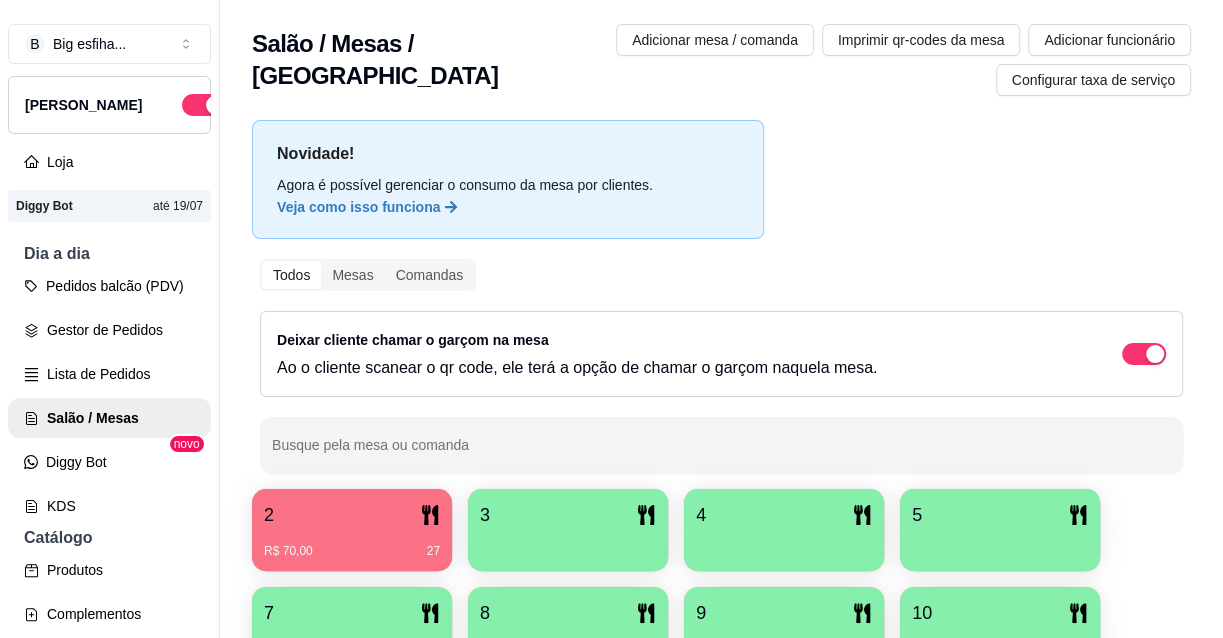 click on "3" at bounding box center [568, 515] 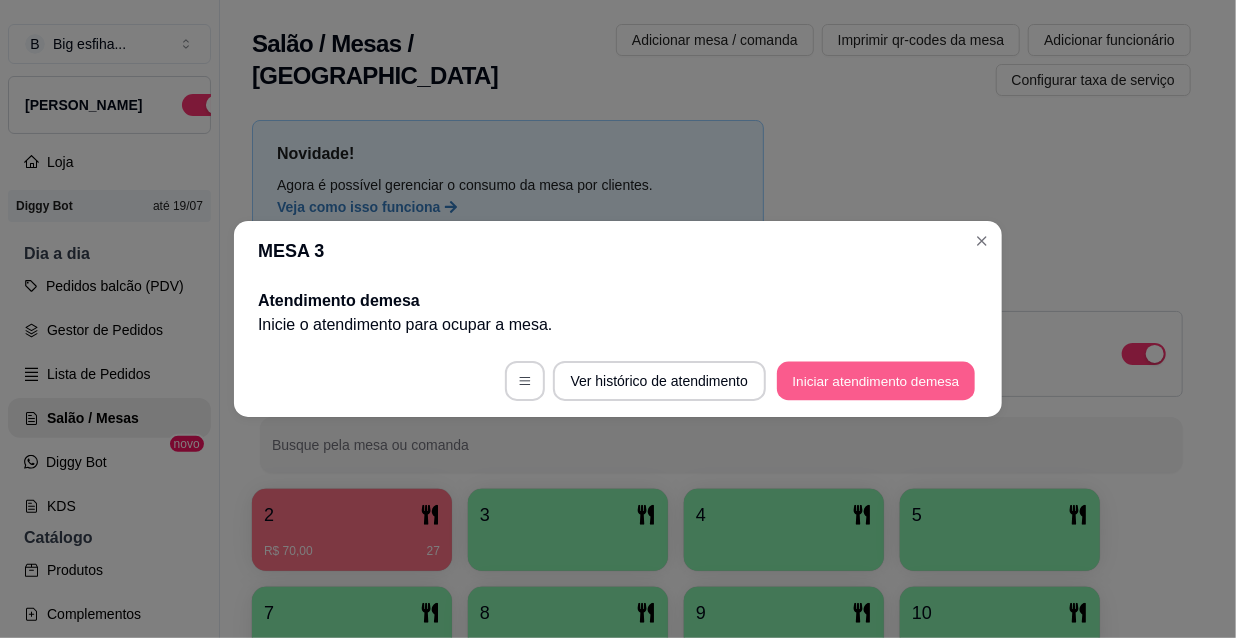 click on "Iniciar atendimento de  mesa" at bounding box center [876, 381] 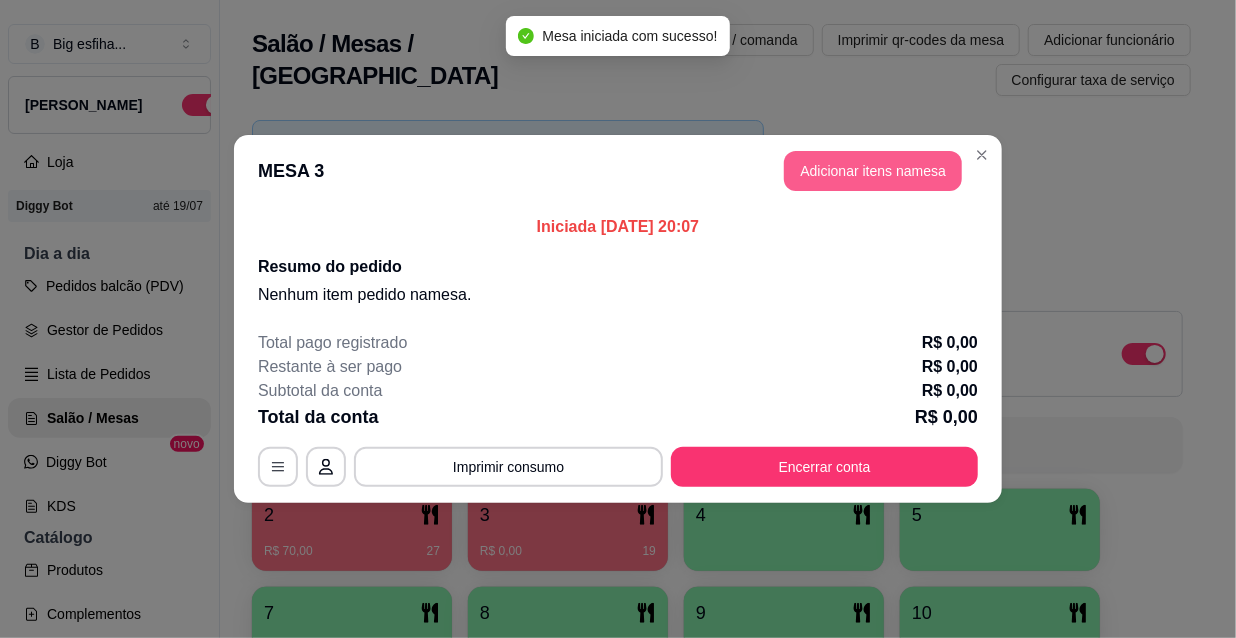 click on "Adicionar itens na  mesa" at bounding box center [873, 171] 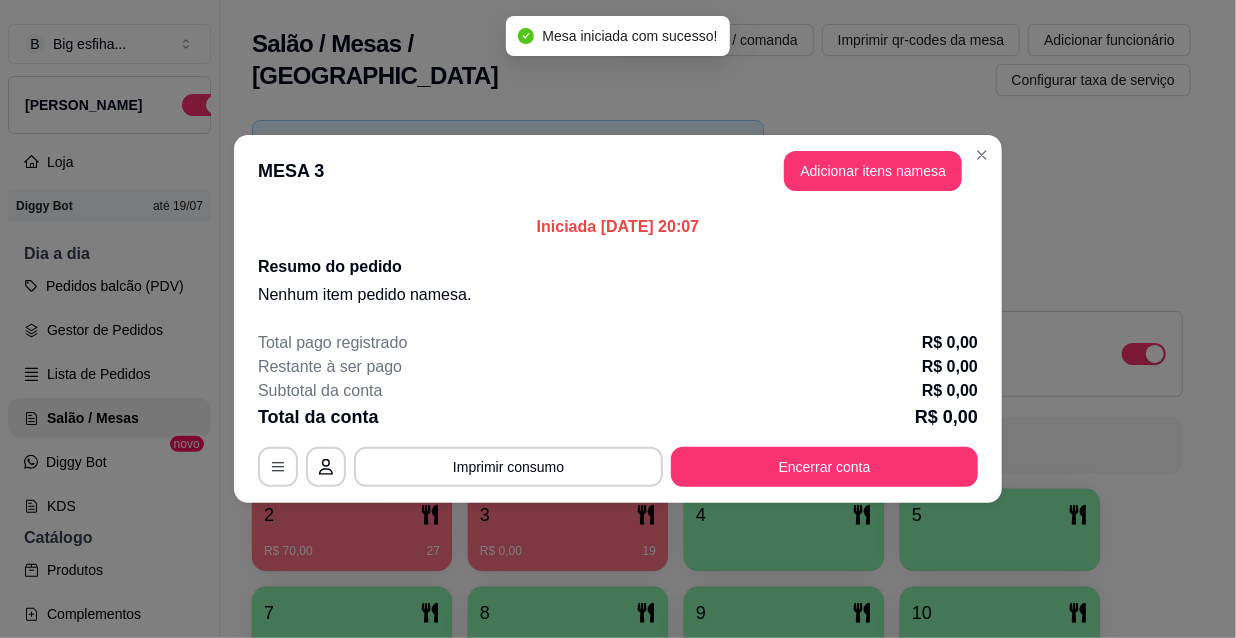 click at bounding box center (408, 113) 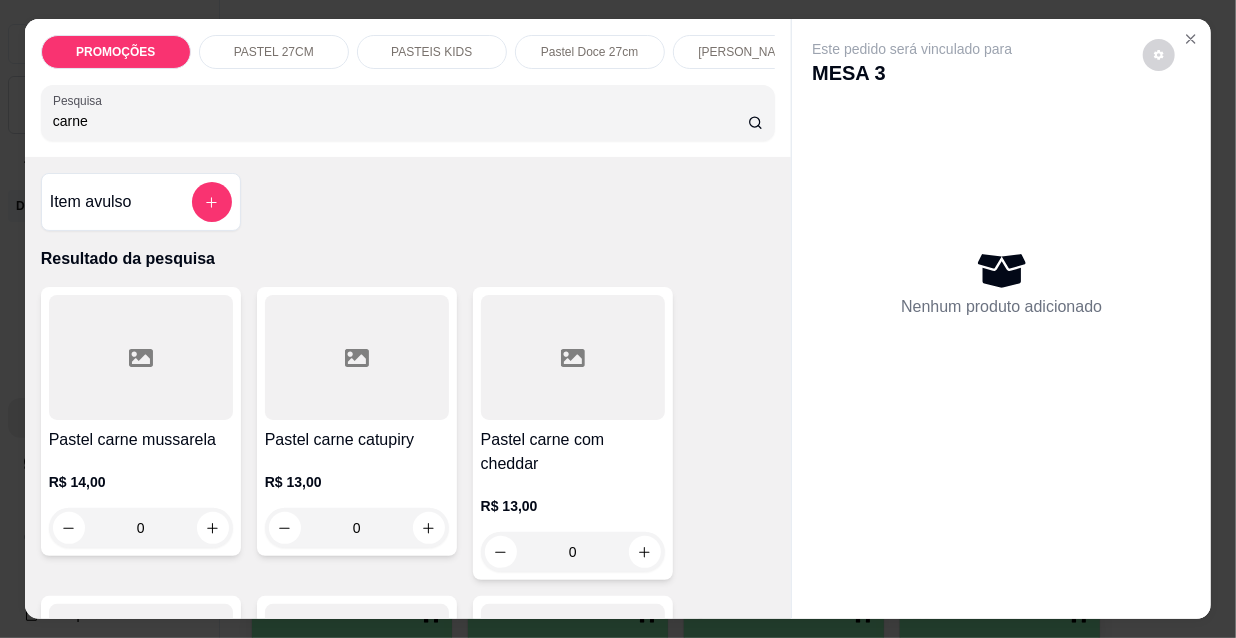 type on "carne" 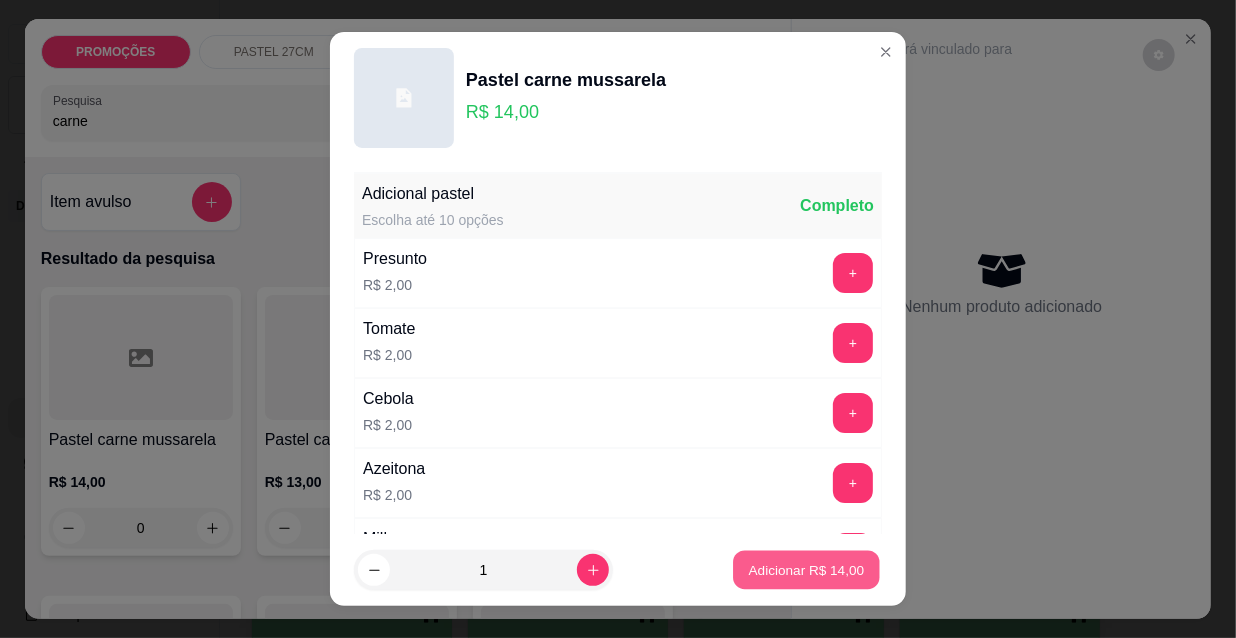 click on "Adicionar   R$ 14,00" at bounding box center [807, 569] 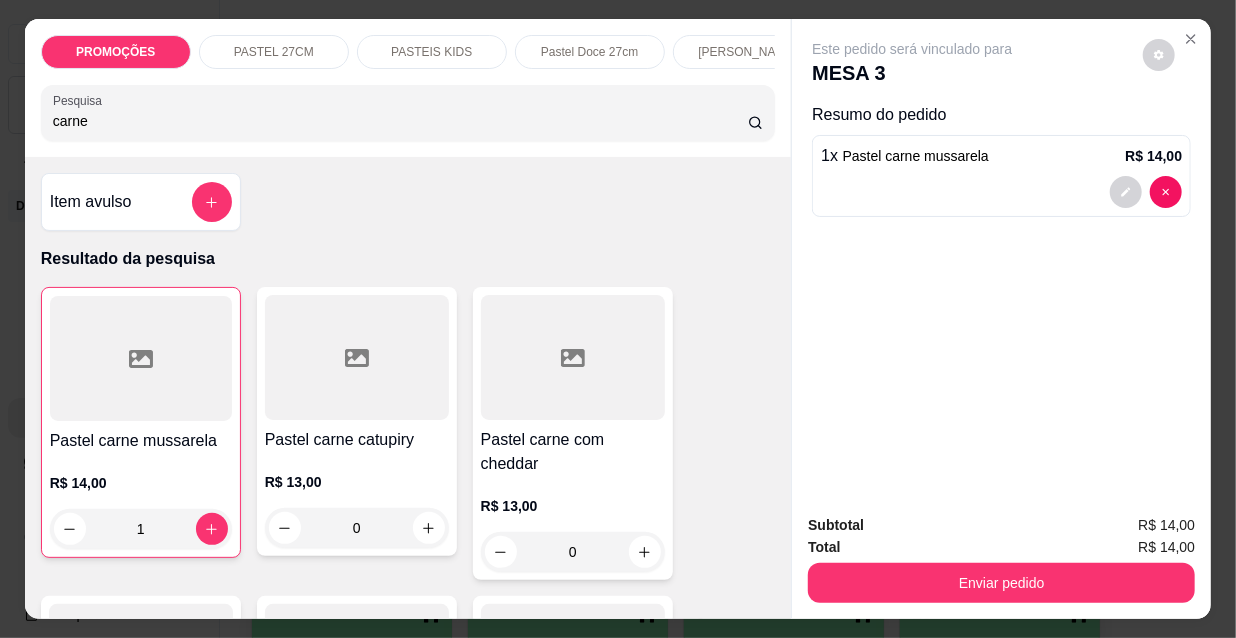type on "1" 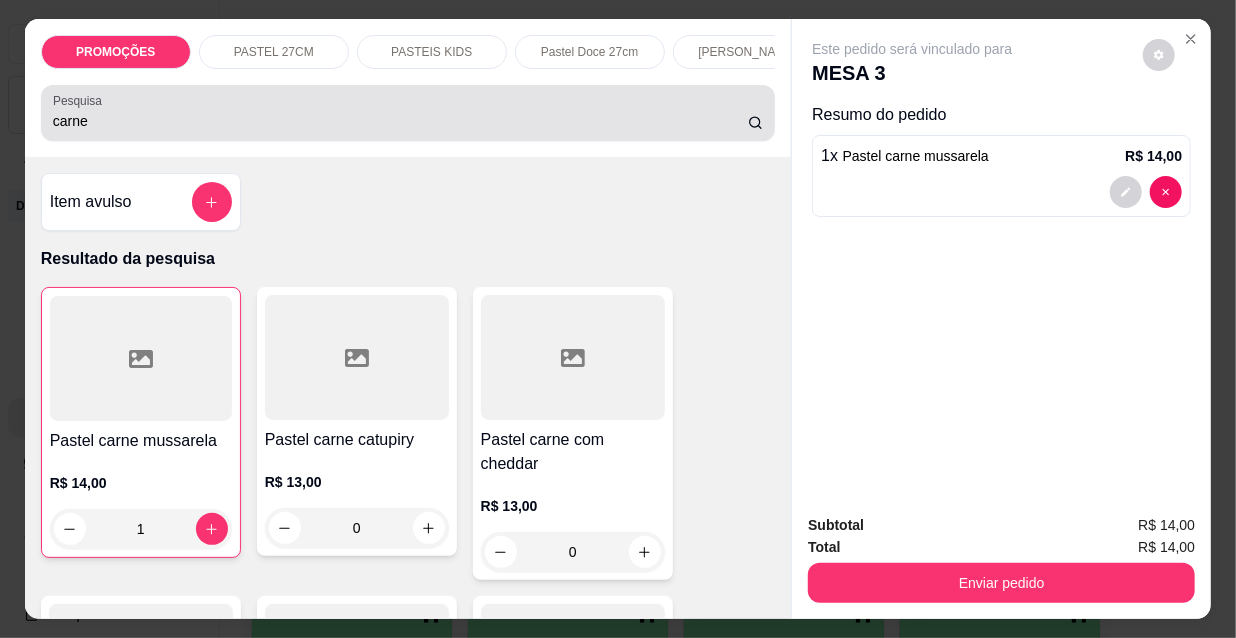 drag, startPoint x: 105, startPoint y: 123, endPoint x: 7, endPoint y: 128, distance: 98.12747 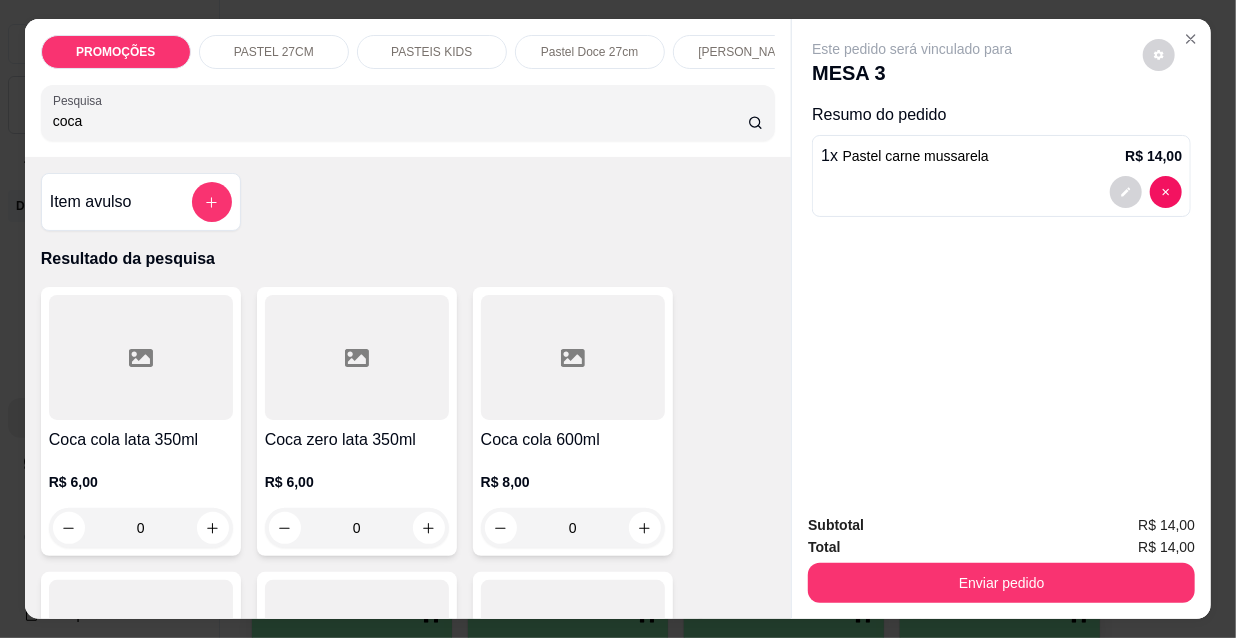 type on "coca" 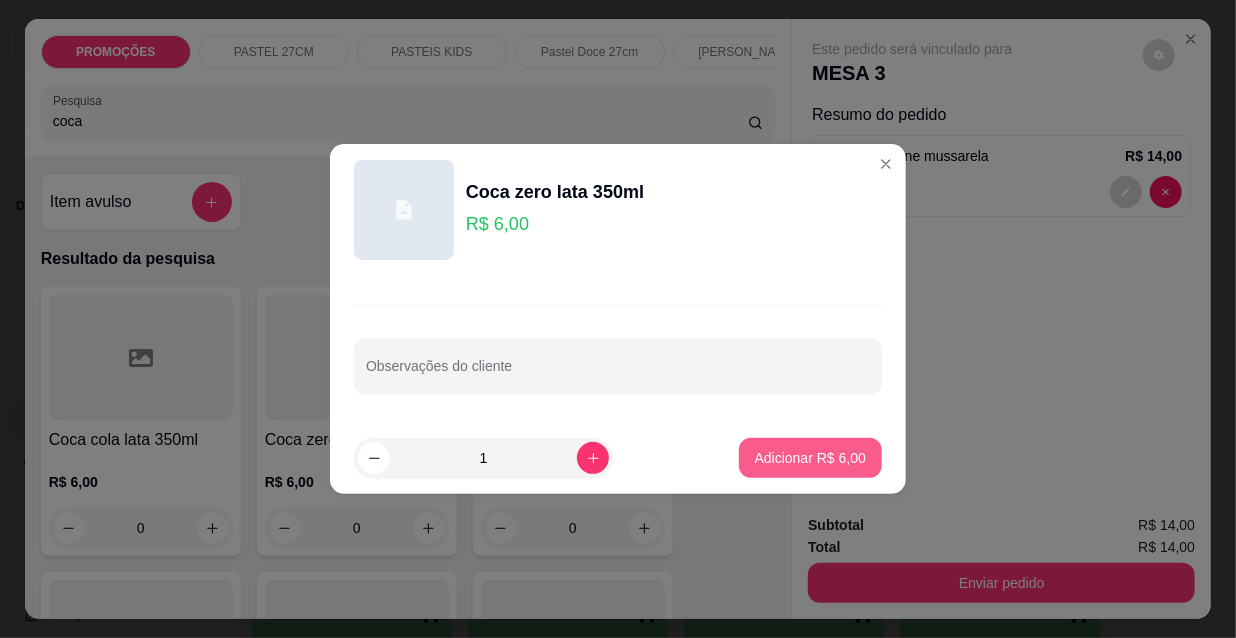 click on "Adicionar   R$ 6,00" at bounding box center [810, 458] 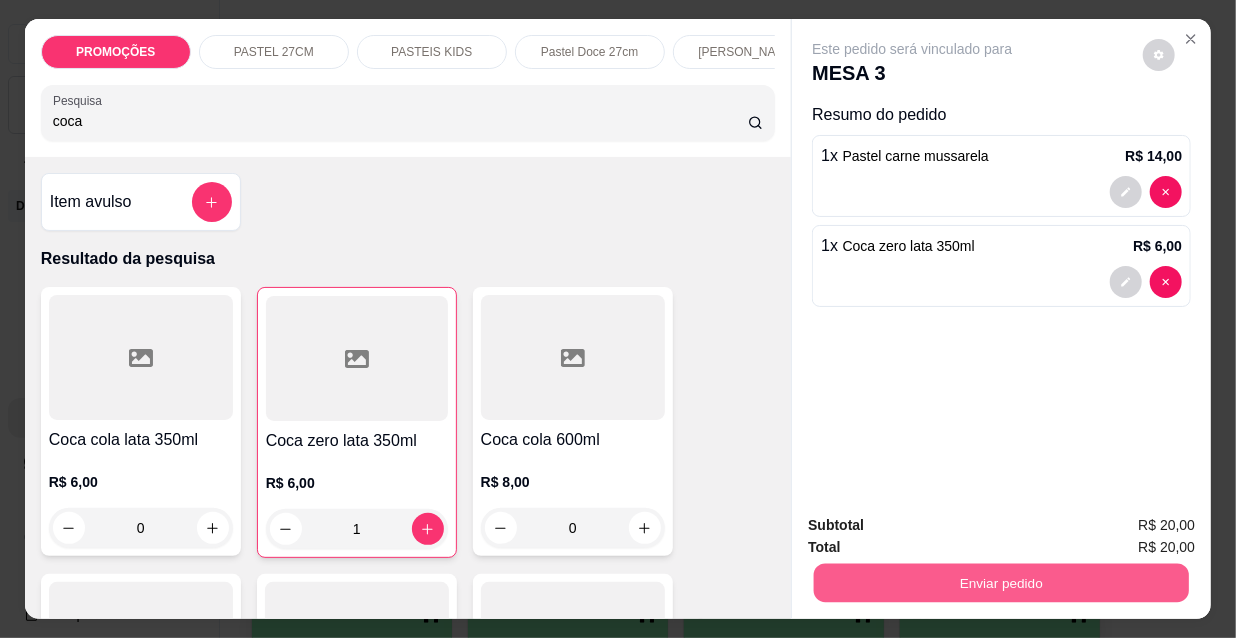 click on "Enviar pedido" at bounding box center (1001, 582) 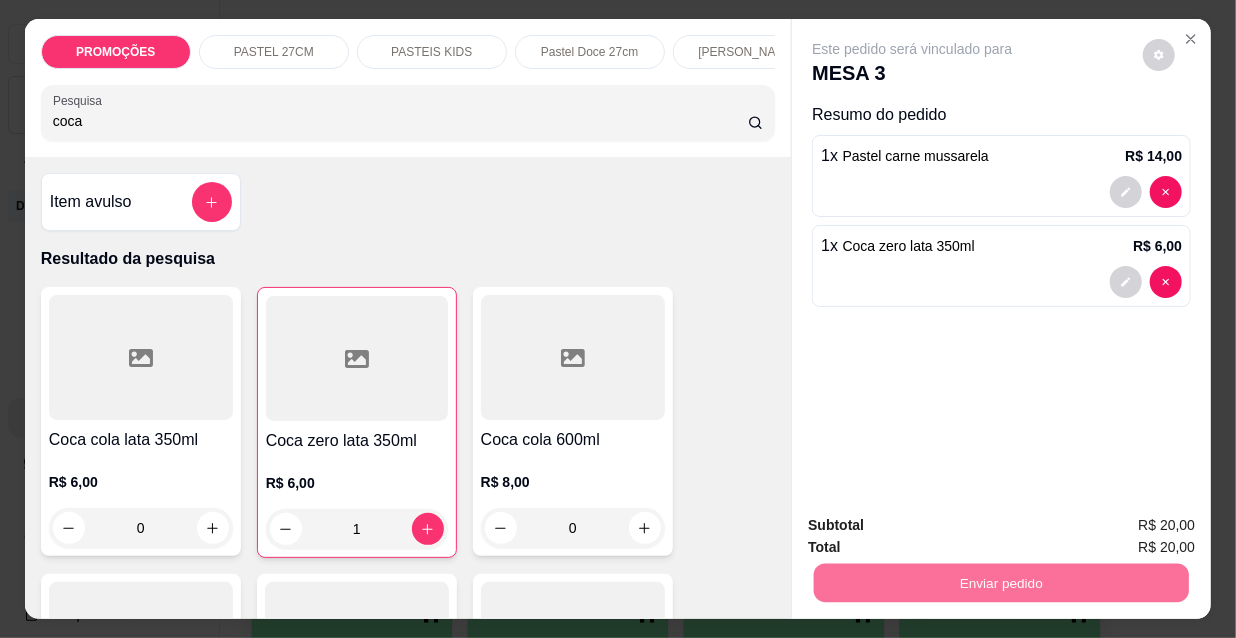 click on "Não registrar e enviar pedido" at bounding box center (937, 527) 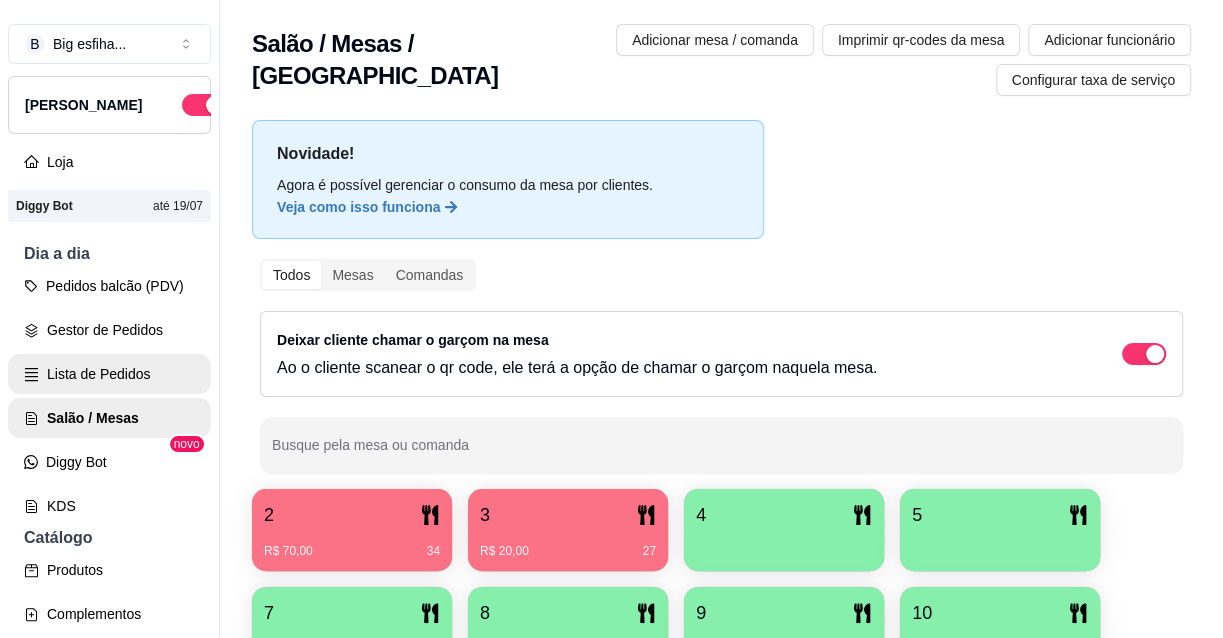 click on "Lista de Pedidos" at bounding box center (109, 374) 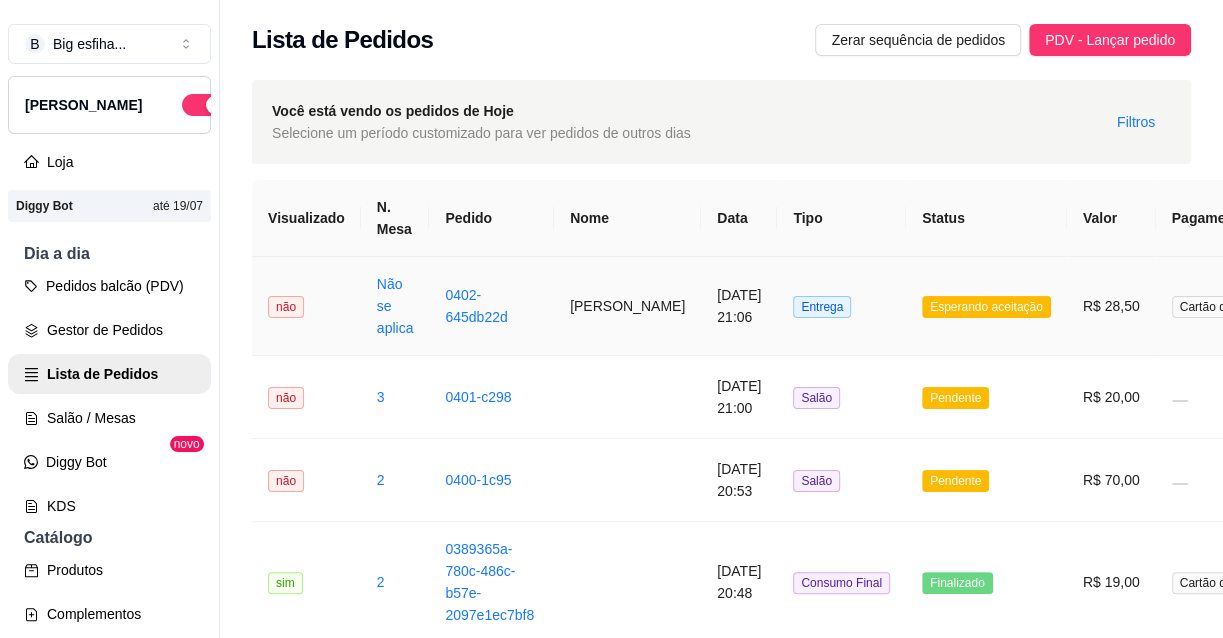 click on "[PERSON_NAME]" at bounding box center (627, 306) 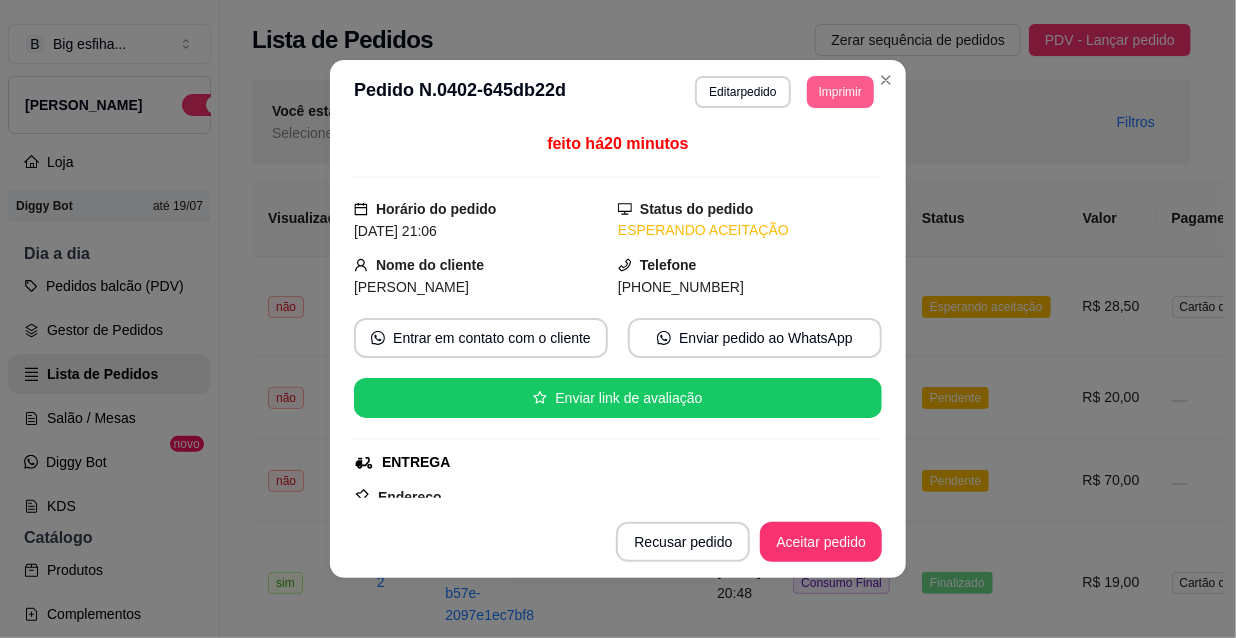 click on "Imprimir" at bounding box center [840, 92] 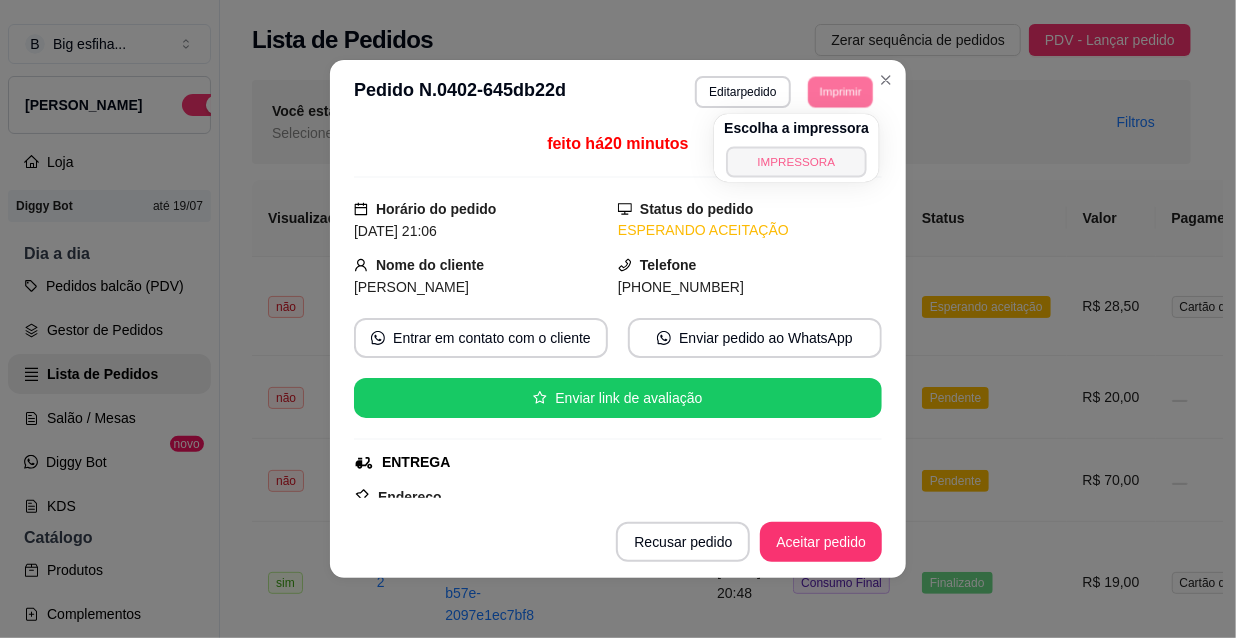 click on "IMPRESSORA" at bounding box center [796, 161] 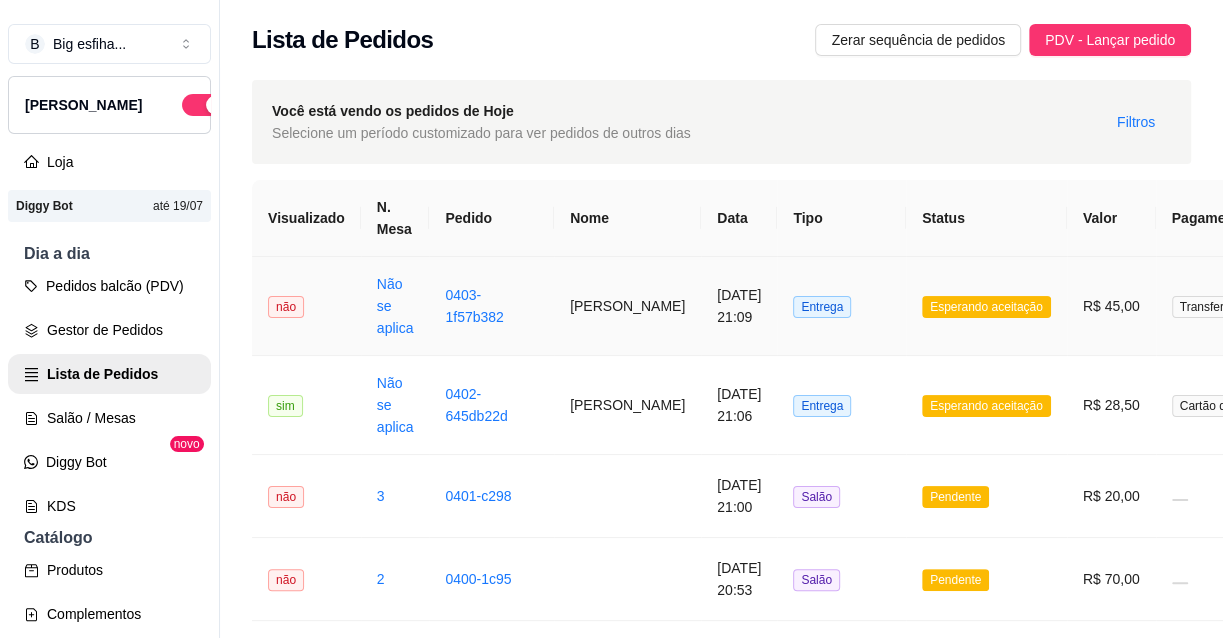 click on "[DATE] 21:09" at bounding box center [739, 306] 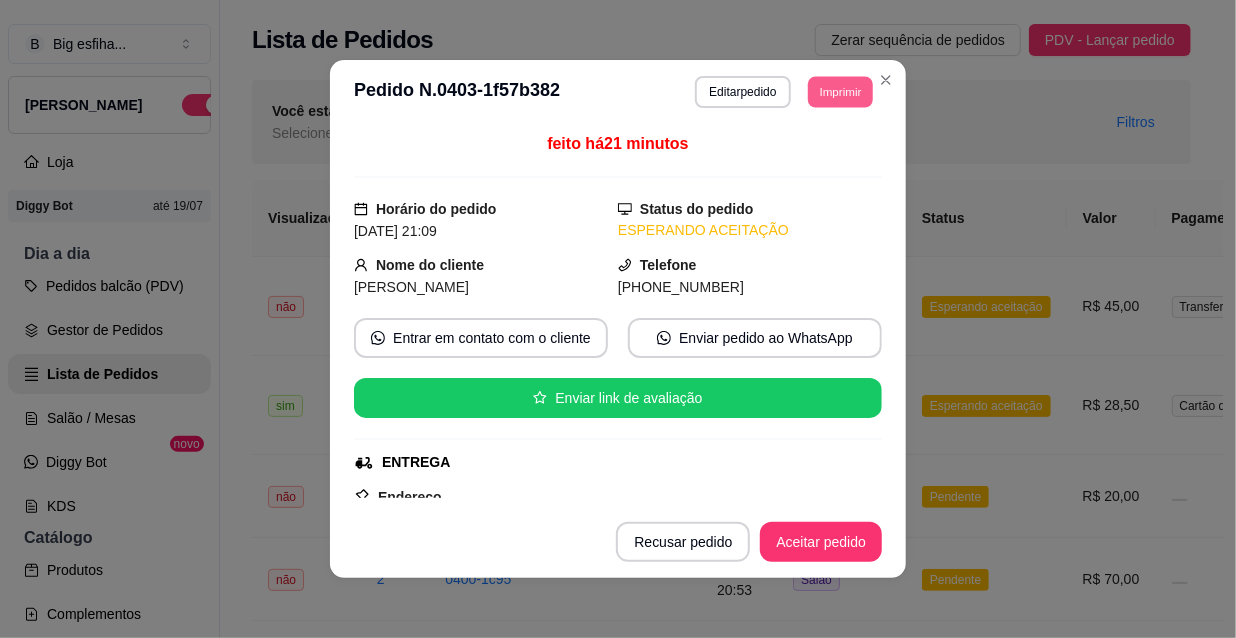 click on "Imprimir" at bounding box center [840, 91] 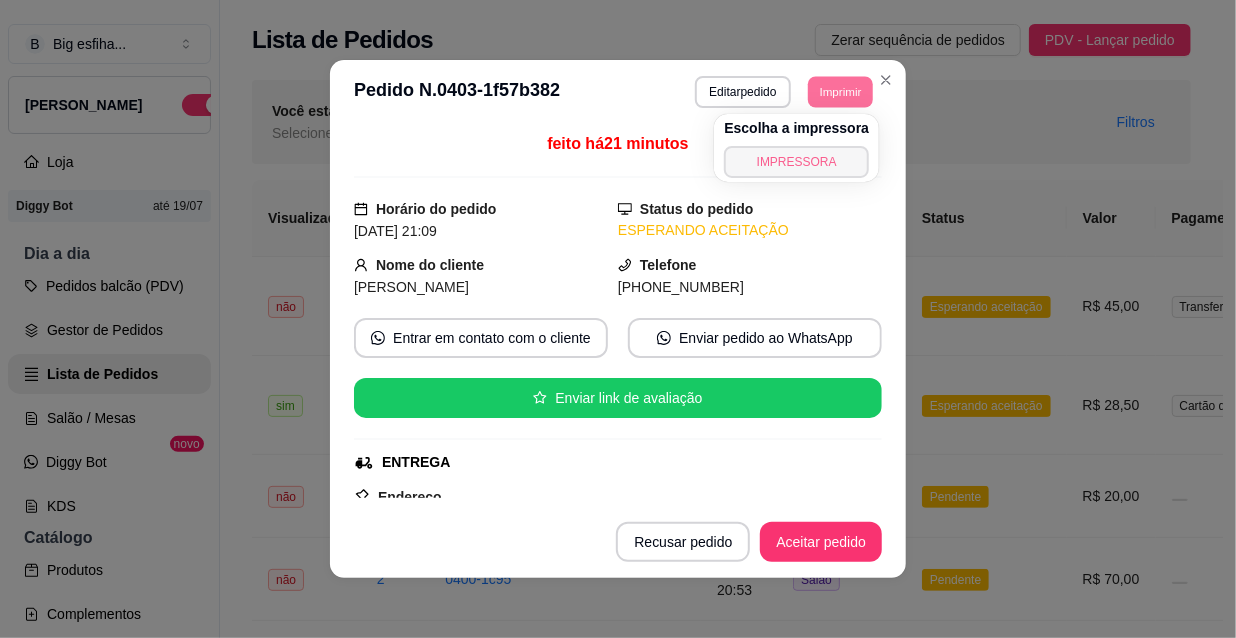 click on "IMPRESSORA" at bounding box center [796, 162] 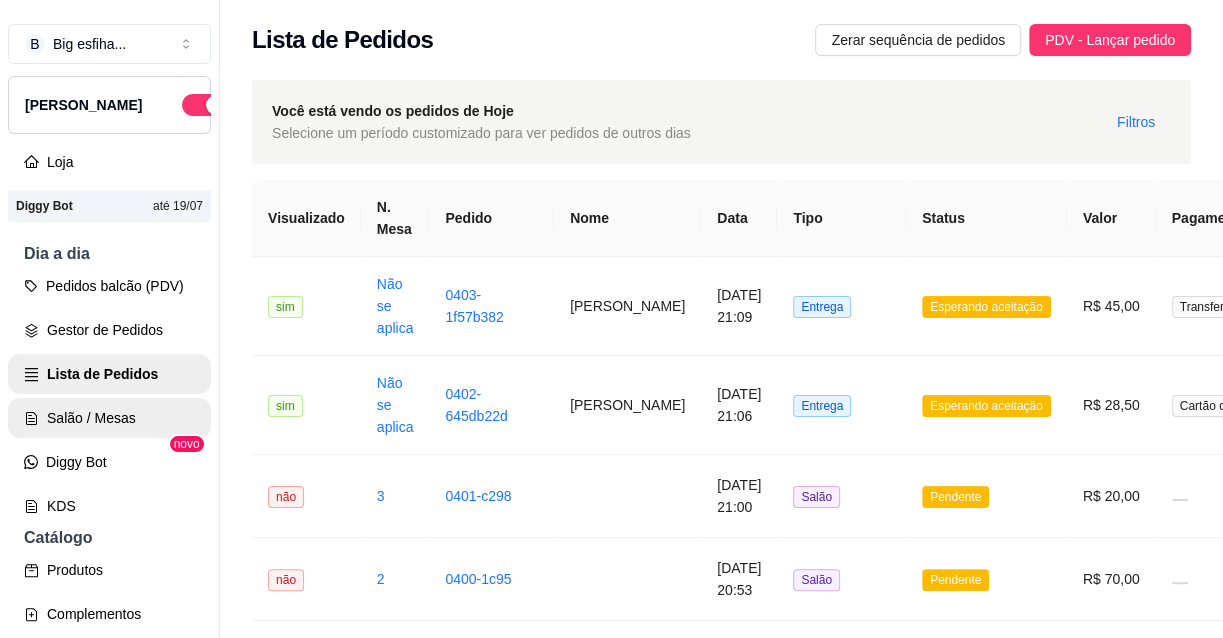 click on "Salão / Mesas" at bounding box center (109, 418) 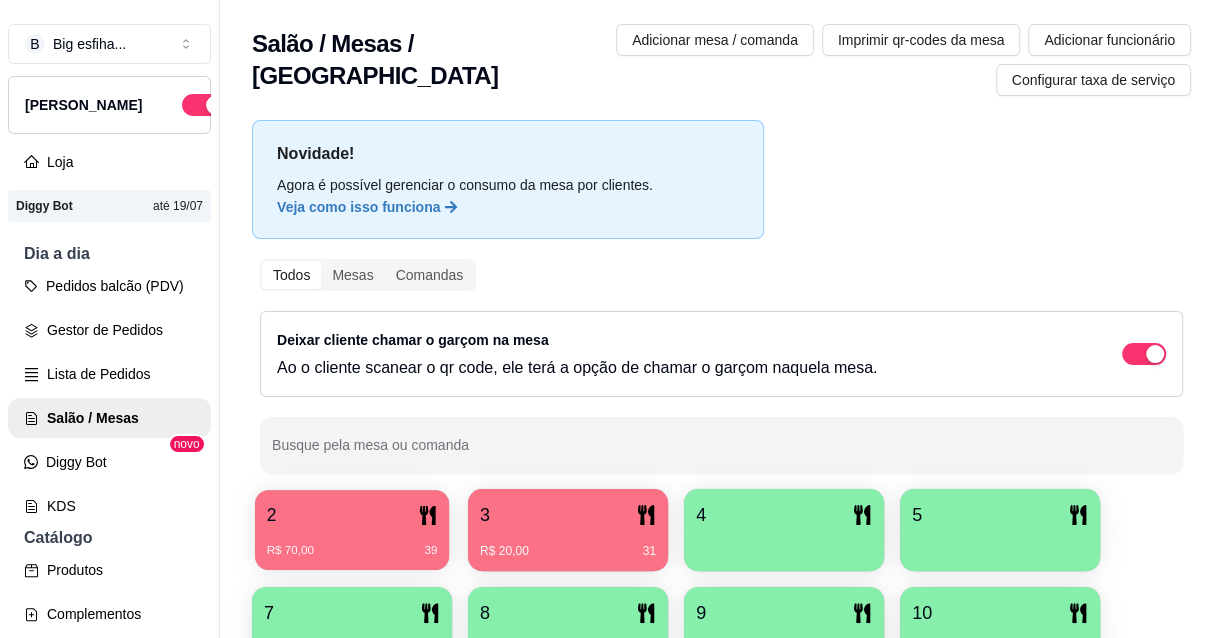 click on "R$ 70,00 39" at bounding box center [352, 543] 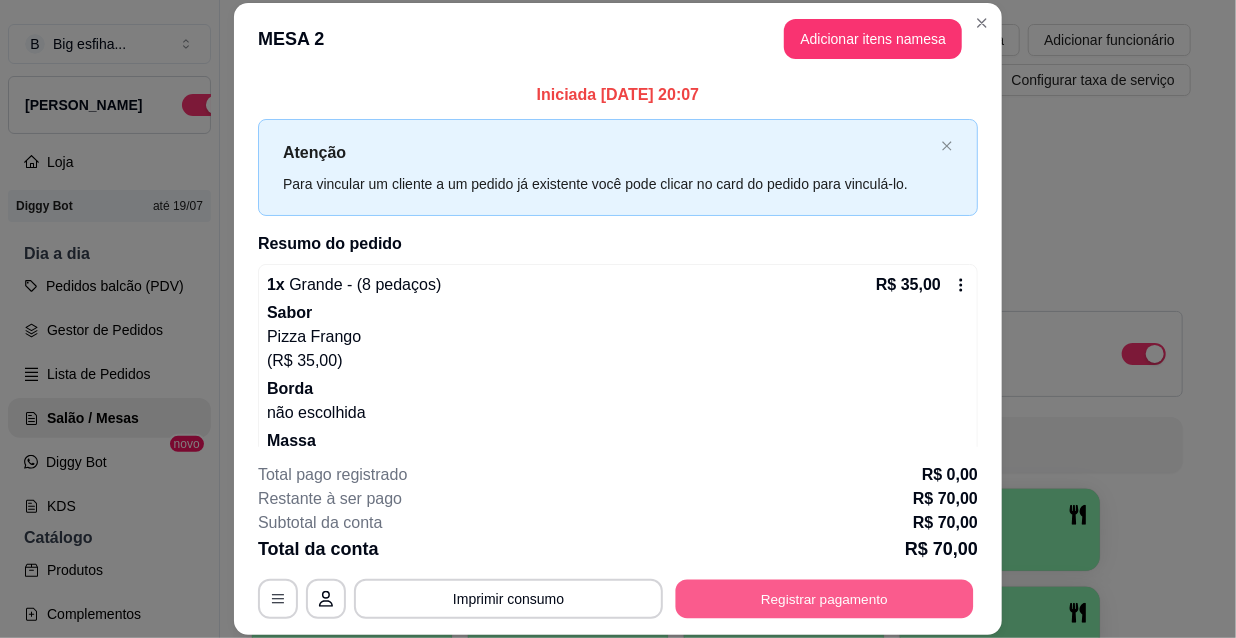 click on "Registrar pagamento" at bounding box center (825, 598) 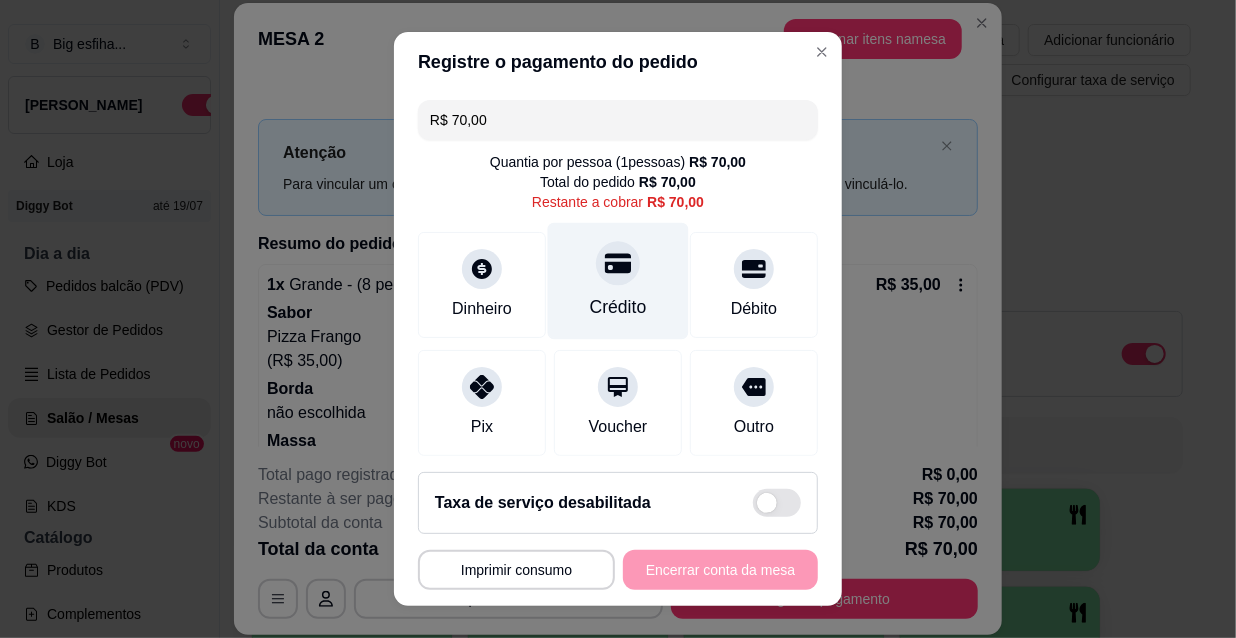 click on "Crédito" at bounding box center (618, 281) 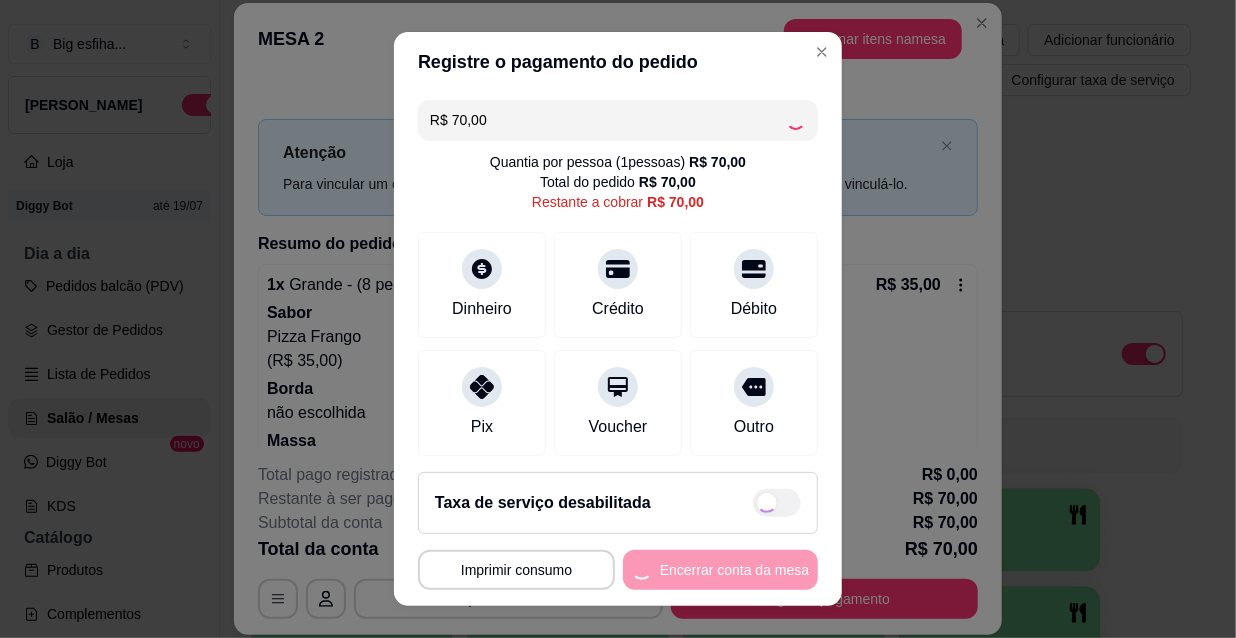 type on "R$ 0,00" 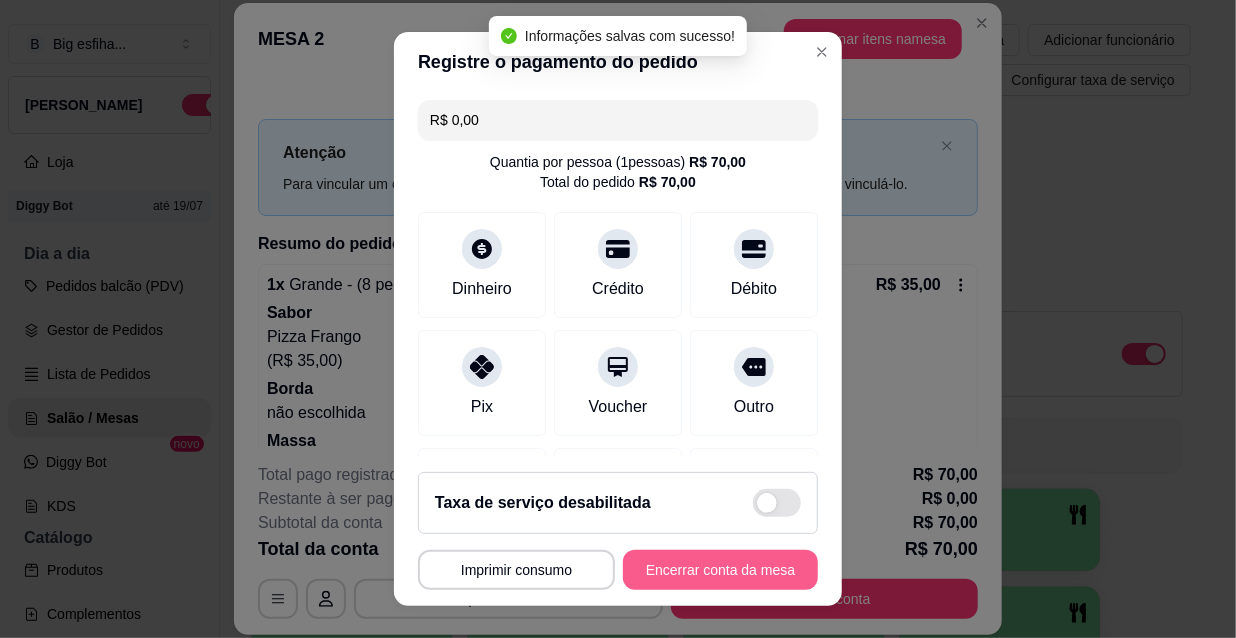 click on "Encerrar conta da mesa" at bounding box center (720, 570) 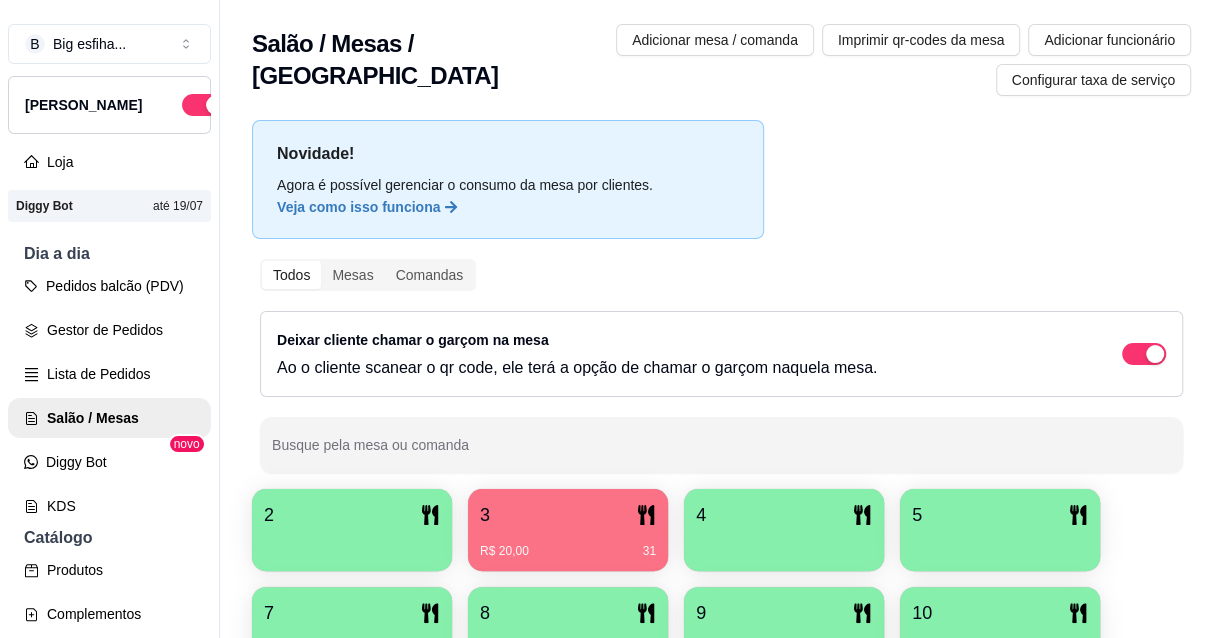 click on "3" at bounding box center (568, 515) 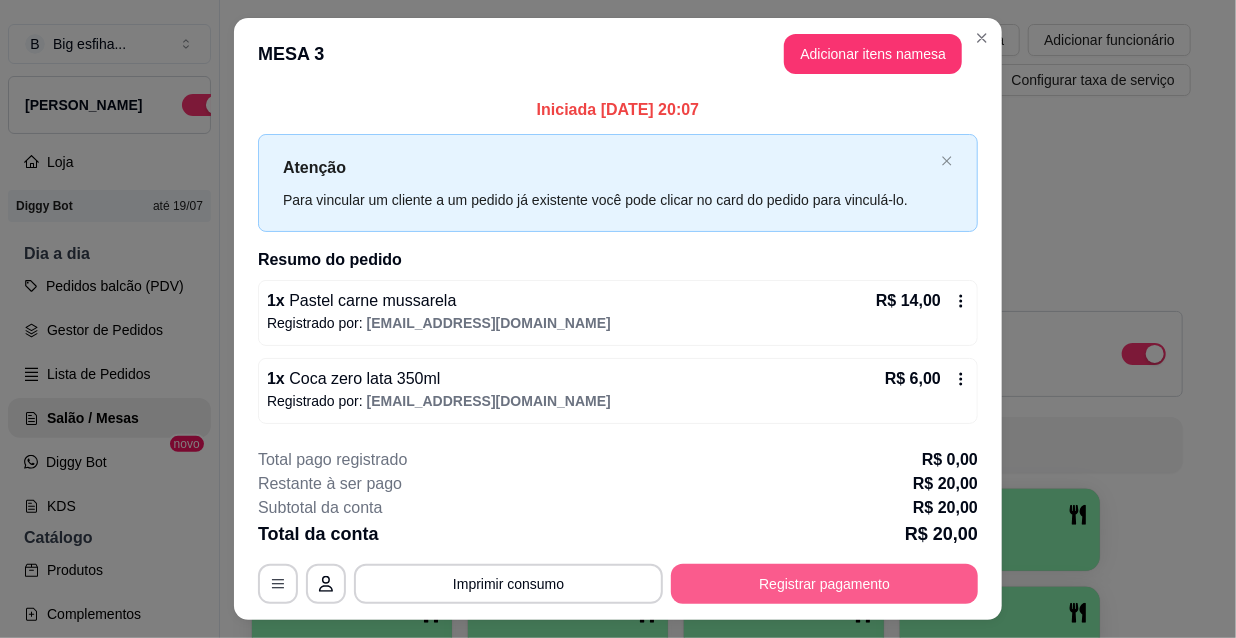 click on "Registrar pagamento" at bounding box center [824, 584] 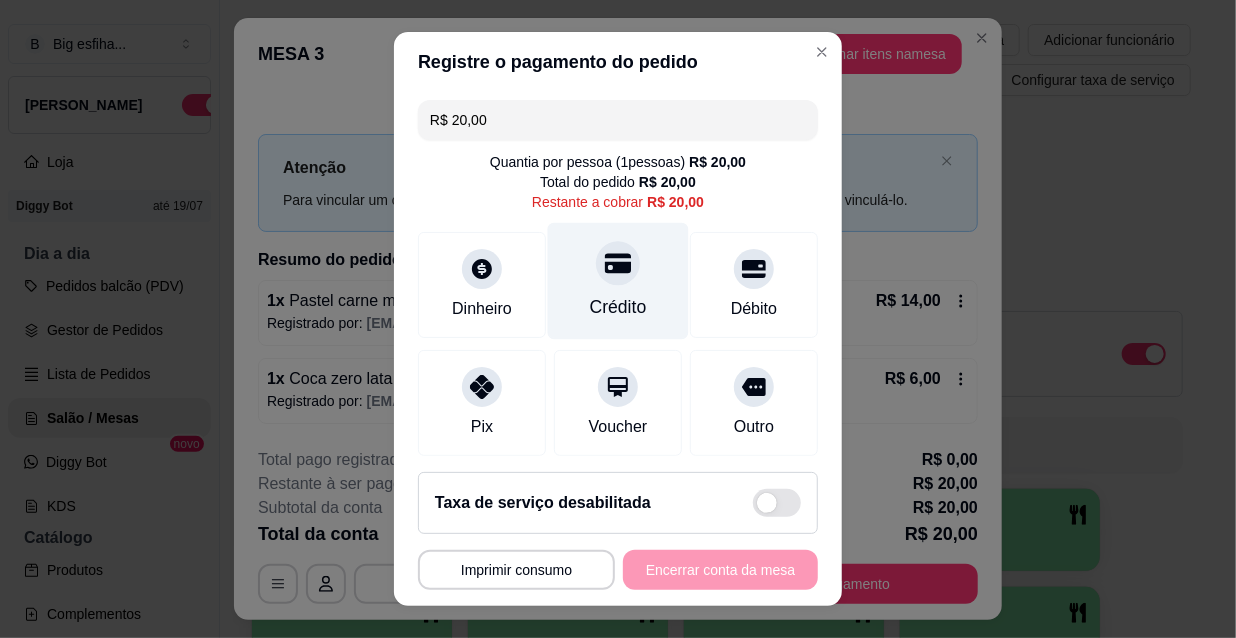 click on "Crédito" at bounding box center (618, 281) 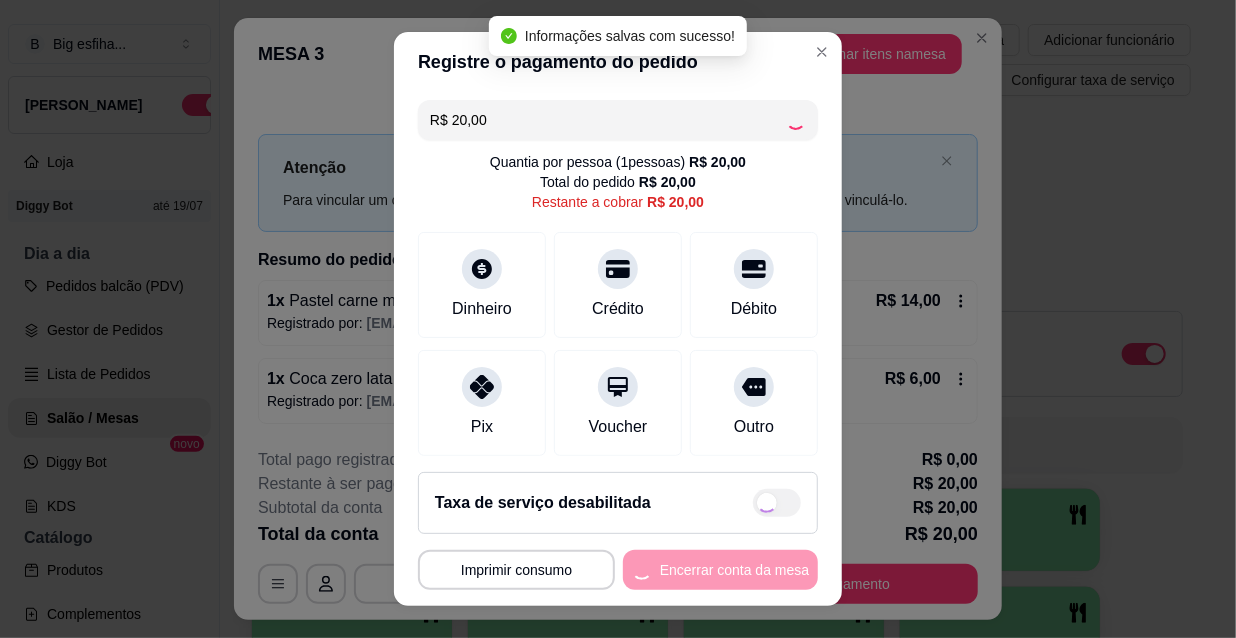 type on "R$ 0,00" 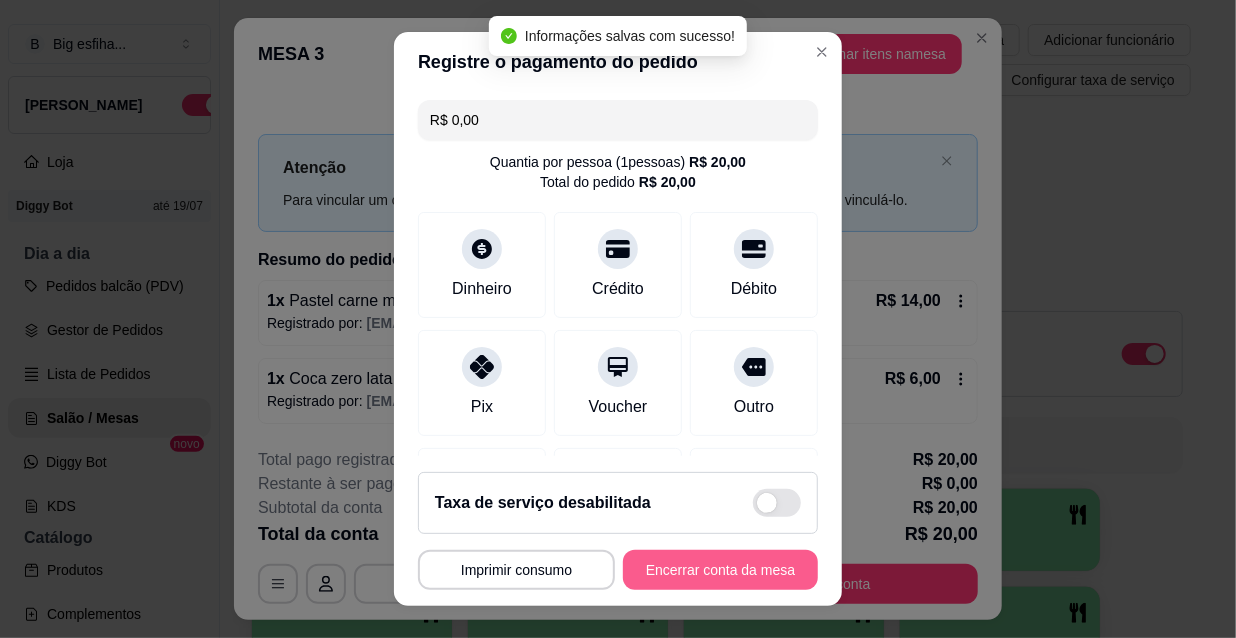 click on "Encerrar conta da mesa" at bounding box center (720, 570) 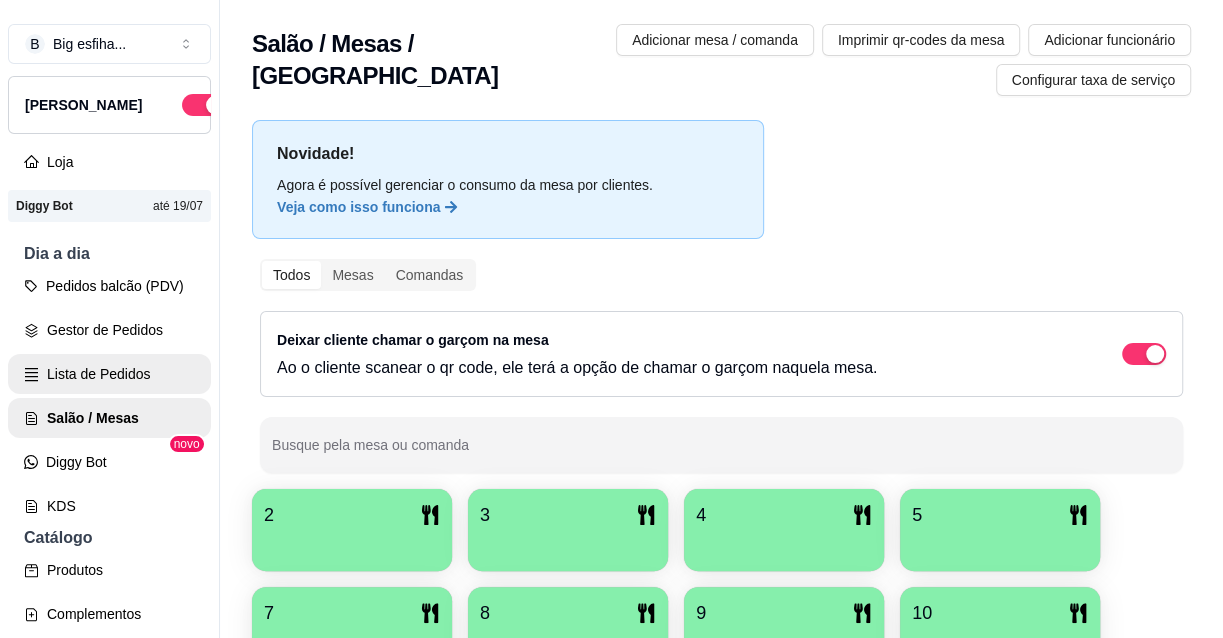 click on "Lista de Pedidos" at bounding box center (109, 374) 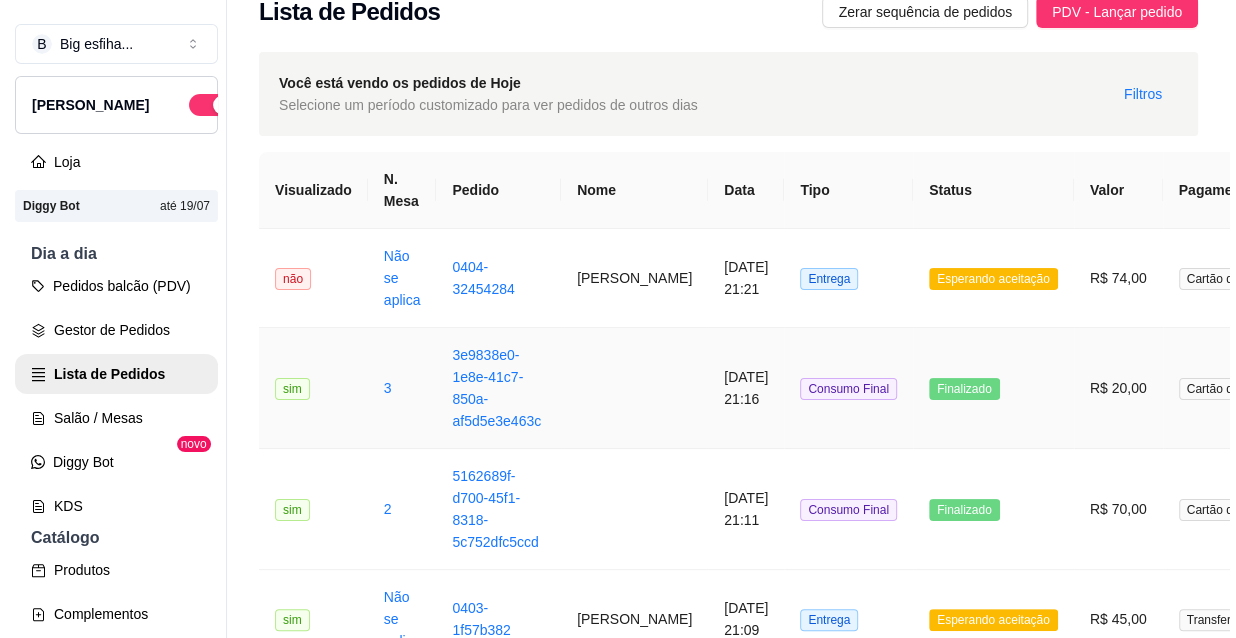 scroll, scrollTop: 0, scrollLeft: 0, axis: both 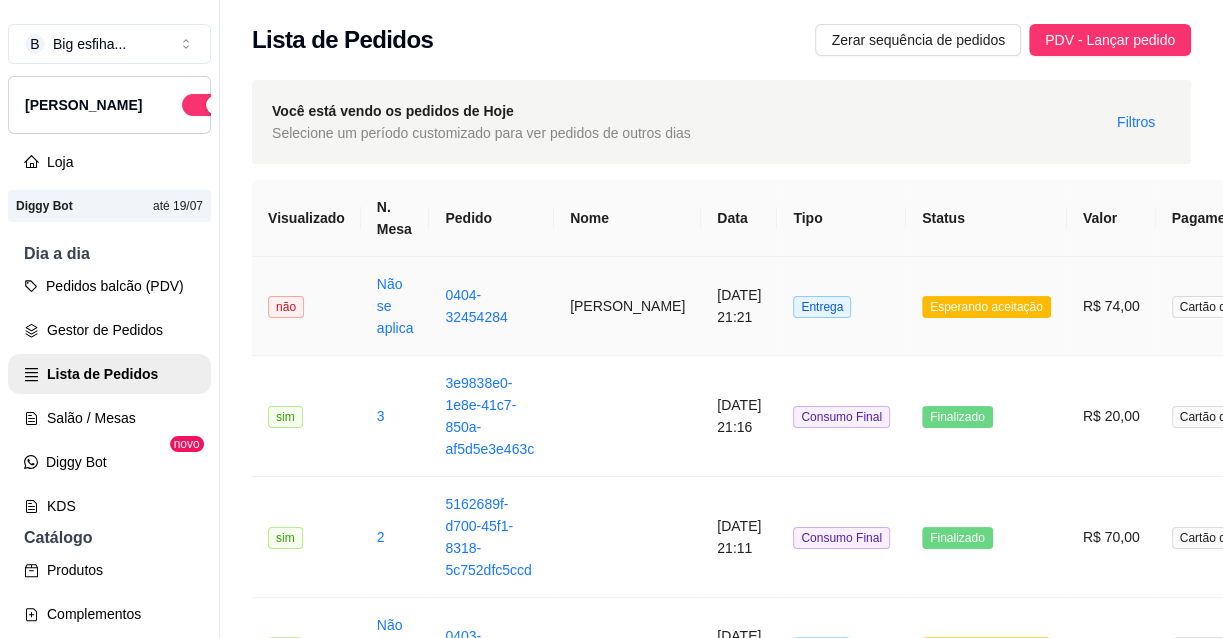 click on "Entrega" at bounding box center (841, 306) 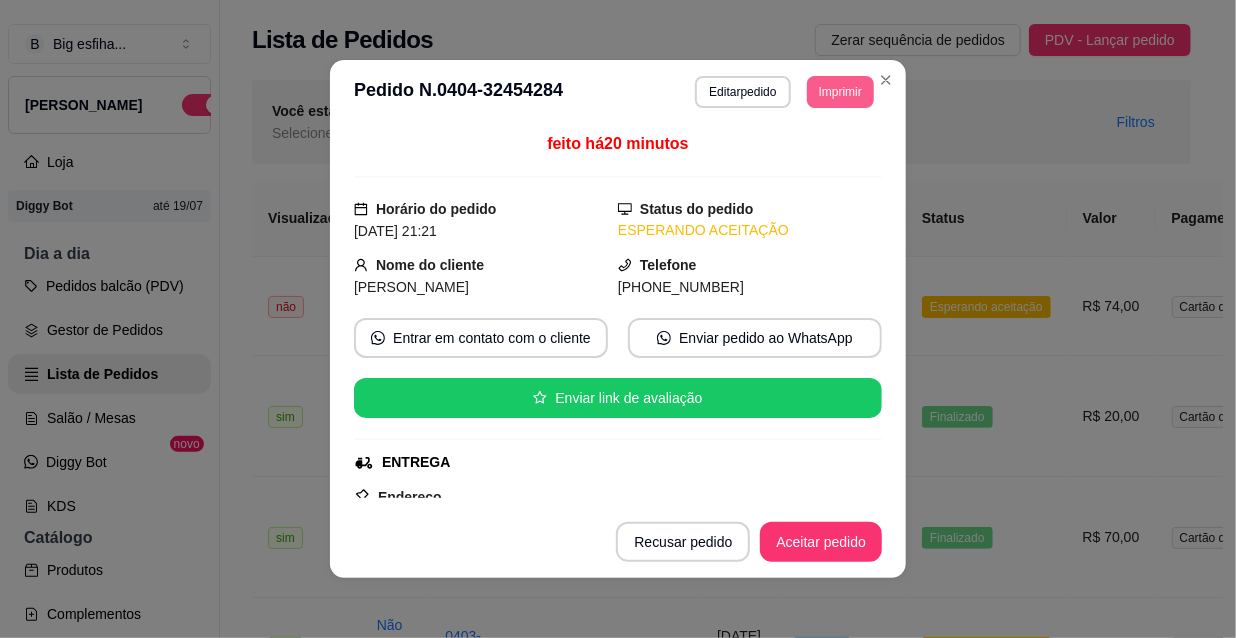 click on "Imprimir" at bounding box center (840, 92) 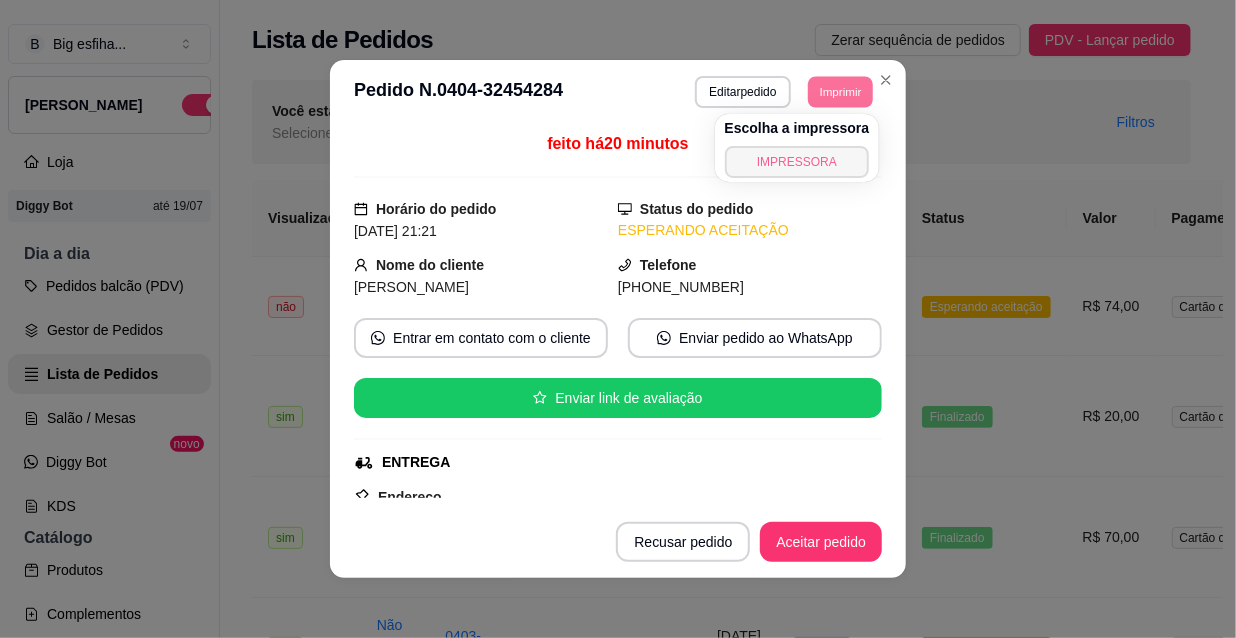click on "IMPRESSORA" at bounding box center [797, 162] 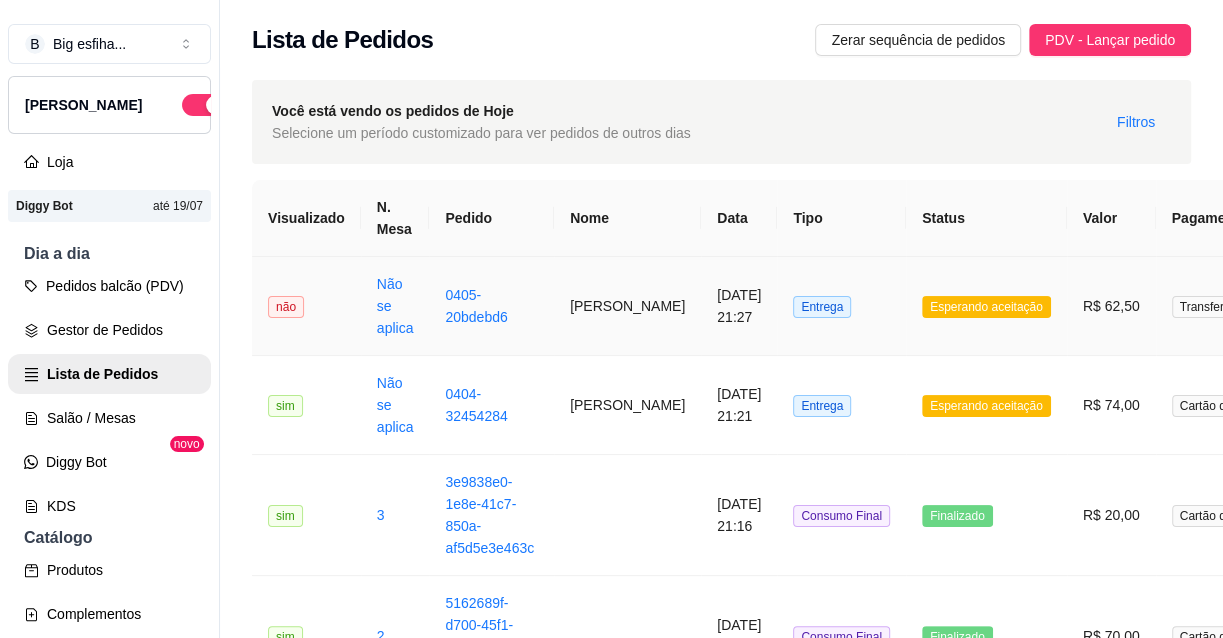 click on "[DATE] 21:27" at bounding box center [739, 306] 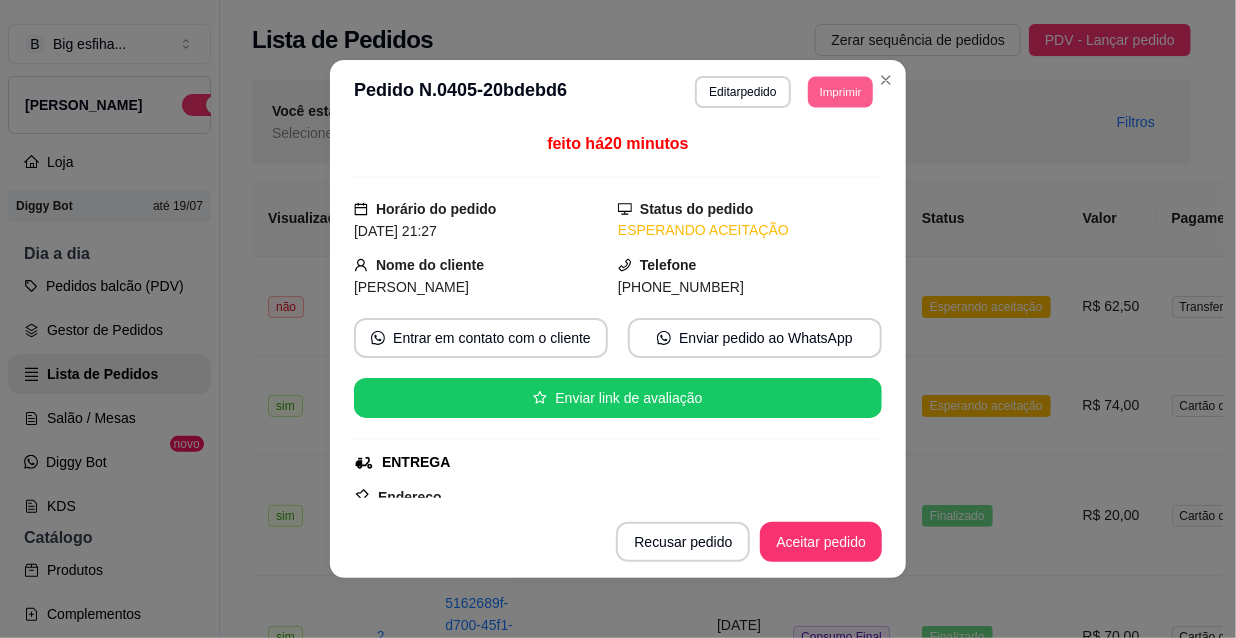click on "Imprimir" at bounding box center [840, 91] 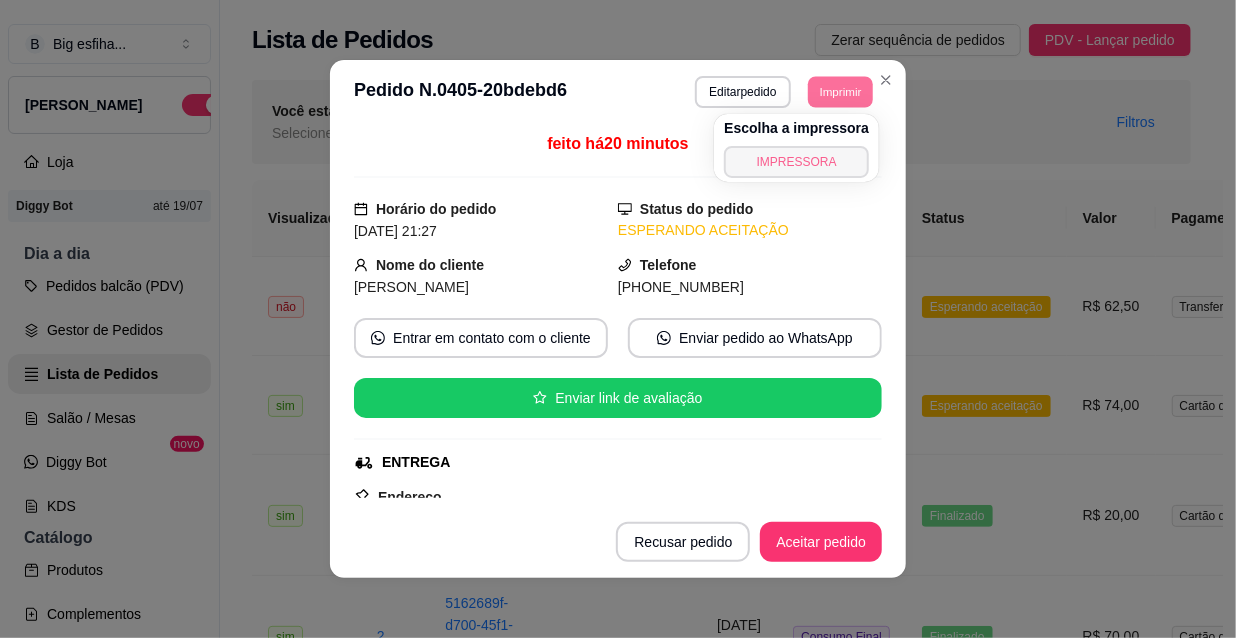click on "IMPRESSORA" at bounding box center (796, 162) 